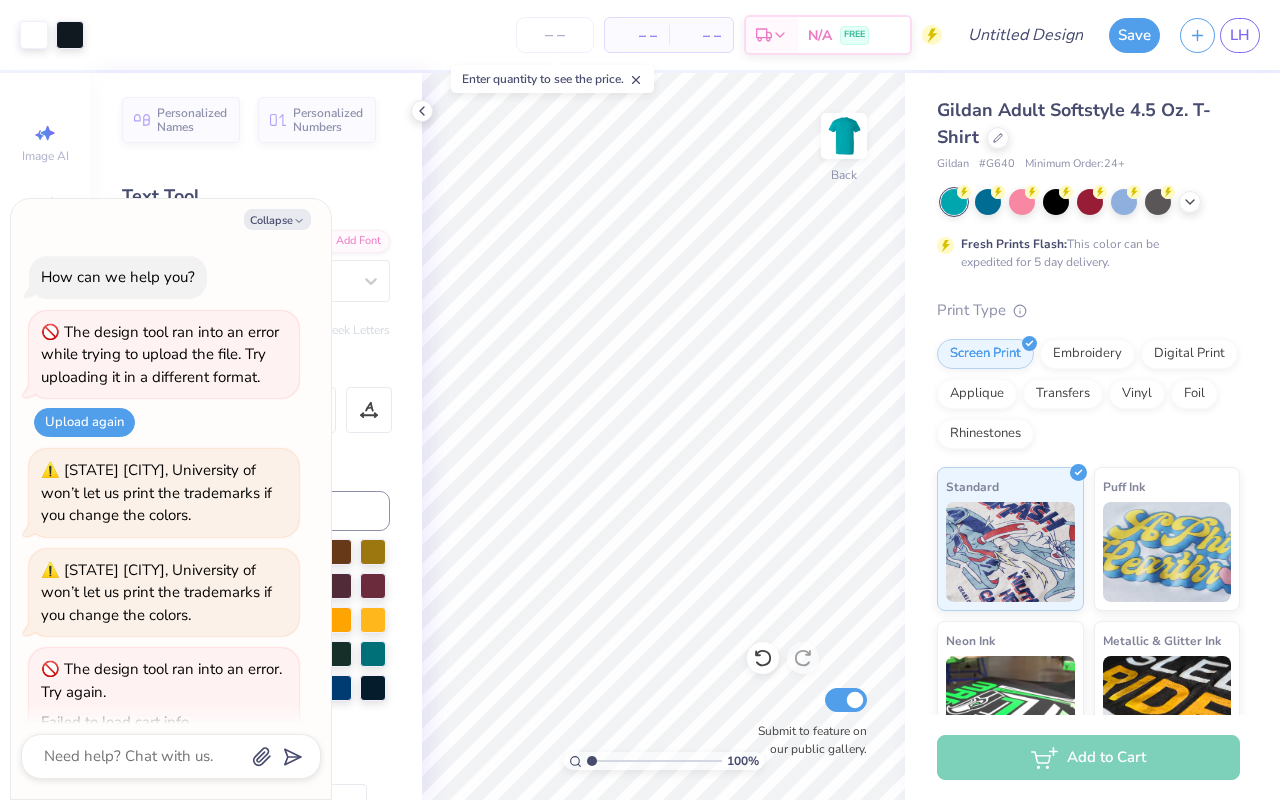 type on "x" 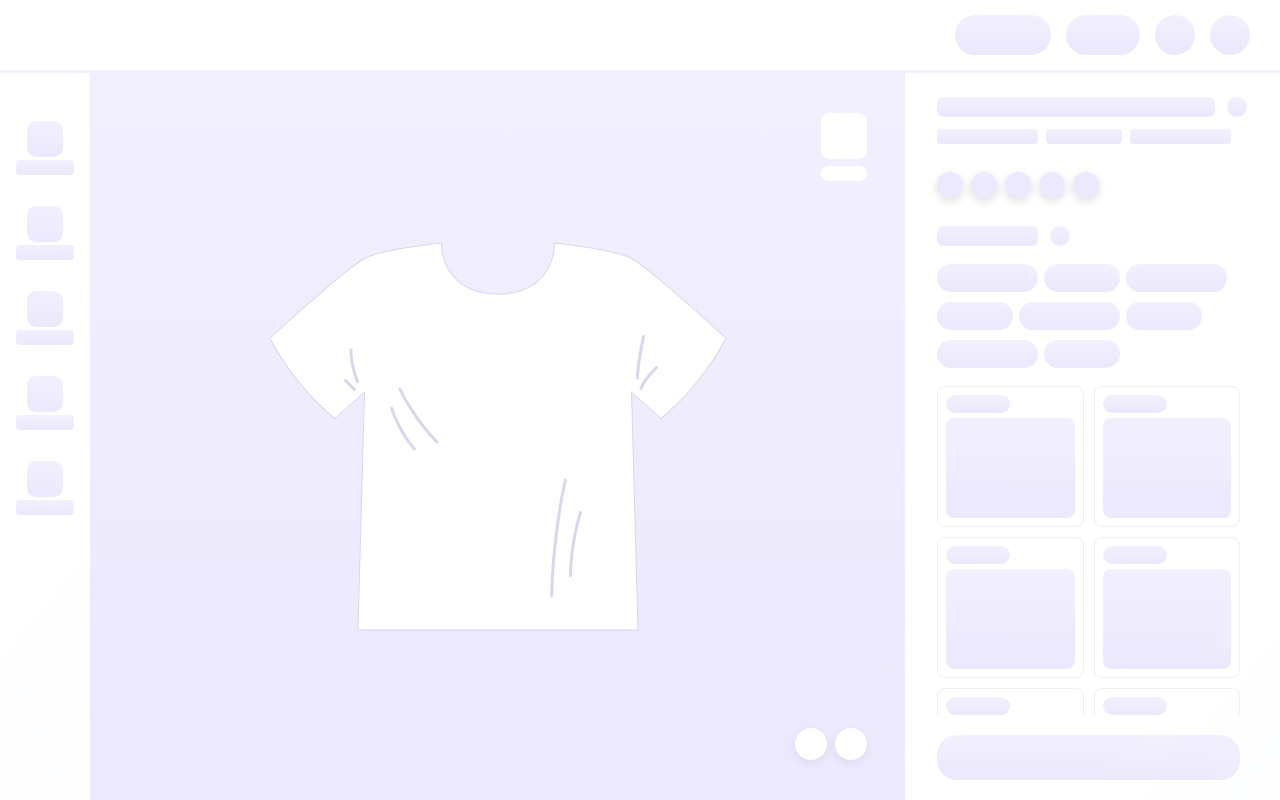 scroll, scrollTop: 0, scrollLeft: 0, axis: both 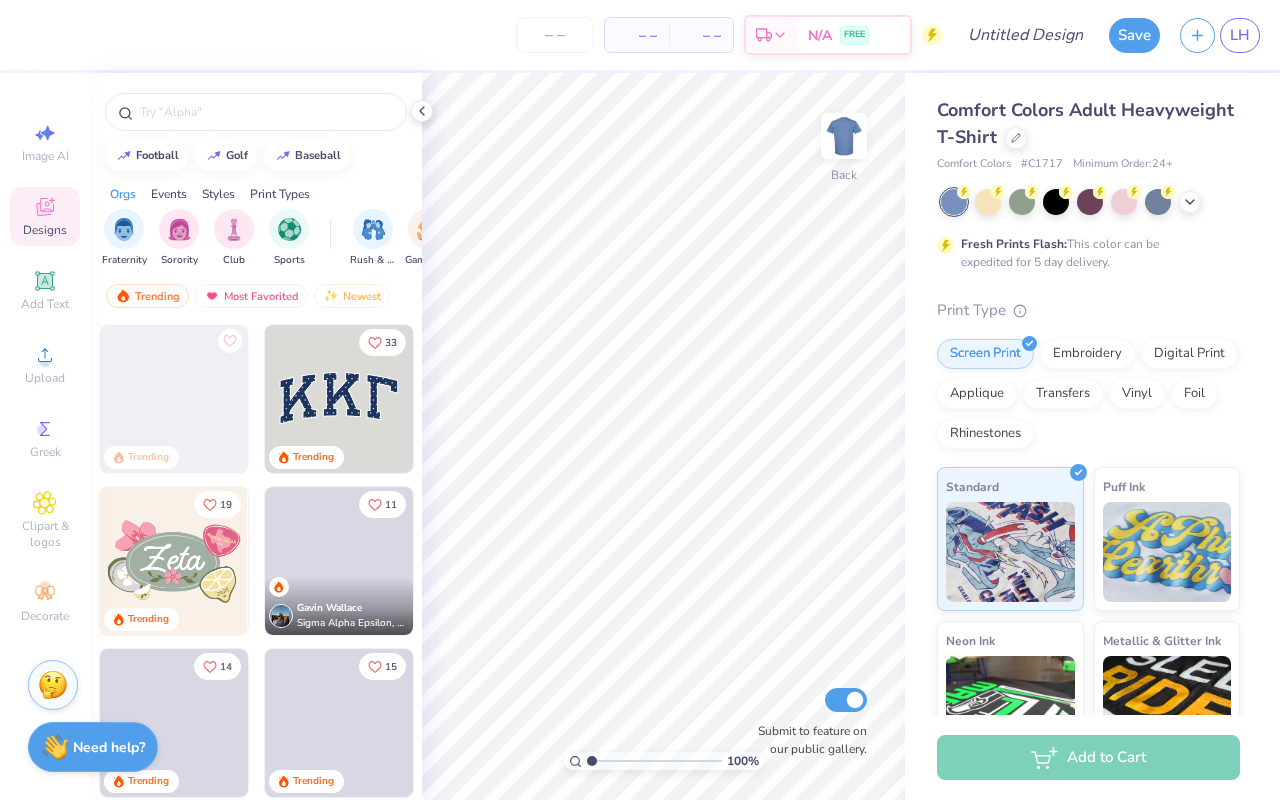 click on "Comfort Colors # C1717 Minimum Order:  24 +" at bounding box center [1088, 164] 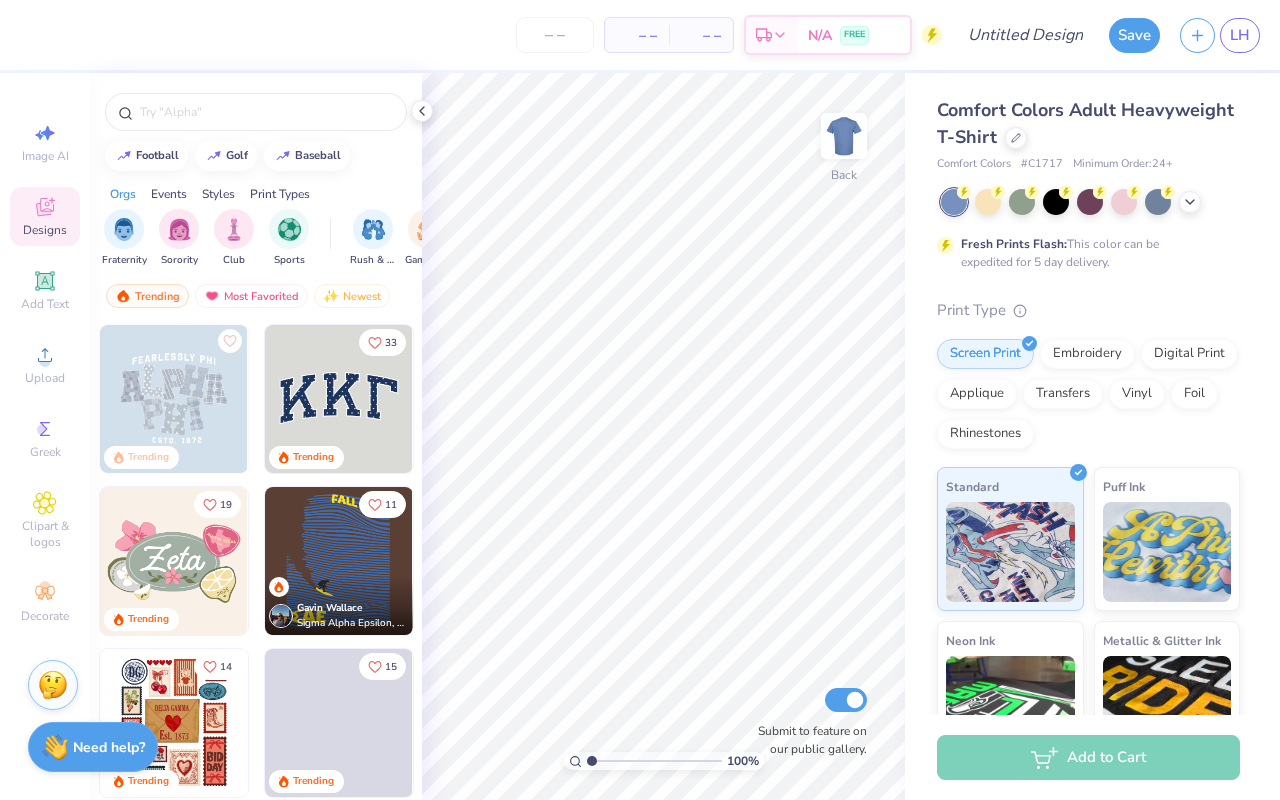 click on "Comfort Colors Adult Heavyweight T-Shirt Comfort Colors # C1717 Minimum Order:  24 +" at bounding box center (1088, 135) 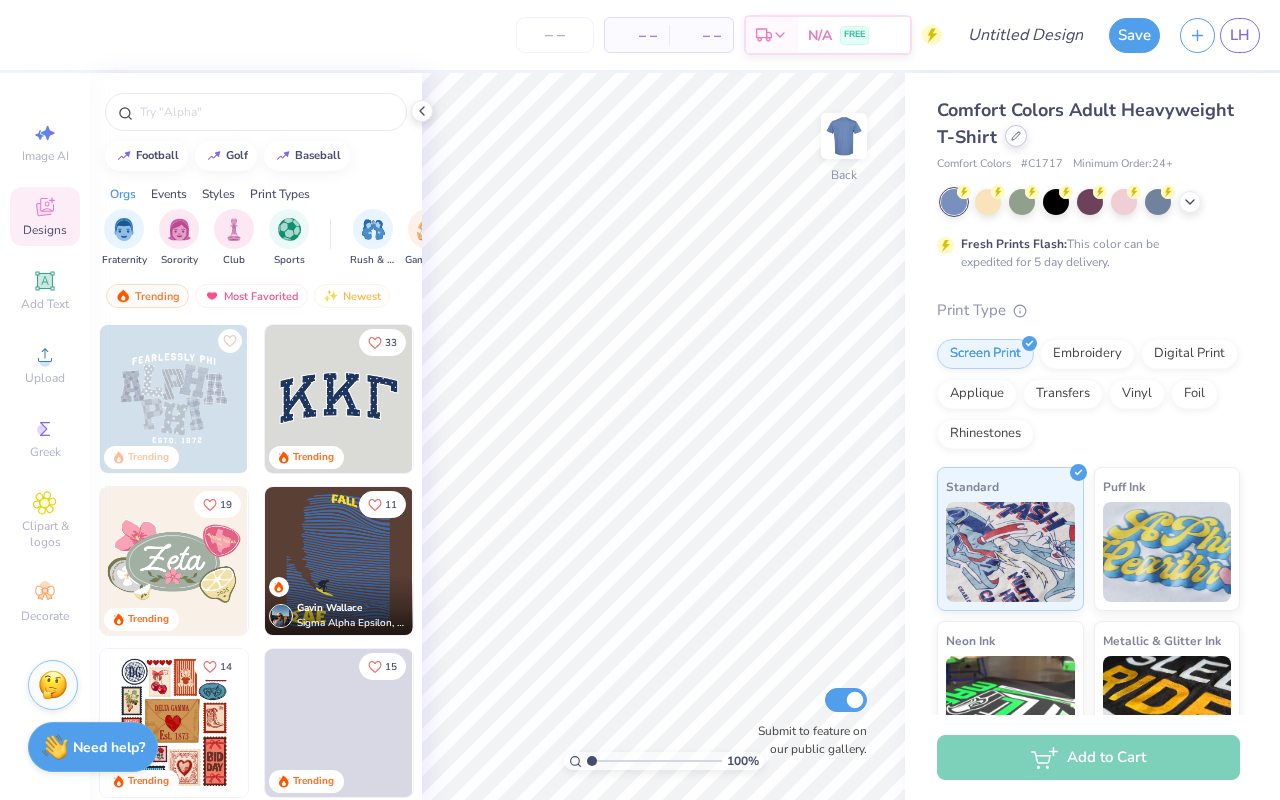click on "Comfort Colors Adult Heavyweight T-Shirt" at bounding box center [1088, 124] 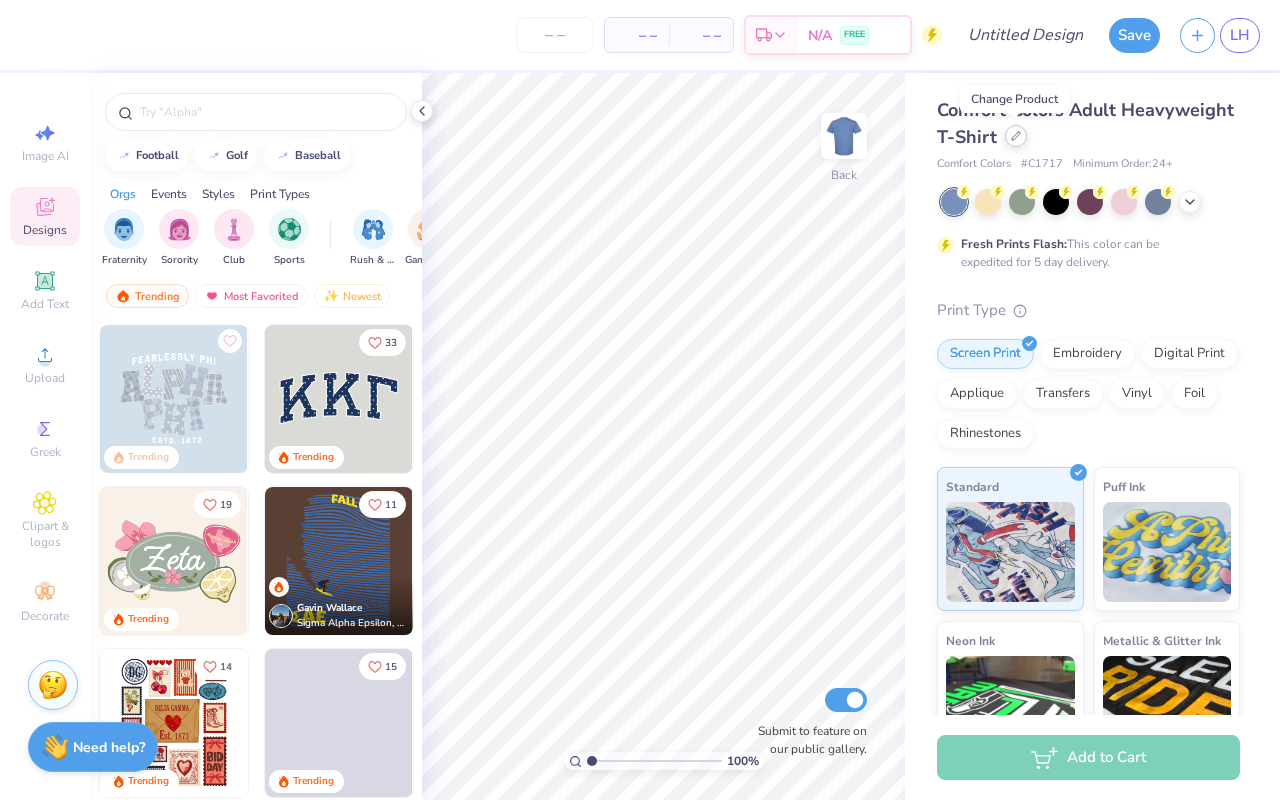 click at bounding box center (1016, 136) 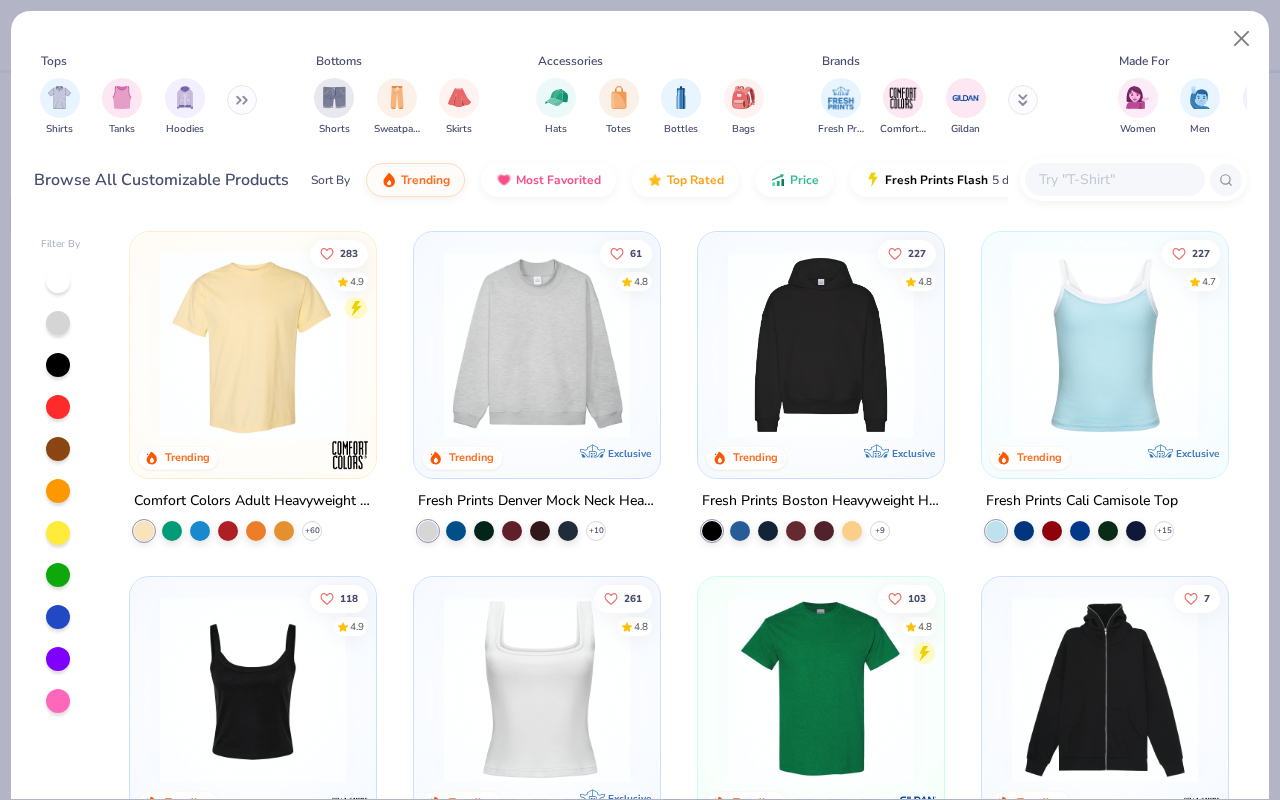 click on "Shirts Tanks Hoodies" at bounding box center [149, 107] 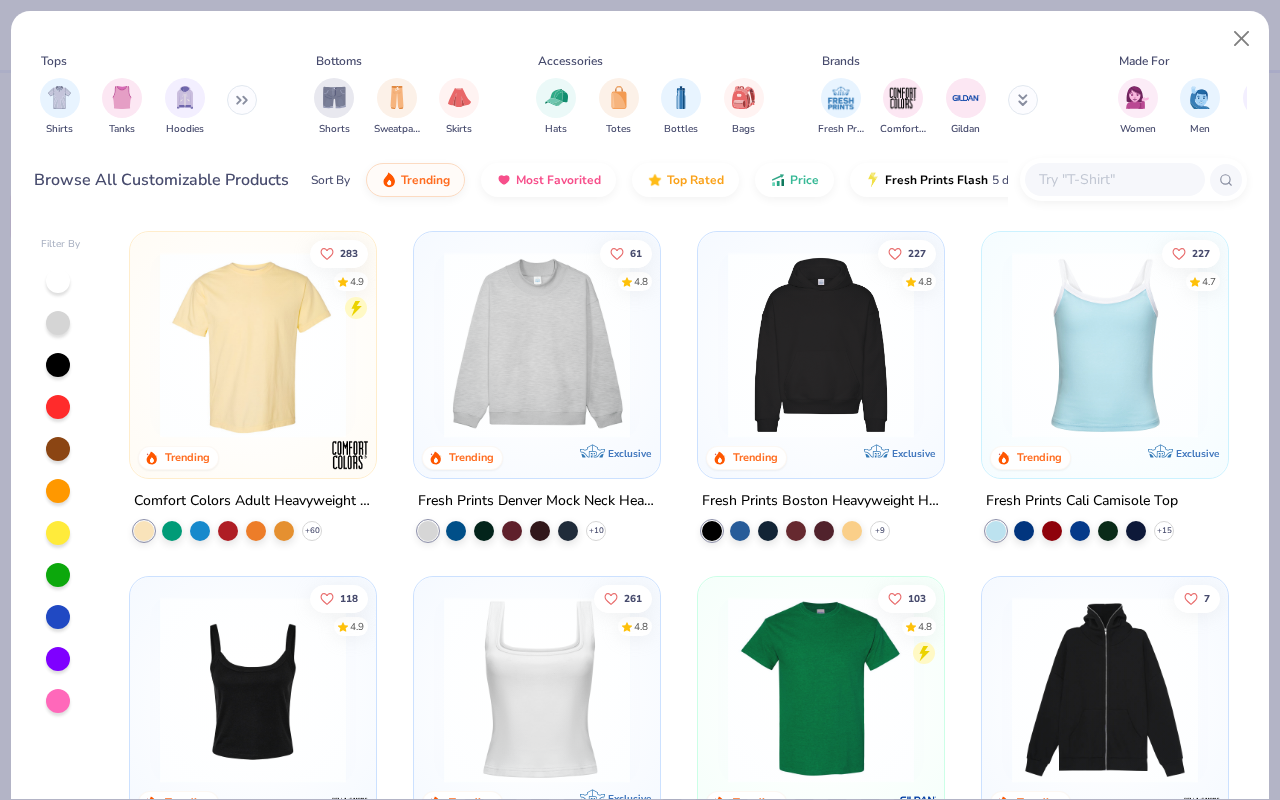 click on "Shirts Tanks Hoodies" at bounding box center (149, 107) 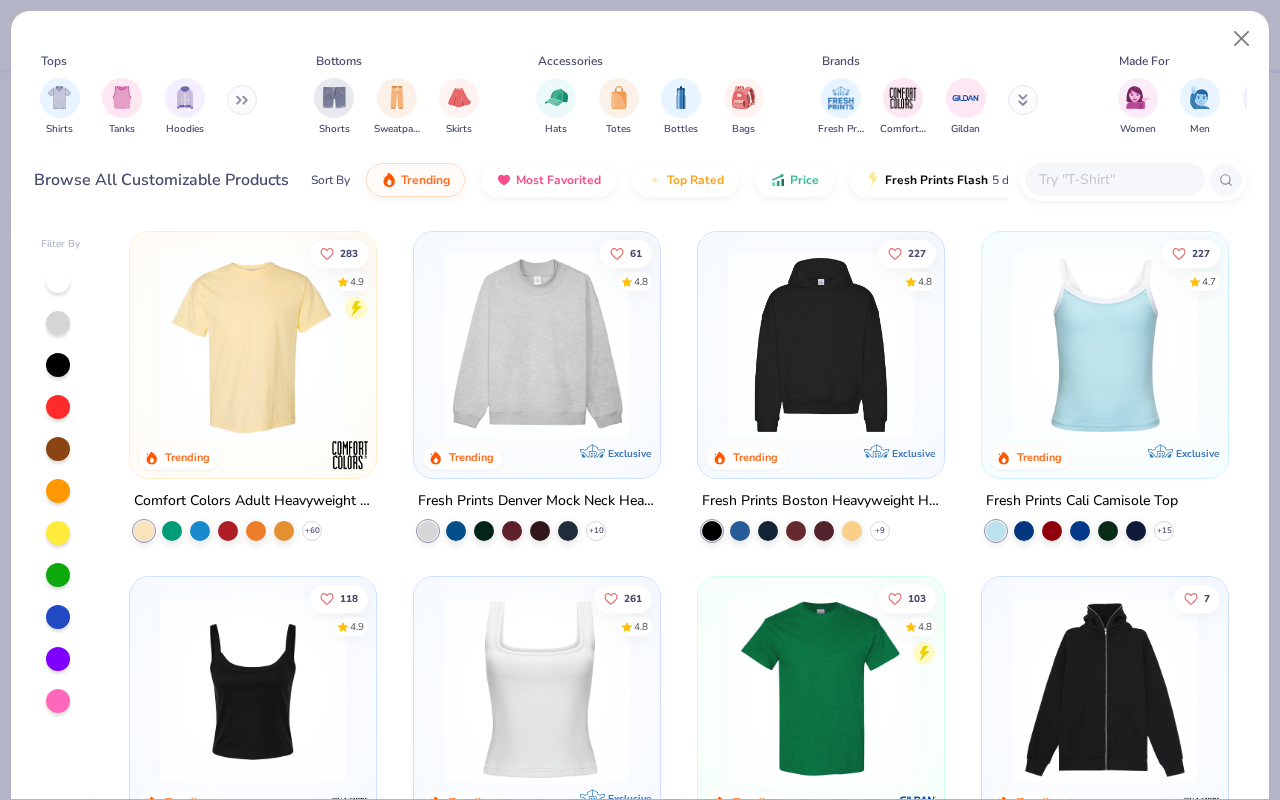 click at bounding box center [242, 100] 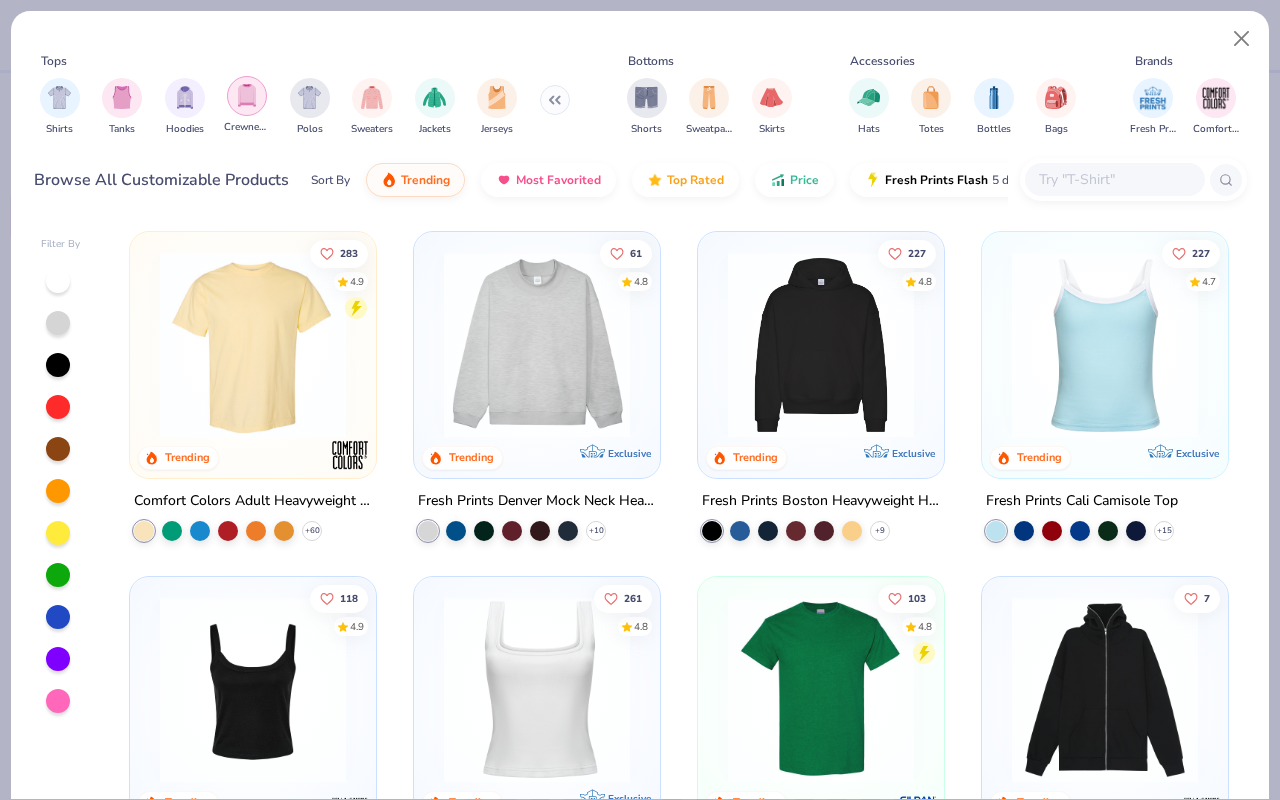 click at bounding box center [247, 95] 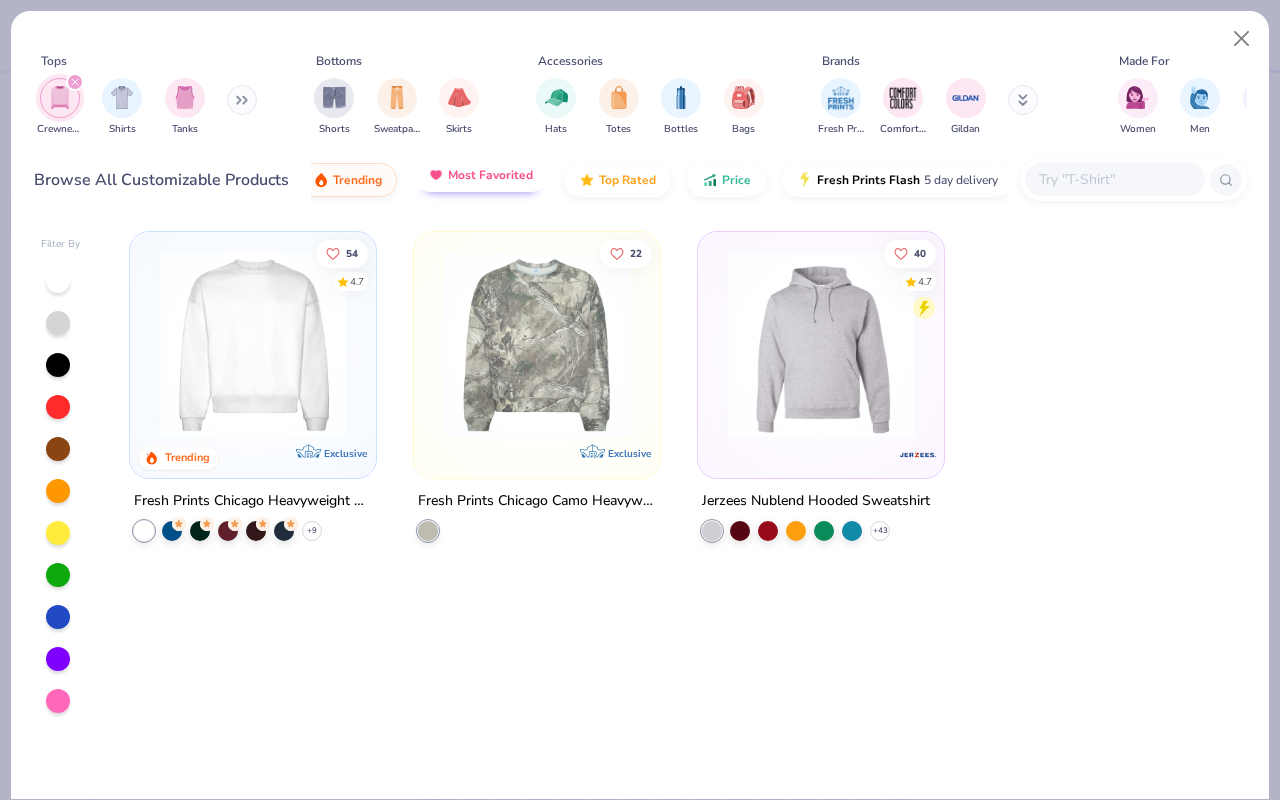 scroll, scrollTop: 0, scrollLeft: 0, axis: both 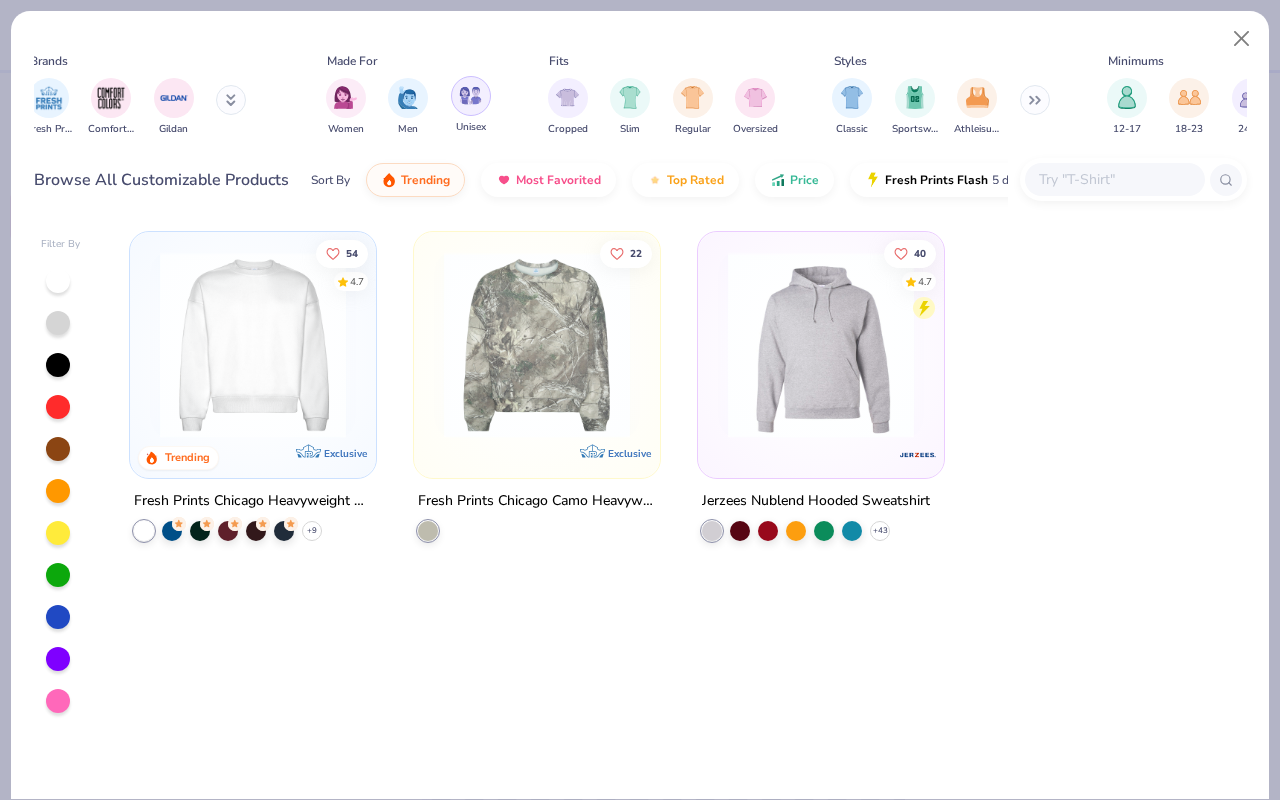 click at bounding box center [470, 95] 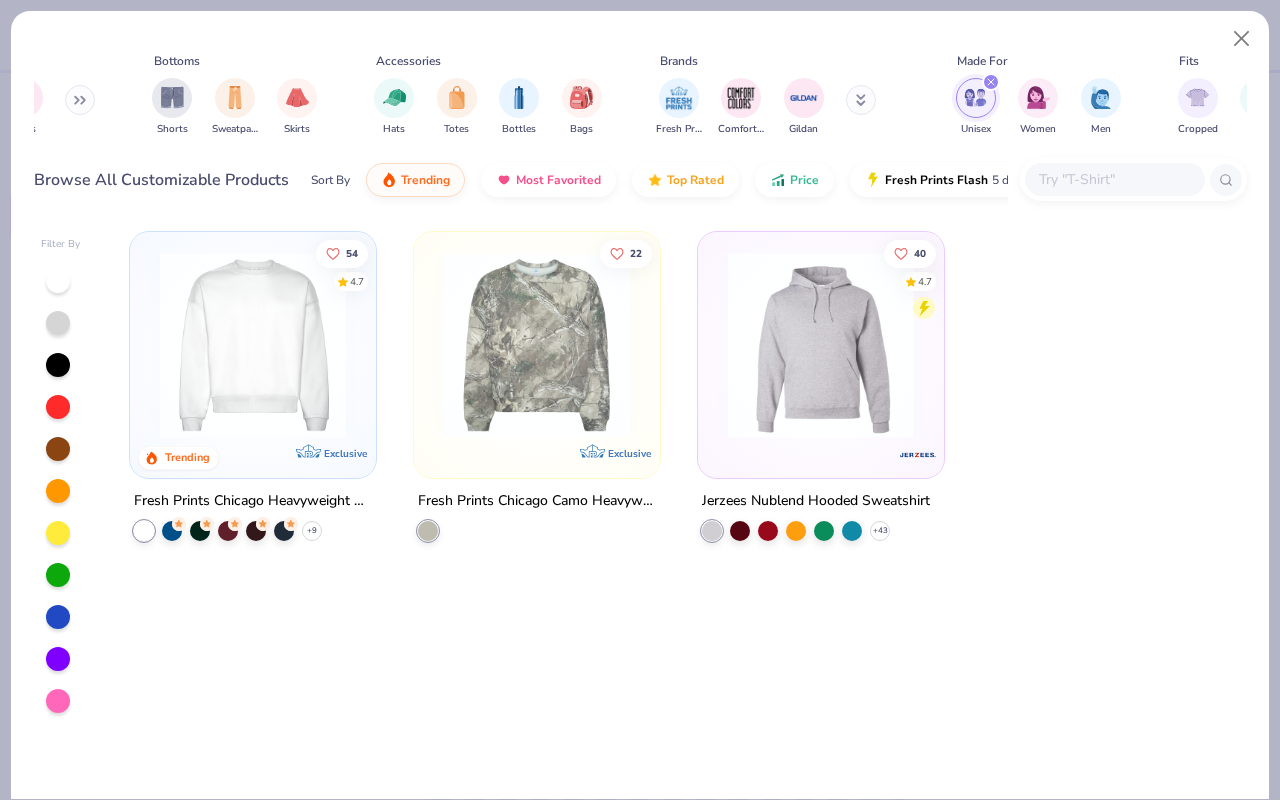 scroll, scrollTop: 0, scrollLeft: 0, axis: both 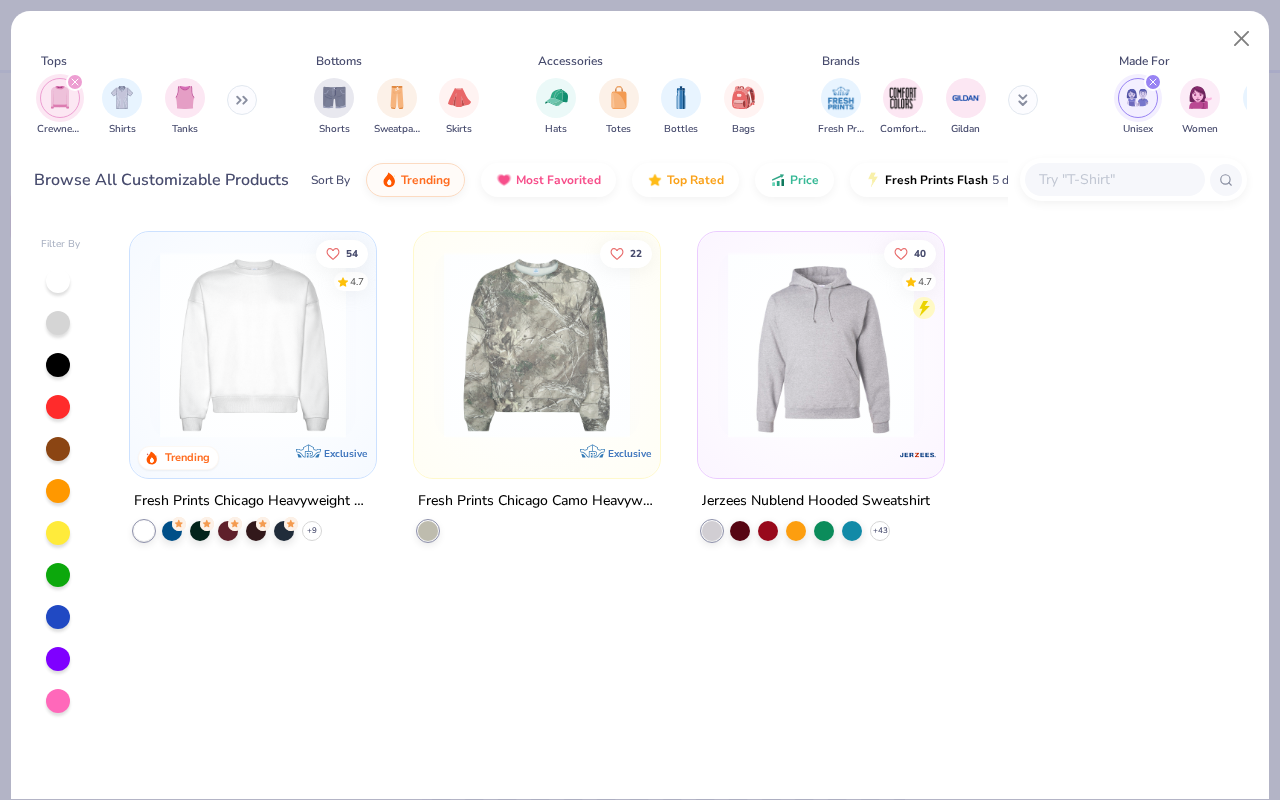 click at bounding box center [242, 100] 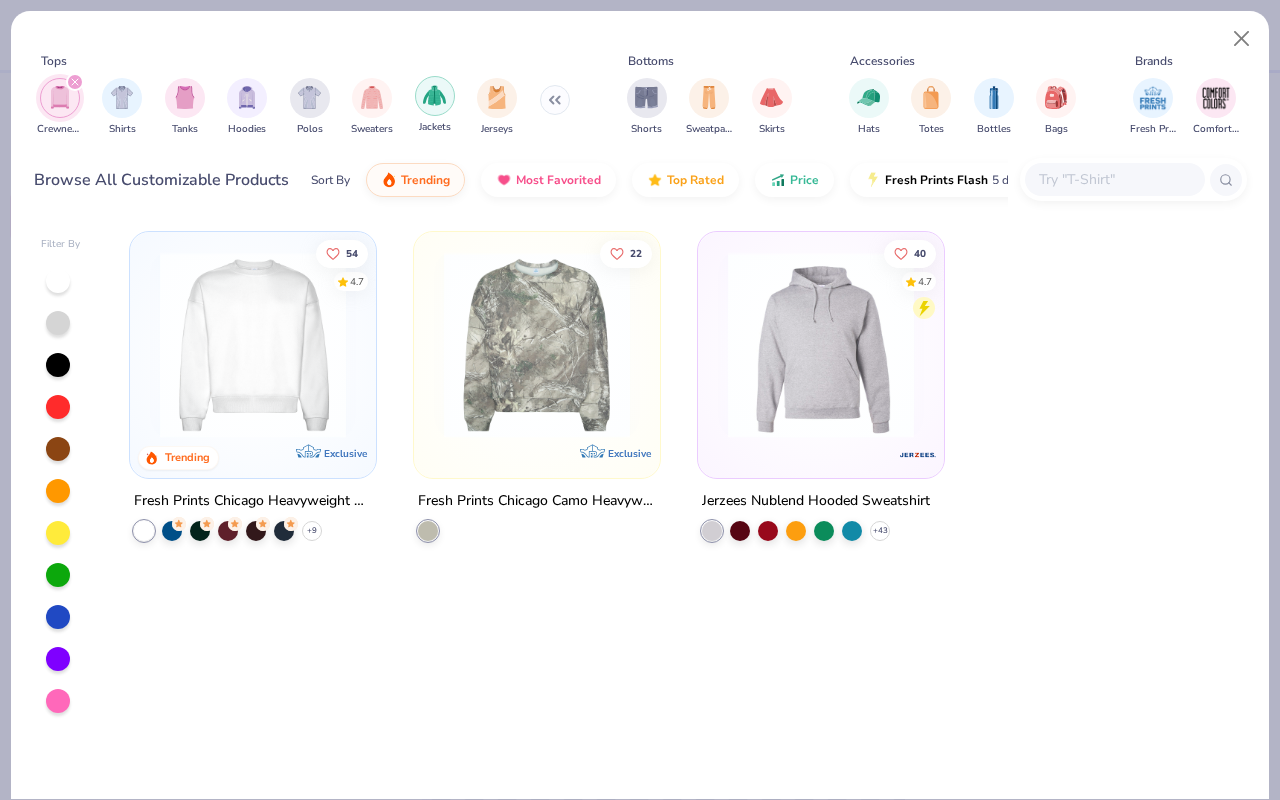 click at bounding box center (434, 95) 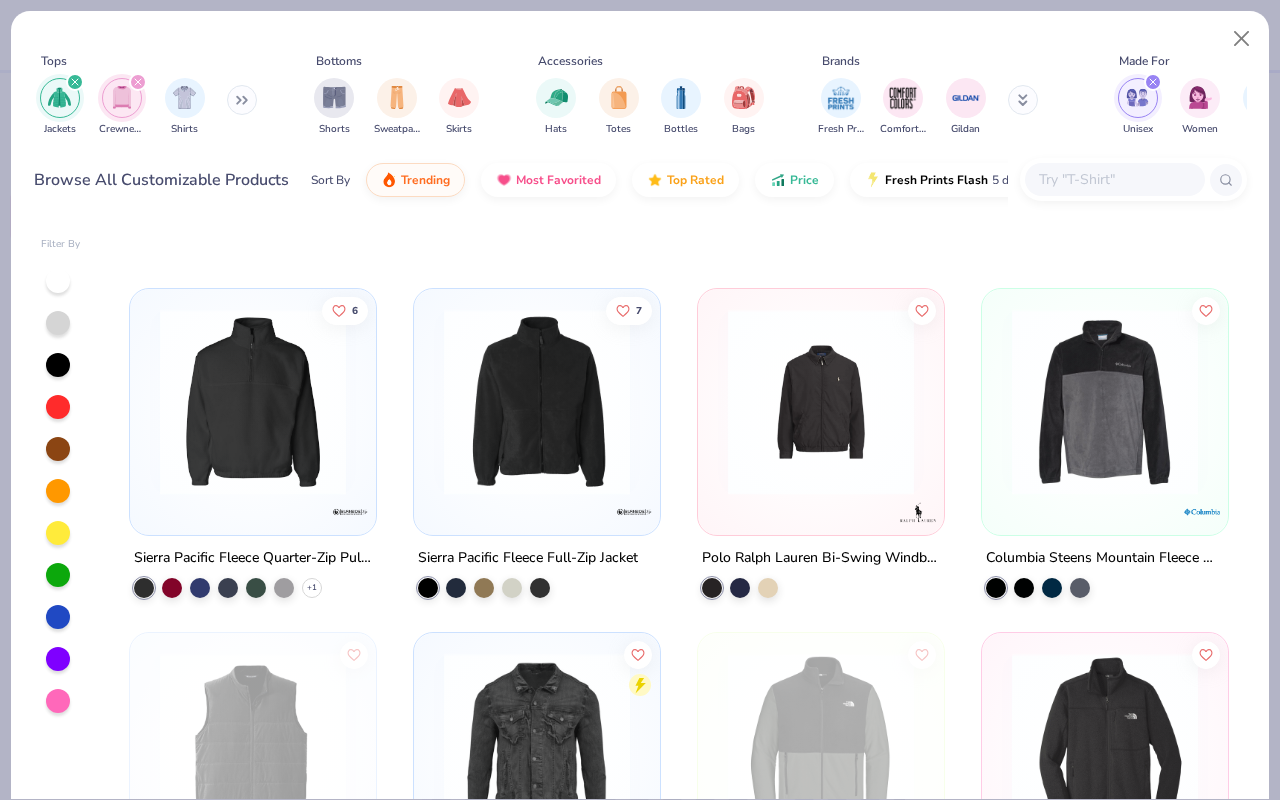 scroll, scrollTop: 441, scrollLeft: 0, axis: vertical 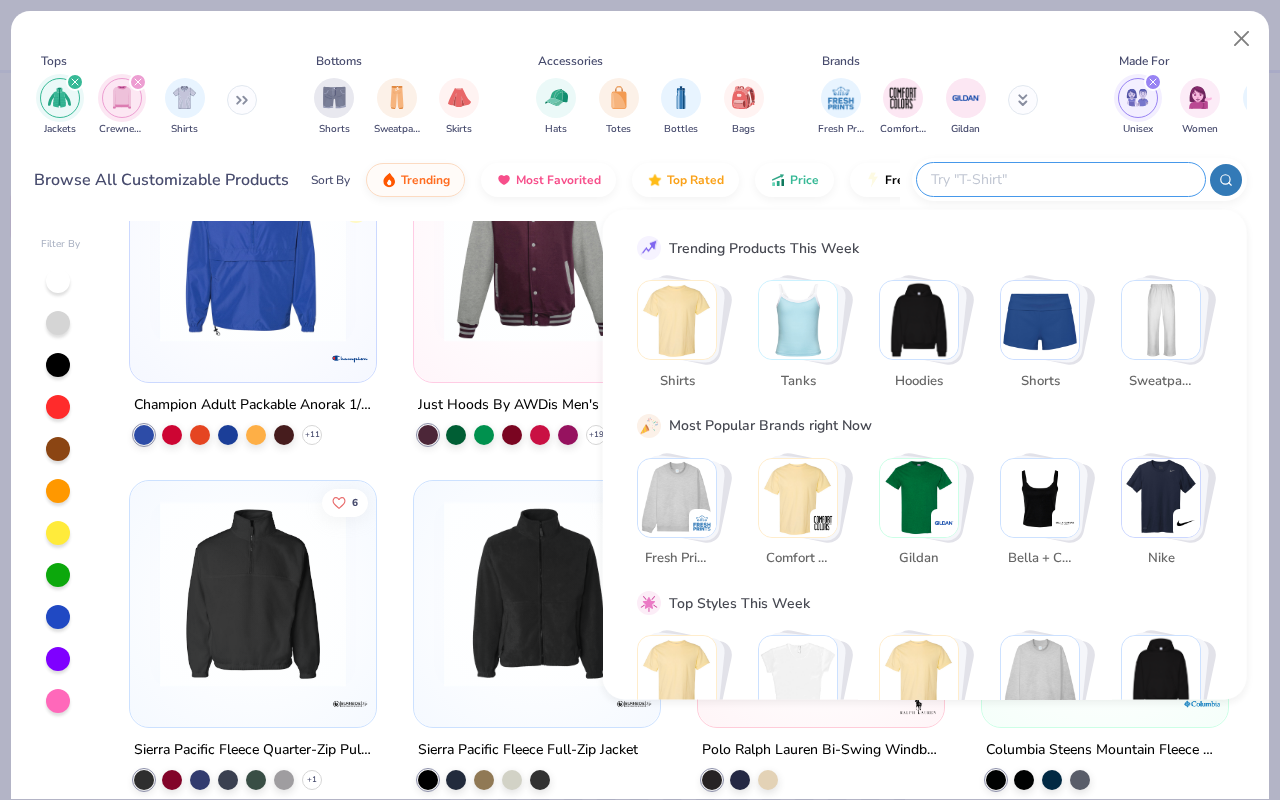 click at bounding box center [1060, 179] 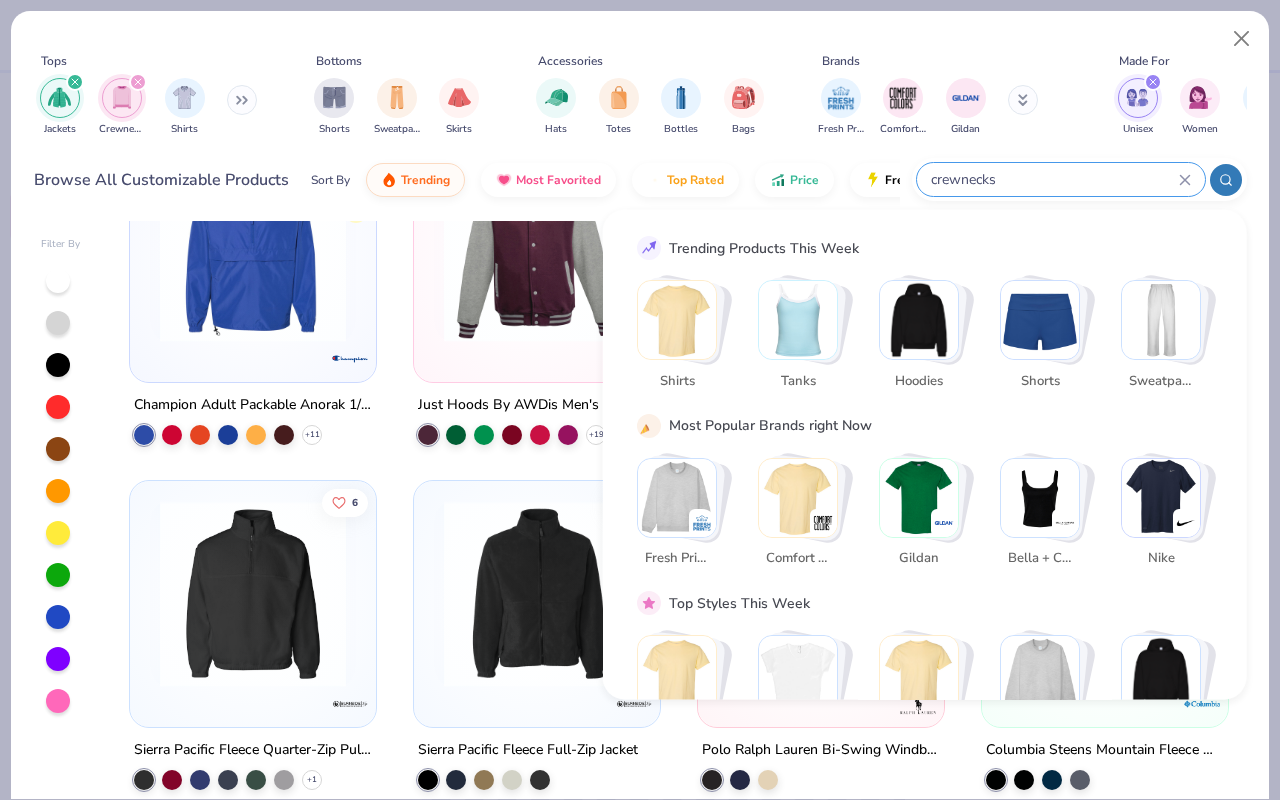 type on "crewnecks" 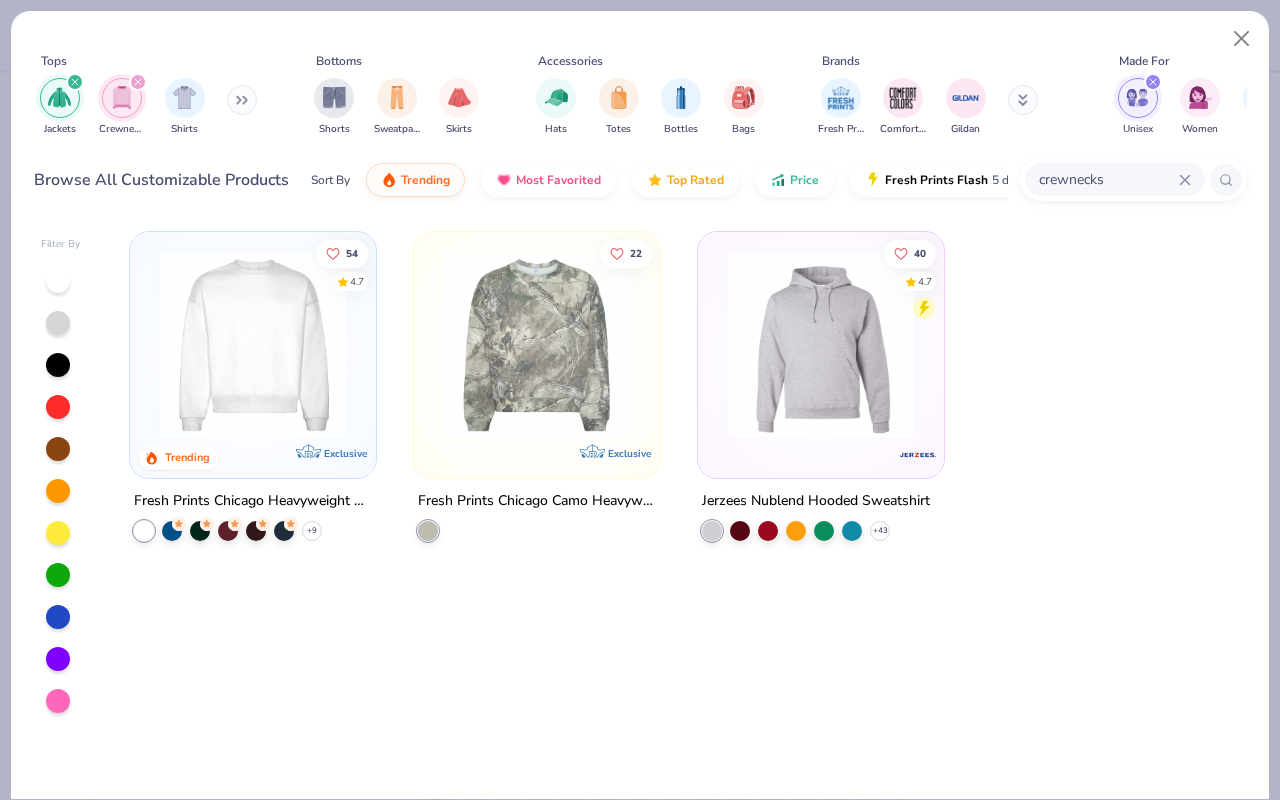 click on "crewnecks" at bounding box center (1108, 179) 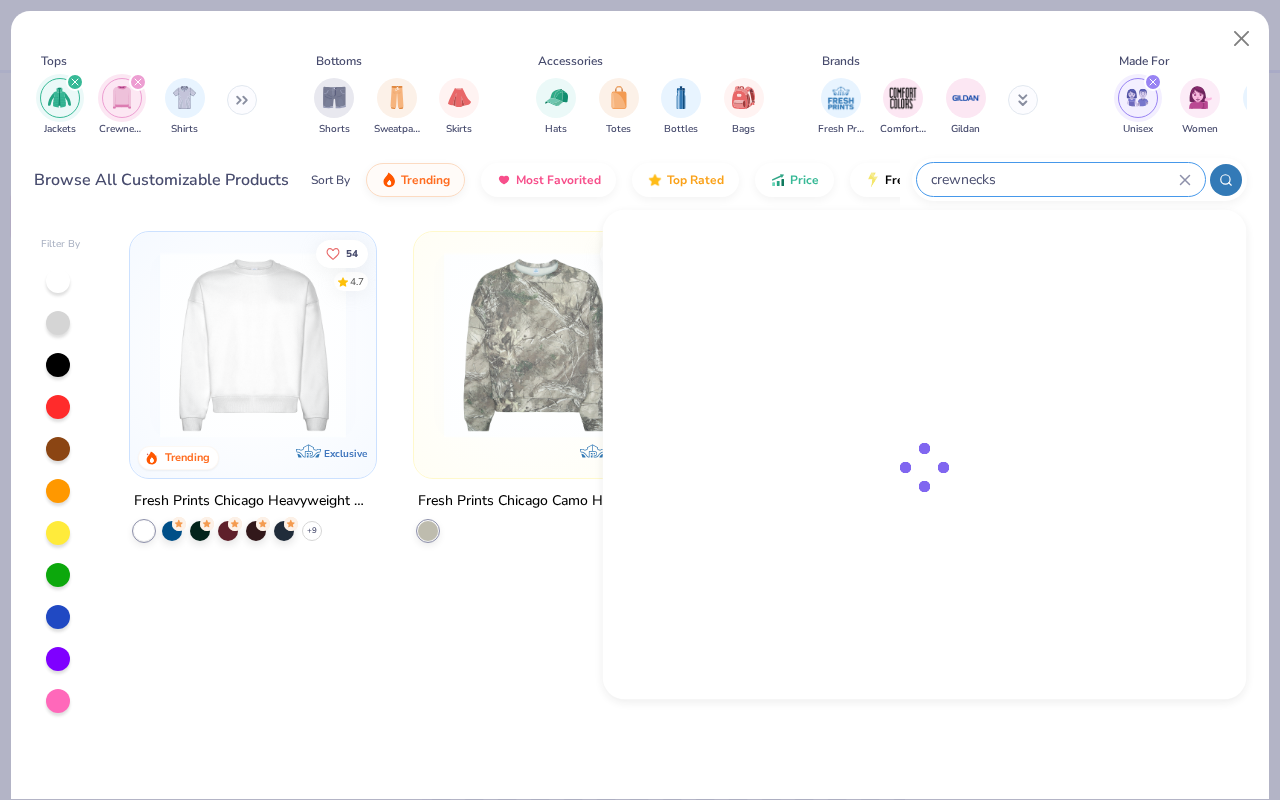 click on "crewnecks" at bounding box center [1054, 179] 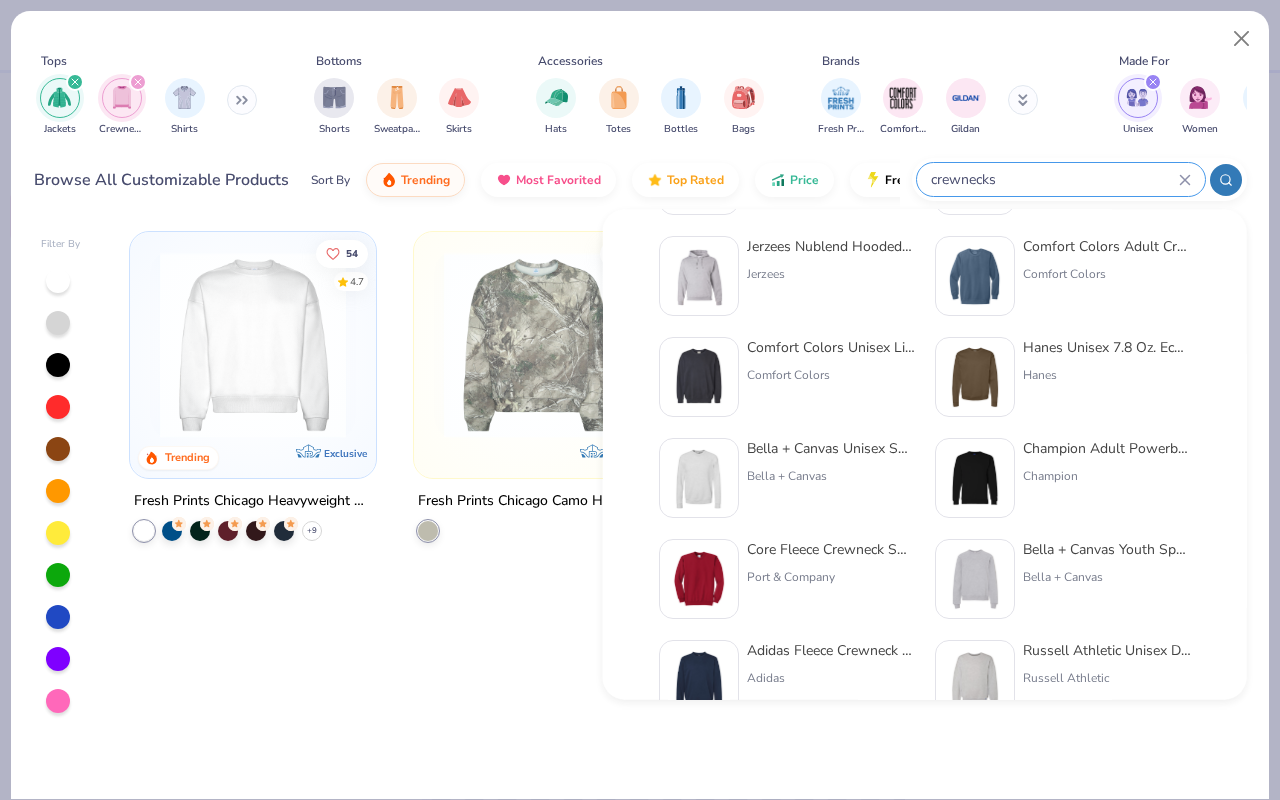 scroll, scrollTop: 118, scrollLeft: 0, axis: vertical 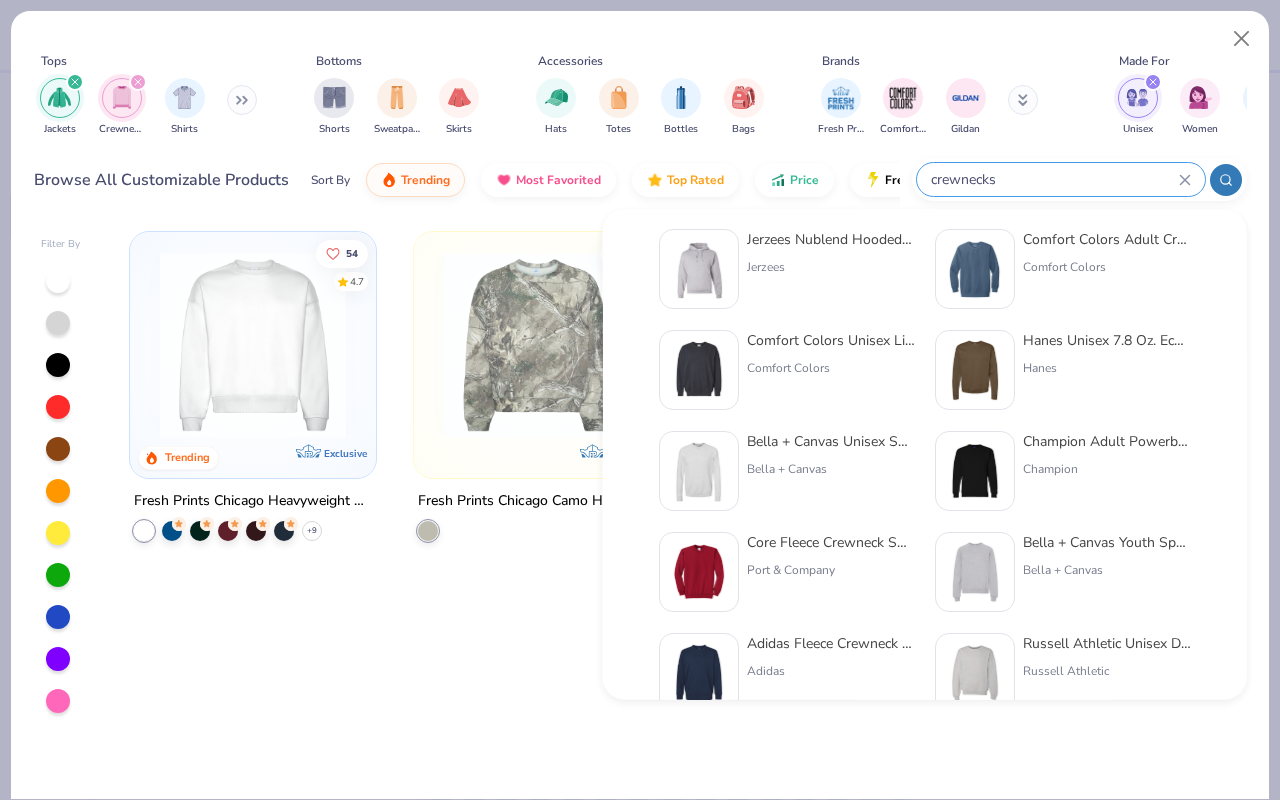 click on "Hanes Unisex 7.8 Oz. Ecosmart 50/50 Crewneck Sweatshirt" at bounding box center (1107, 340) 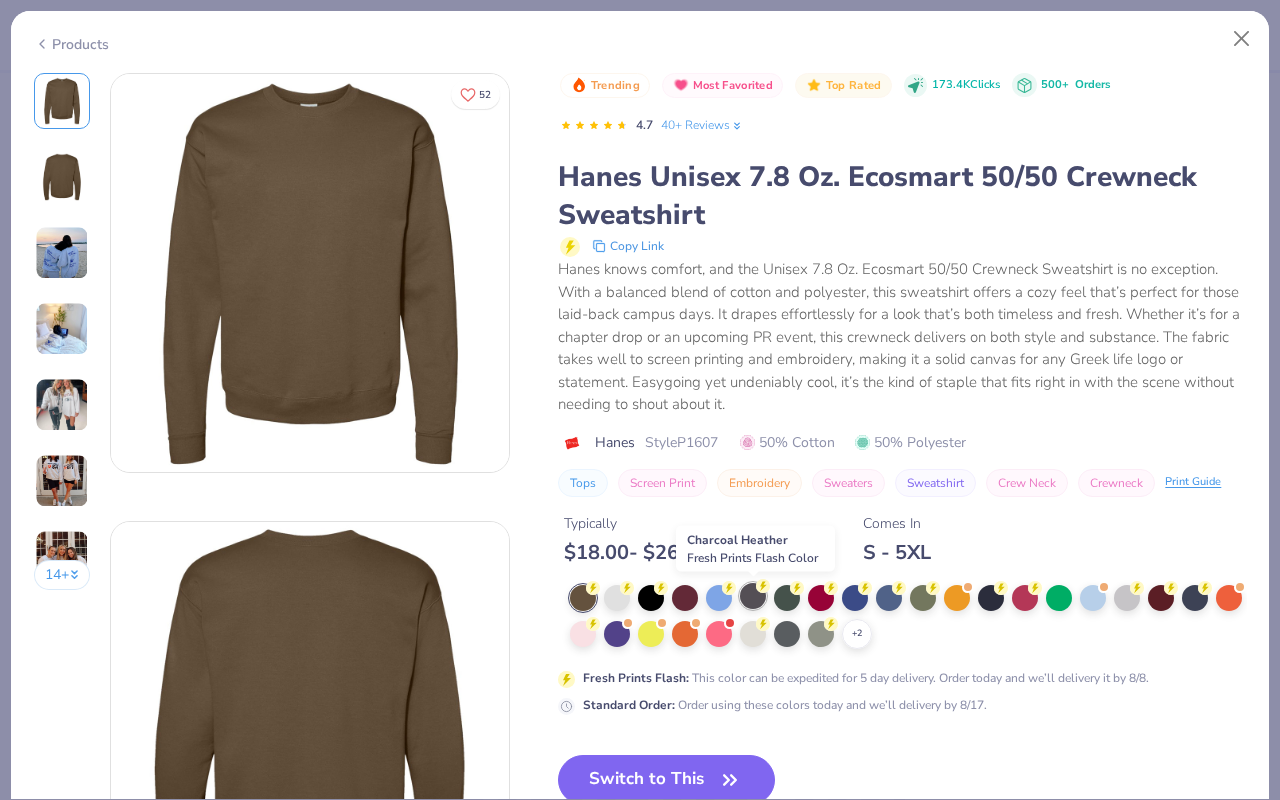 click at bounding box center [753, 596] 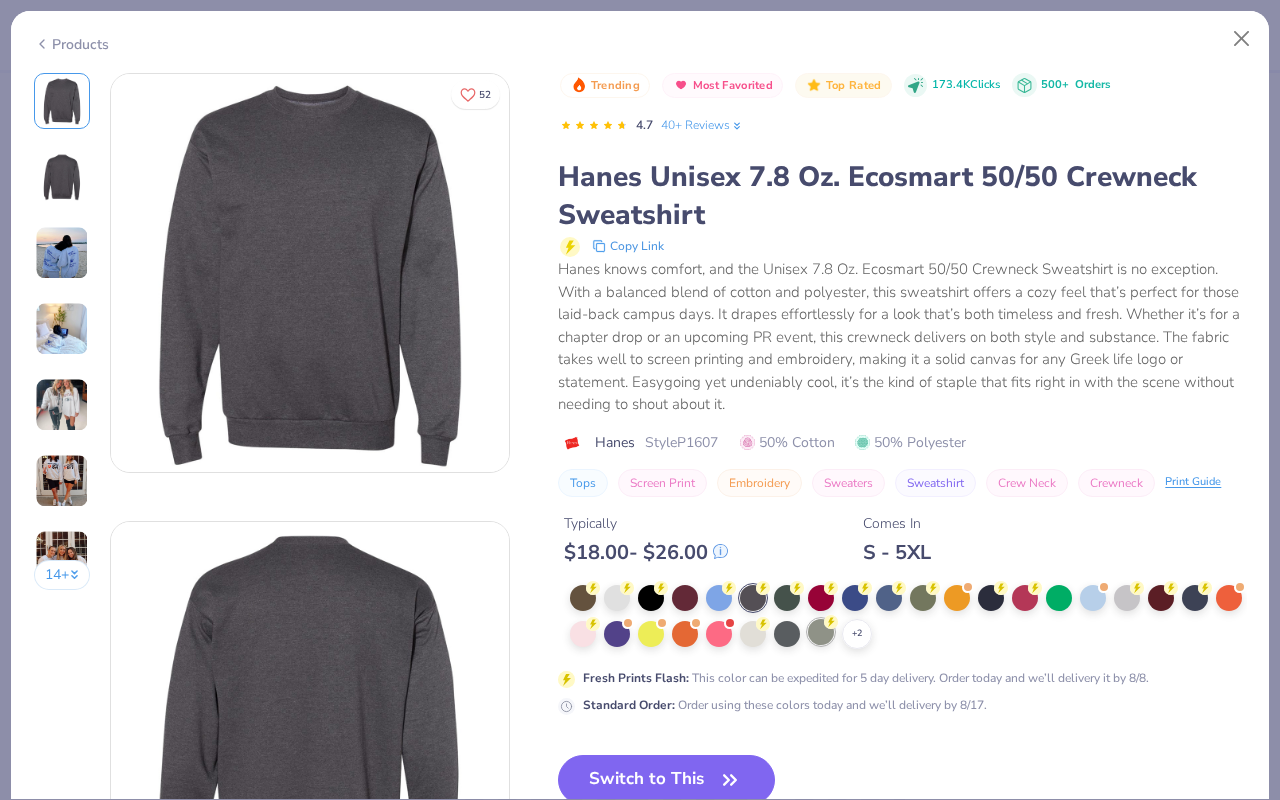 click at bounding box center (821, 632) 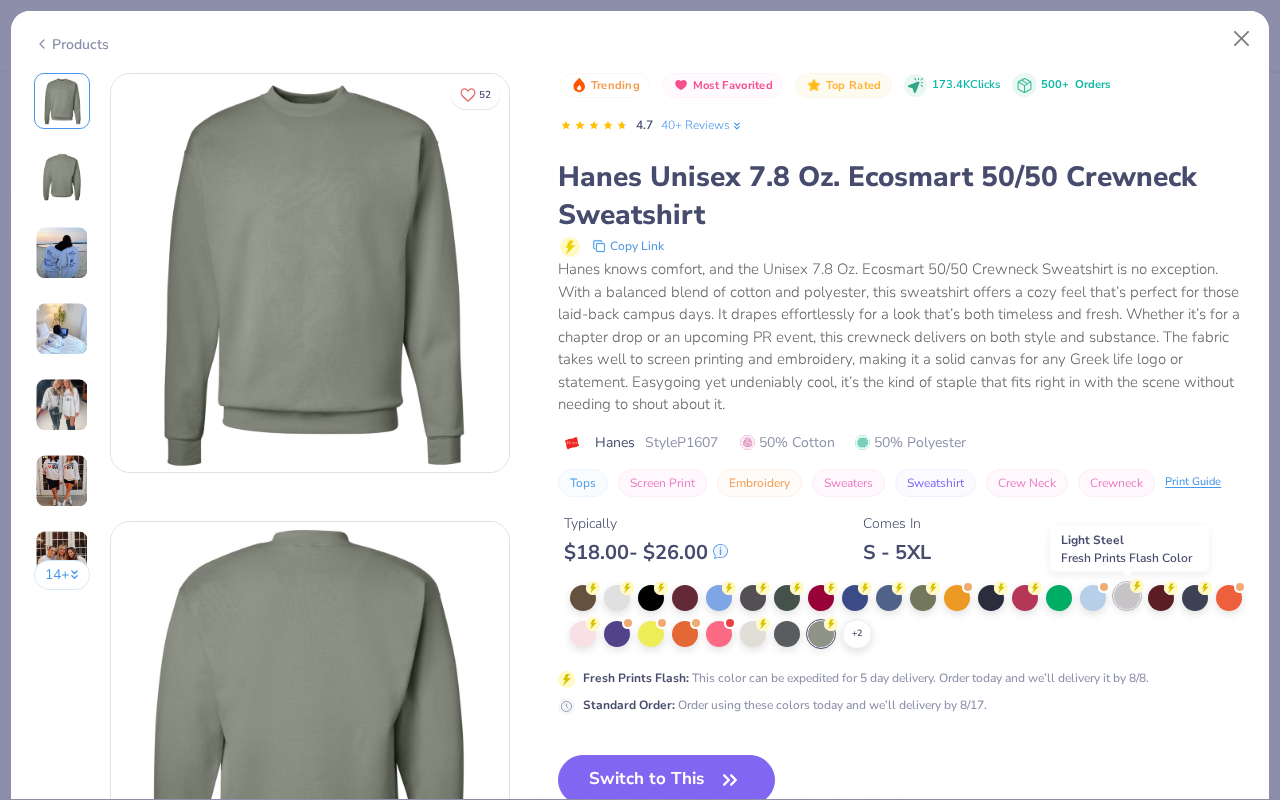 click at bounding box center (1127, 596) 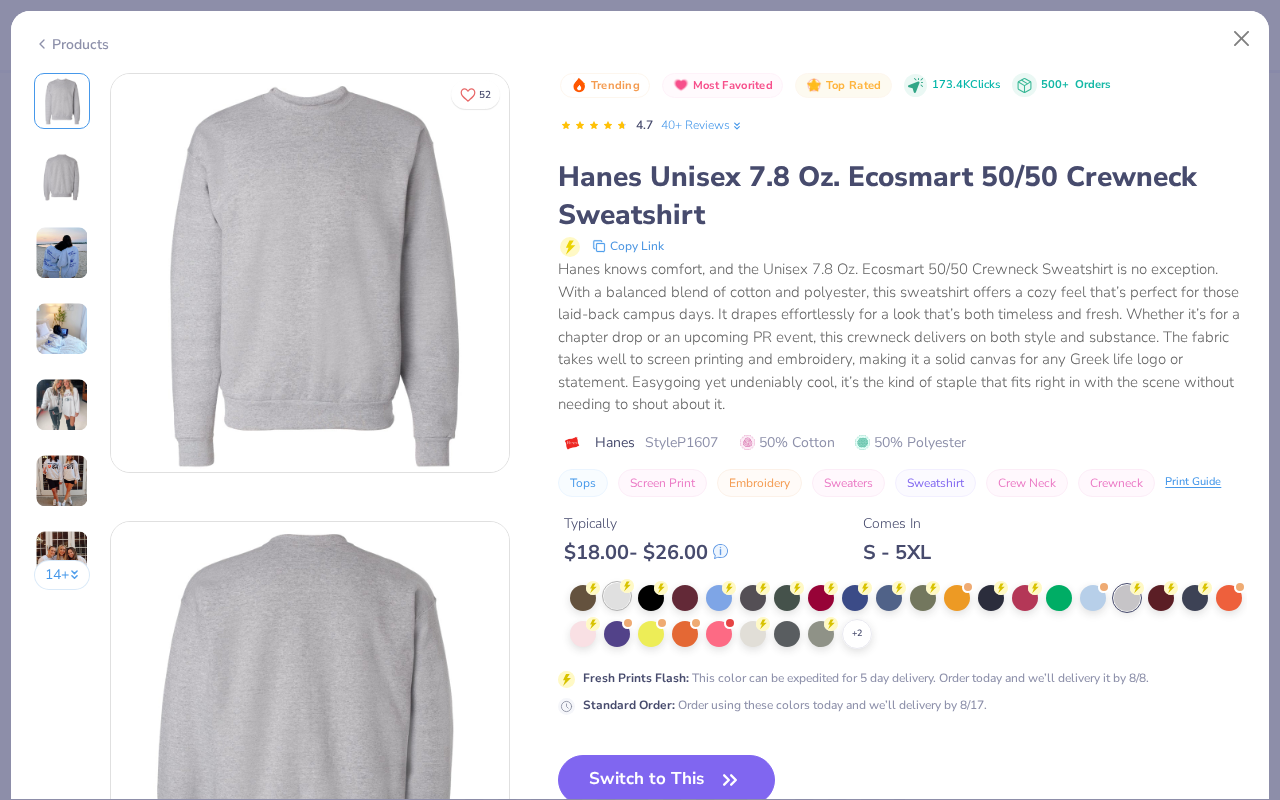 click at bounding box center (617, 596) 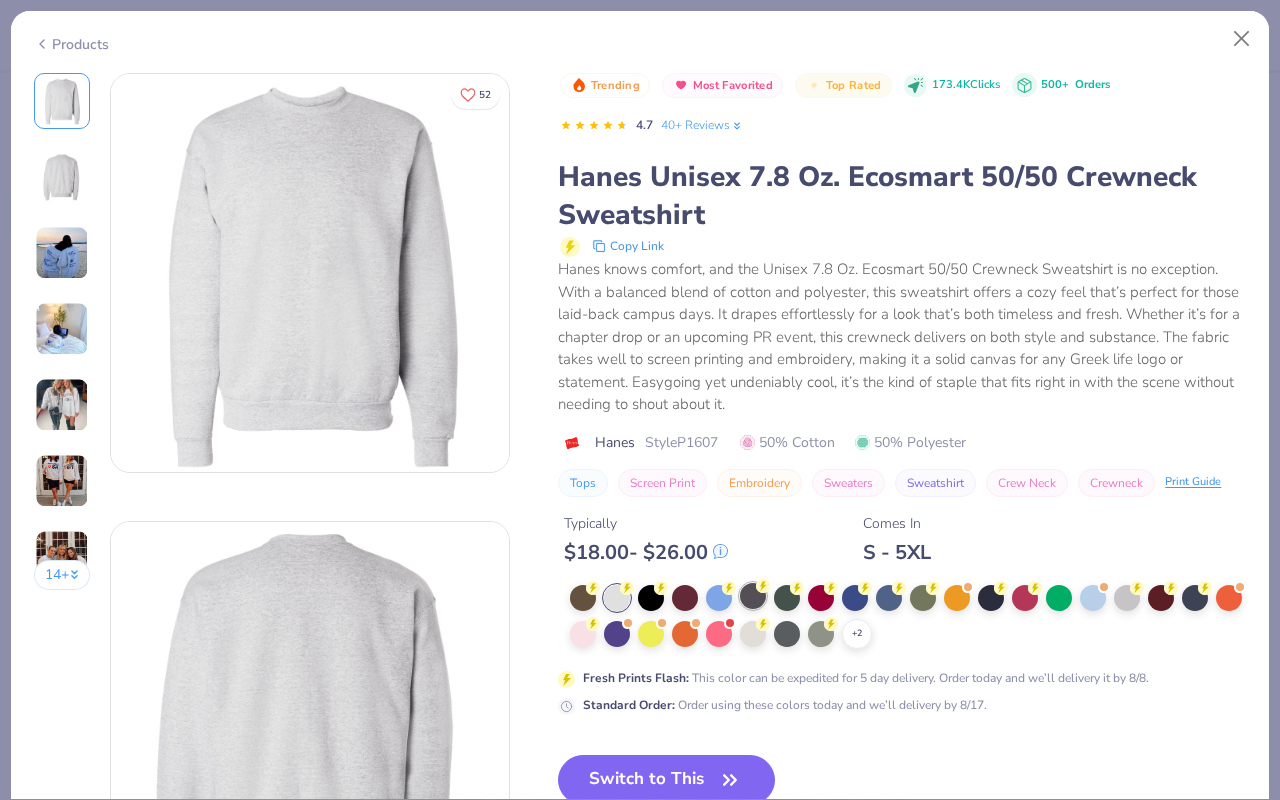 click at bounding box center (753, 596) 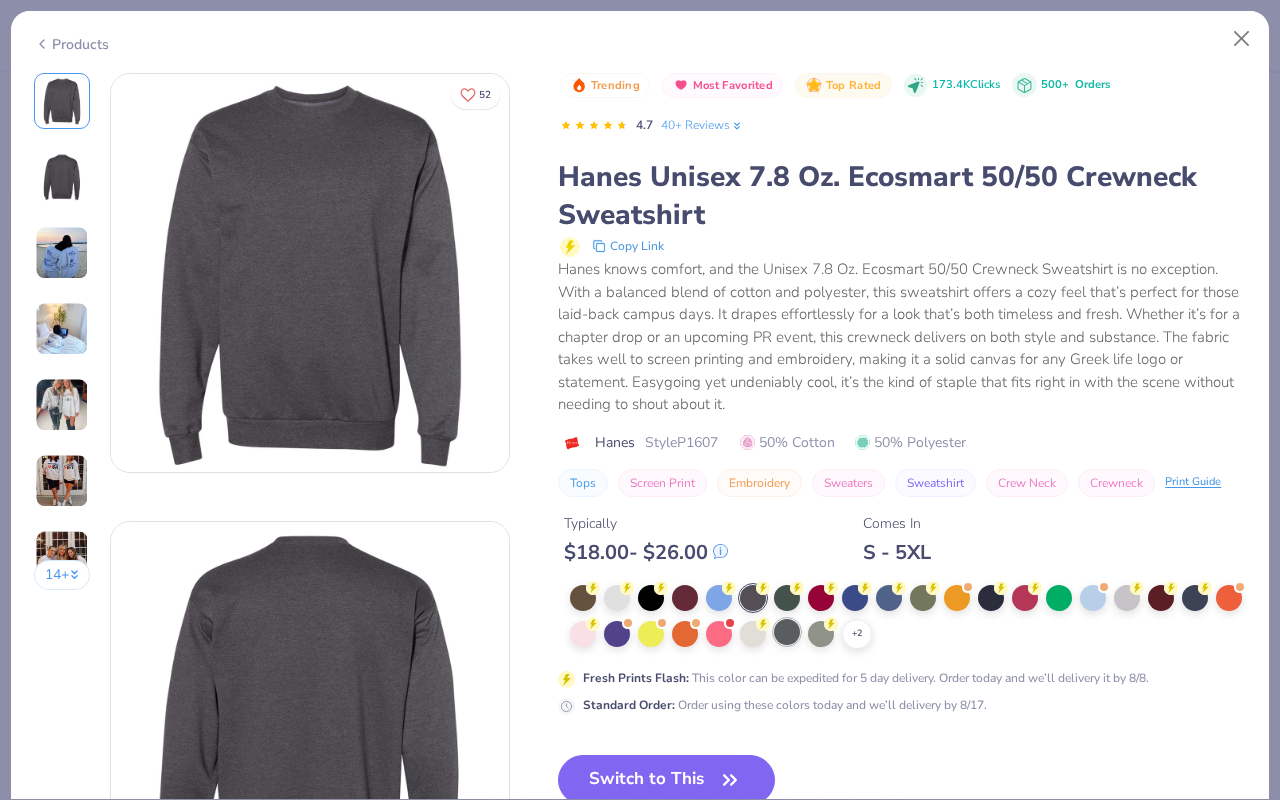 click at bounding box center [787, 632] 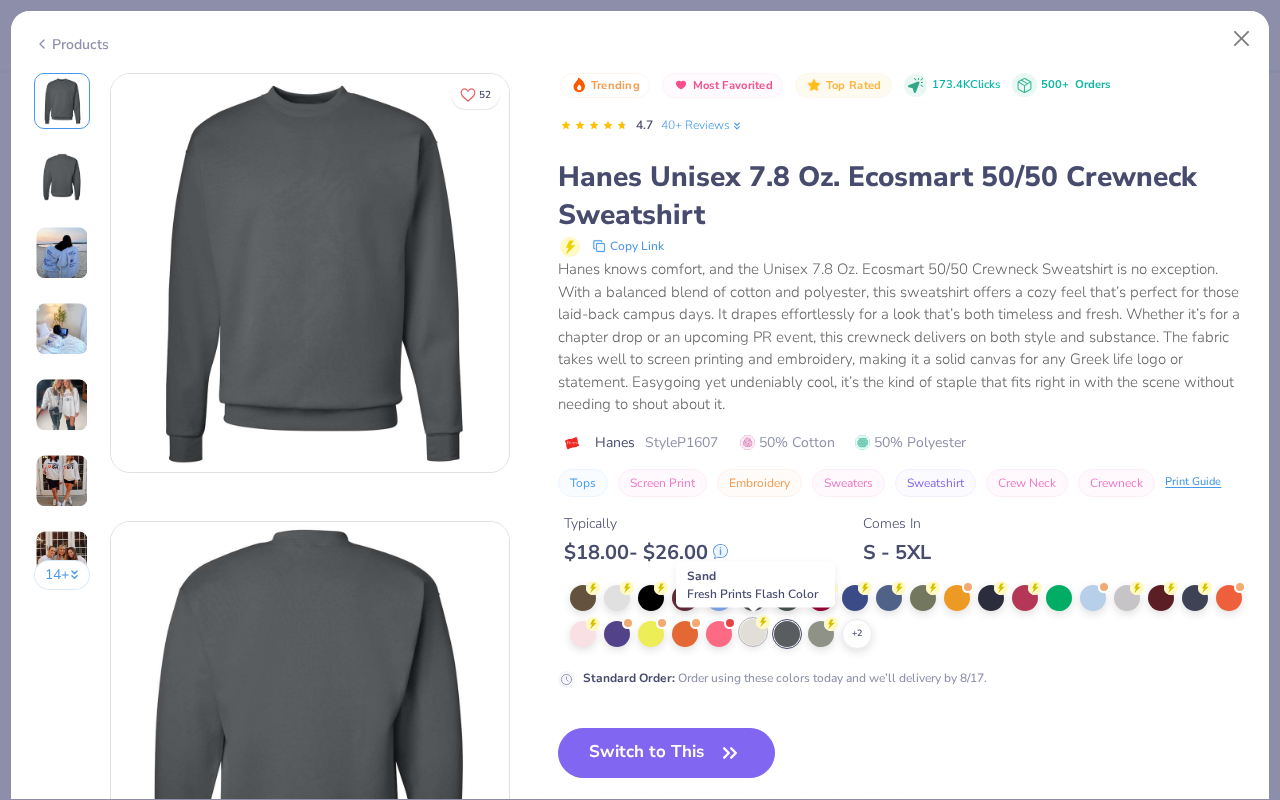 click at bounding box center (753, 632) 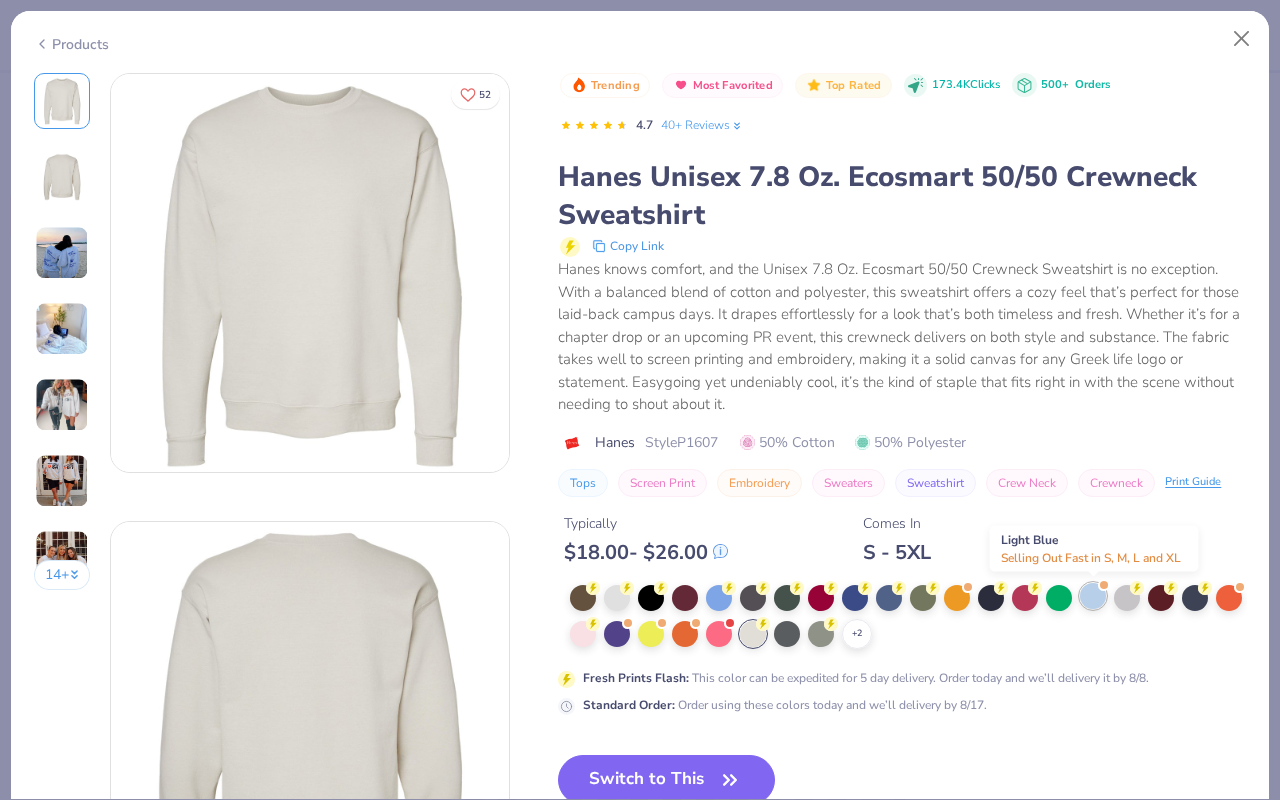 click at bounding box center [1093, 596] 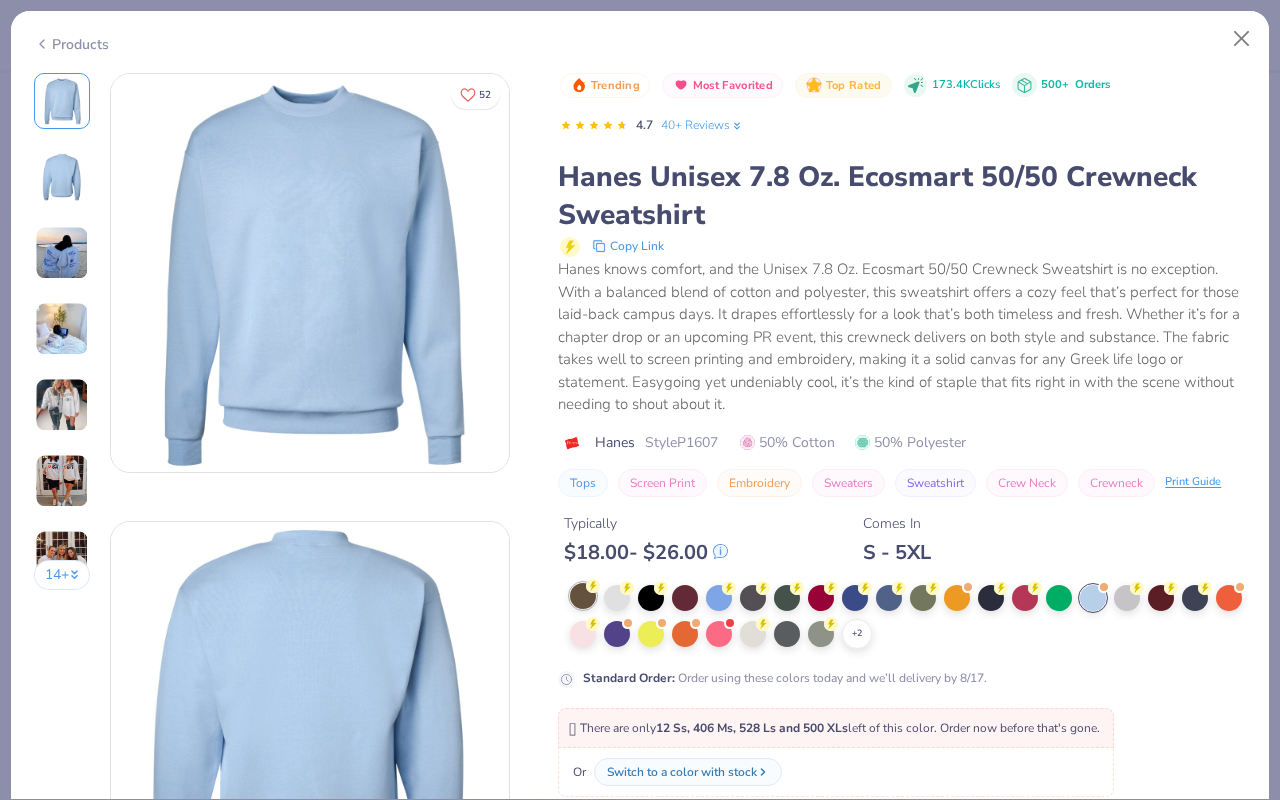 click at bounding box center [583, 596] 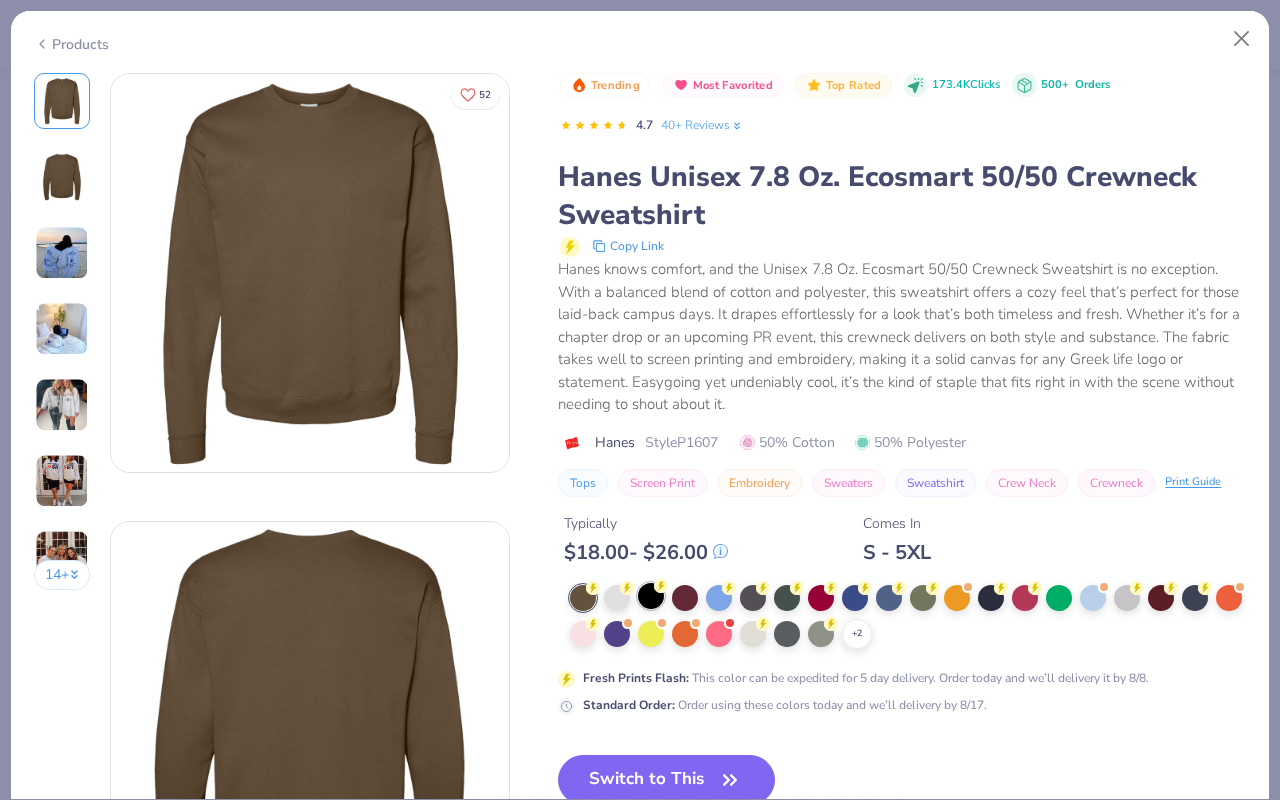 click at bounding box center (651, 596) 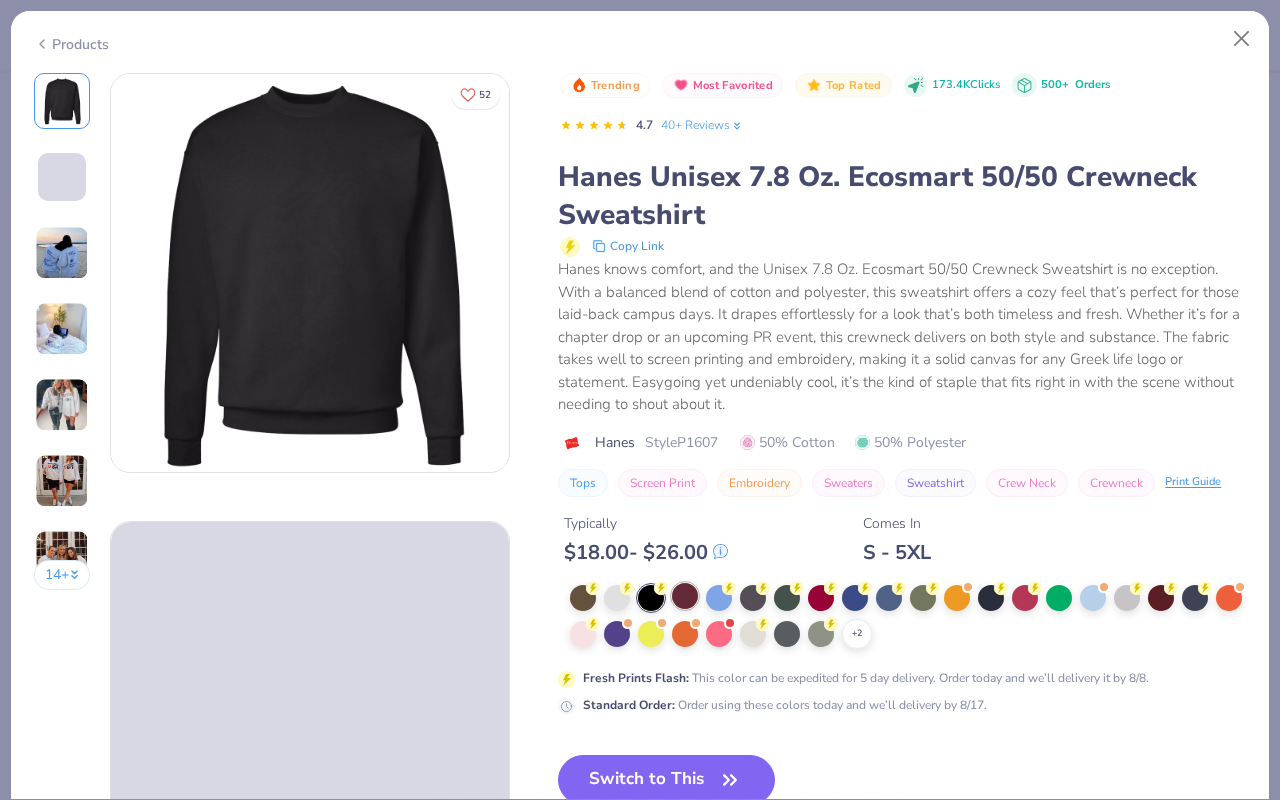 click at bounding box center (685, 596) 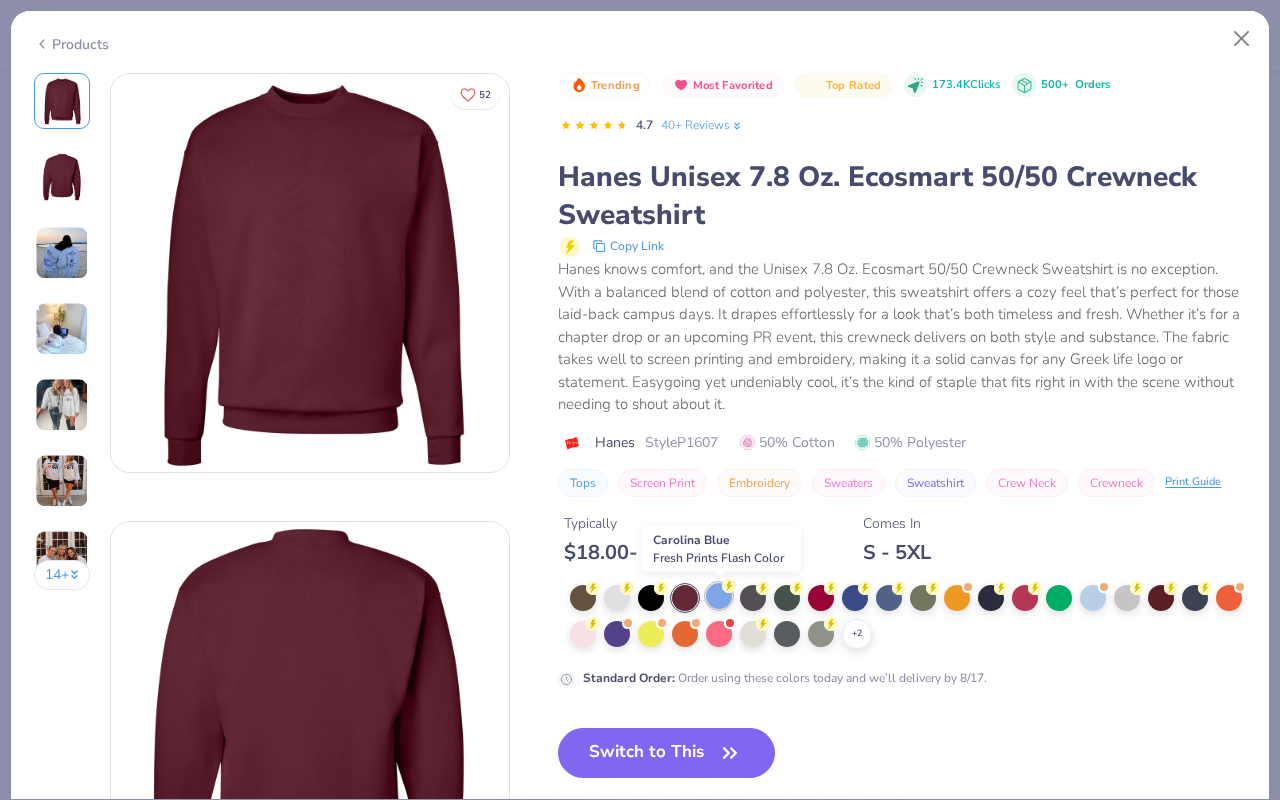 click at bounding box center (719, 596) 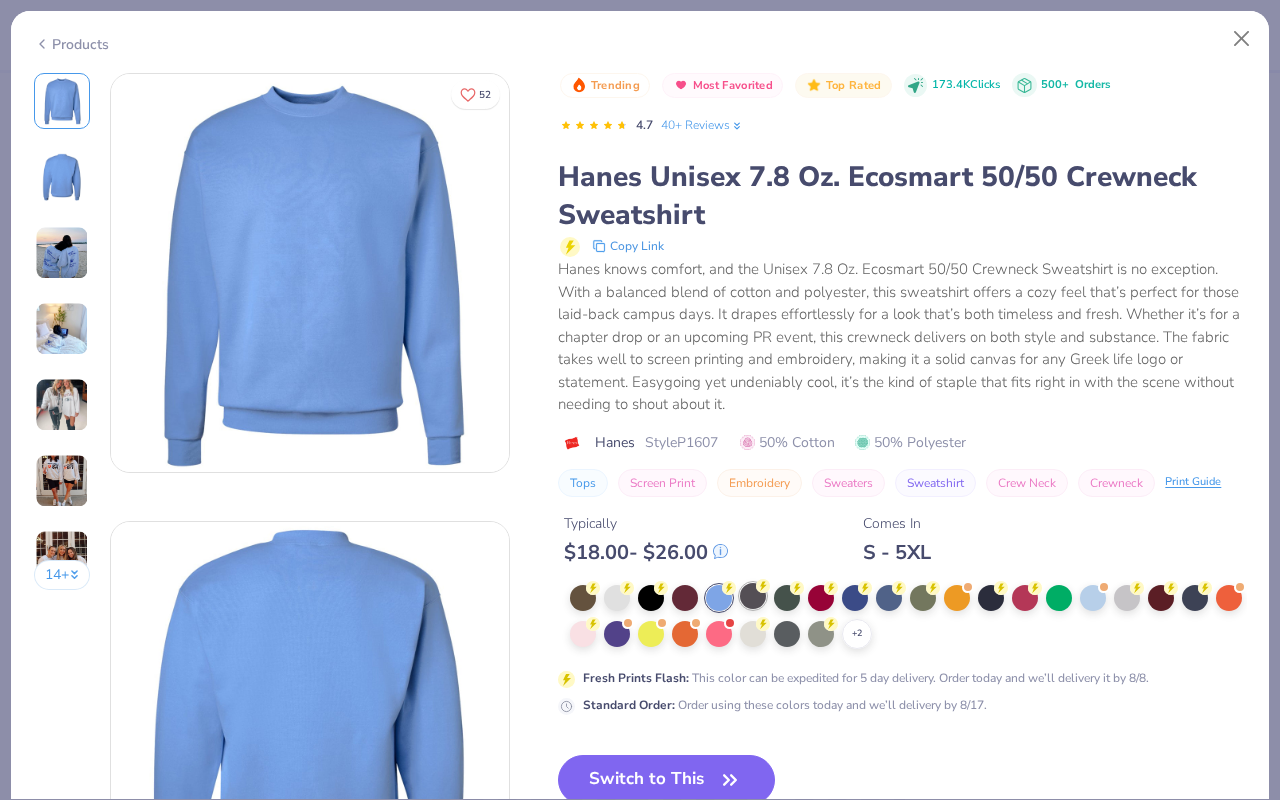 click at bounding box center [753, 596] 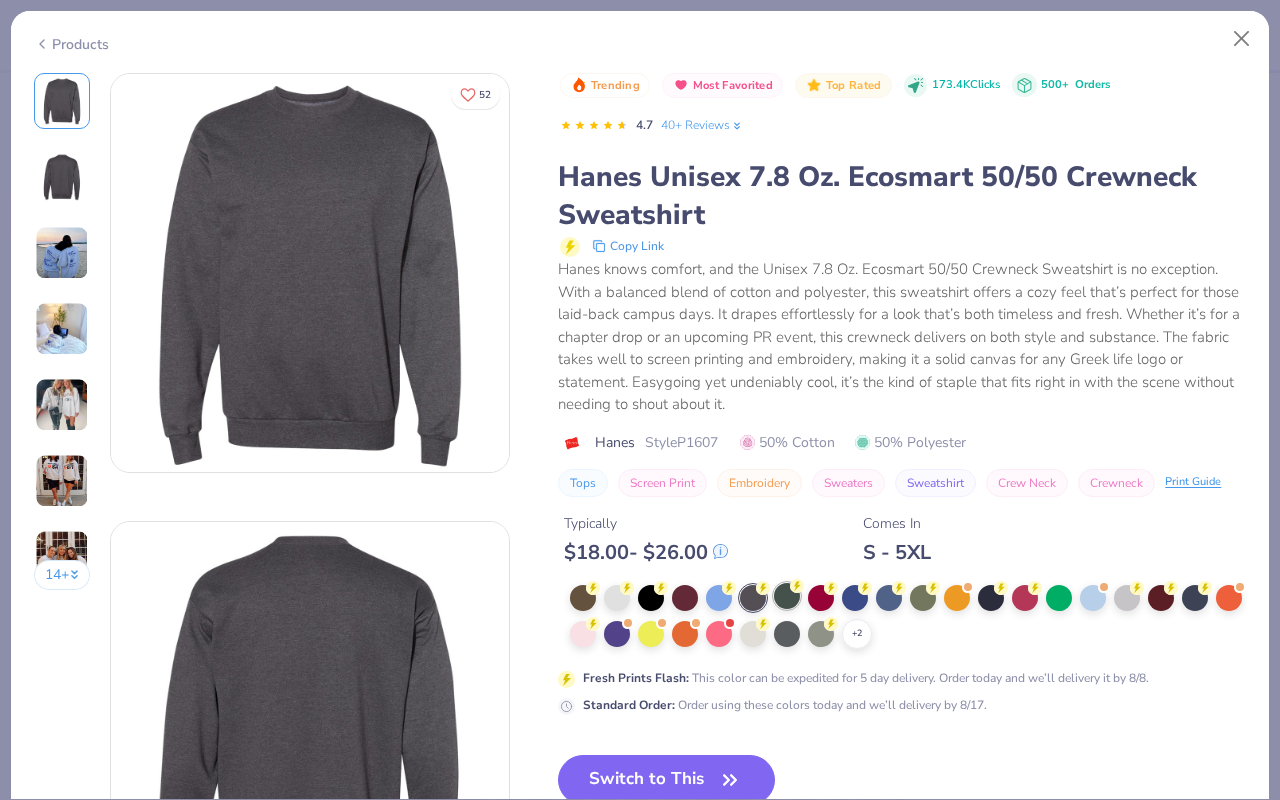 click at bounding box center (787, 596) 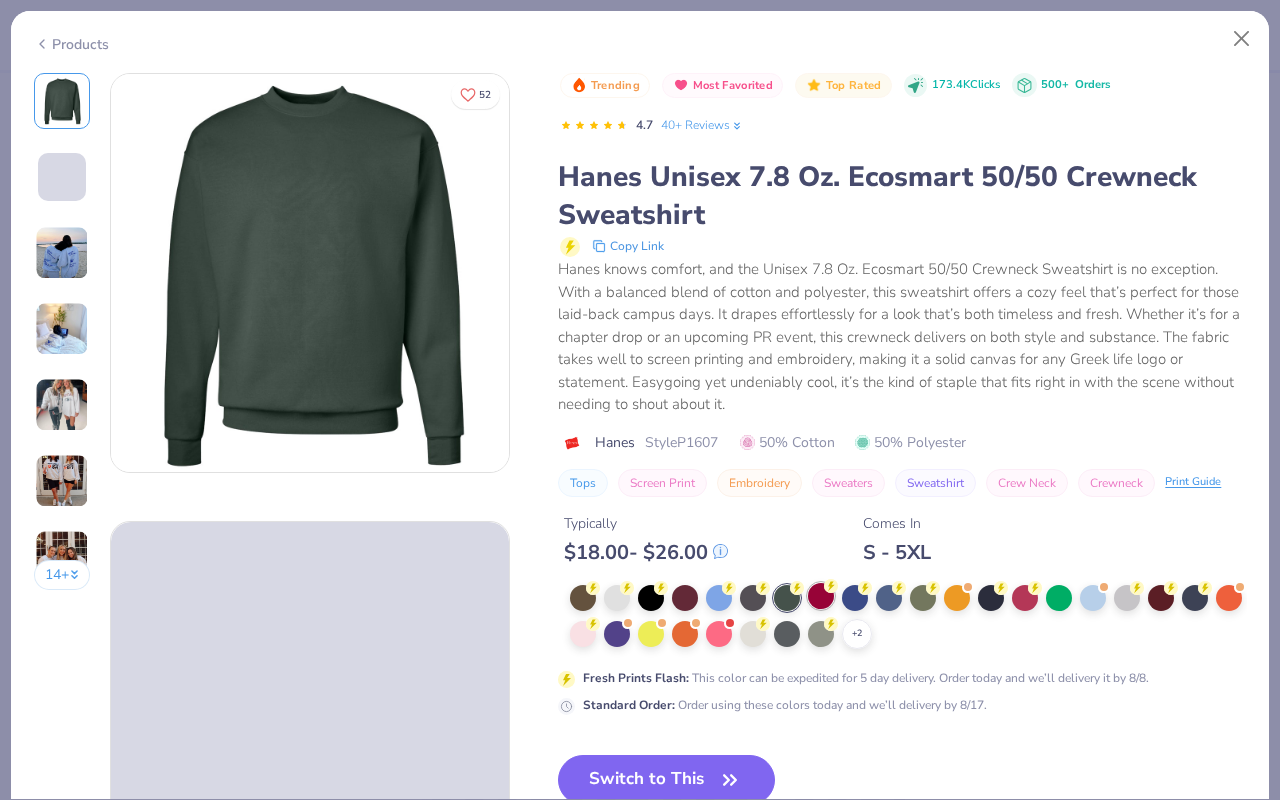 click at bounding box center [821, 596] 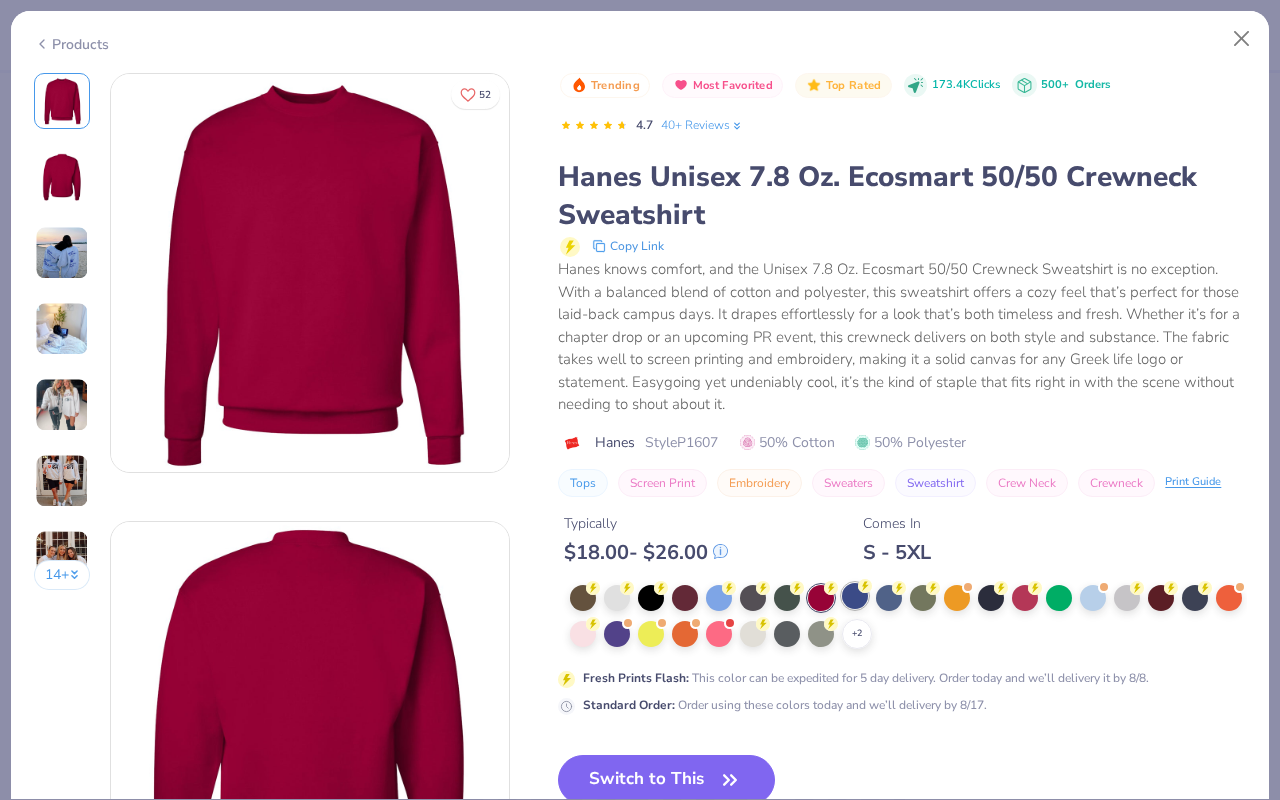 click at bounding box center (855, 596) 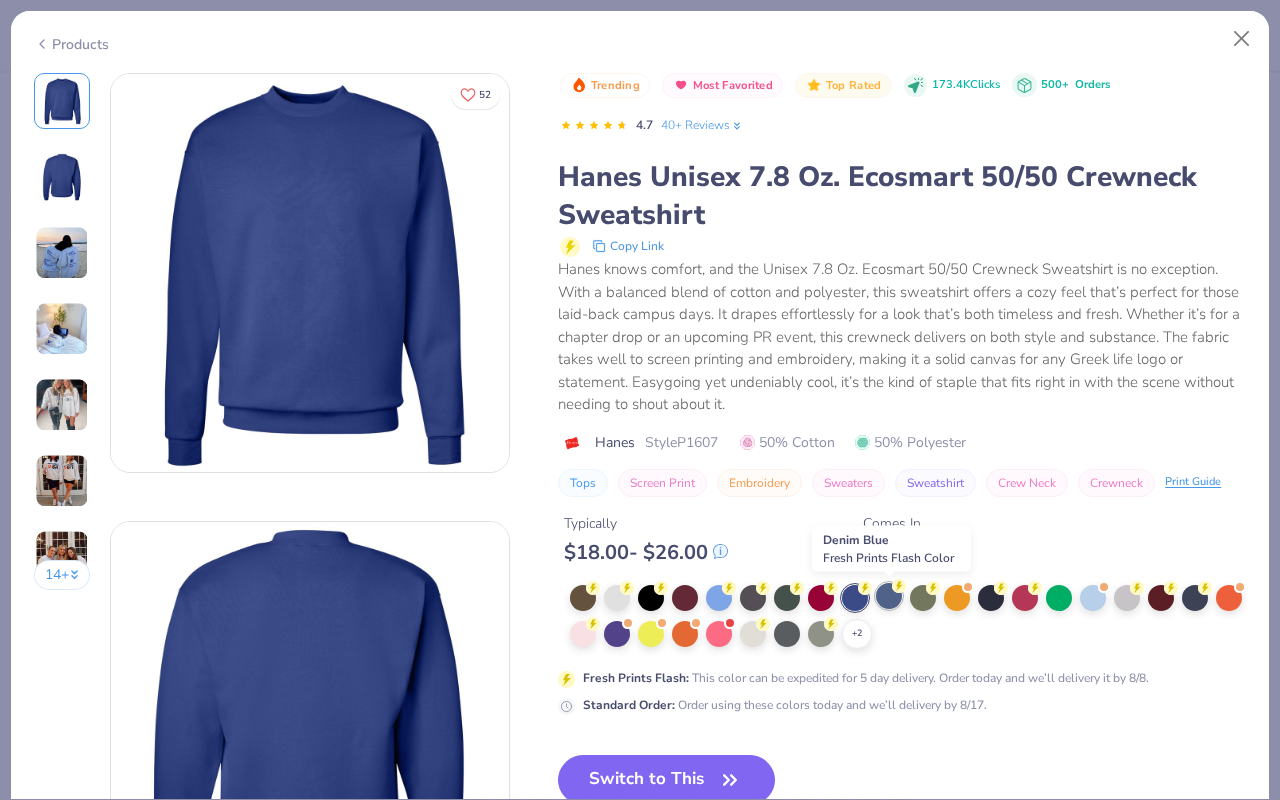 click at bounding box center (889, 596) 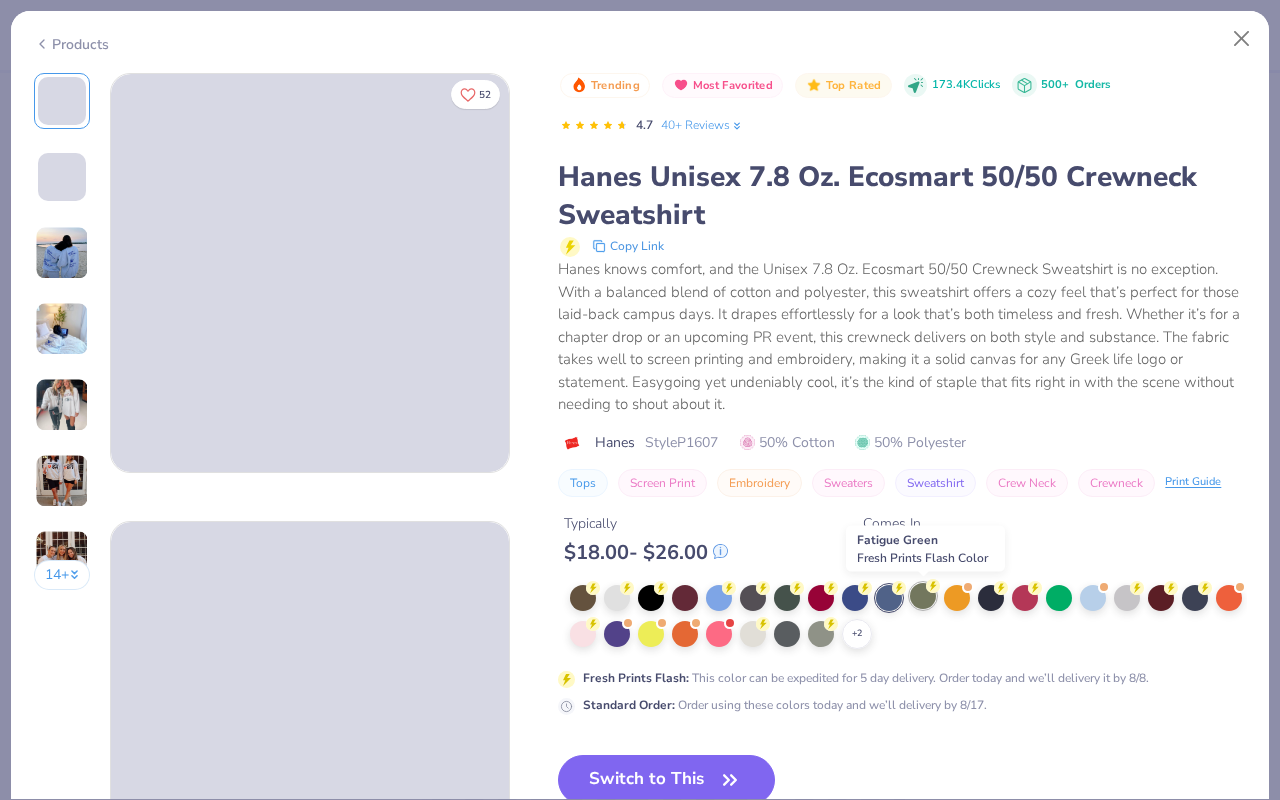 click at bounding box center [923, 596] 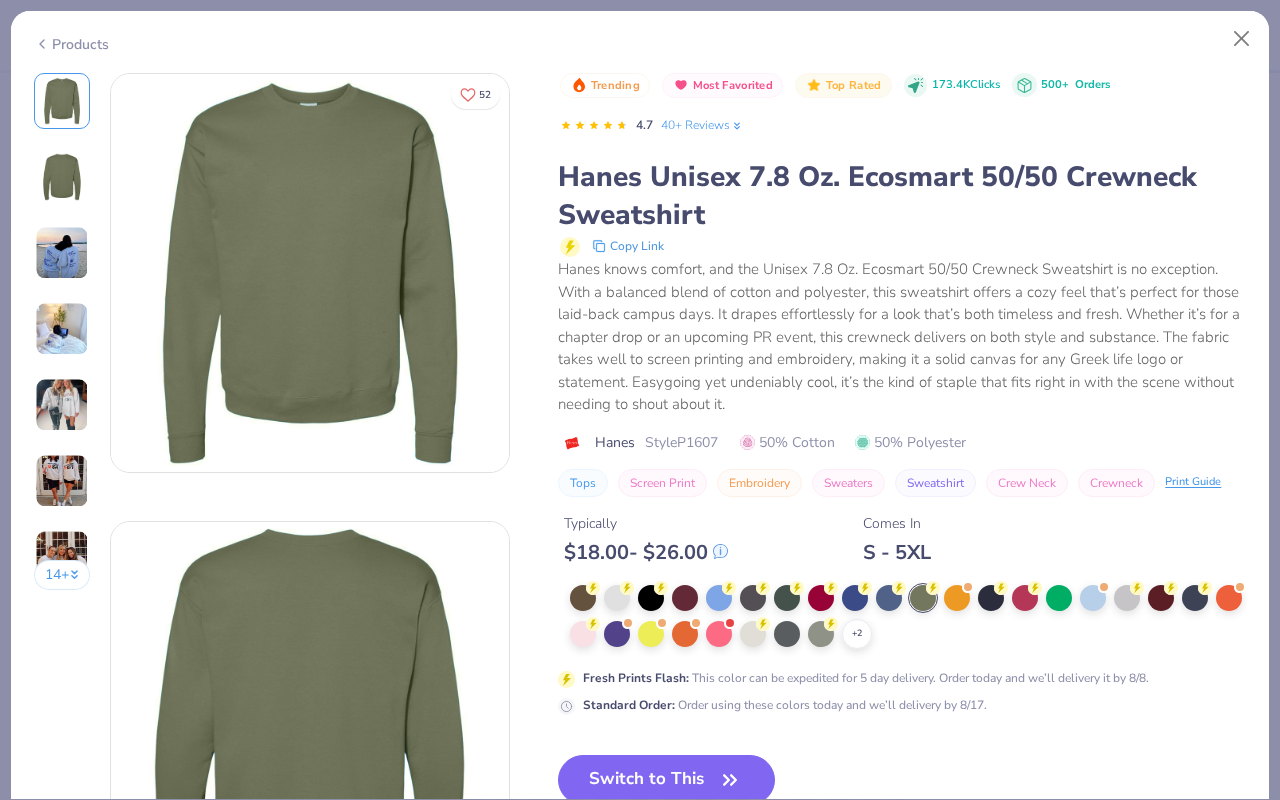click on "Products" at bounding box center [640, 37] 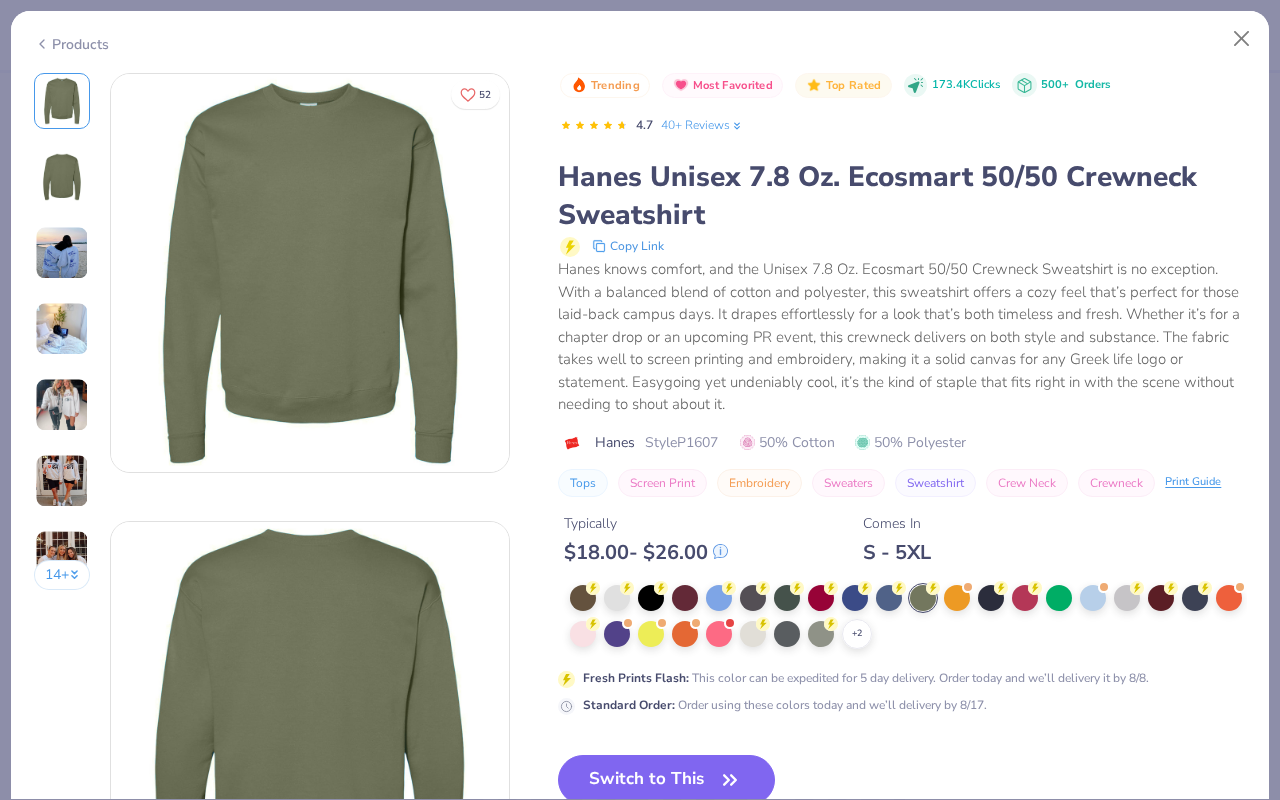 click 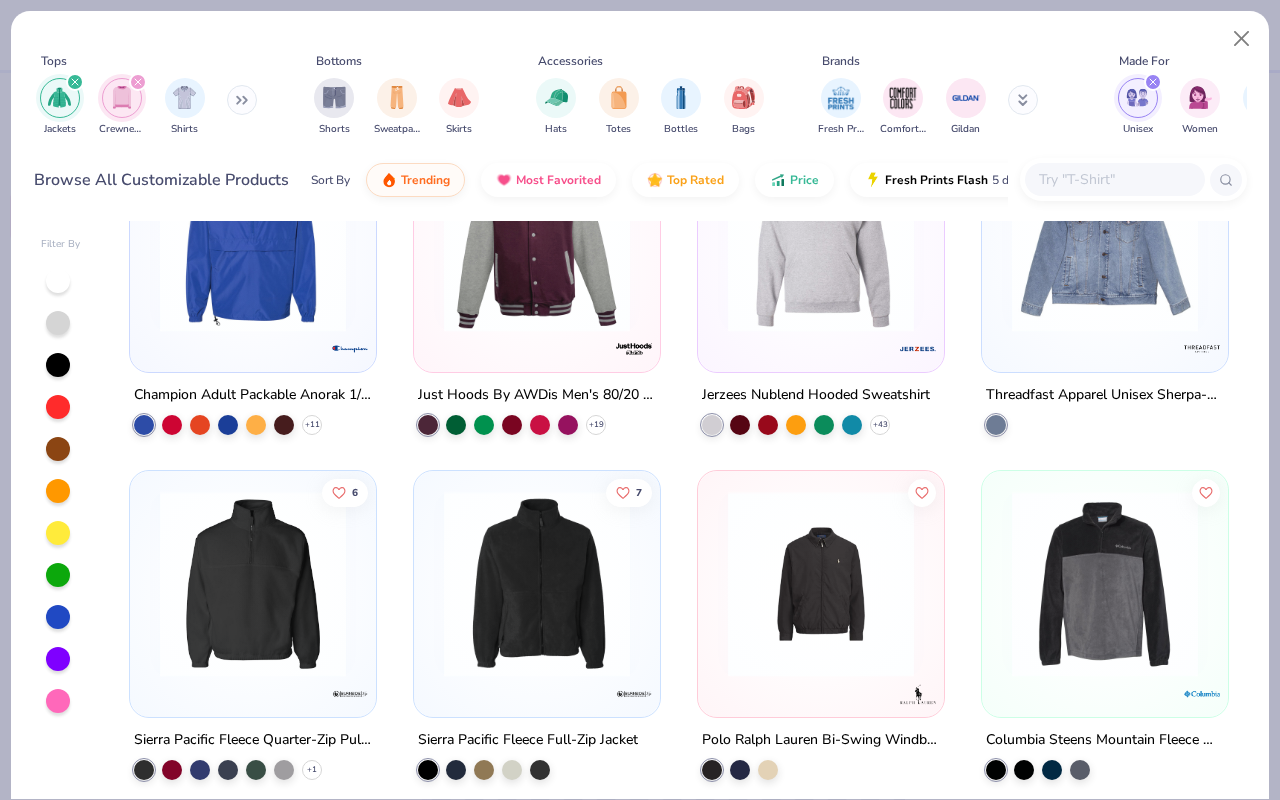 scroll, scrollTop: 449, scrollLeft: 0, axis: vertical 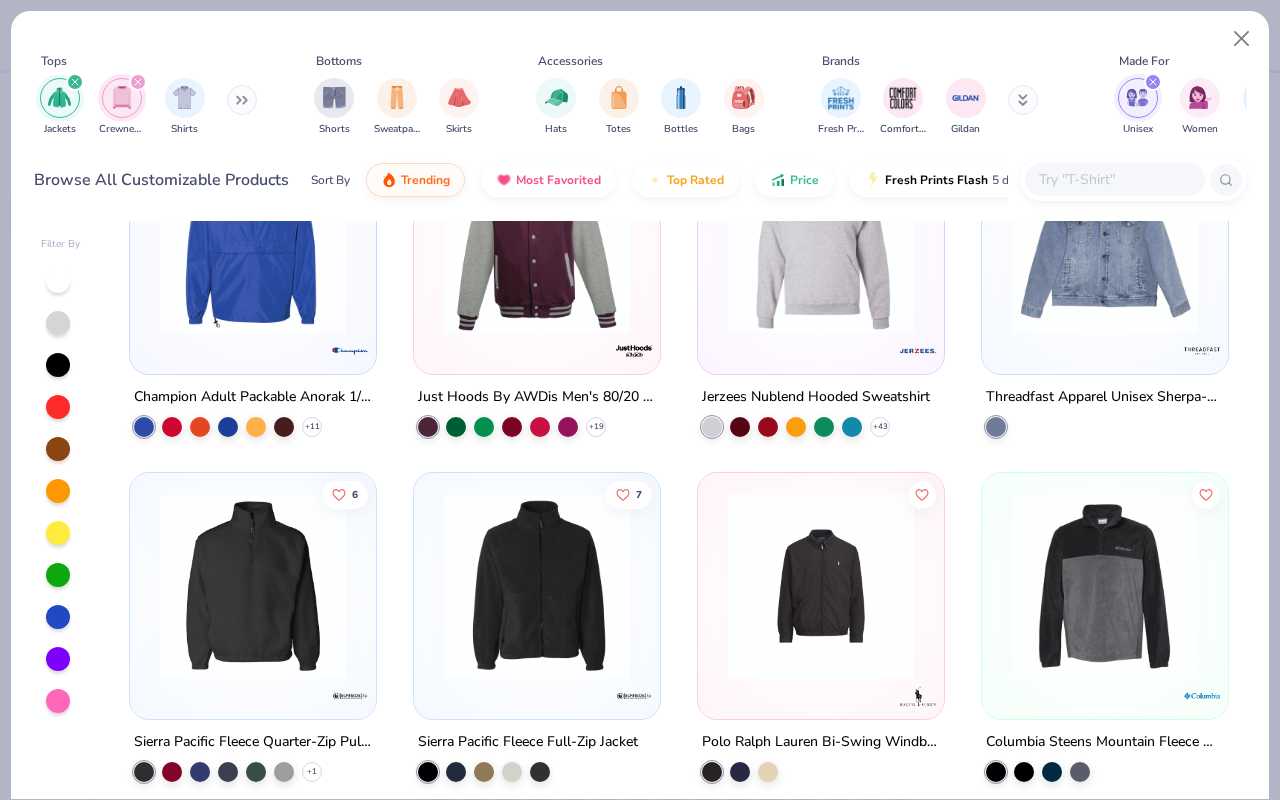 click at bounding box center [1114, 179] 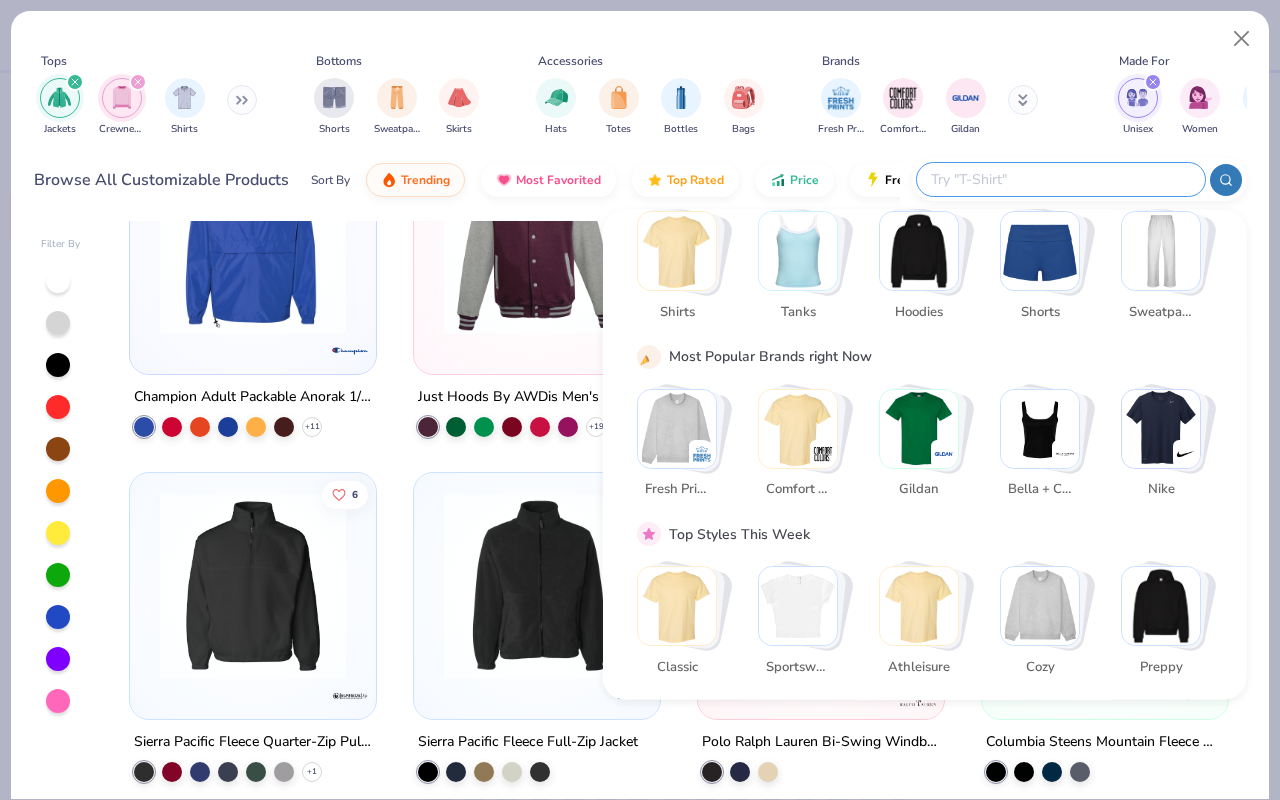 scroll, scrollTop: 117, scrollLeft: 0, axis: vertical 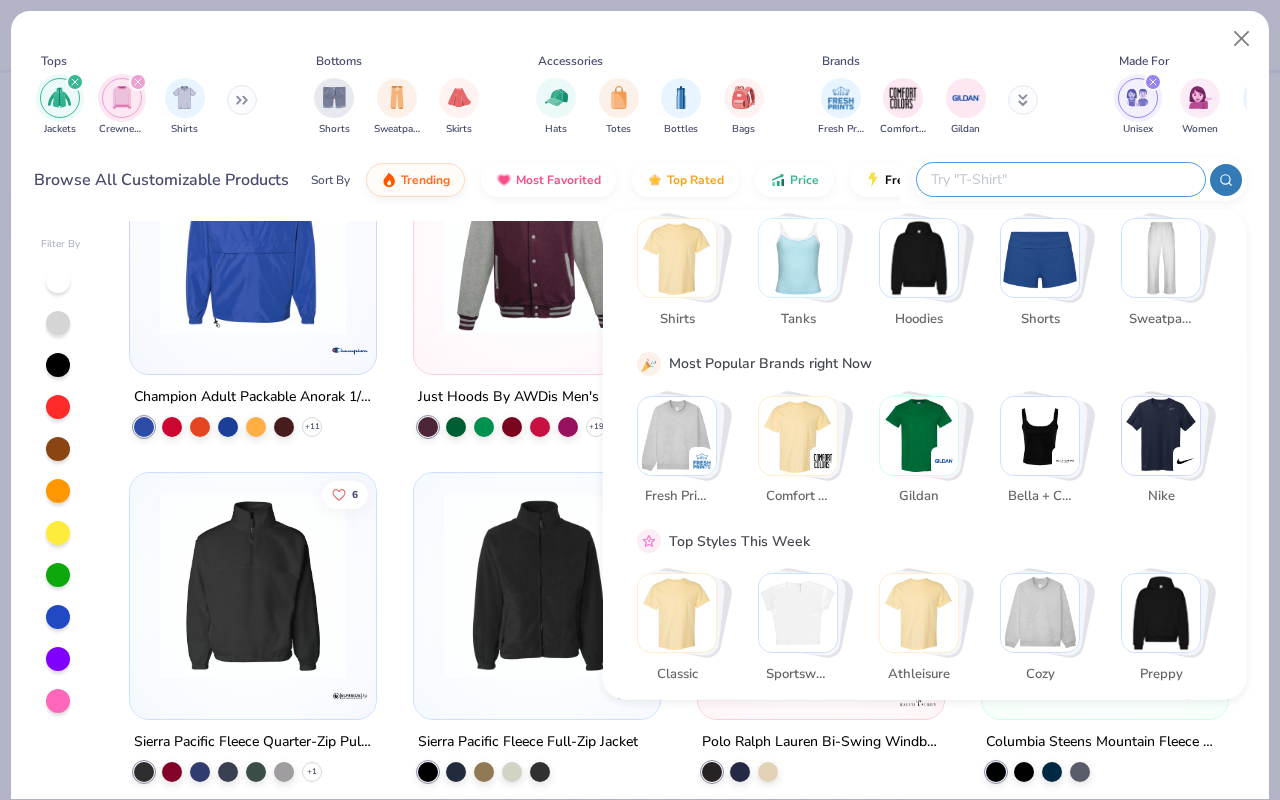 click at bounding box center (1040, 613) 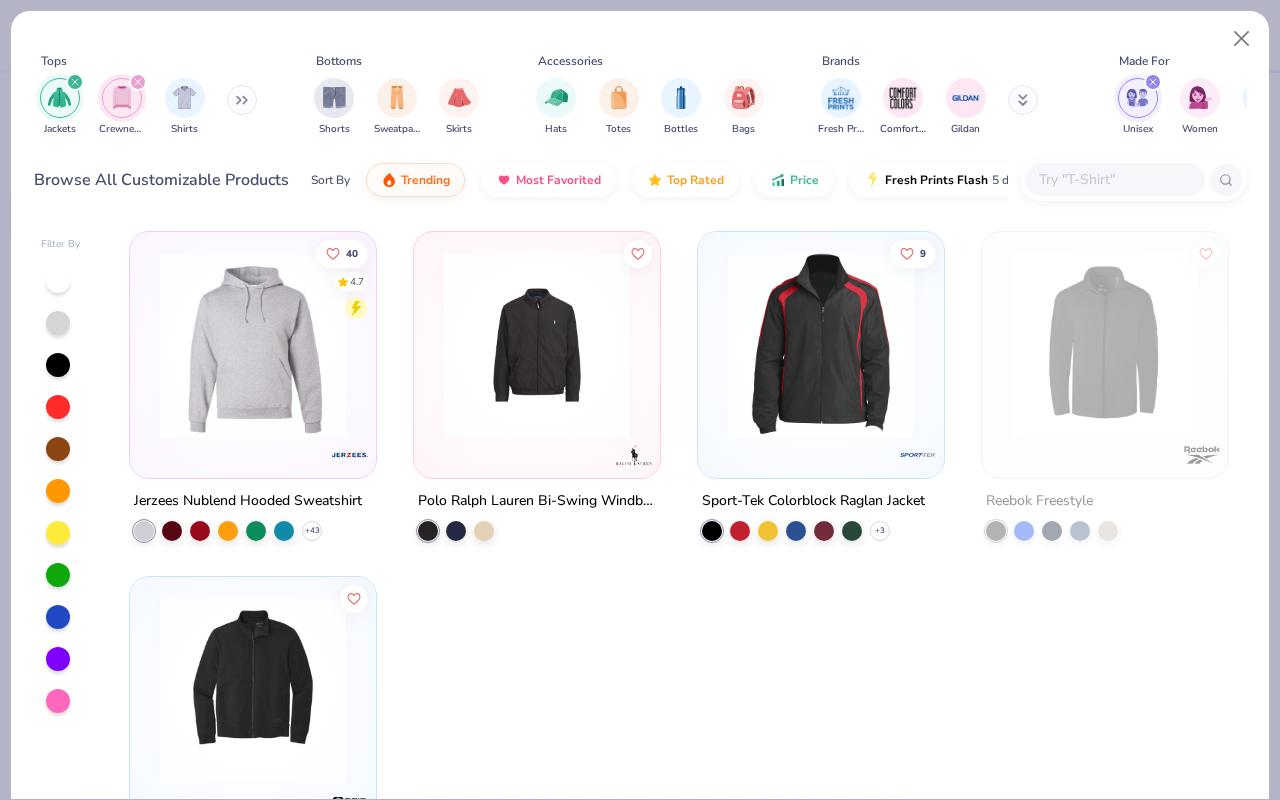 scroll, scrollTop: 120, scrollLeft: 0, axis: vertical 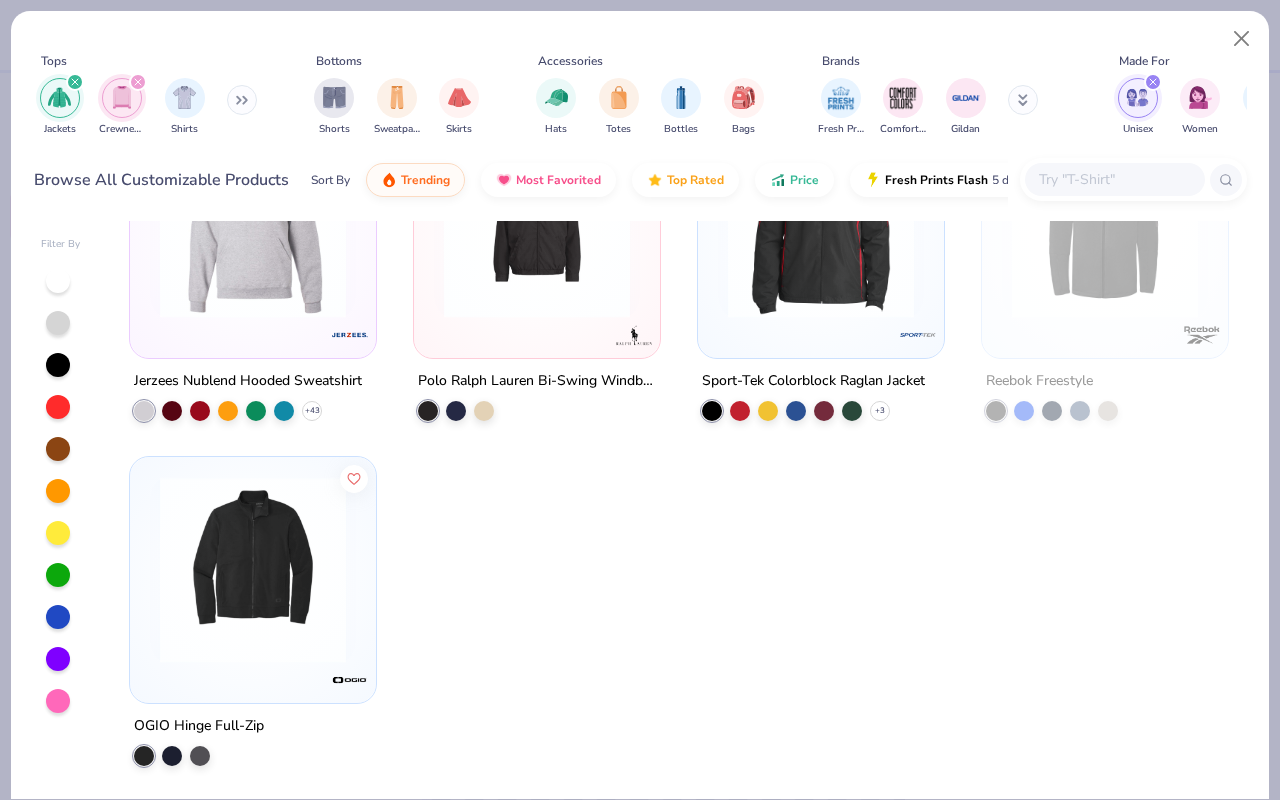 click on "Browse All Customizable Products Sort By Trending Most Favorited Top Rated Price Fresh Prints Flash 5 day delivery" at bounding box center (640, 180) 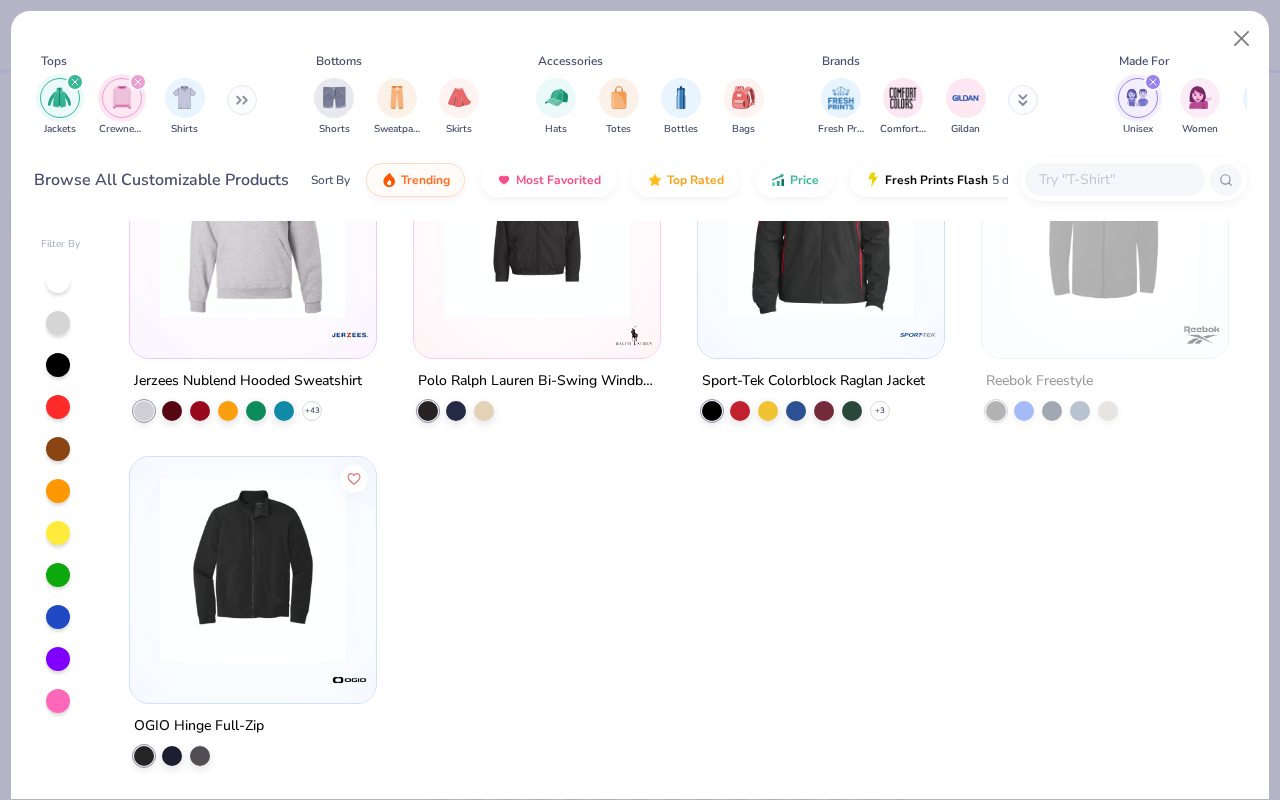 click at bounding box center (1114, 179) 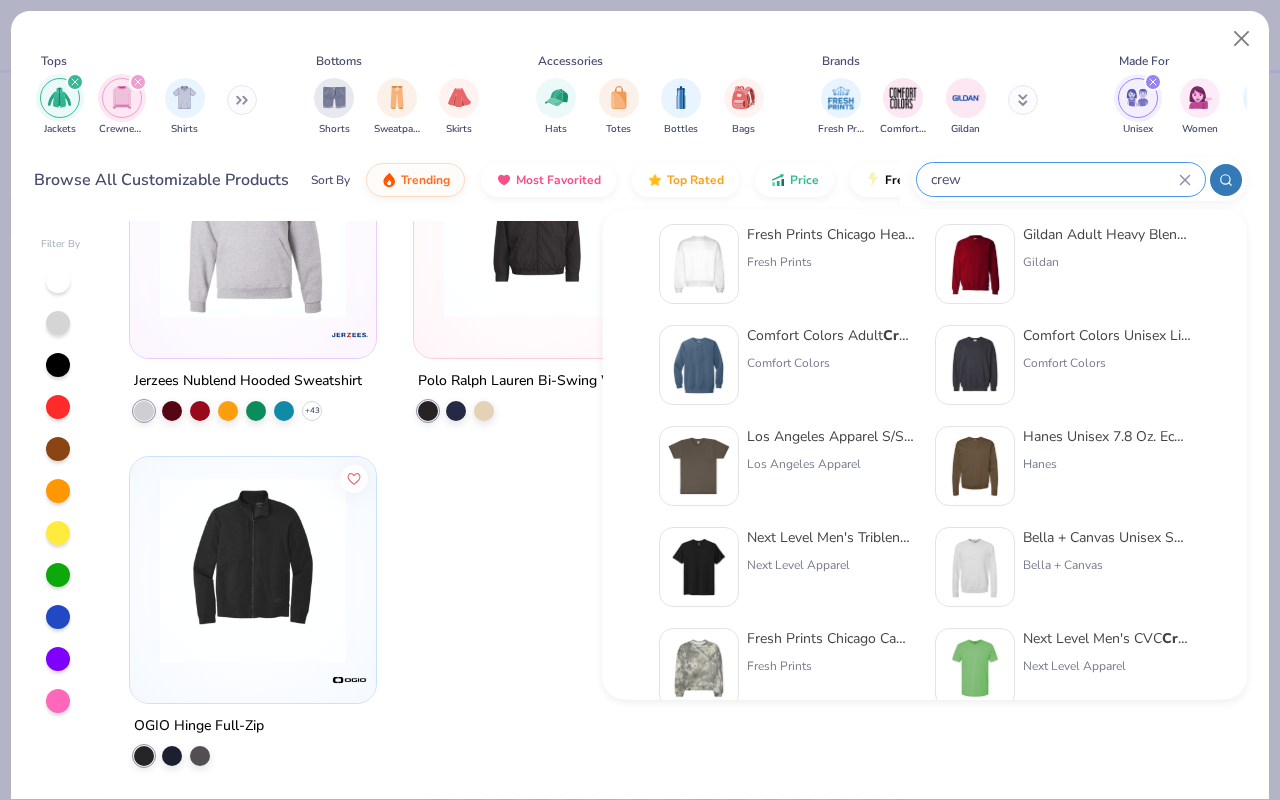 scroll, scrollTop: 0, scrollLeft: 0, axis: both 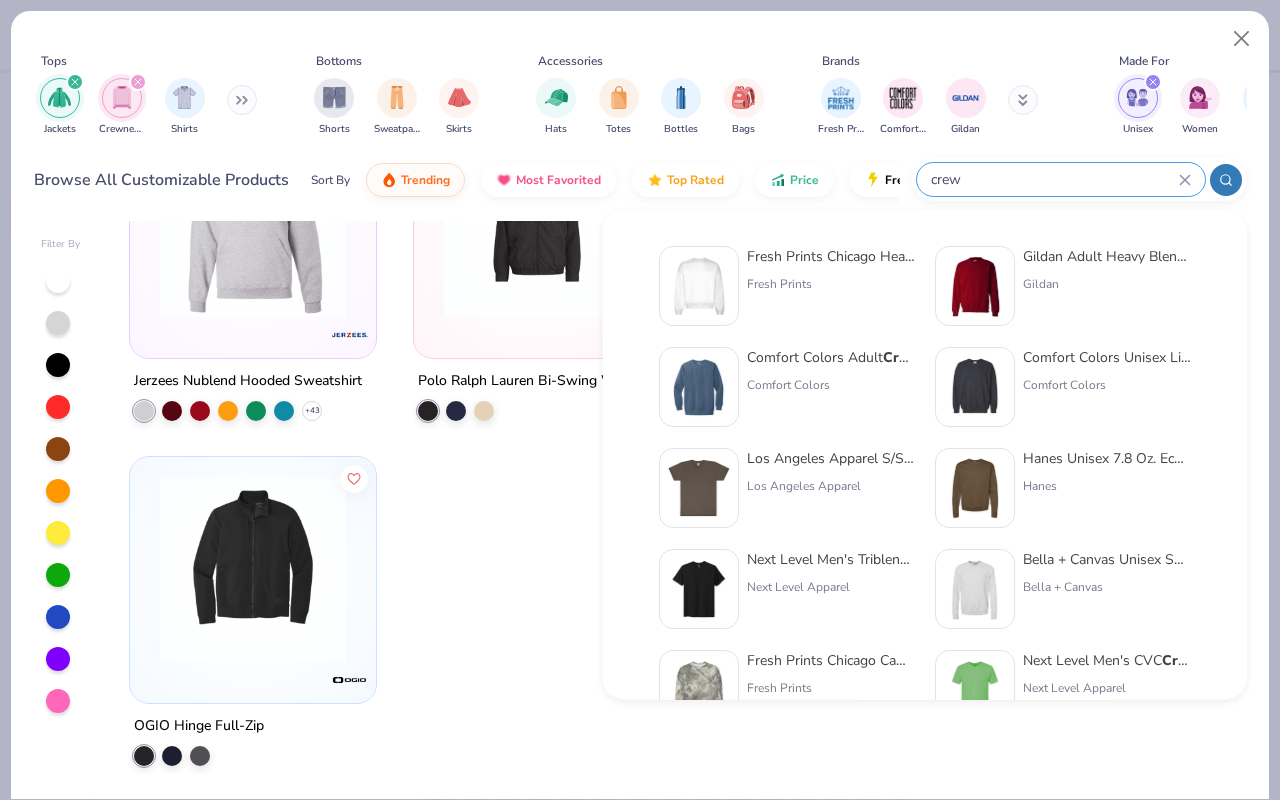 type on "crew" 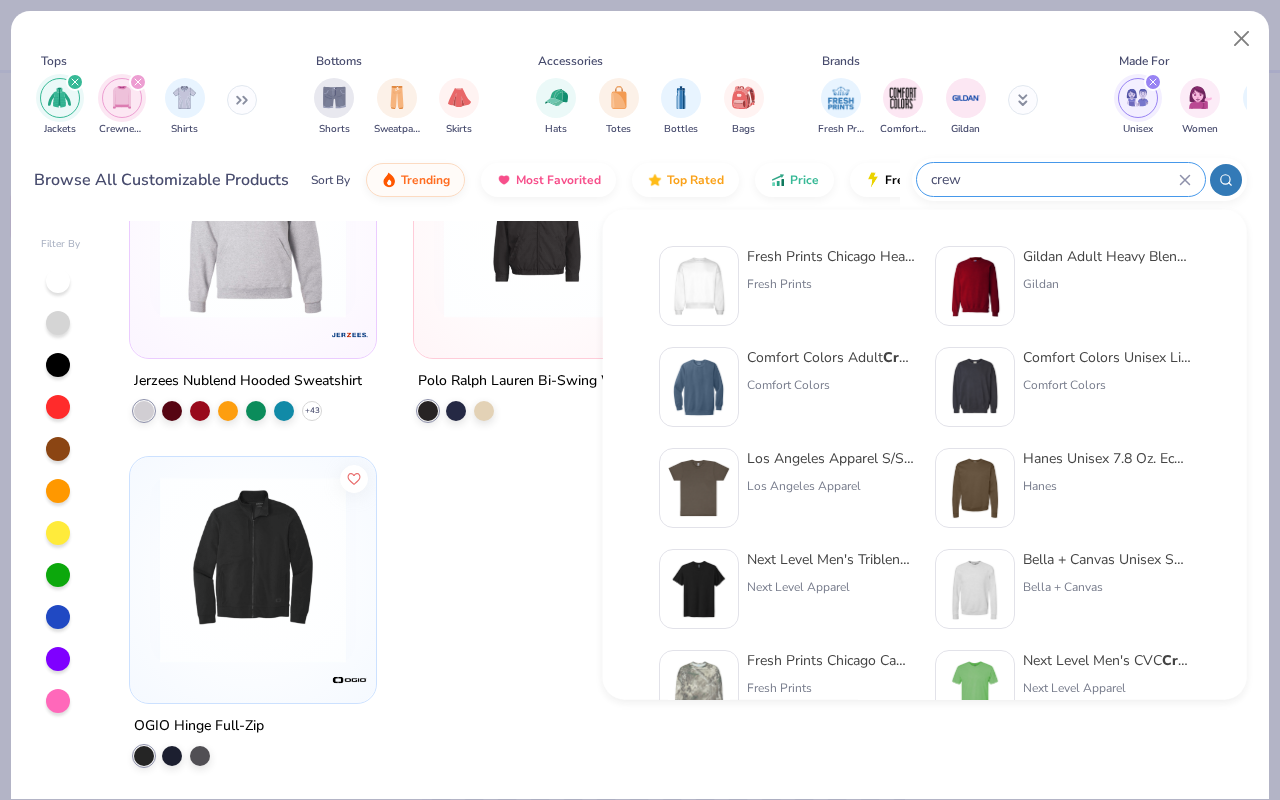 click on "Gildan Adult Heavy Blend Adult 8 Oz. 50/50 Fleece  Crew Gildan" at bounding box center (1063, 286) 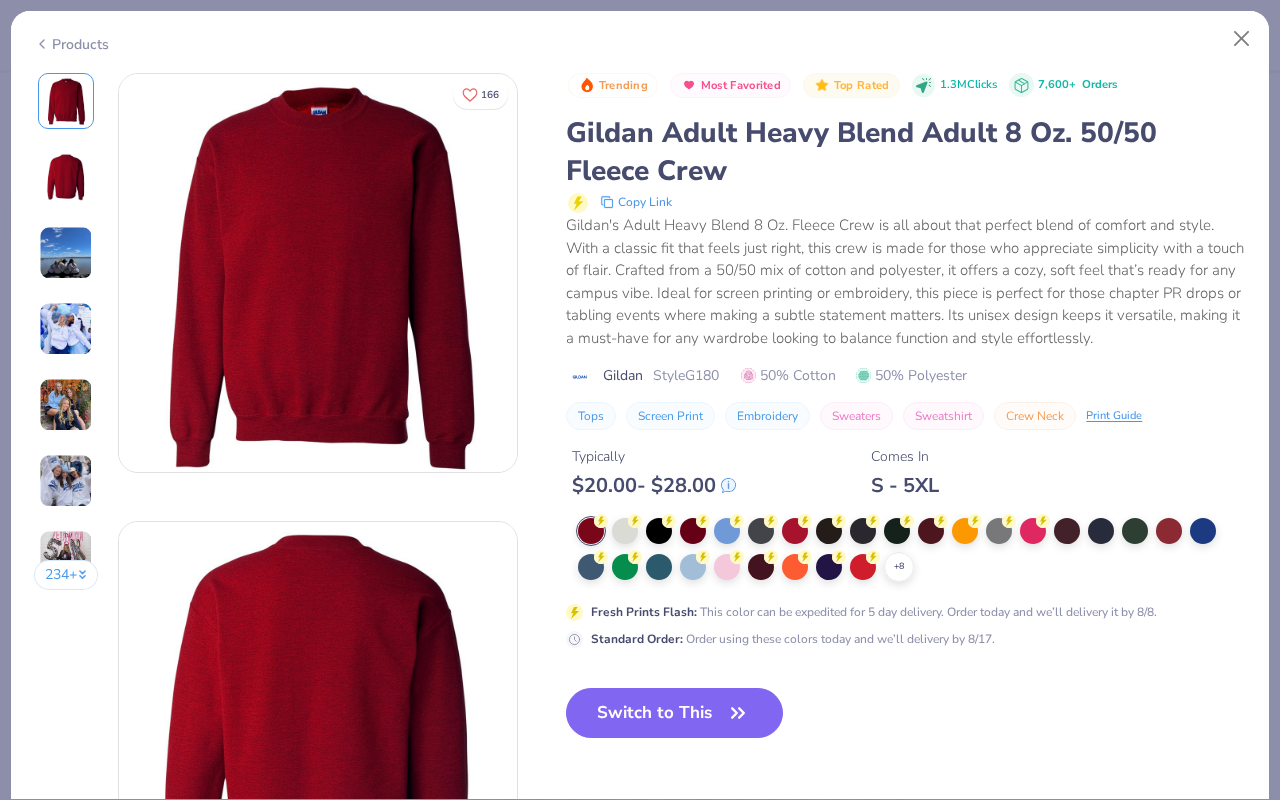 click 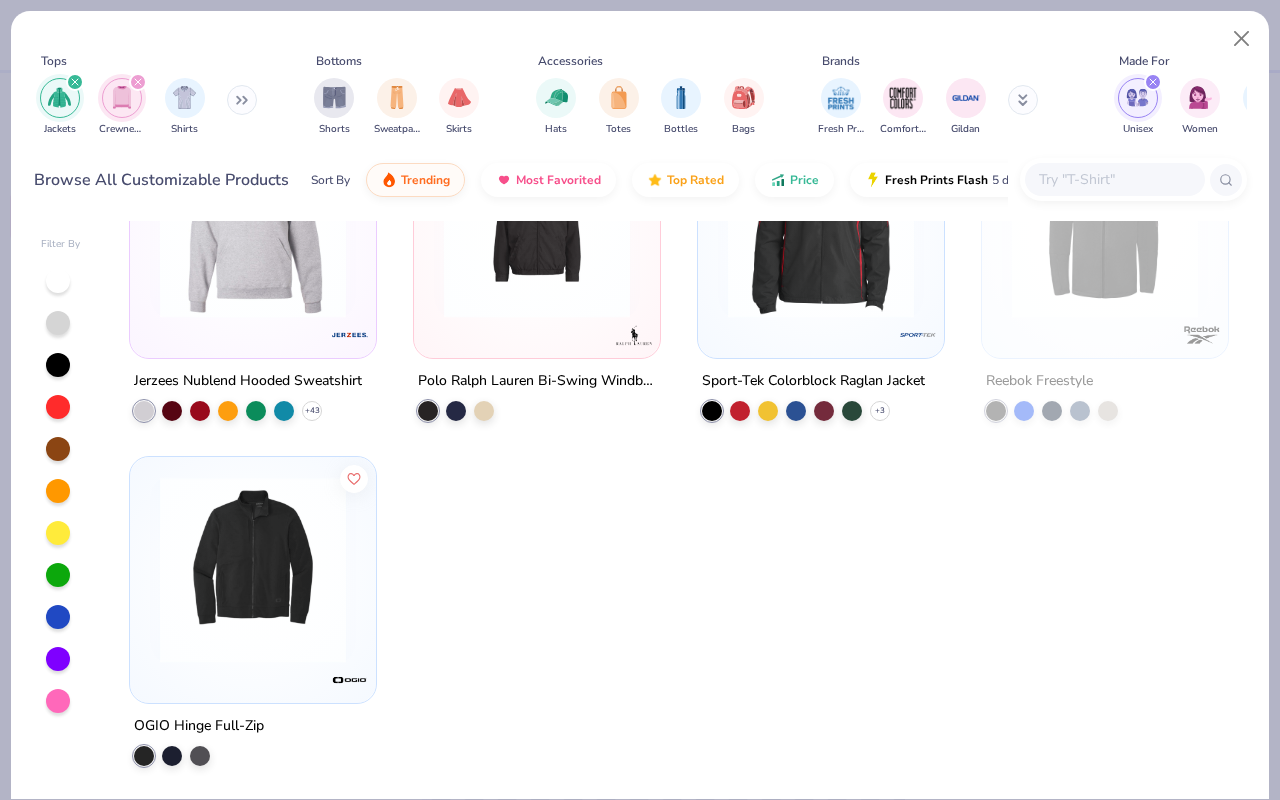 click at bounding box center (1114, 179) 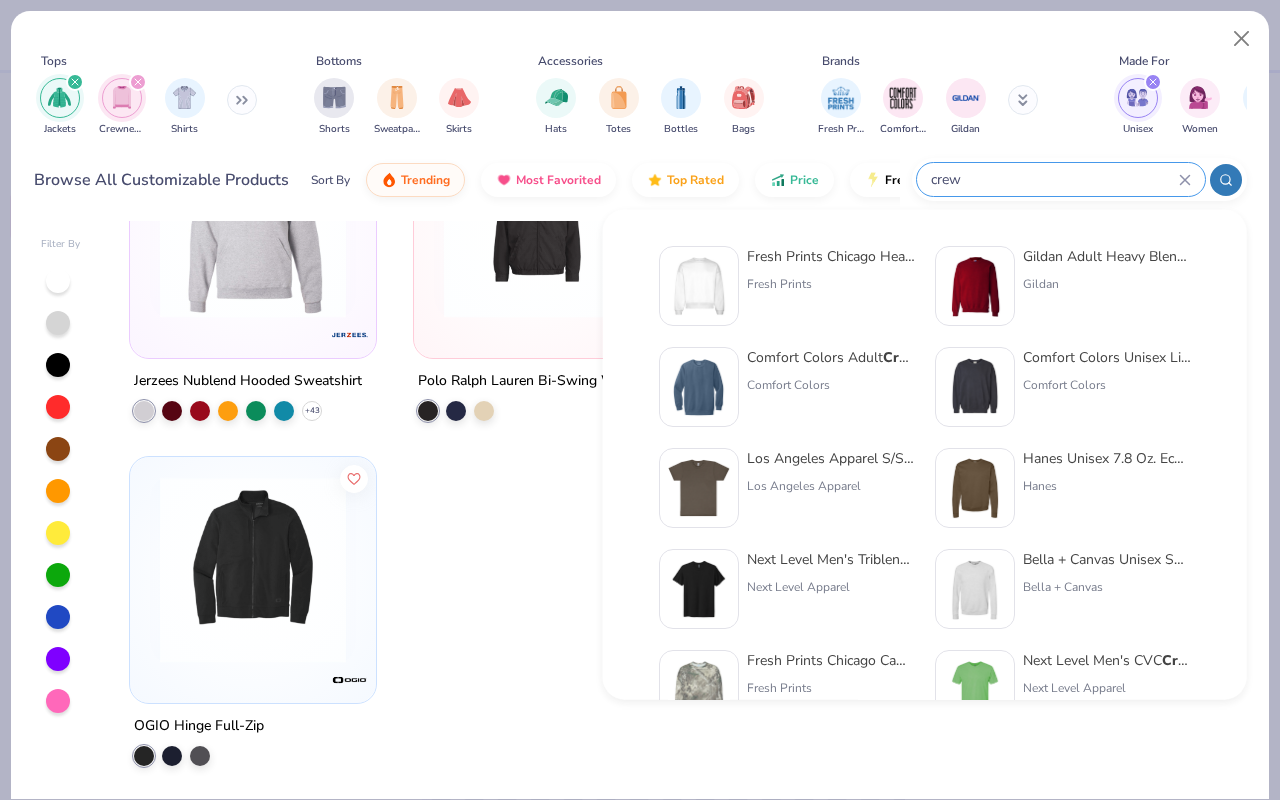 type on "crew" 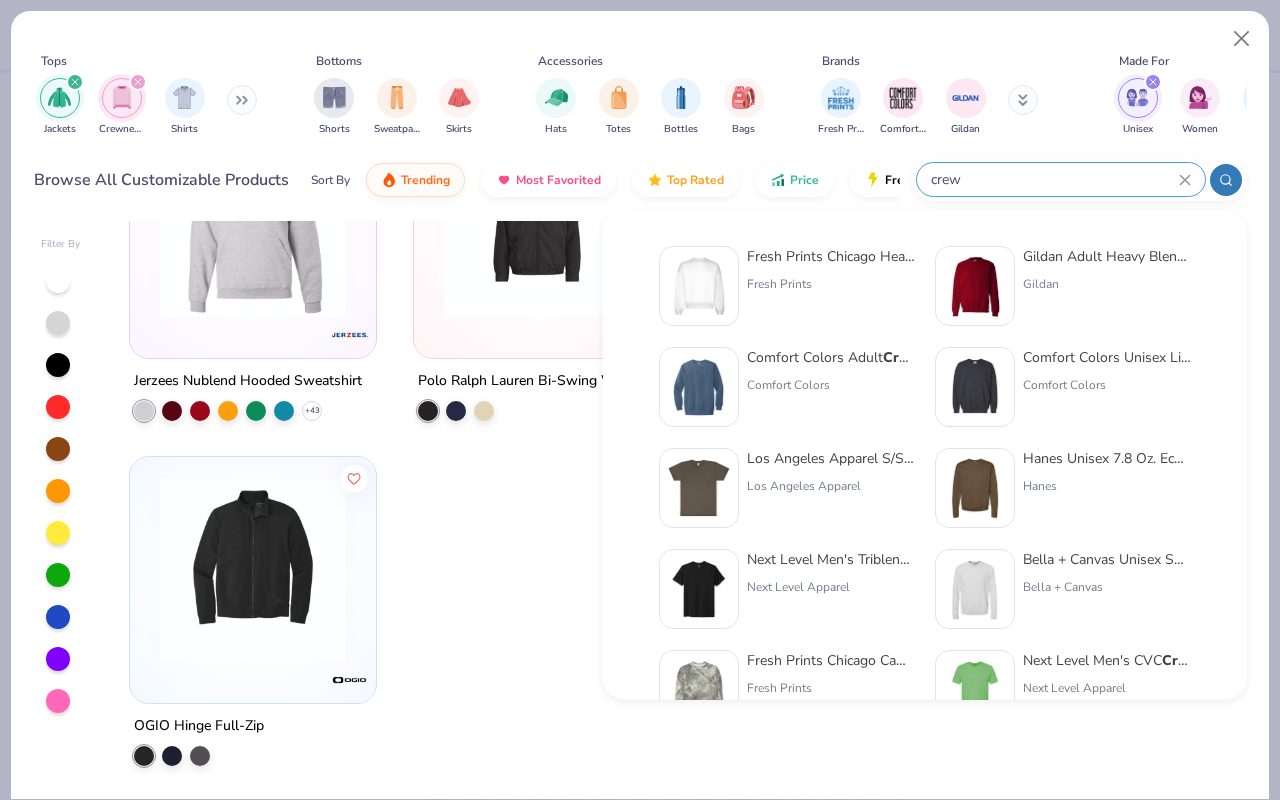 click on "Fresh Prints Chicago Heavyweight  Crew neck" at bounding box center [831, 256] 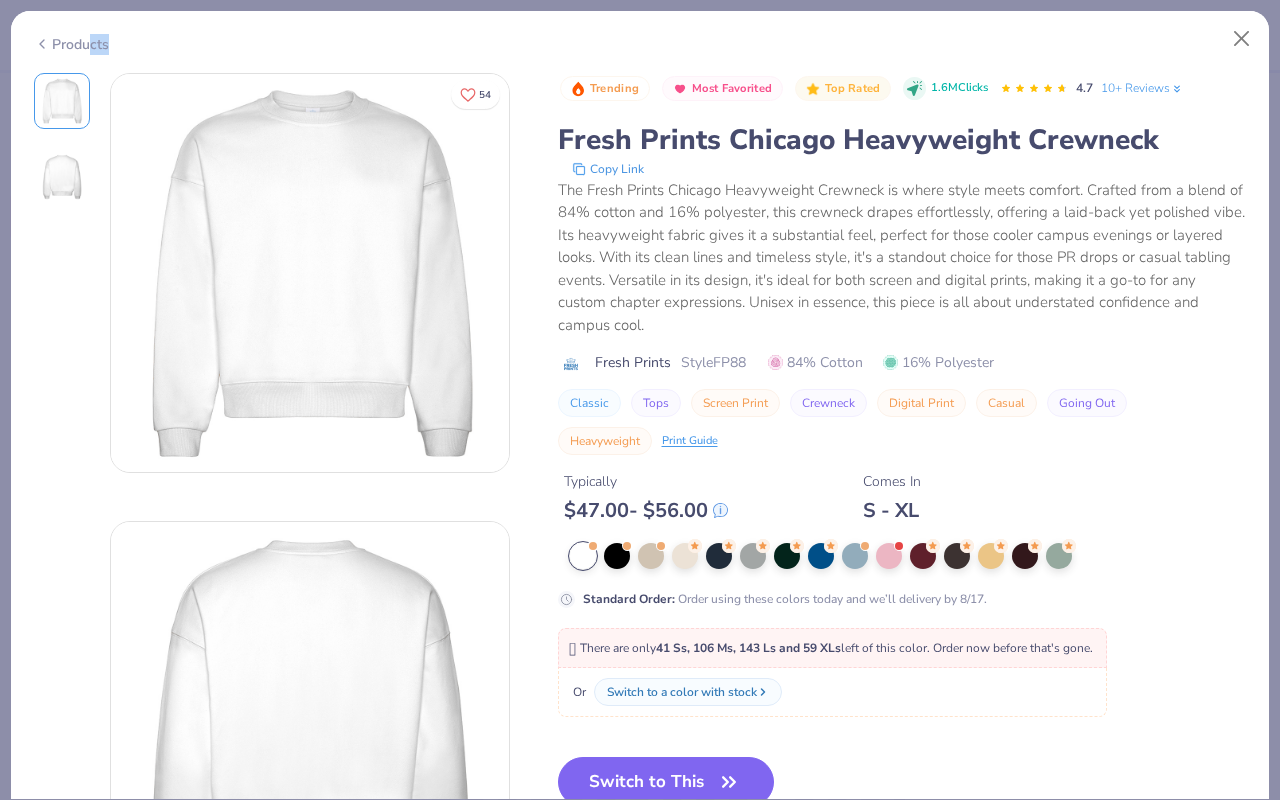 click on "Products" at bounding box center (640, 37) 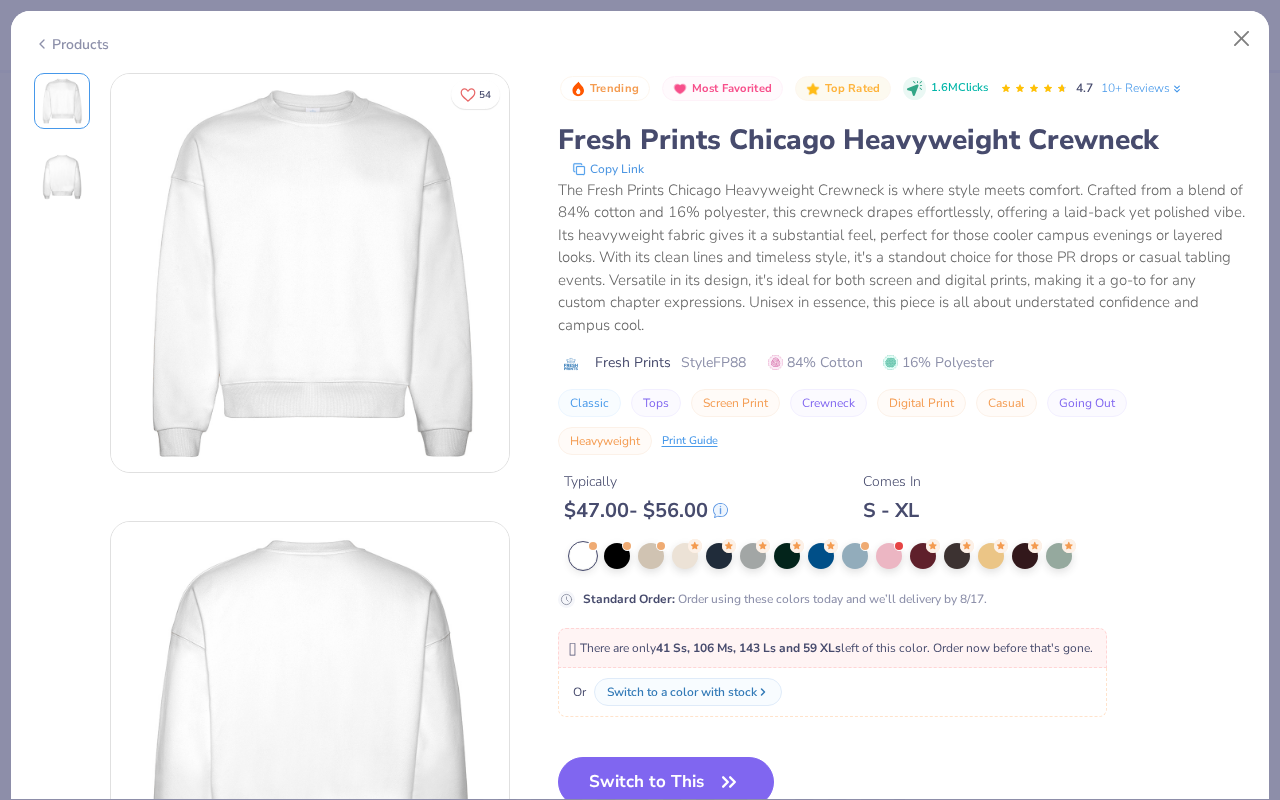 click on "Products" at bounding box center (71, 44) 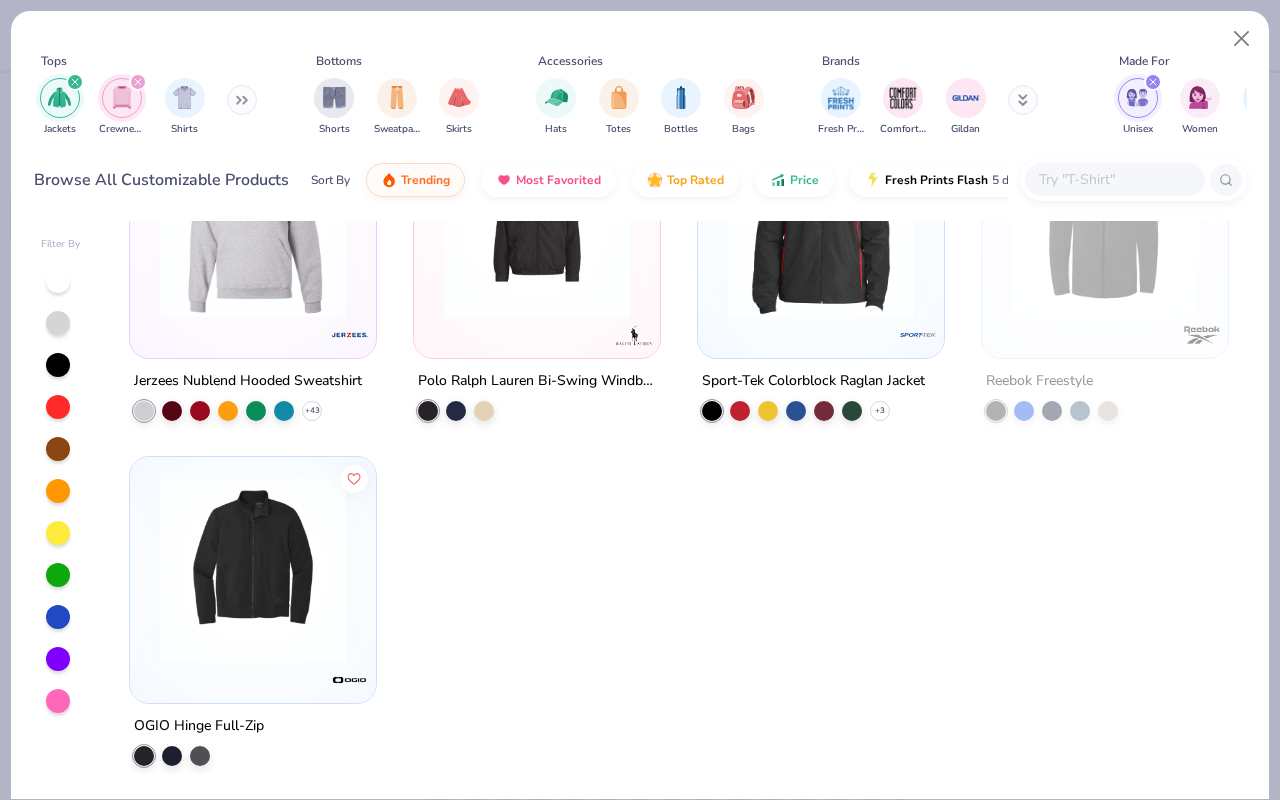 click at bounding box center (1114, 179) 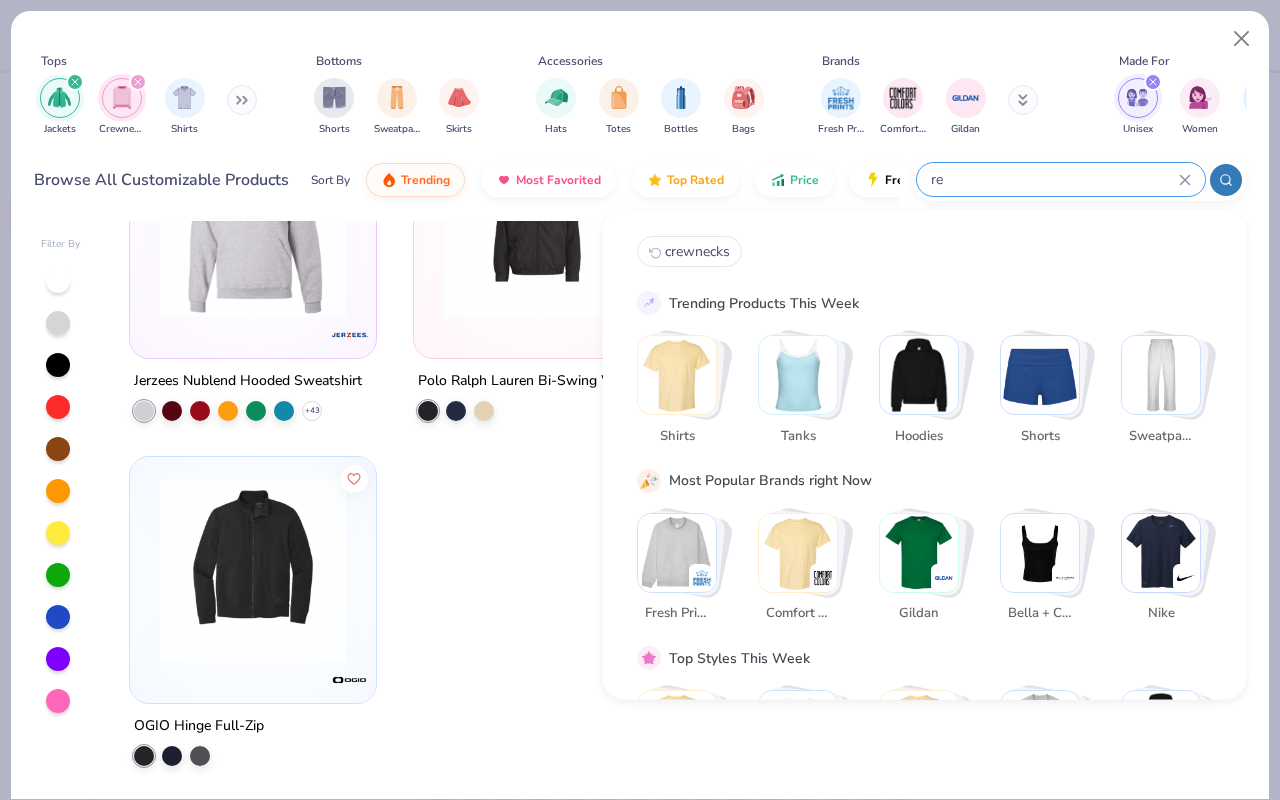 type on "r" 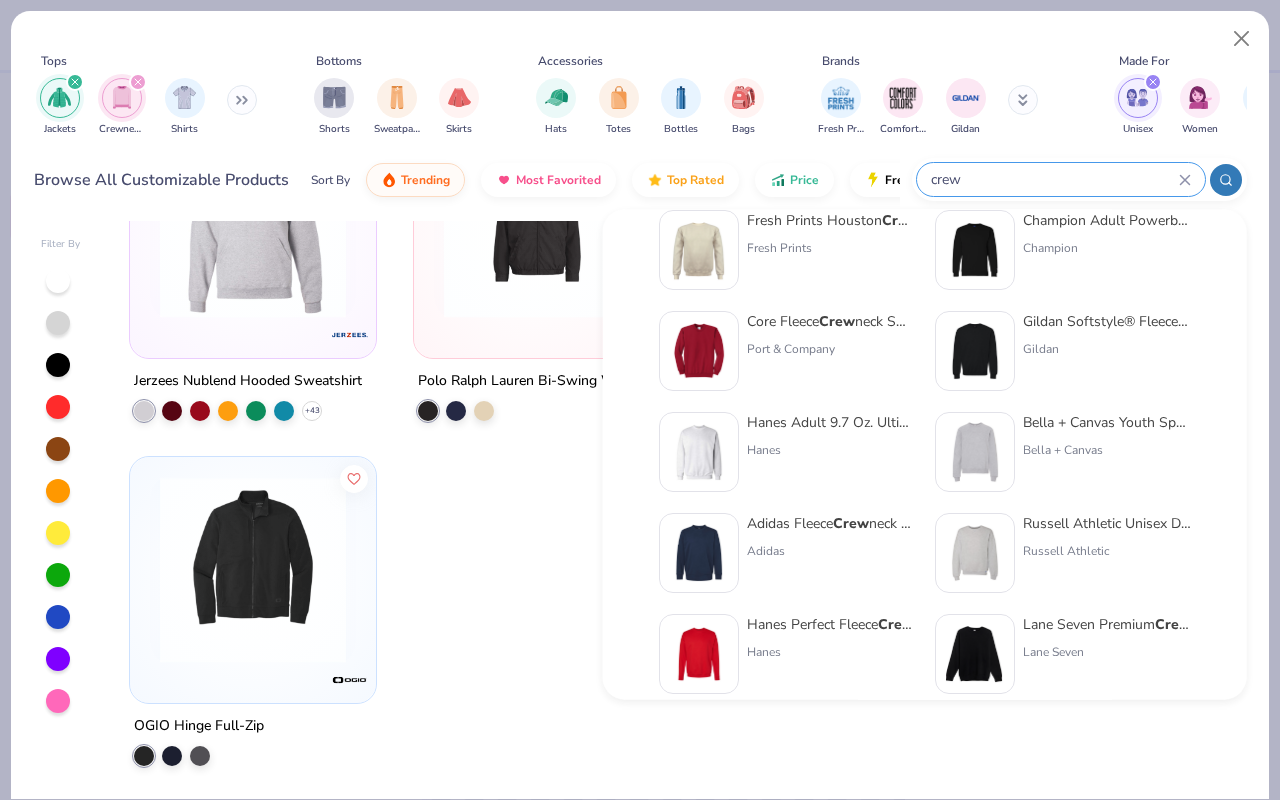 scroll, scrollTop: 549, scrollLeft: 0, axis: vertical 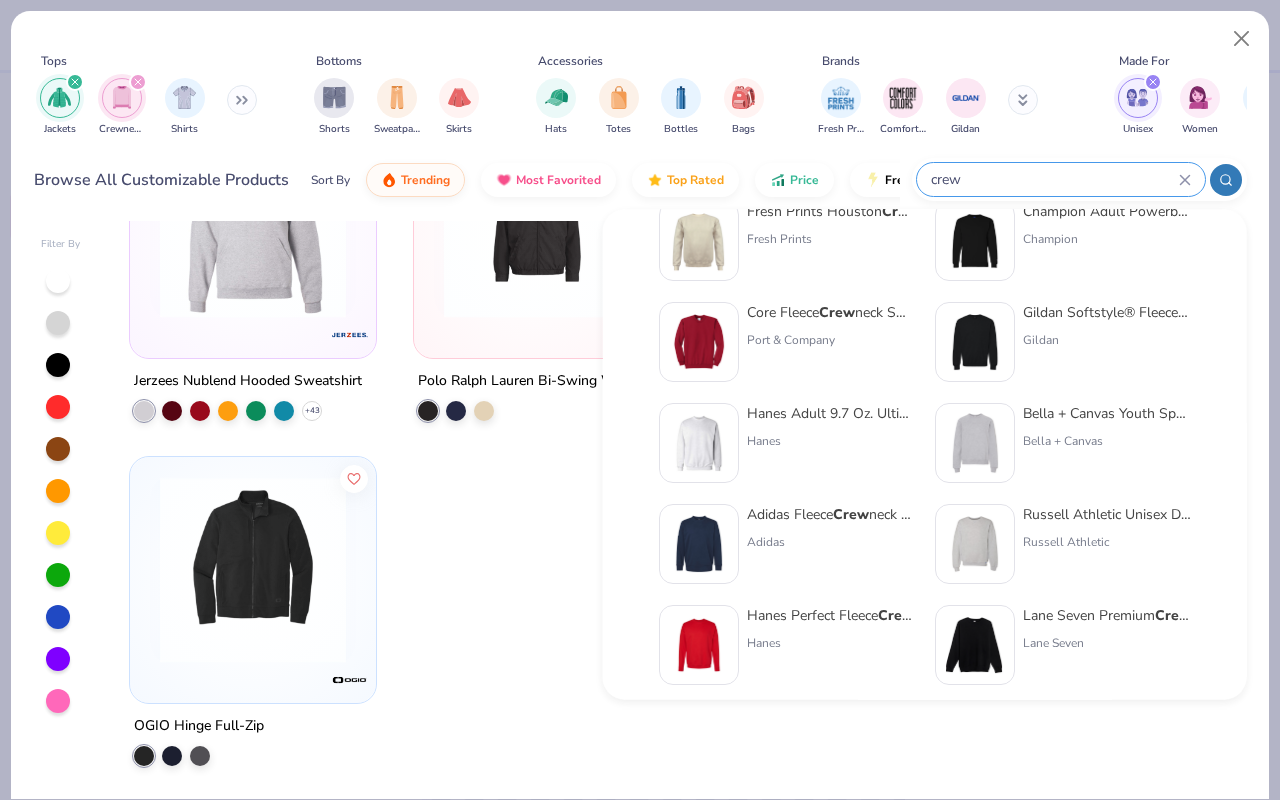 type on "crew" 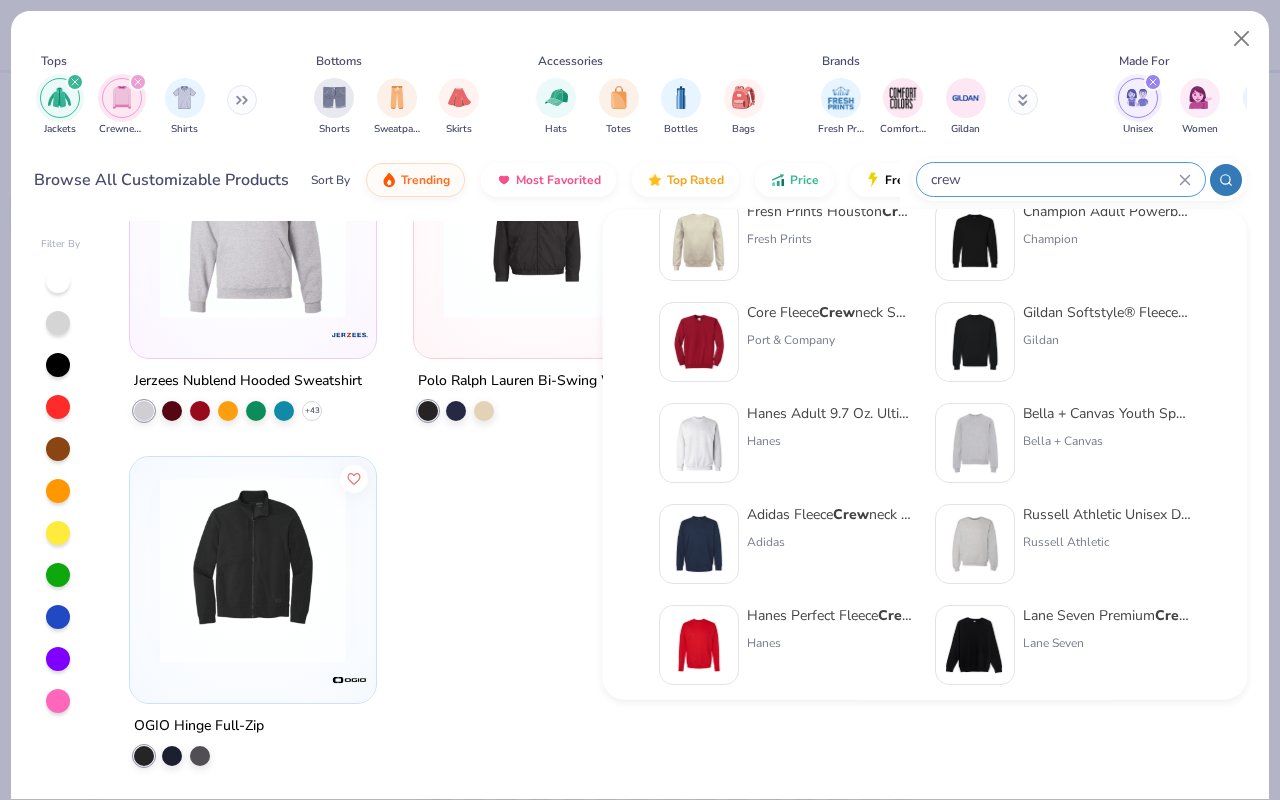click on "Gildan Softstyle® Fleece  Crew  Sweatshirt" at bounding box center (1107, 313) 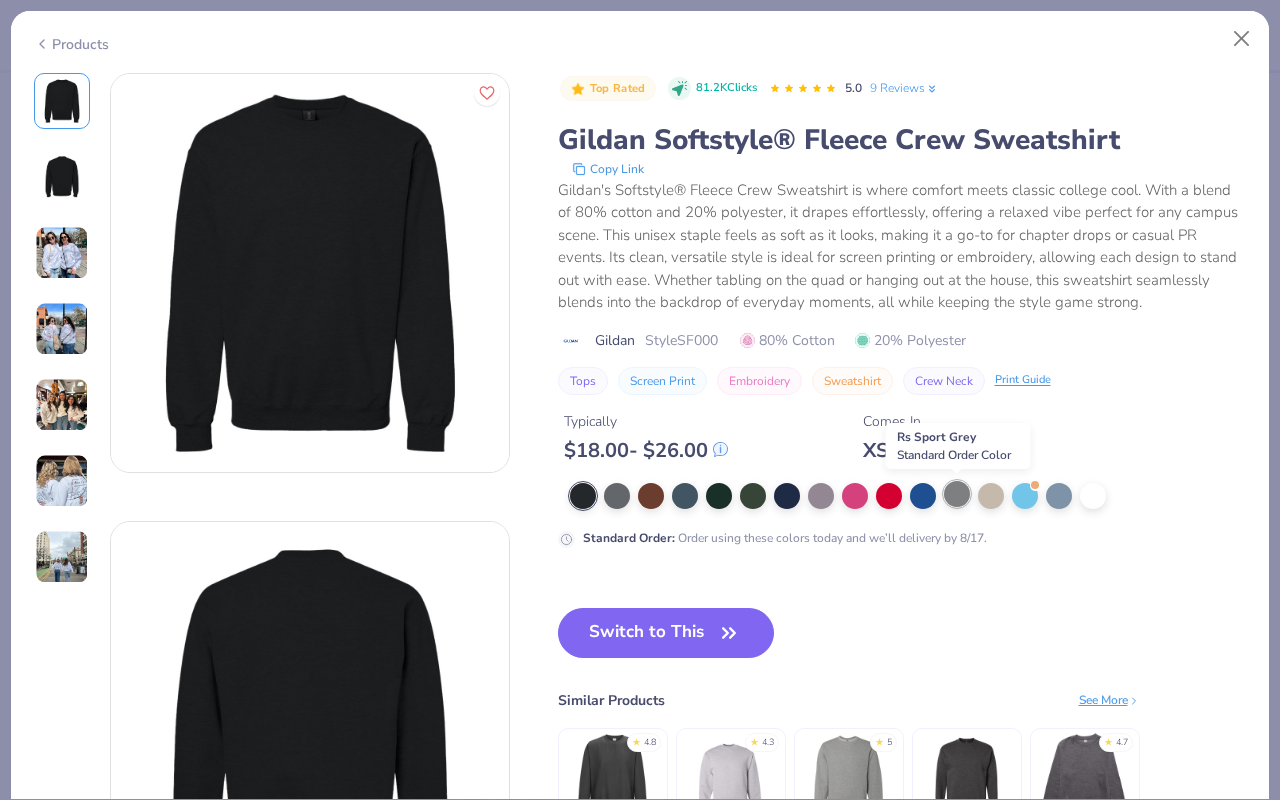 click at bounding box center (957, 494) 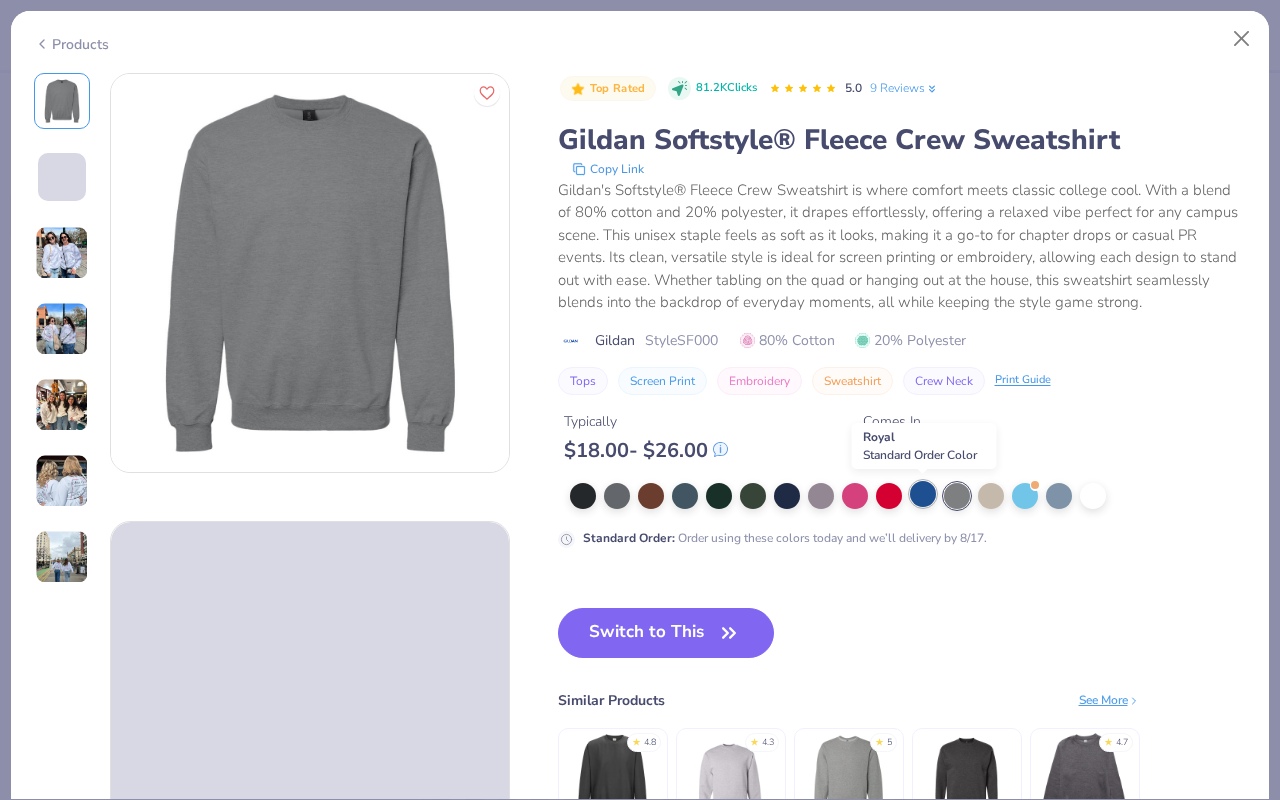 click at bounding box center [923, 494] 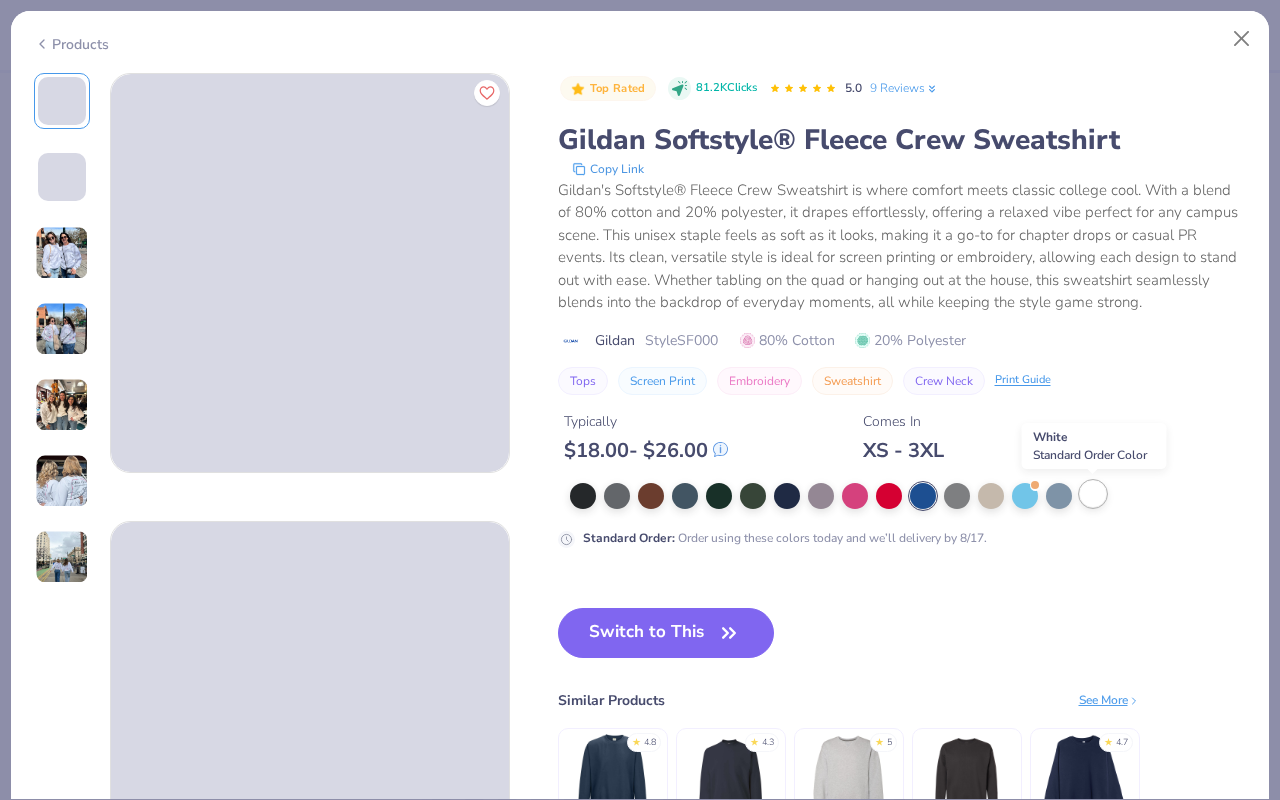 click at bounding box center (1093, 494) 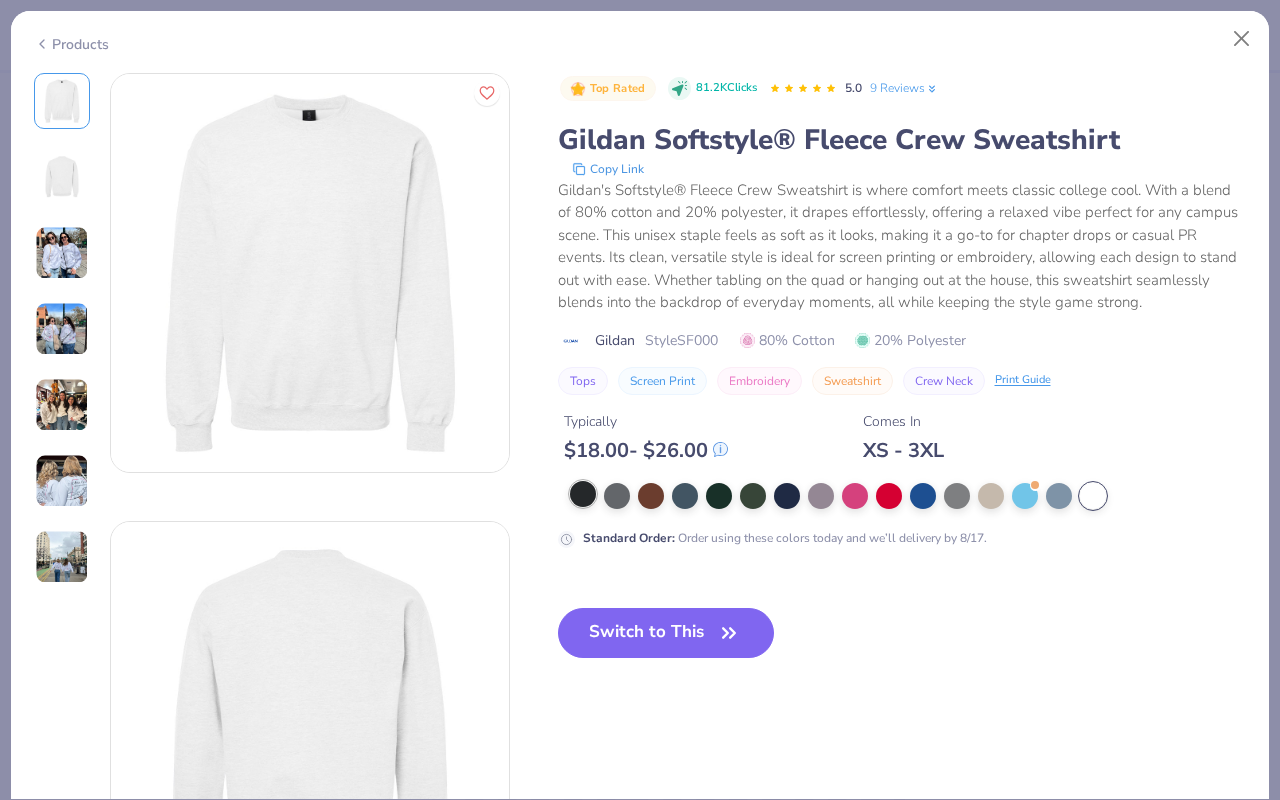 click at bounding box center (583, 494) 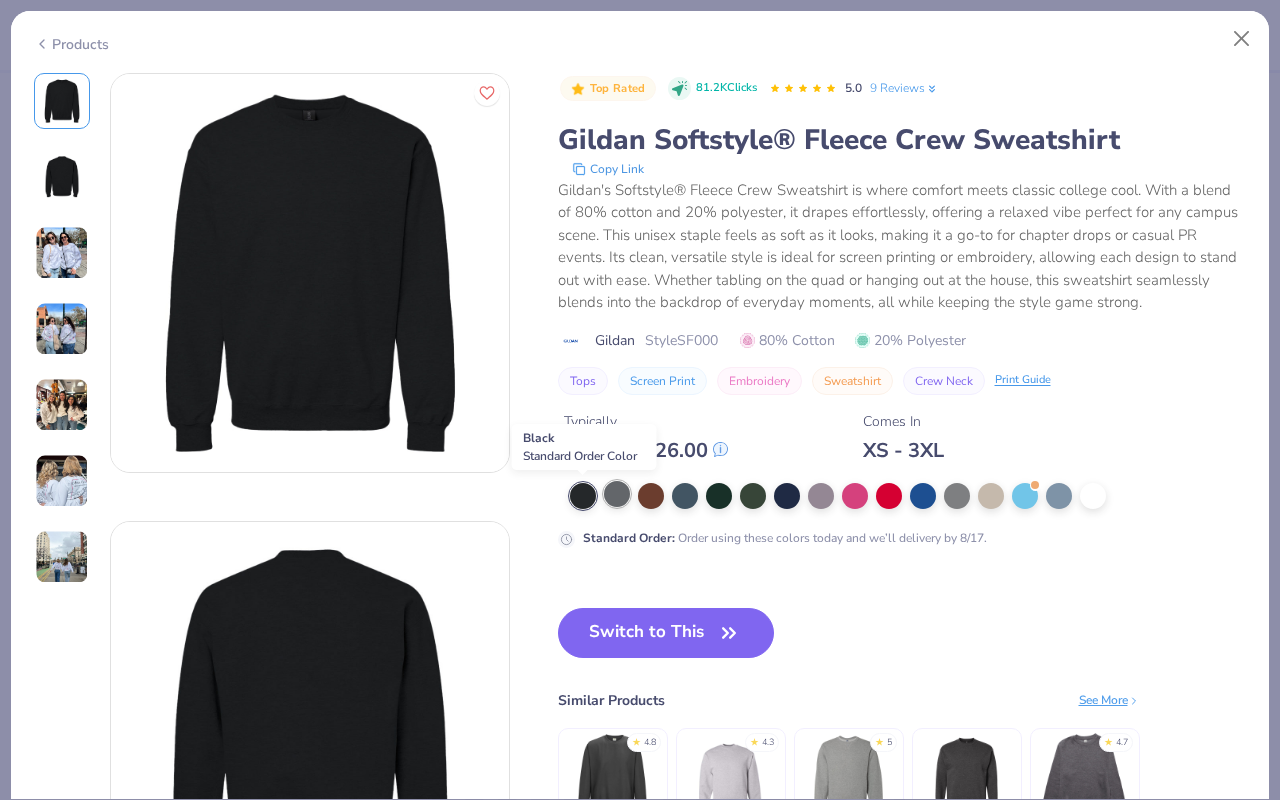 click at bounding box center (617, 494) 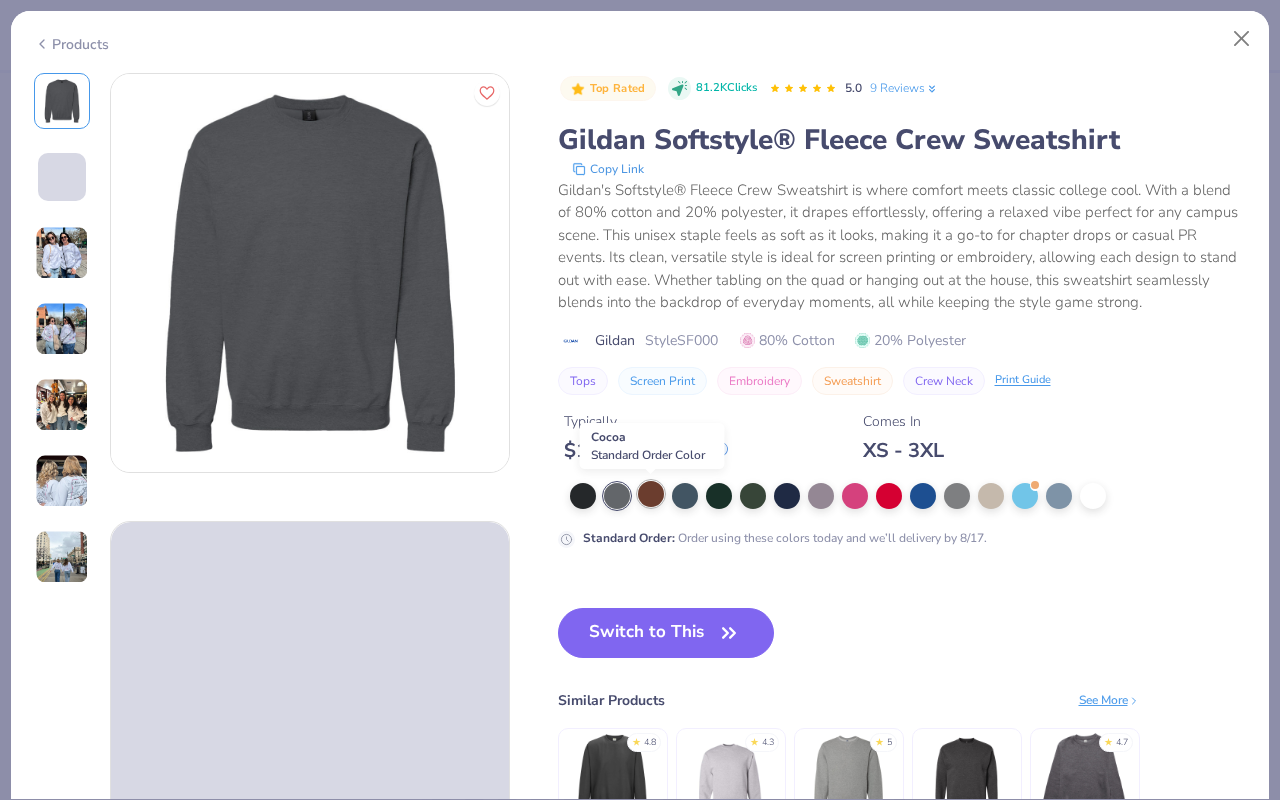 click at bounding box center (651, 494) 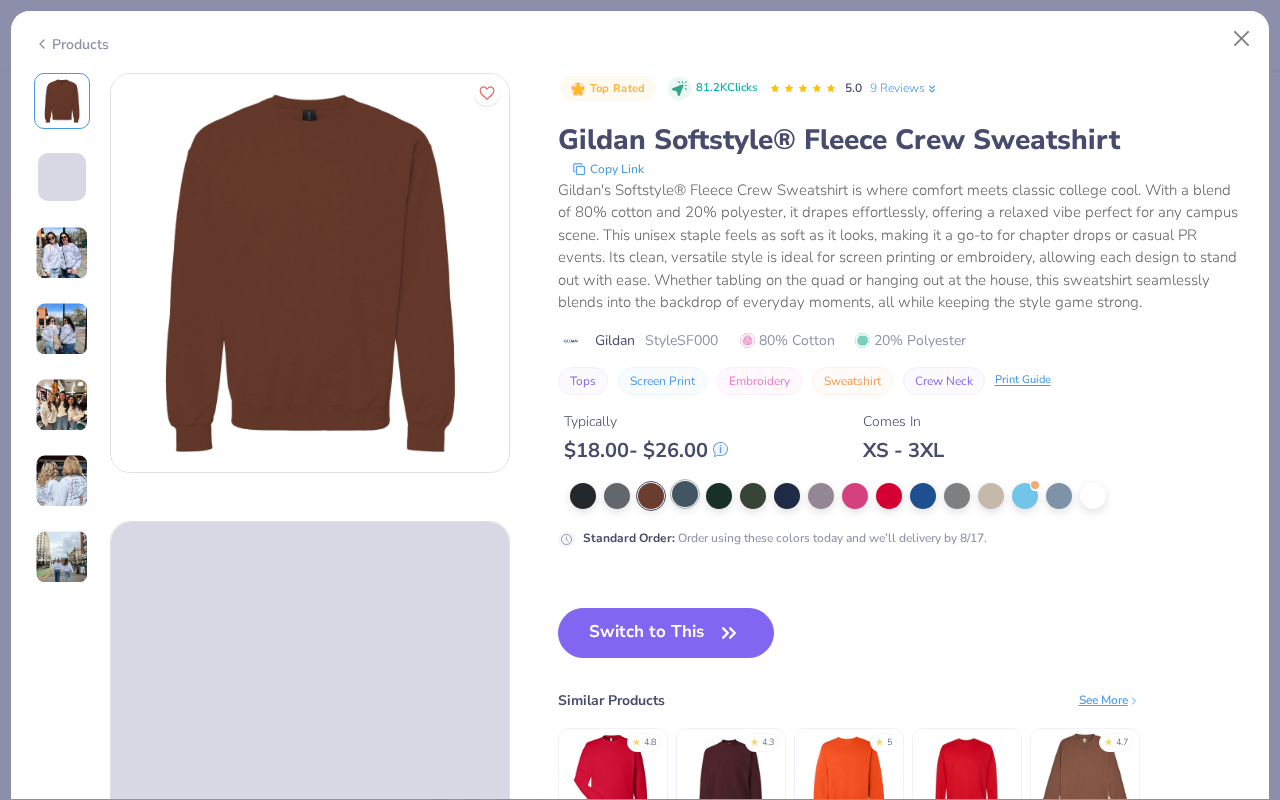 click at bounding box center [685, 494] 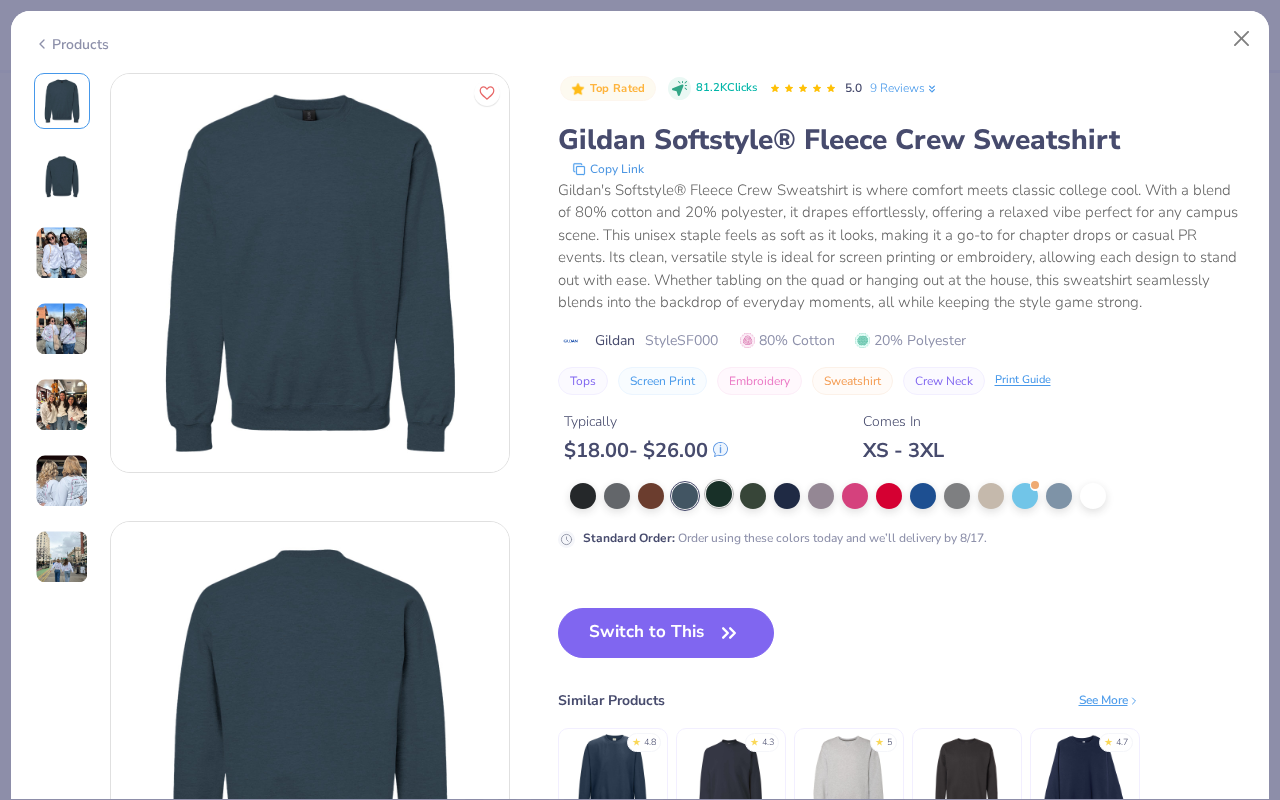 click at bounding box center [719, 494] 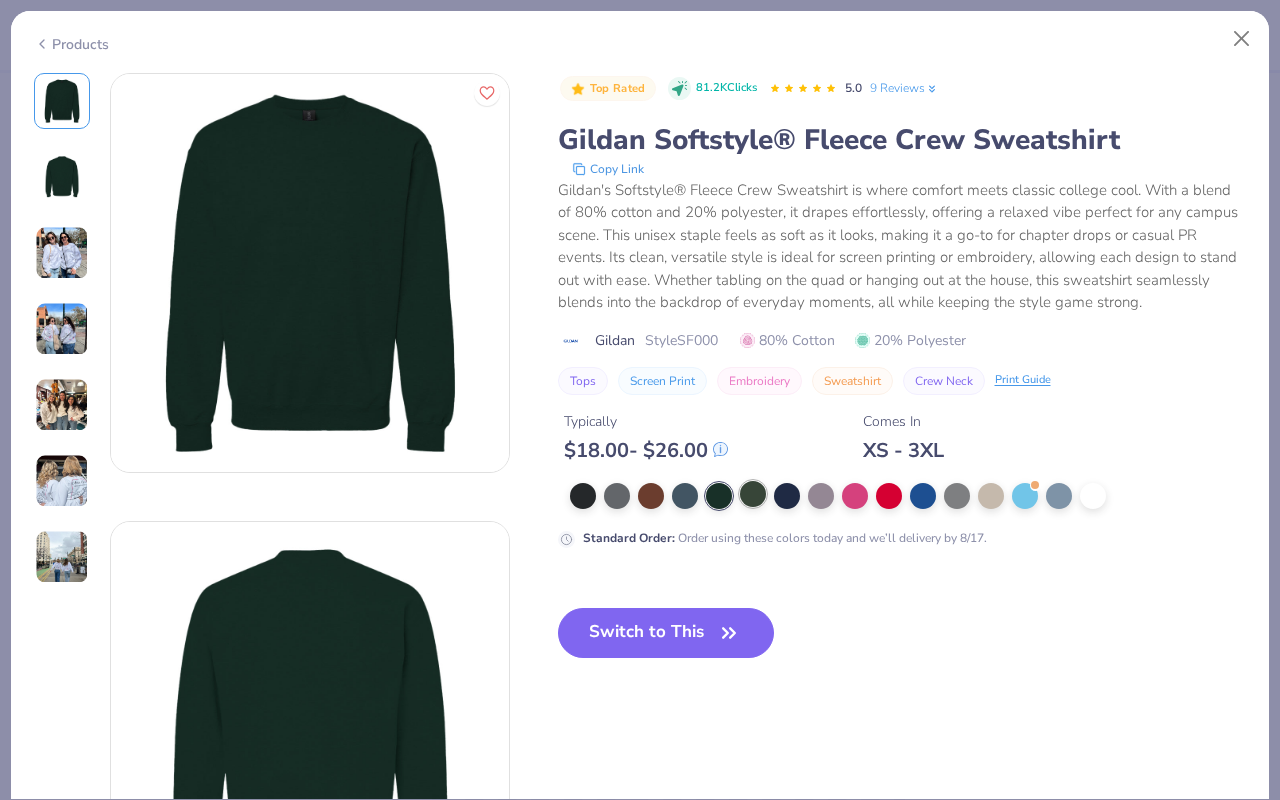 click at bounding box center (753, 494) 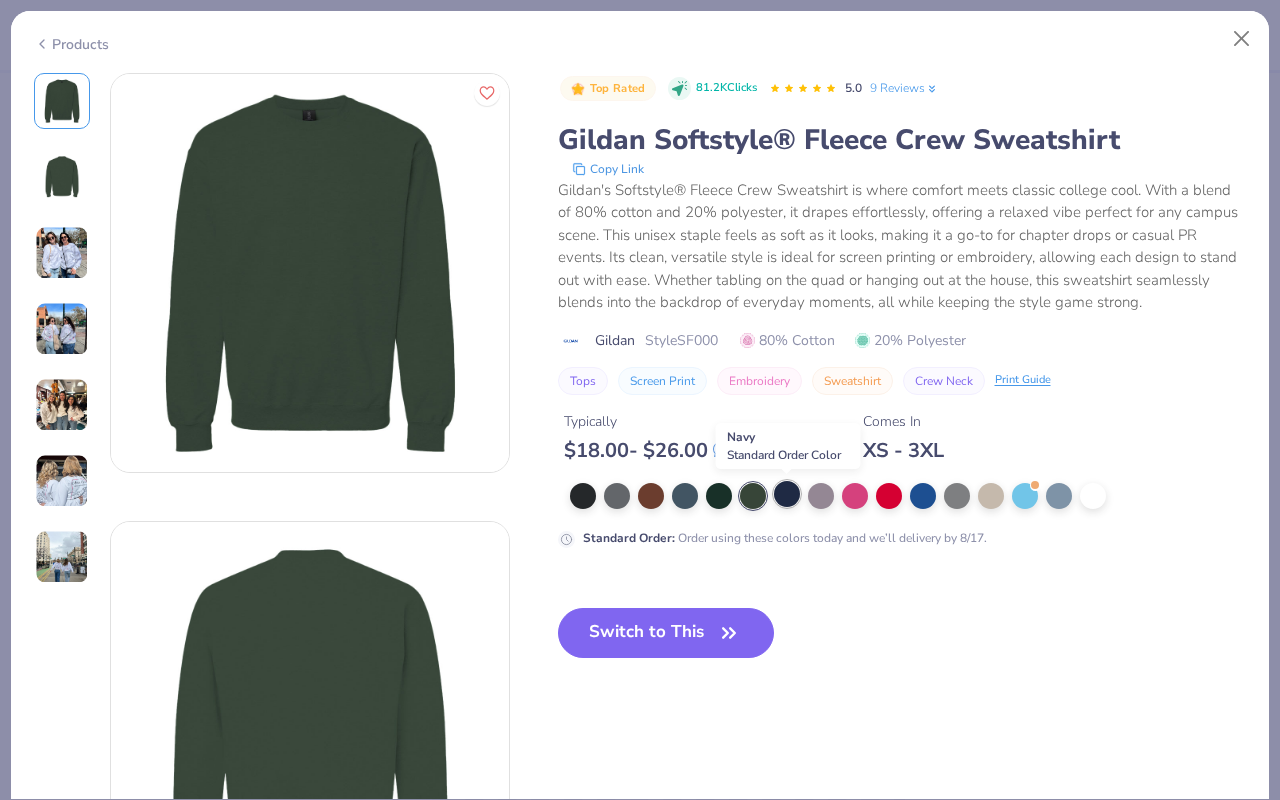 click at bounding box center (787, 494) 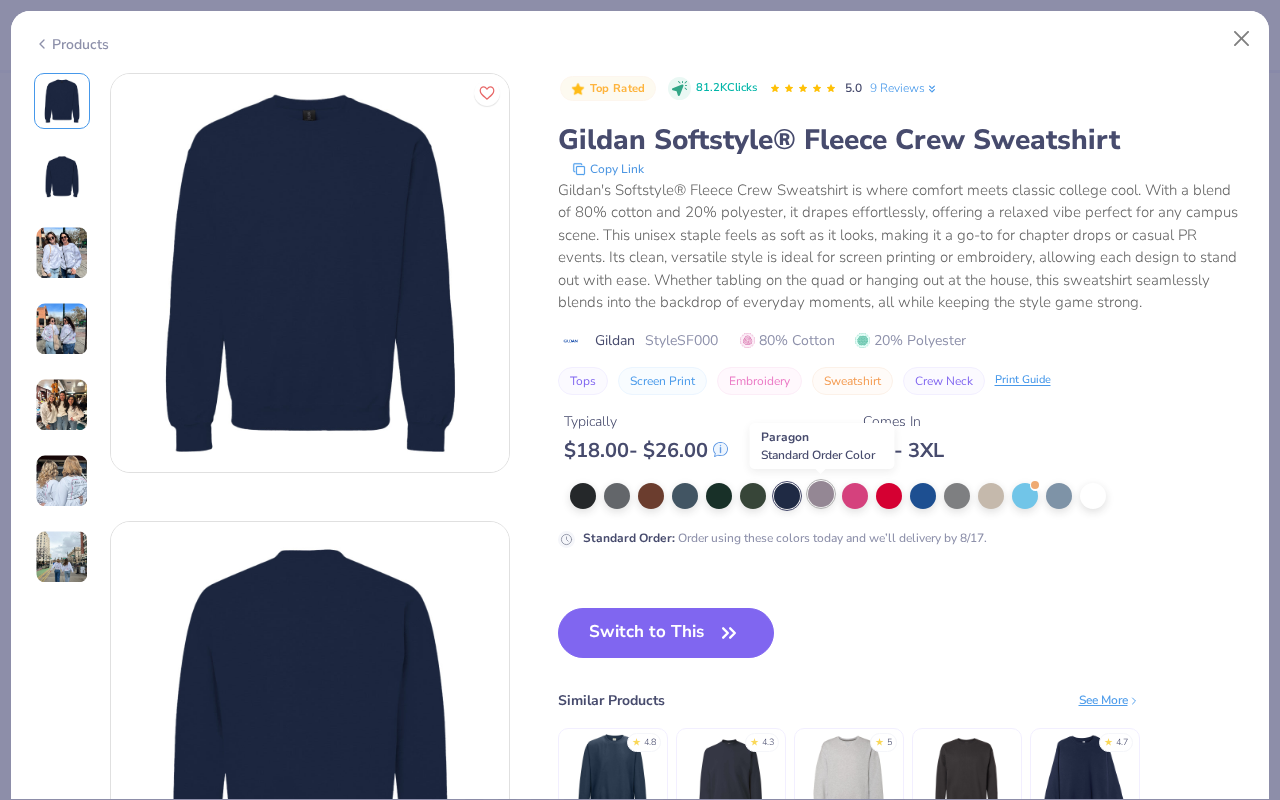 click at bounding box center [821, 494] 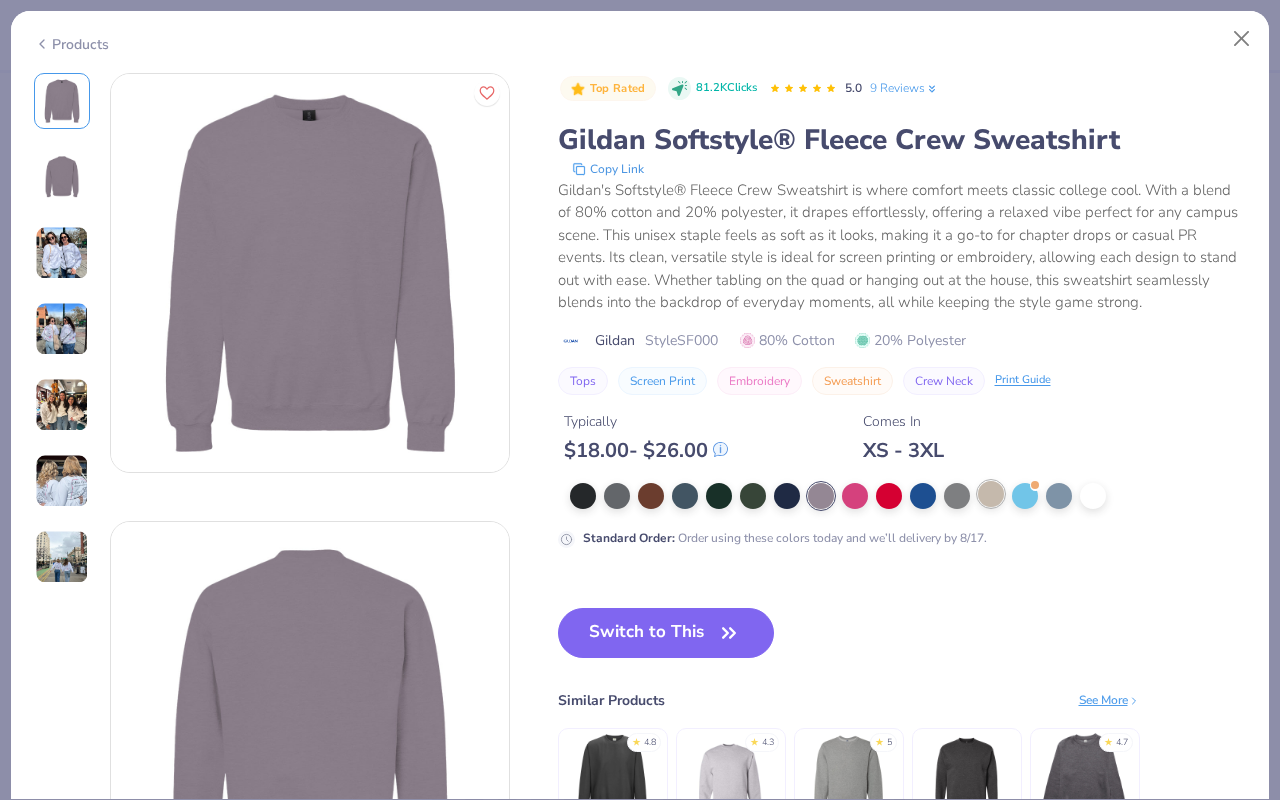 click at bounding box center [991, 494] 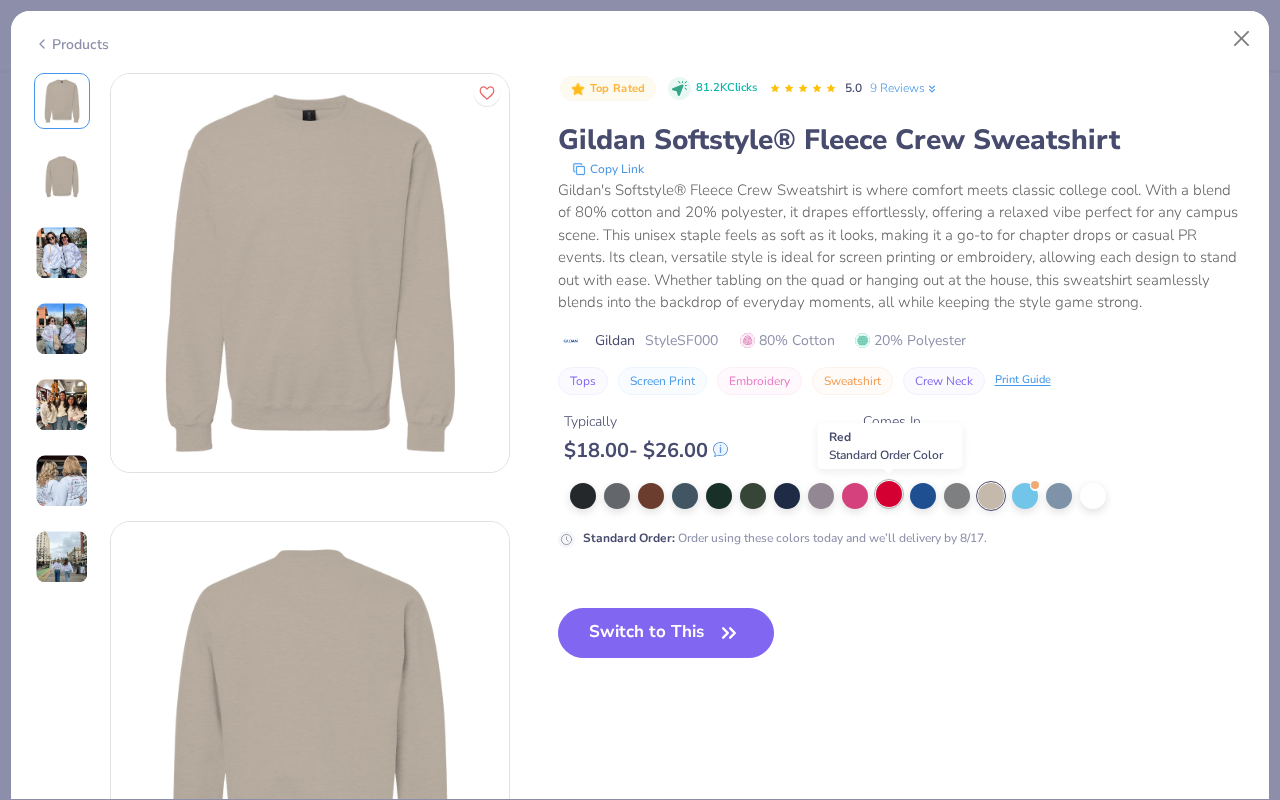 click at bounding box center (889, 494) 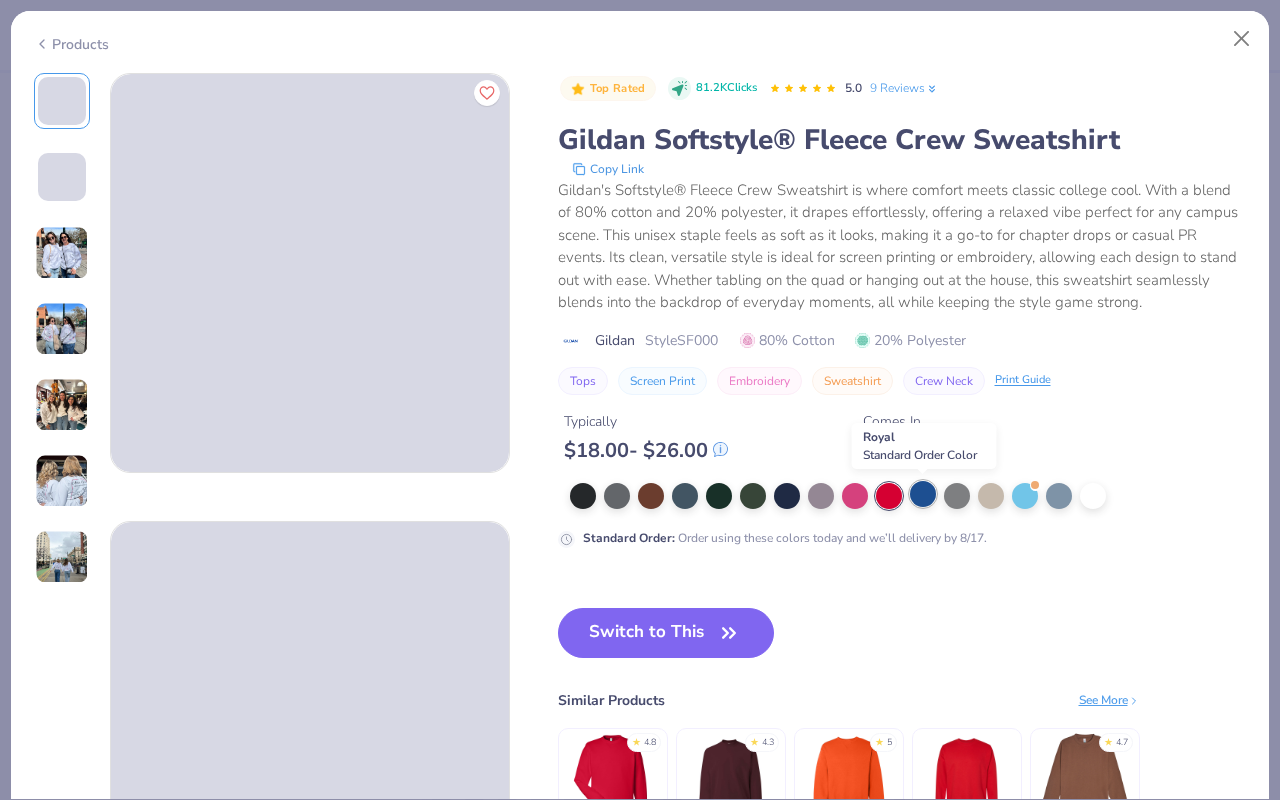 click at bounding box center [923, 494] 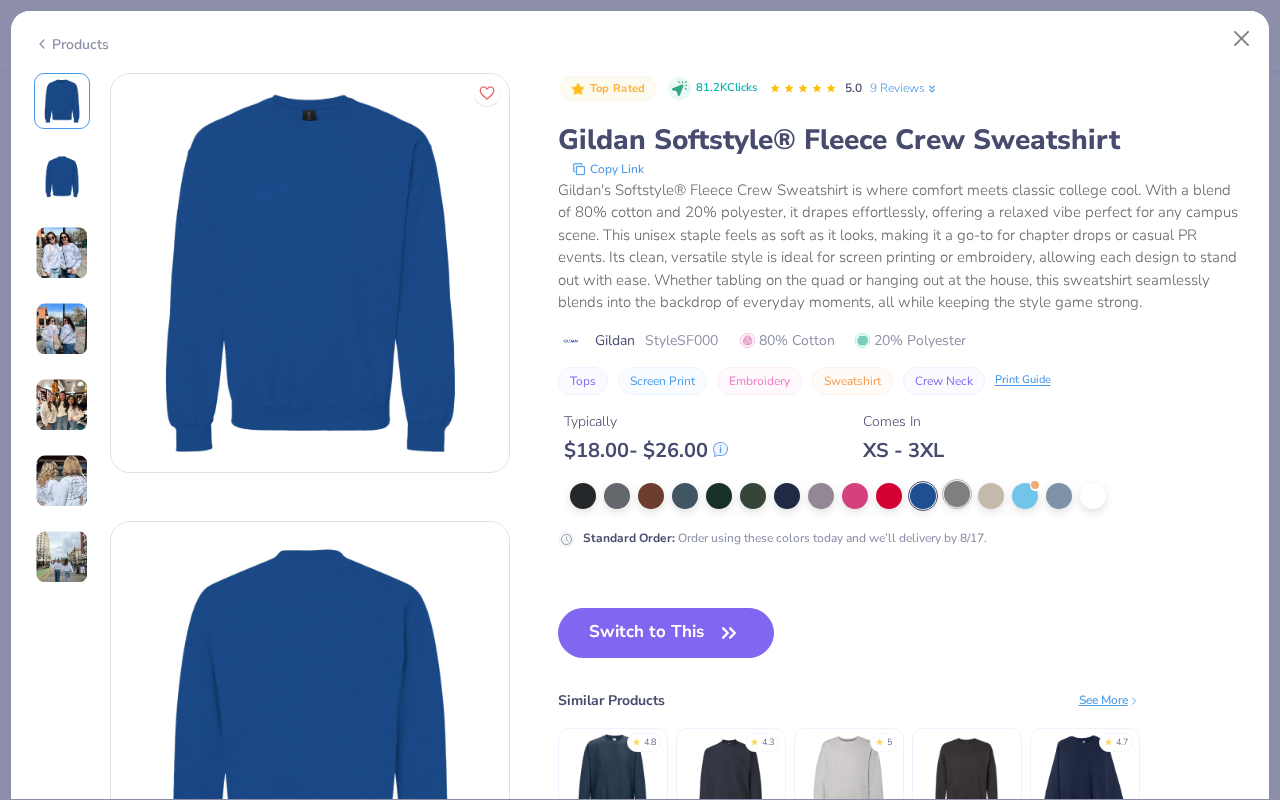 click at bounding box center [957, 494] 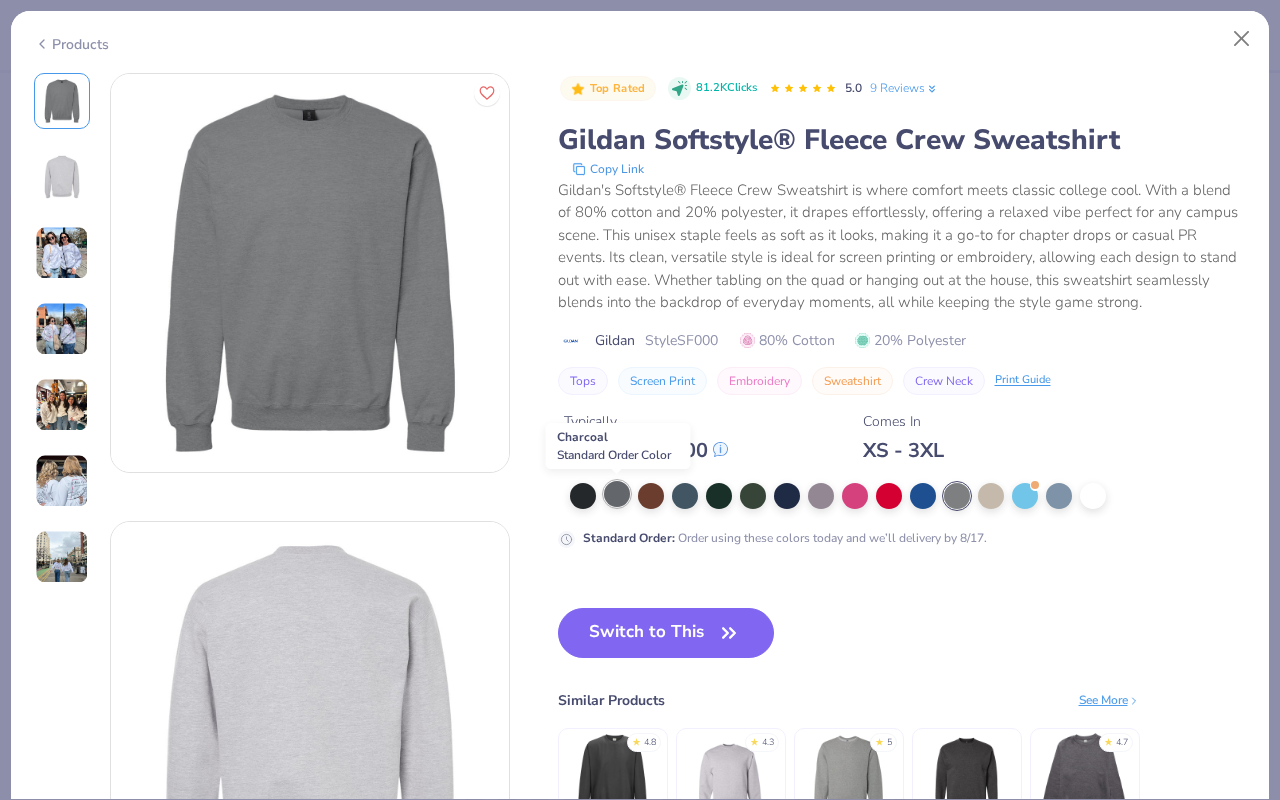 click at bounding box center (617, 494) 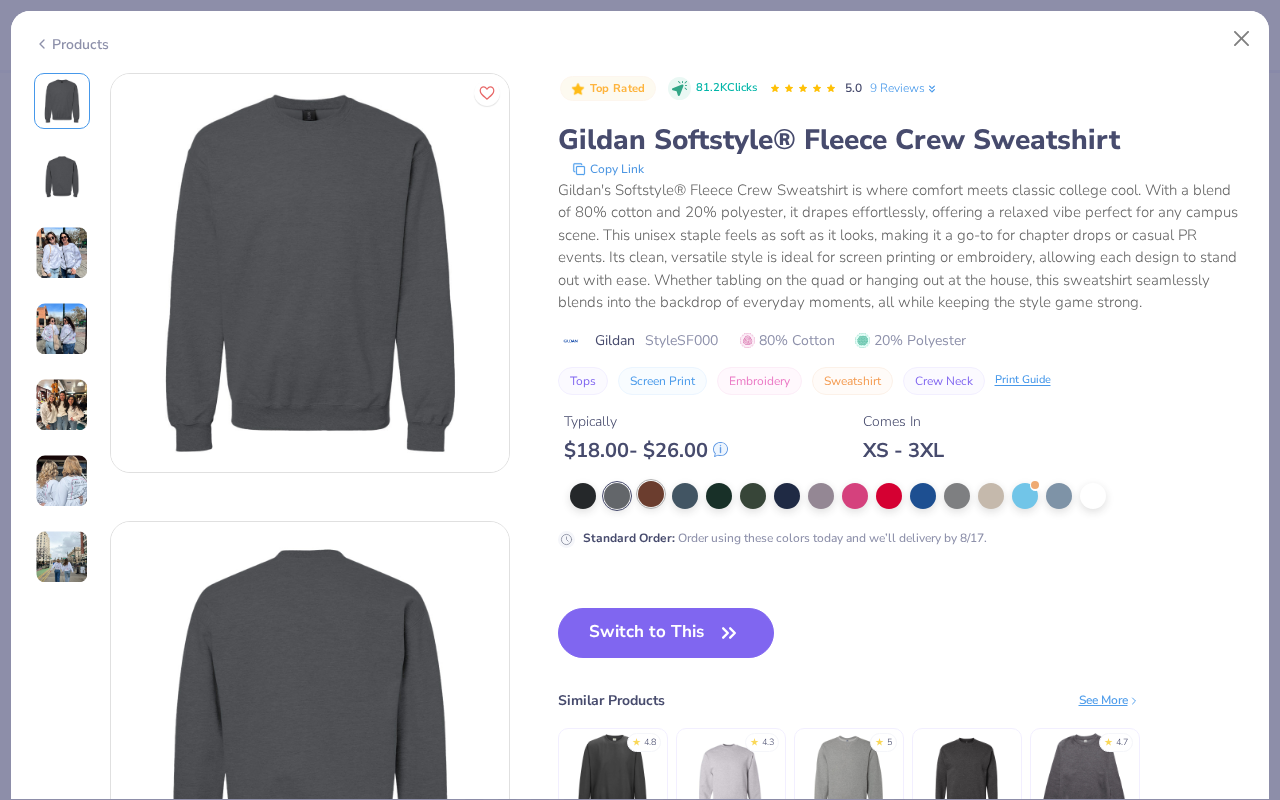 click at bounding box center (651, 494) 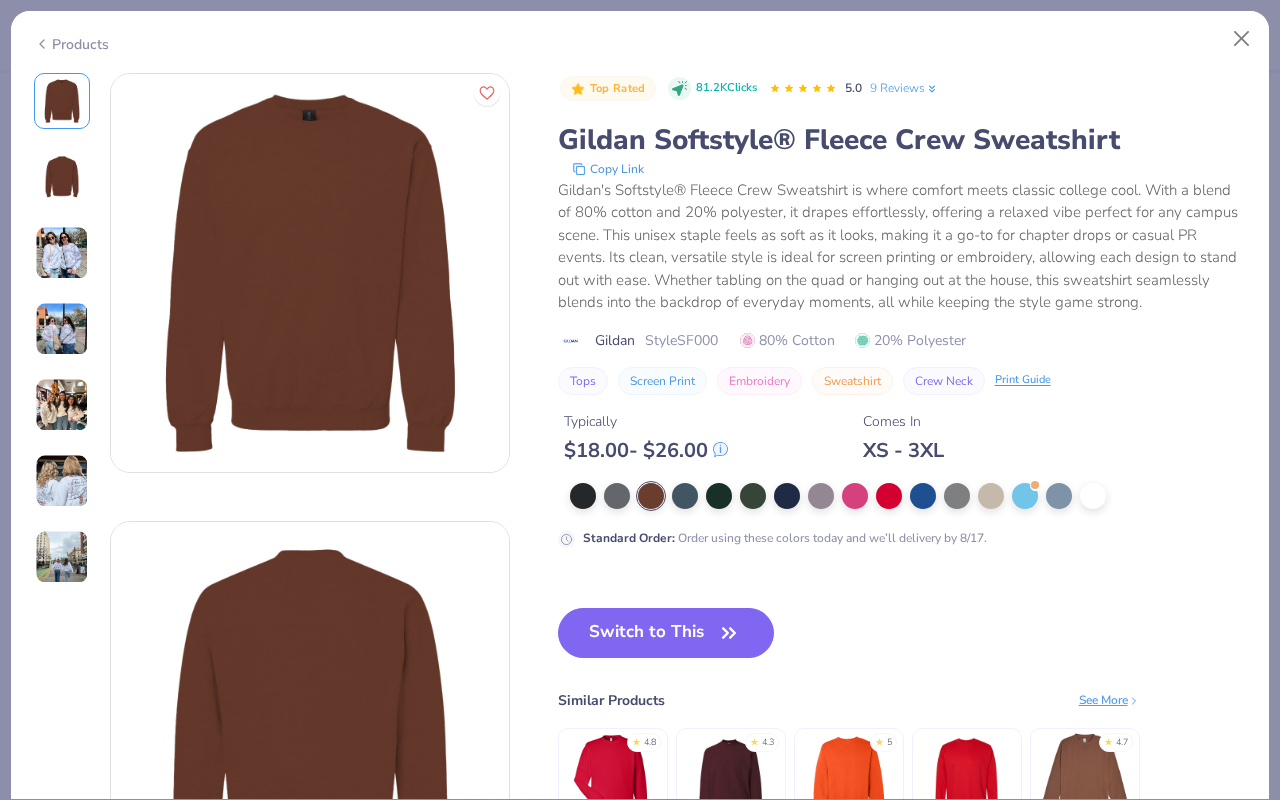 click on "Products" at bounding box center [640, 37] 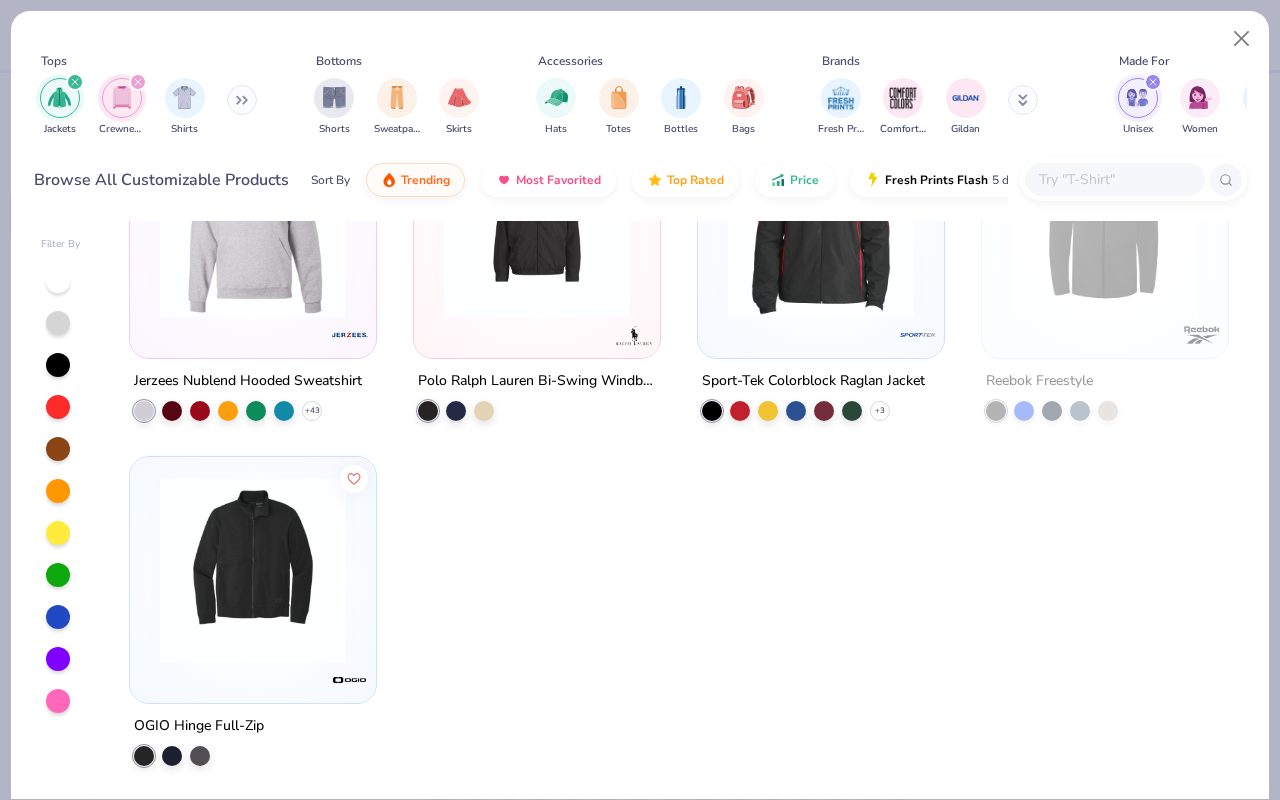 scroll, scrollTop: 0, scrollLeft: 0, axis: both 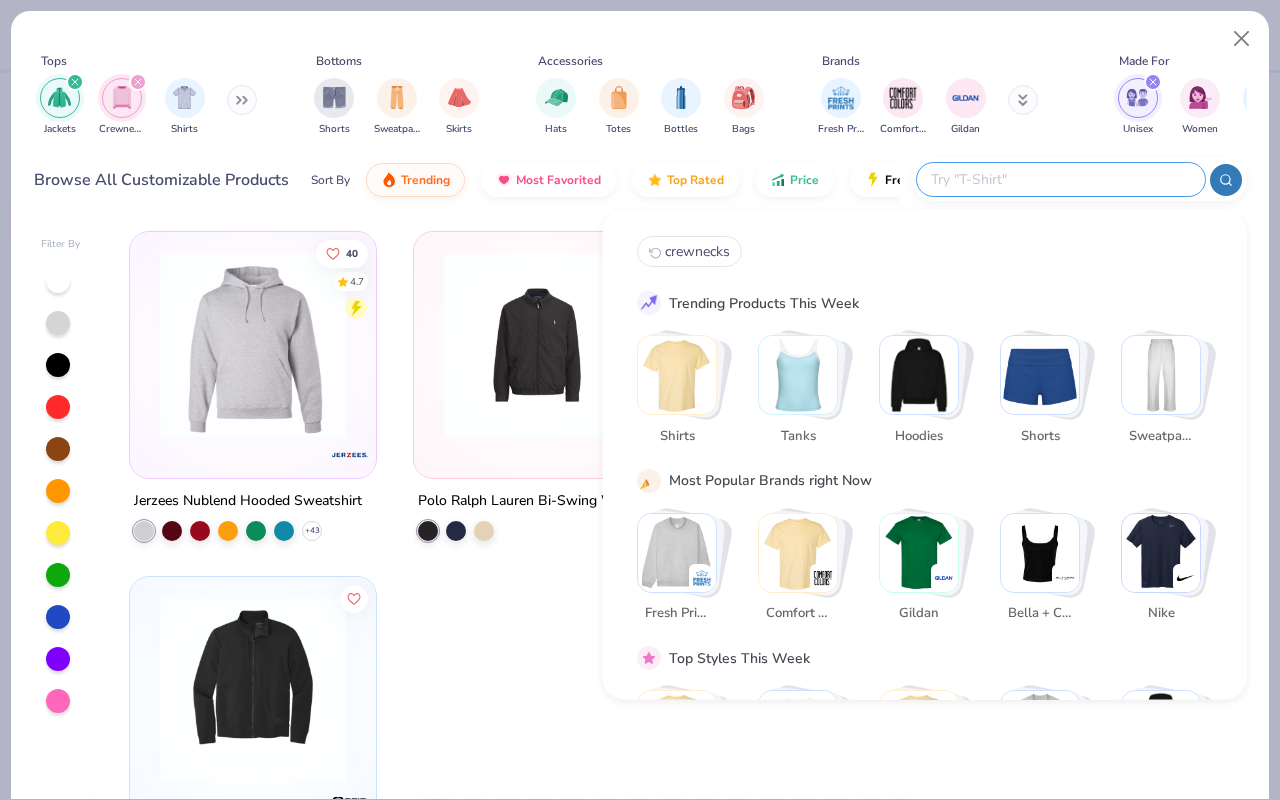 click at bounding box center [1060, 179] 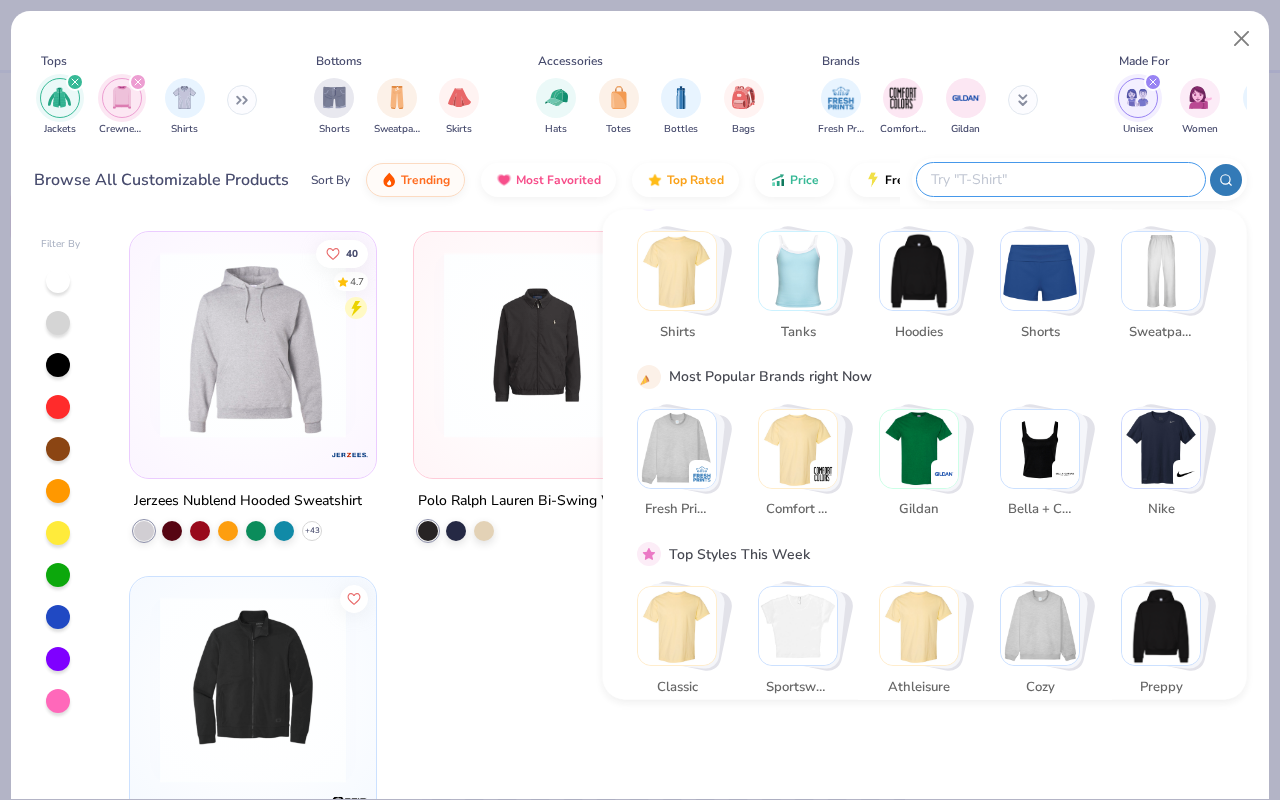 scroll, scrollTop: 0, scrollLeft: 0, axis: both 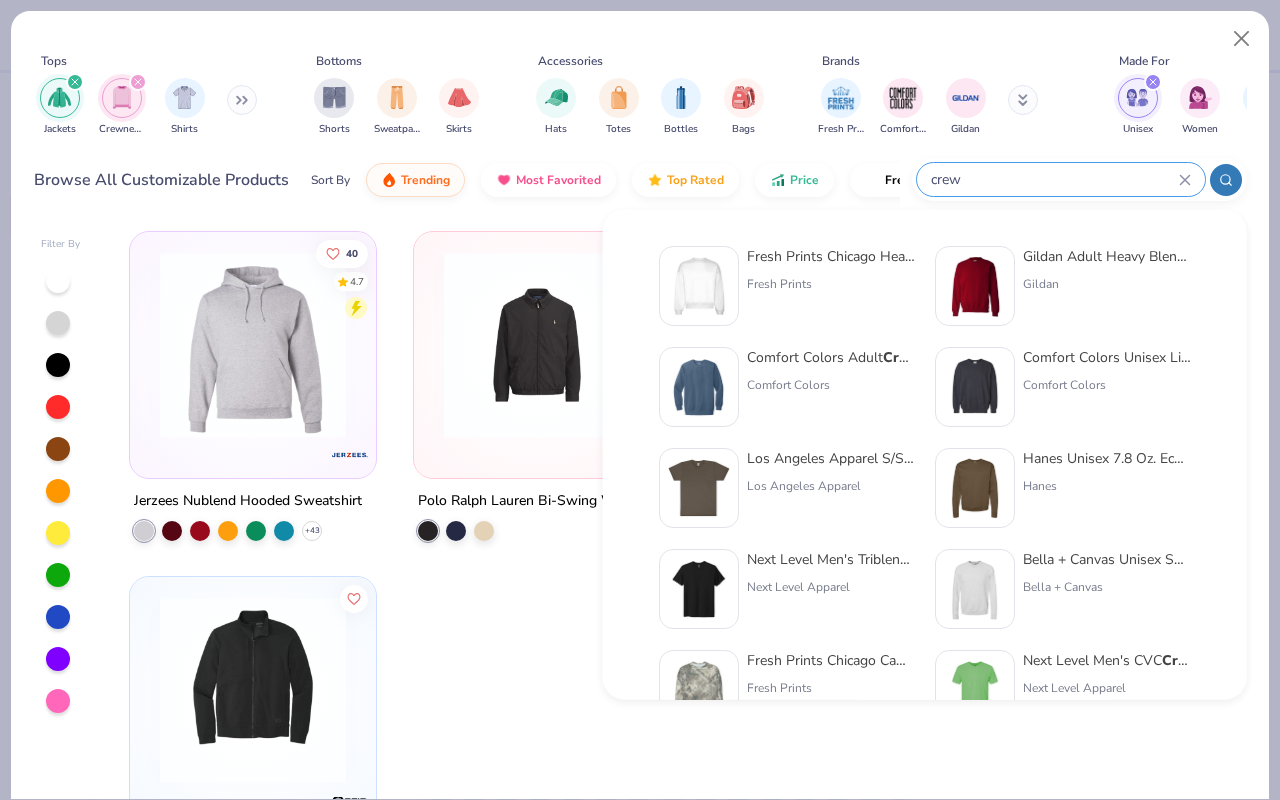 type on "crew" 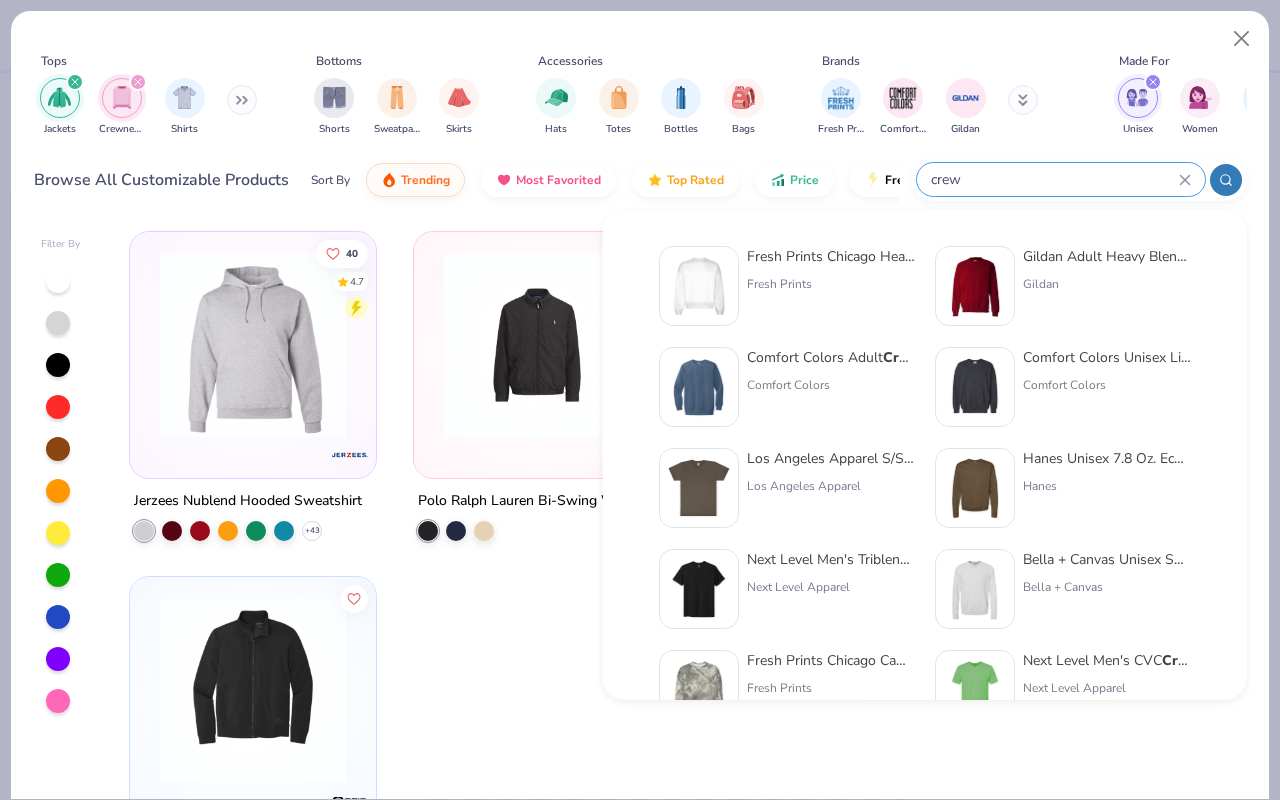 click on "Comfort Colors Adult  Crew neck Sweatshirt" at bounding box center [831, 357] 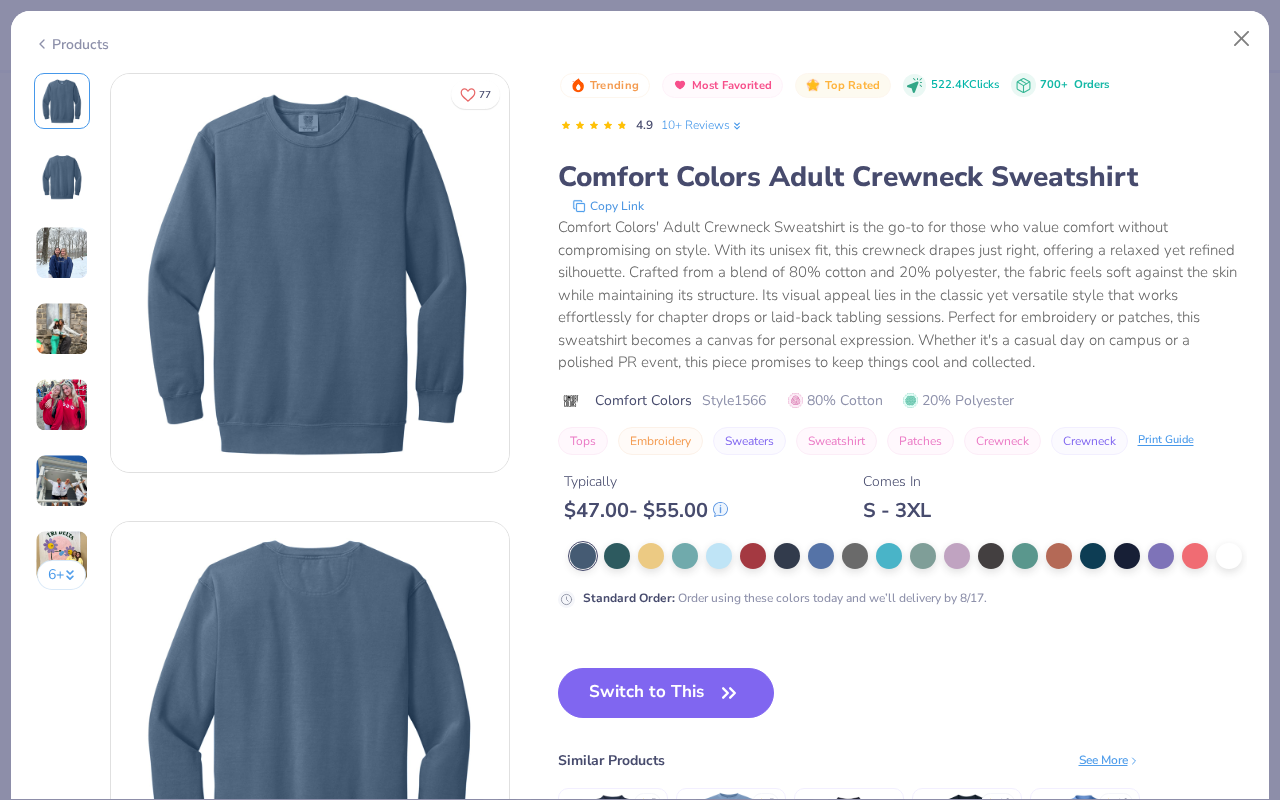 click on "Products" at bounding box center (71, 44) 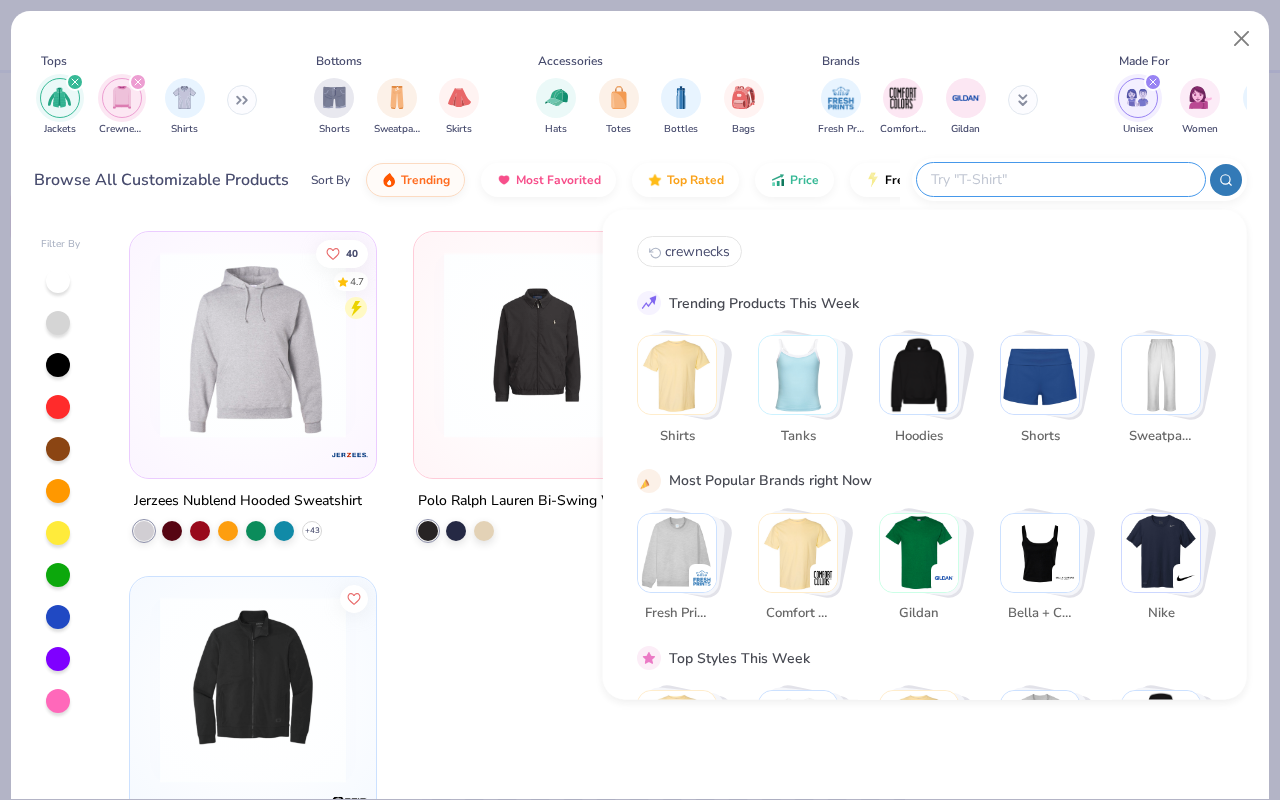 click at bounding box center [1060, 179] 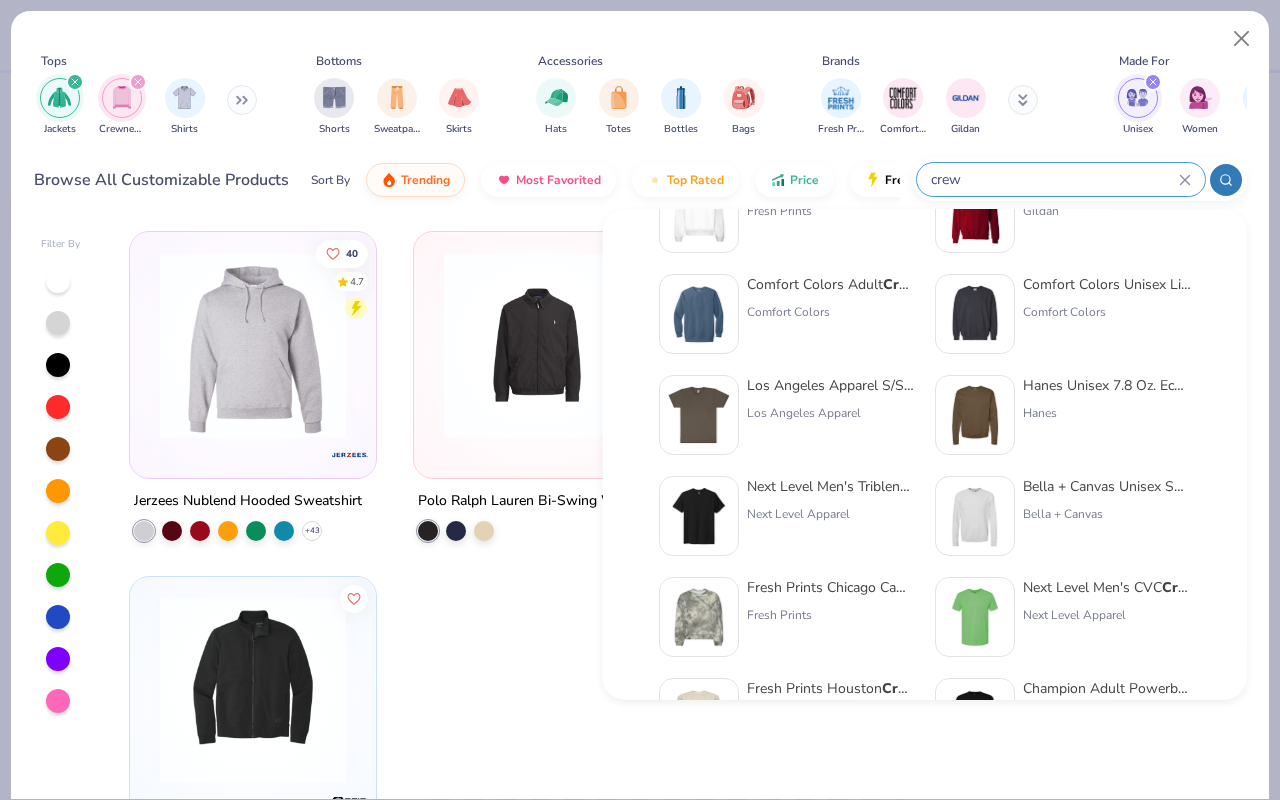 scroll, scrollTop: 76, scrollLeft: 0, axis: vertical 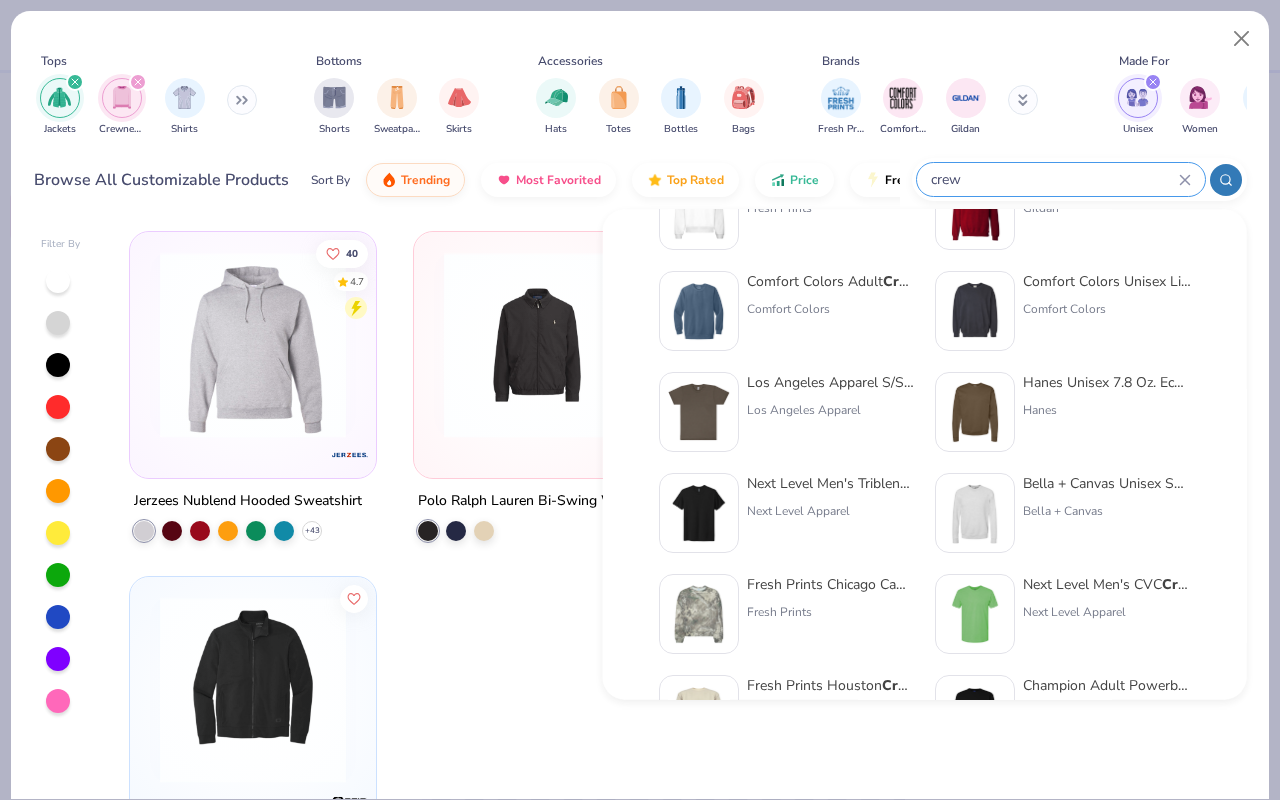 type on "crew" 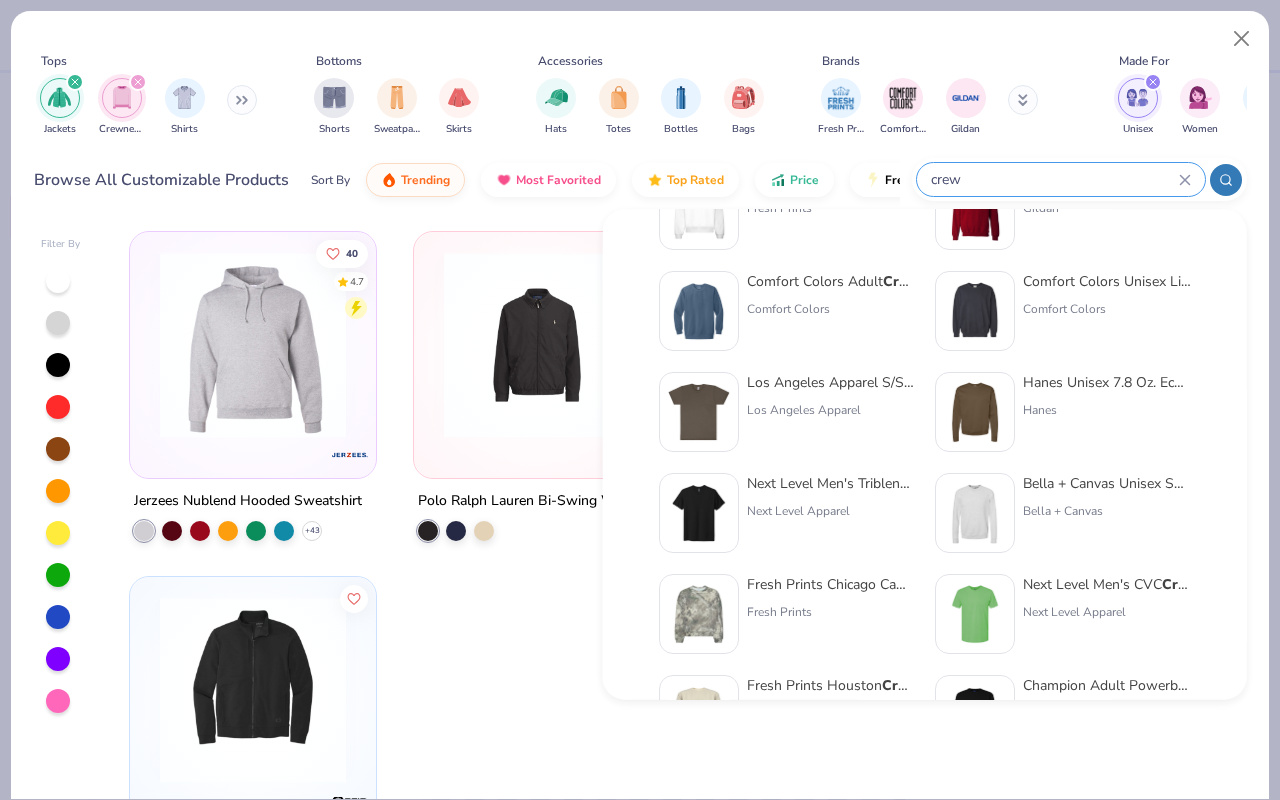 click on "Comfort Colors Unisex Lightweight Cotton  Crew neck Sweatshirt" at bounding box center [1107, 281] 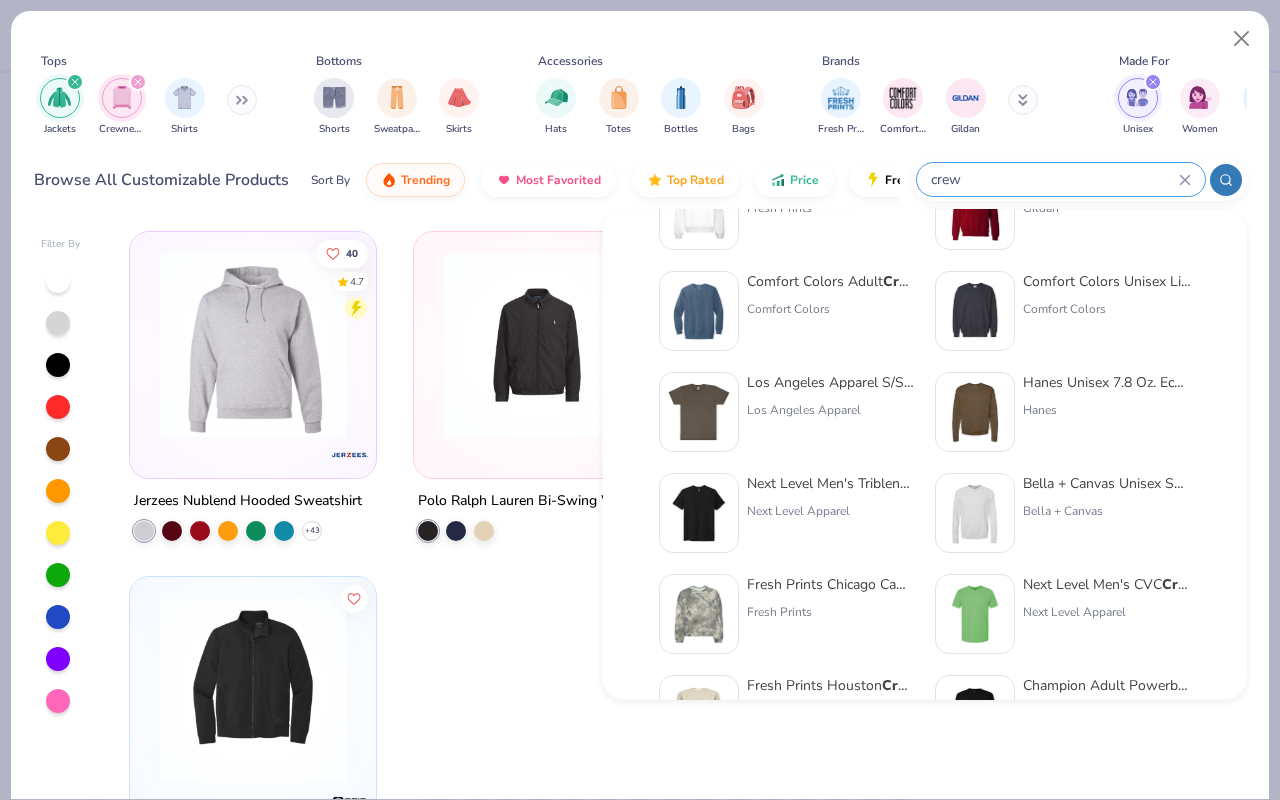 type 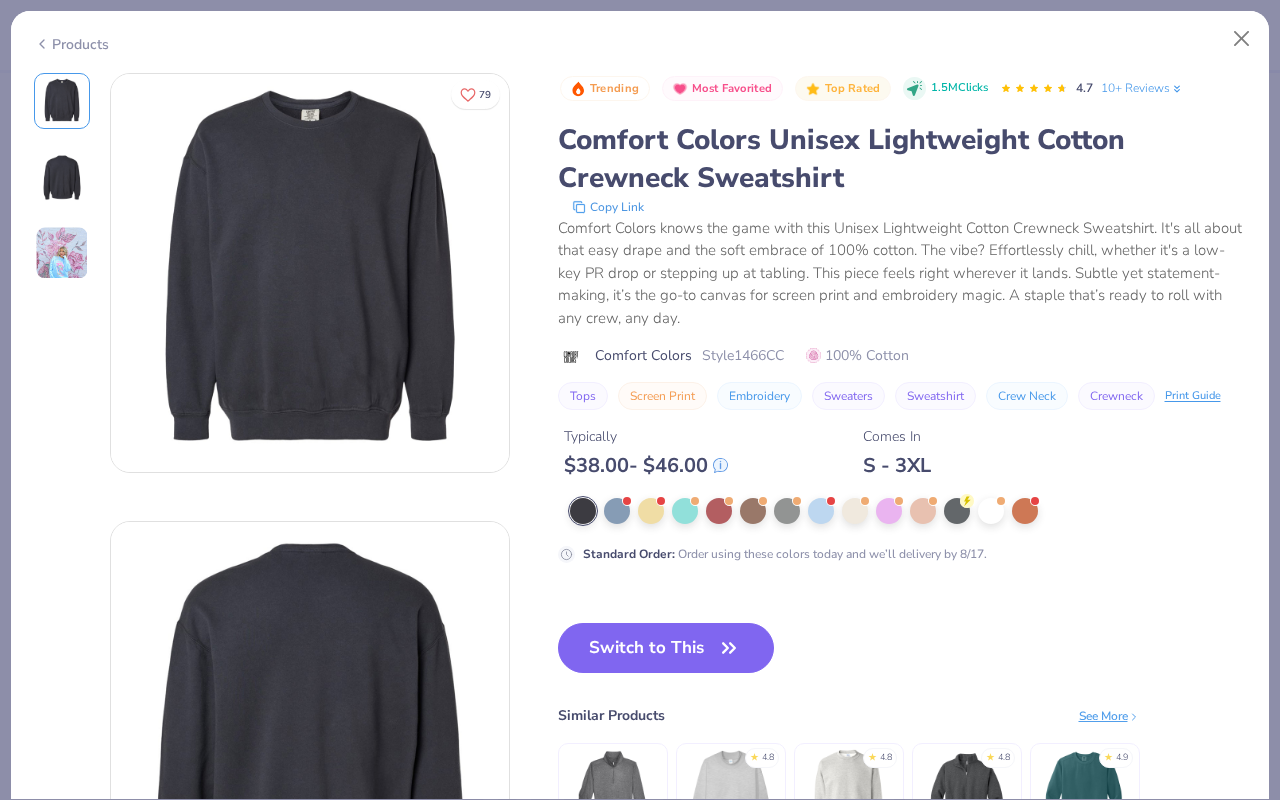 click on "Standard Order :   Order using these colors today and we’ll delivery by 8/17." at bounding box center (902, 530) 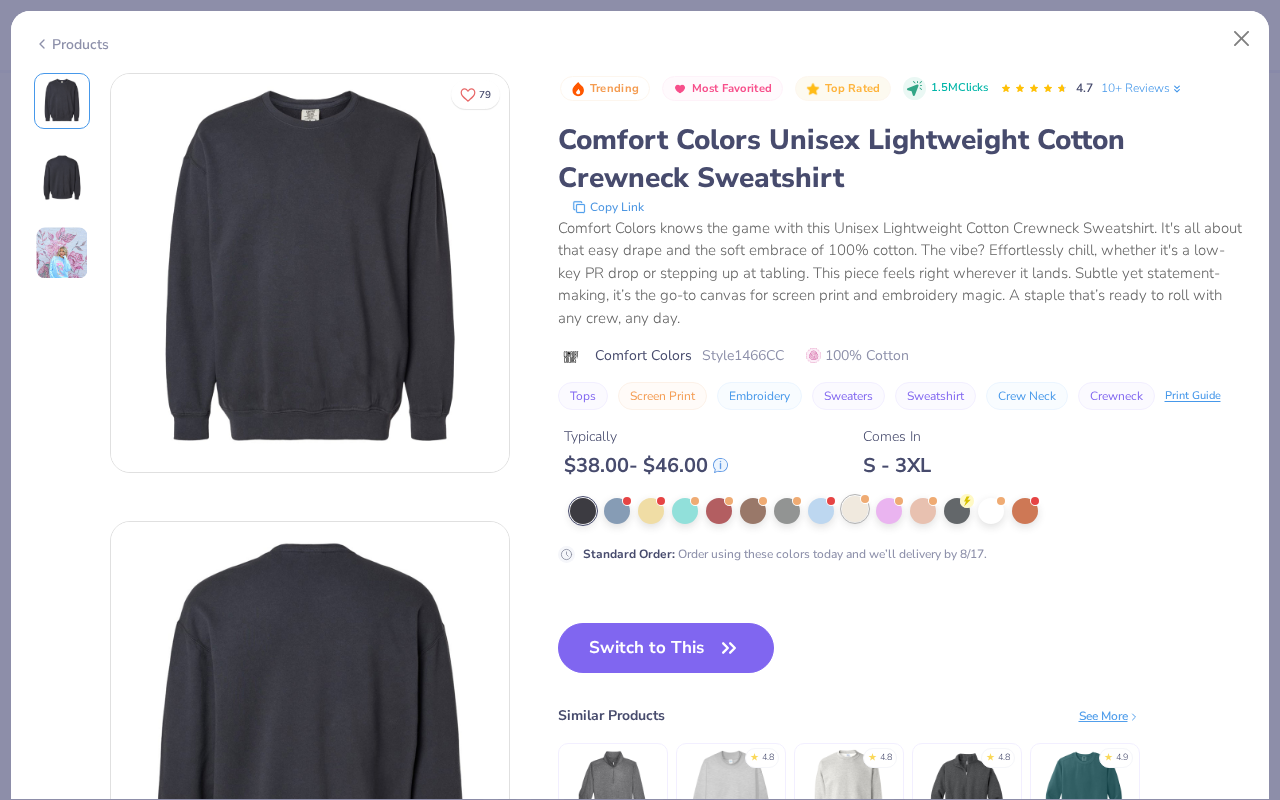 click at bounding box center (855, 509) 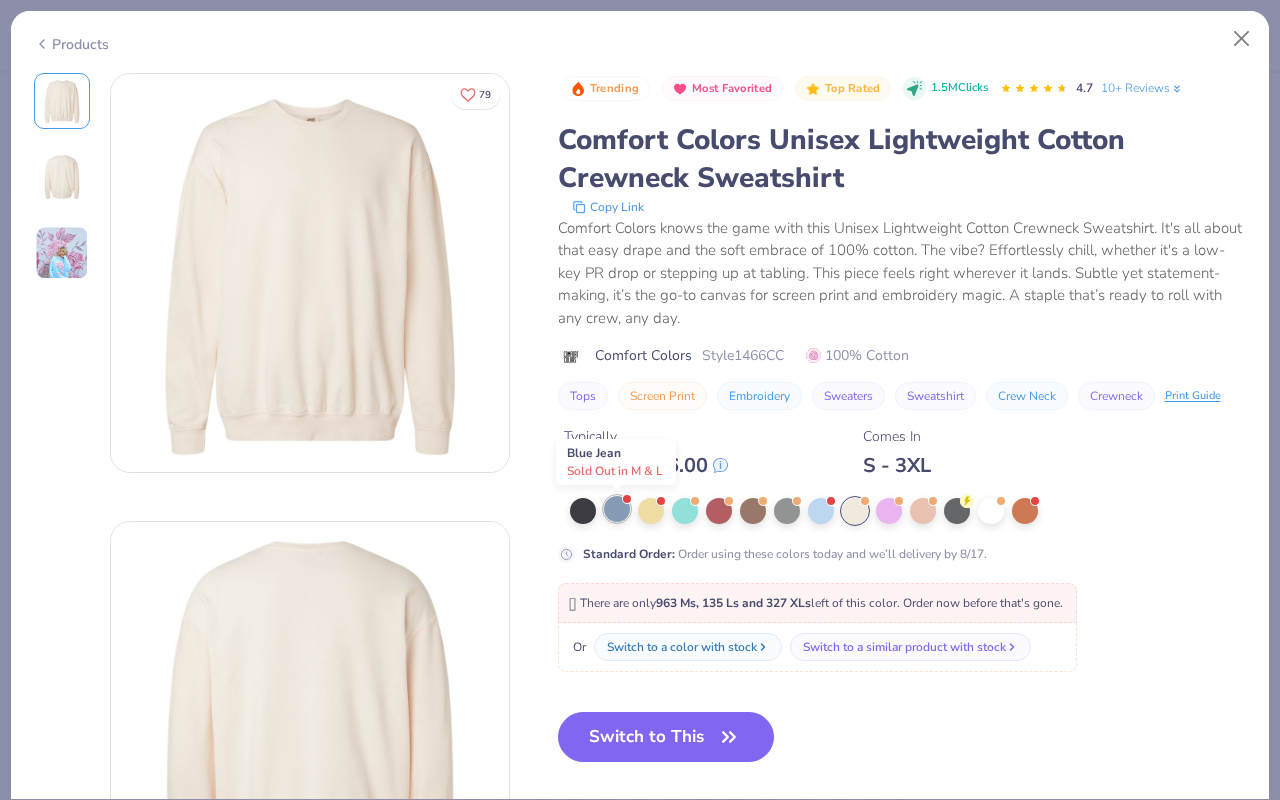 click at bounding box center [617, 509] 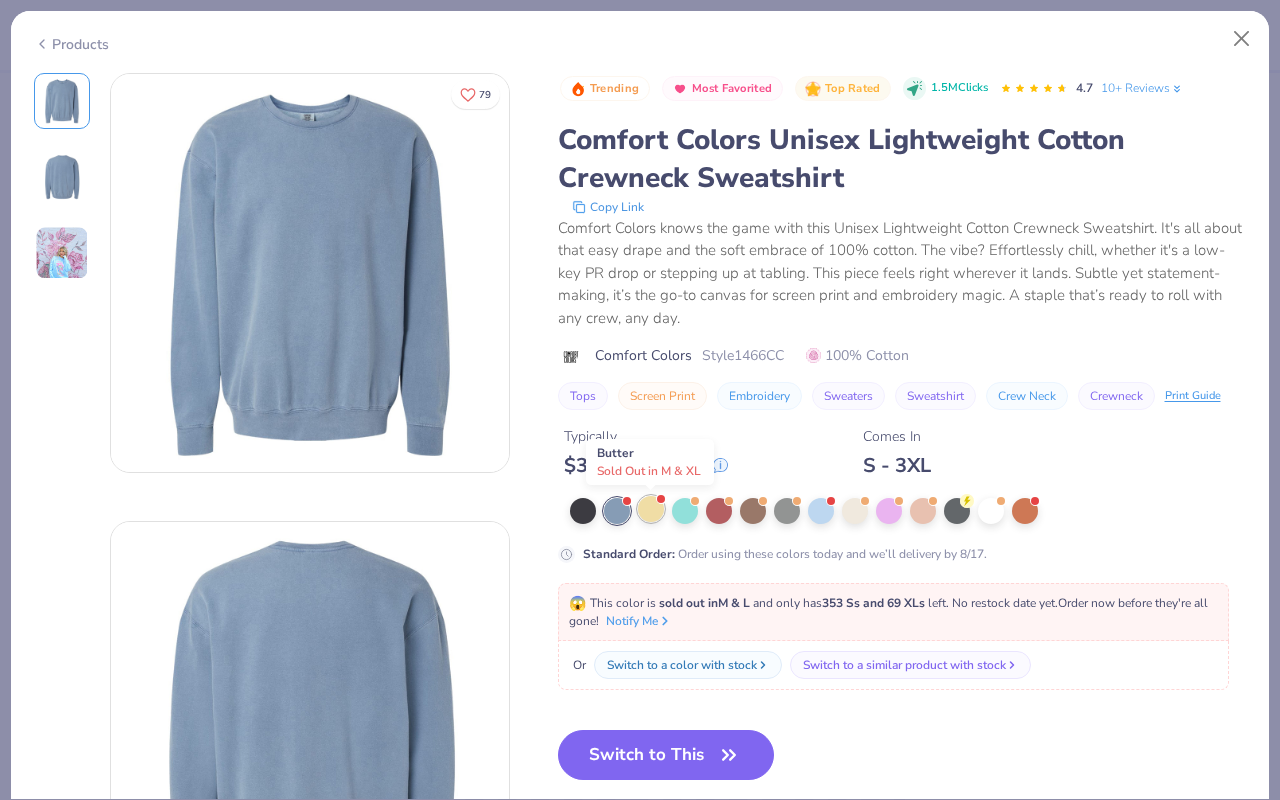 click at bounding box center (651, 509) 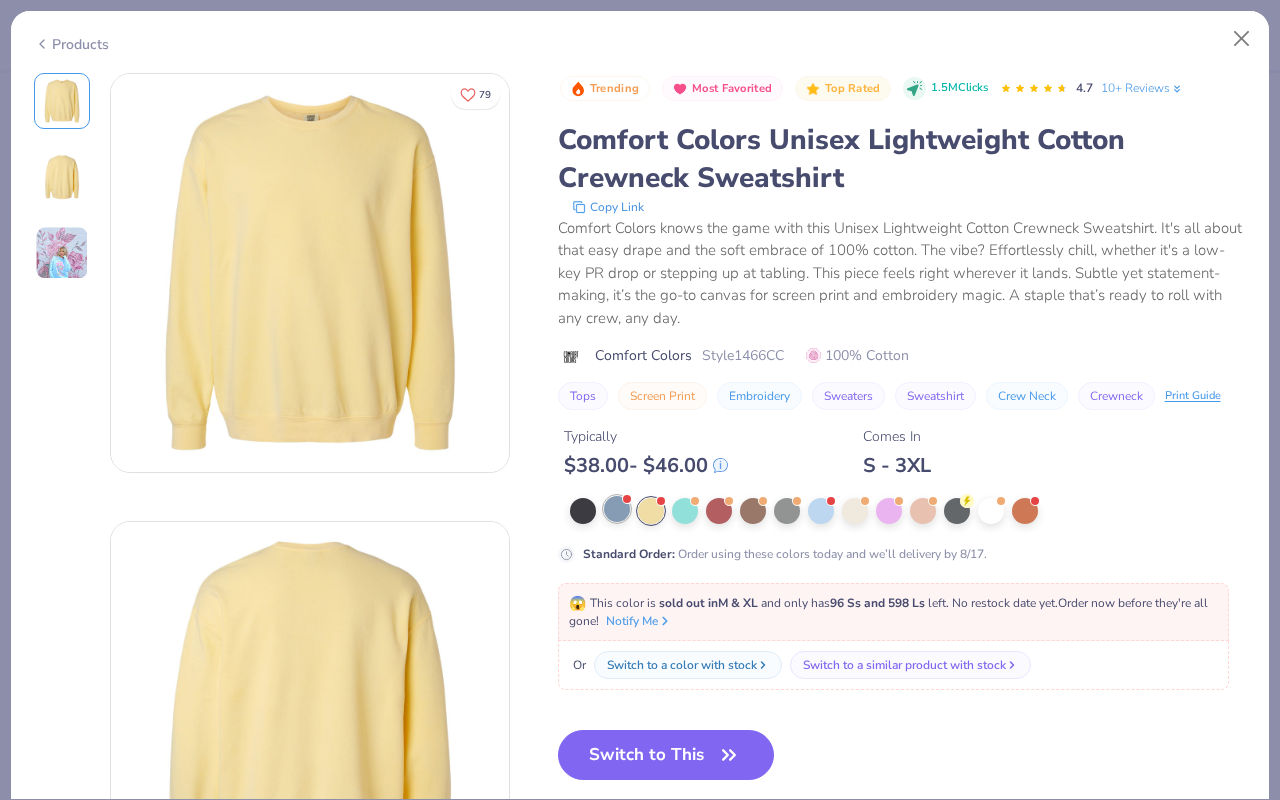 click at bounding box center (617, 509) 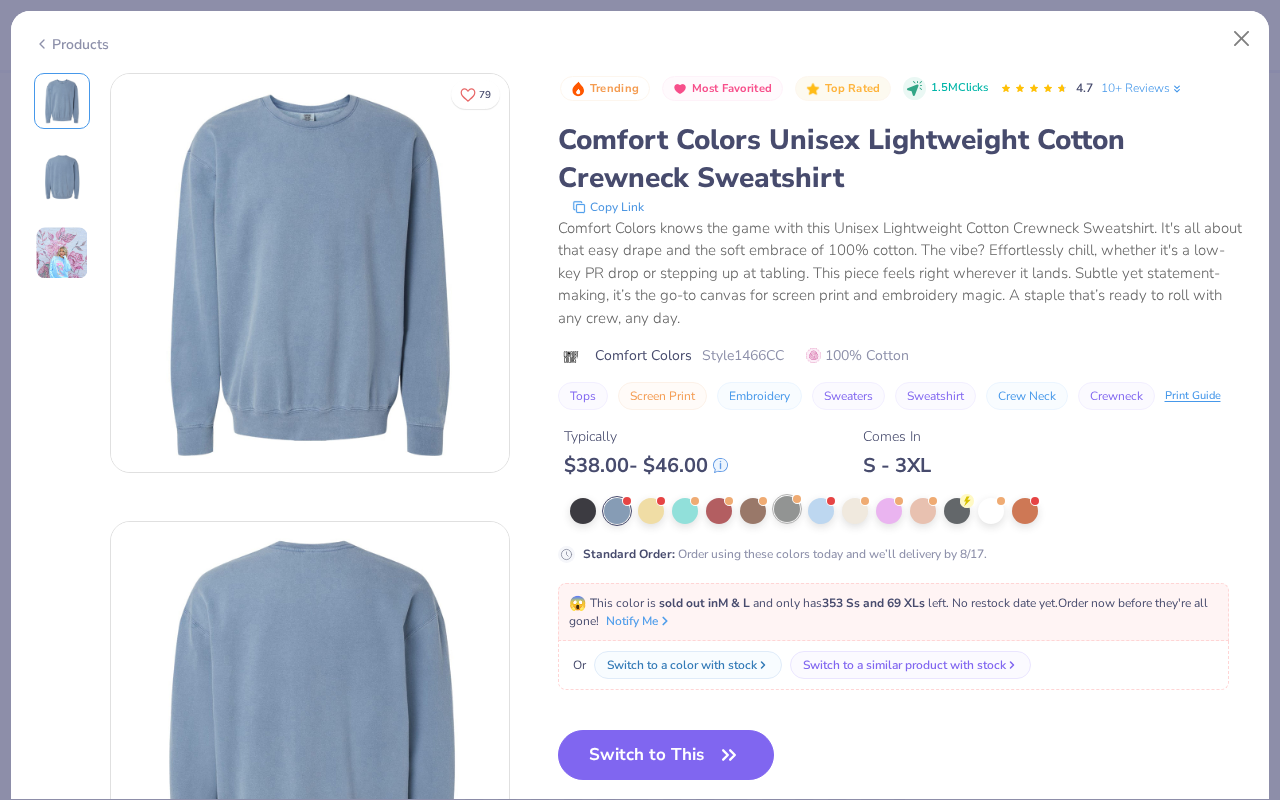 click at bounding box center [787, 509] 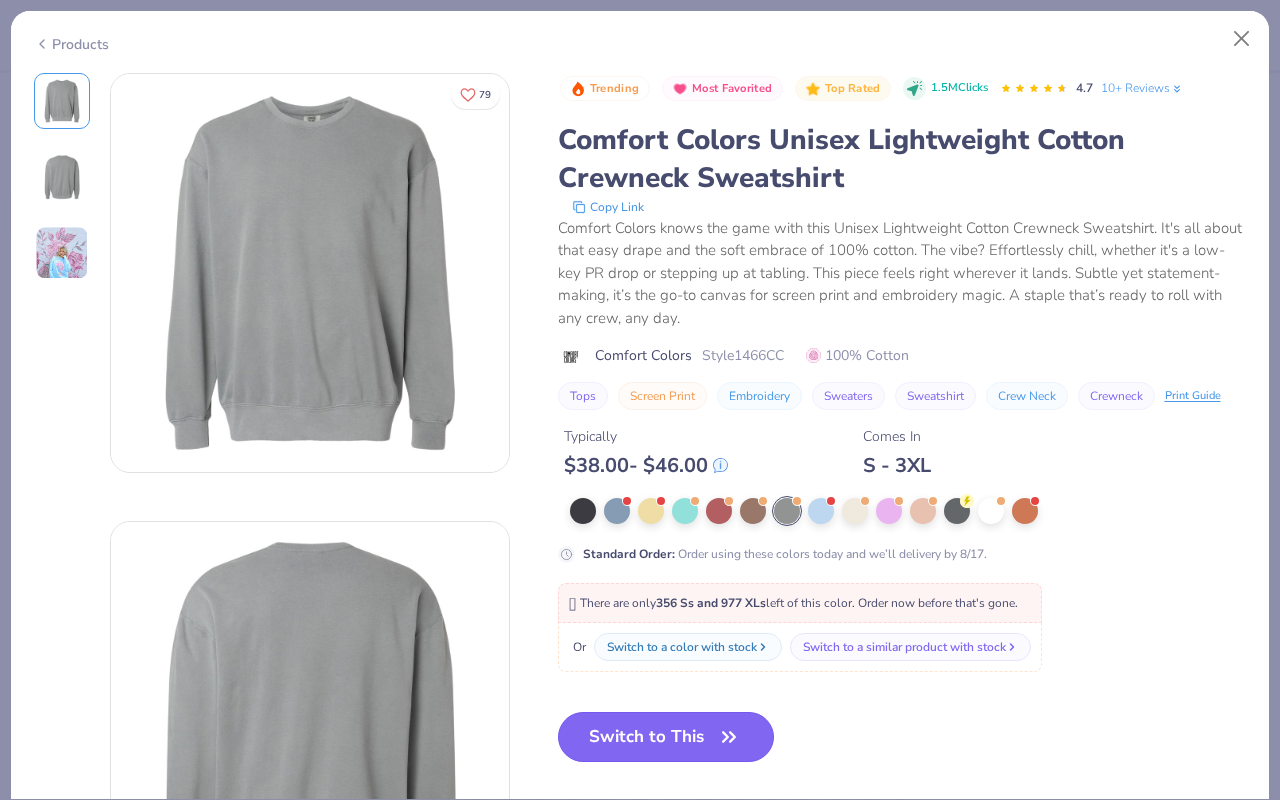 click on "Switch to This" at bounding box center (666, 737) 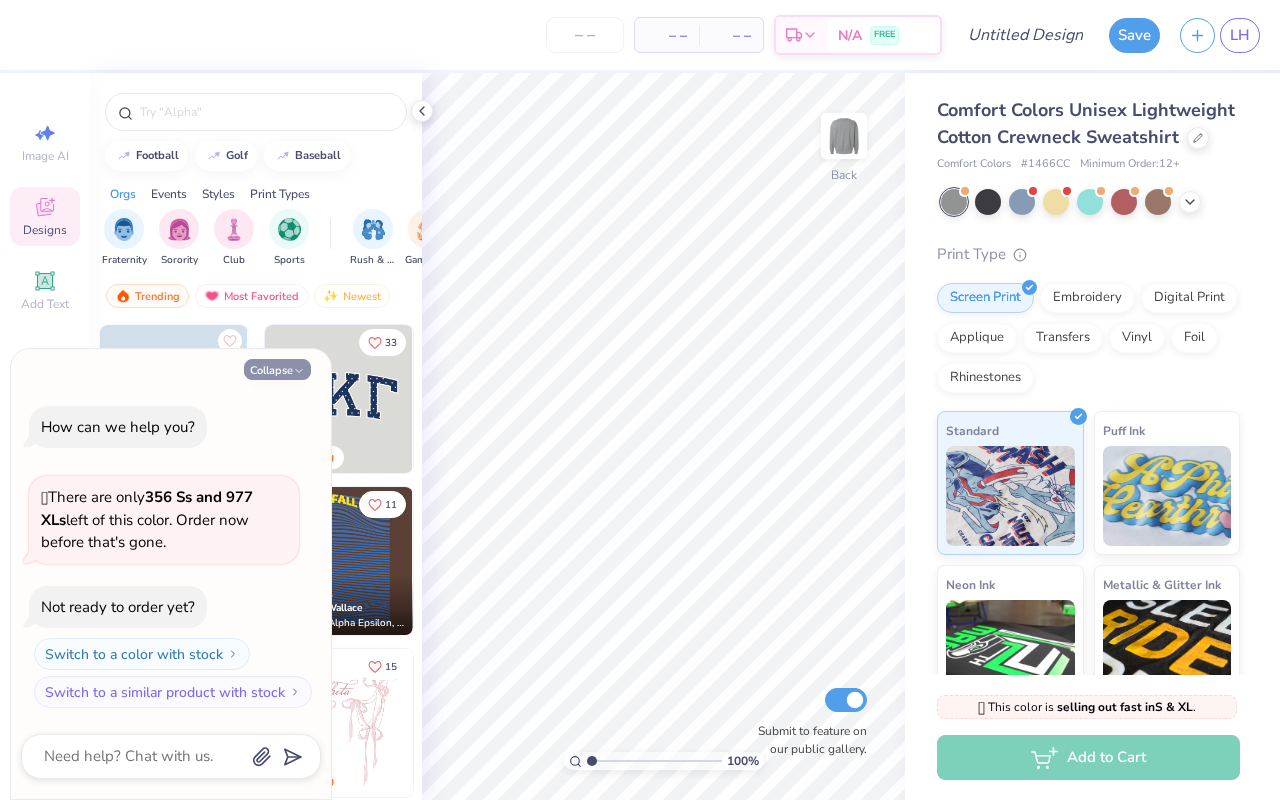 click on "Collapse" at bounding box center (277, 369) 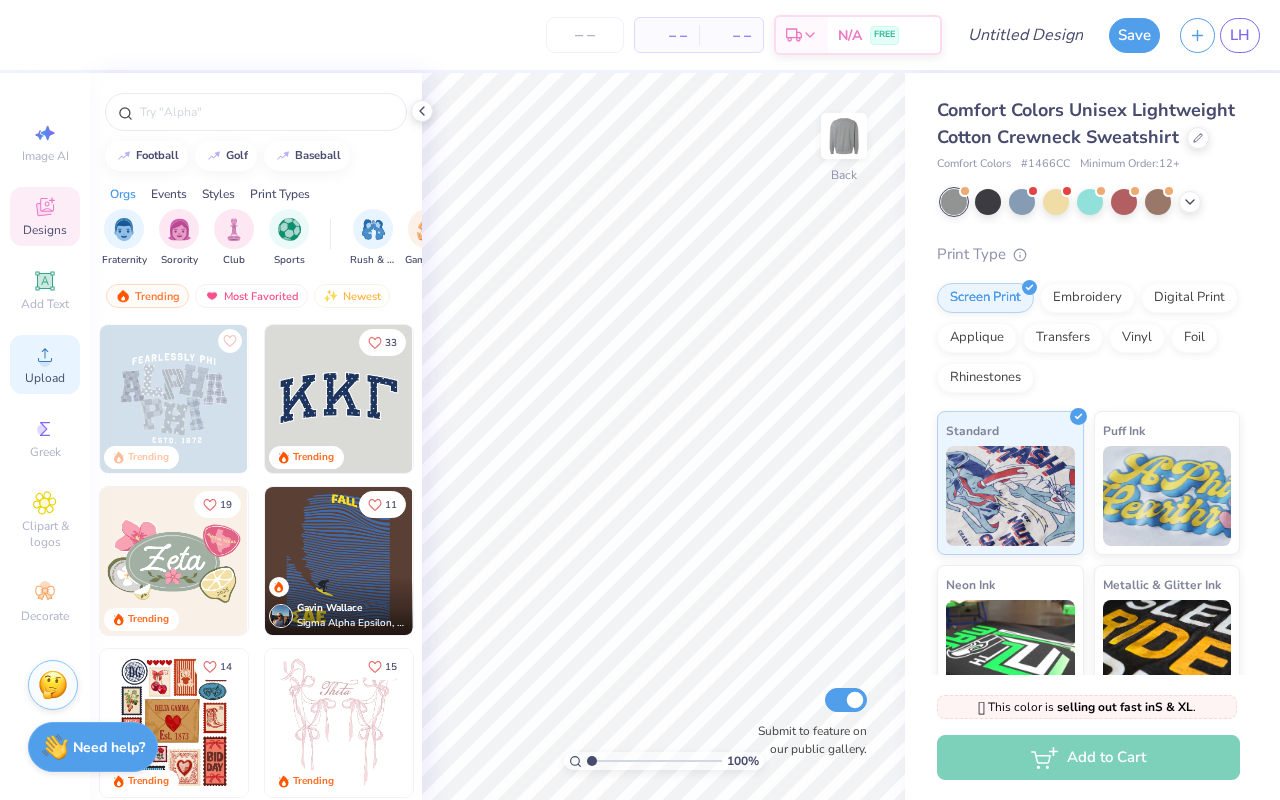 click on "Upload" at bounding box center [45, 378] 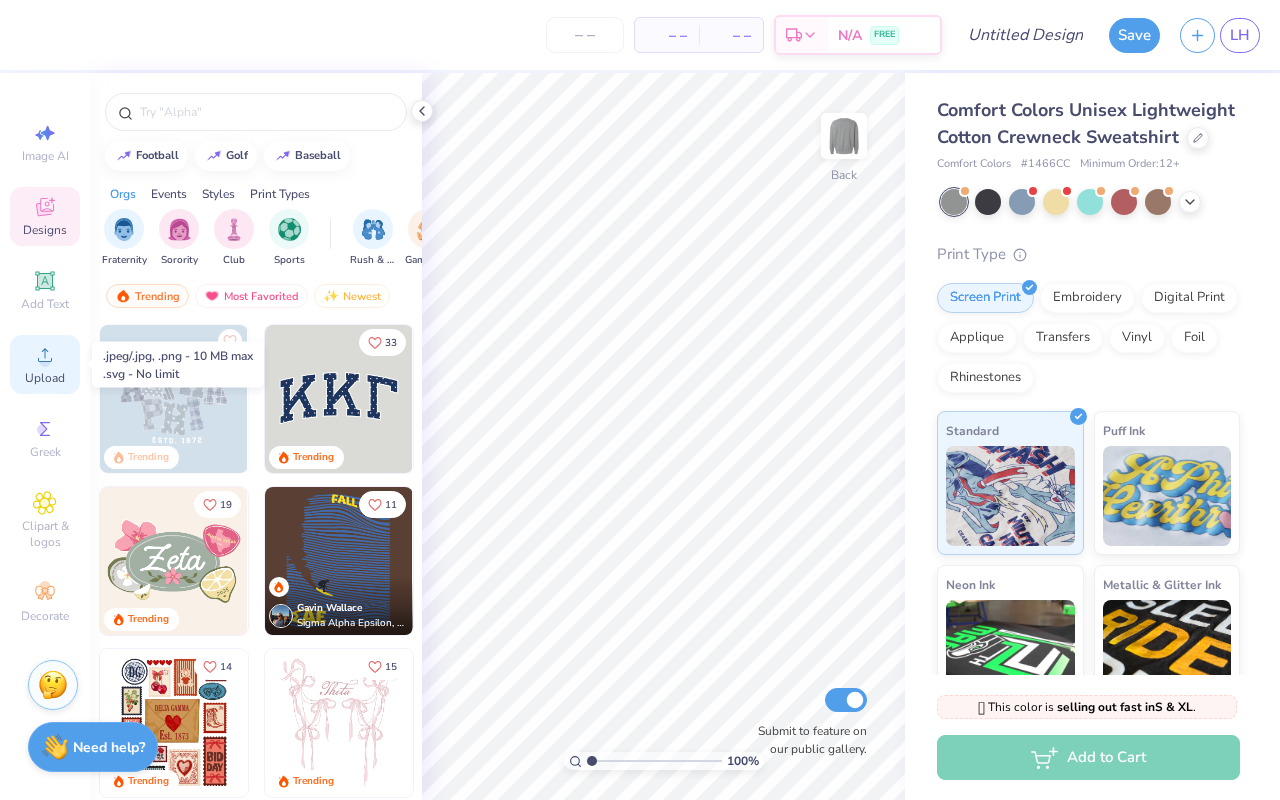 click on "Upload" at bounding box center [45, 364] 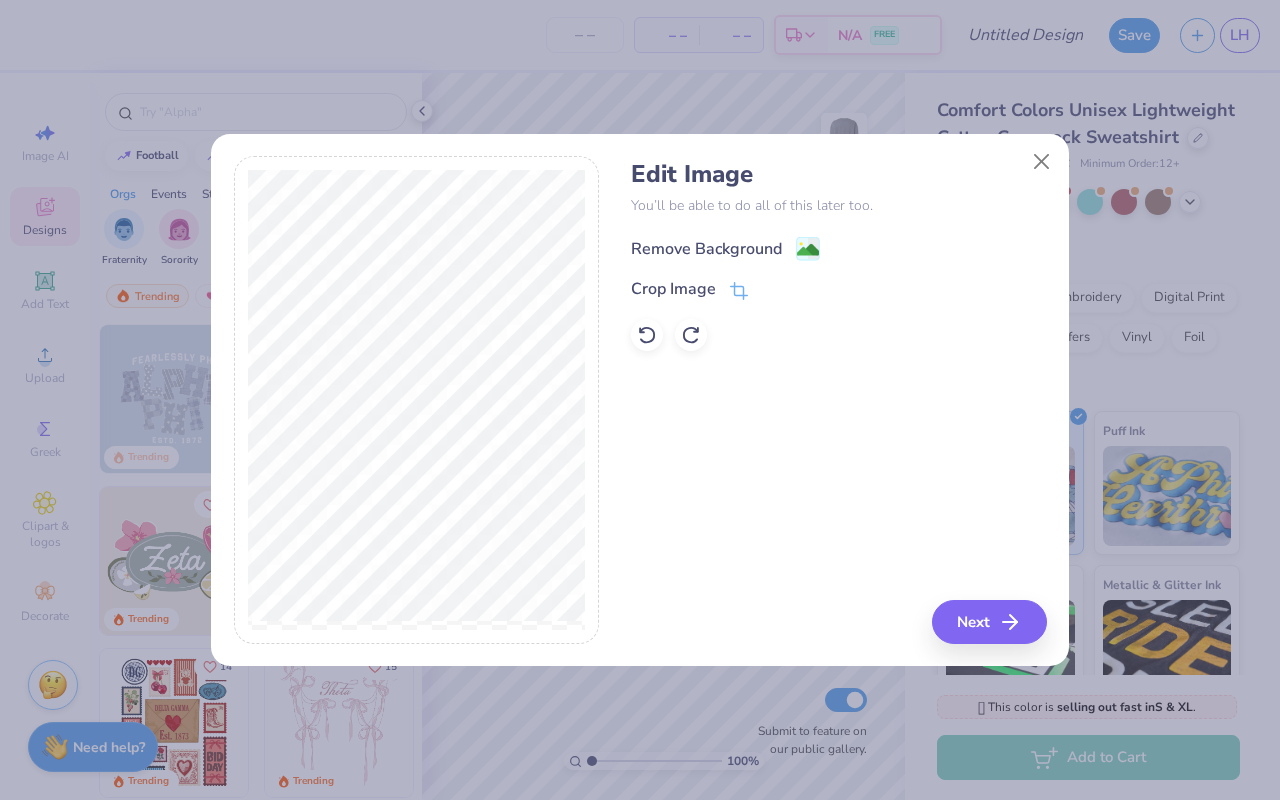 click on "Remove Background" at bounding box center (725, 248) 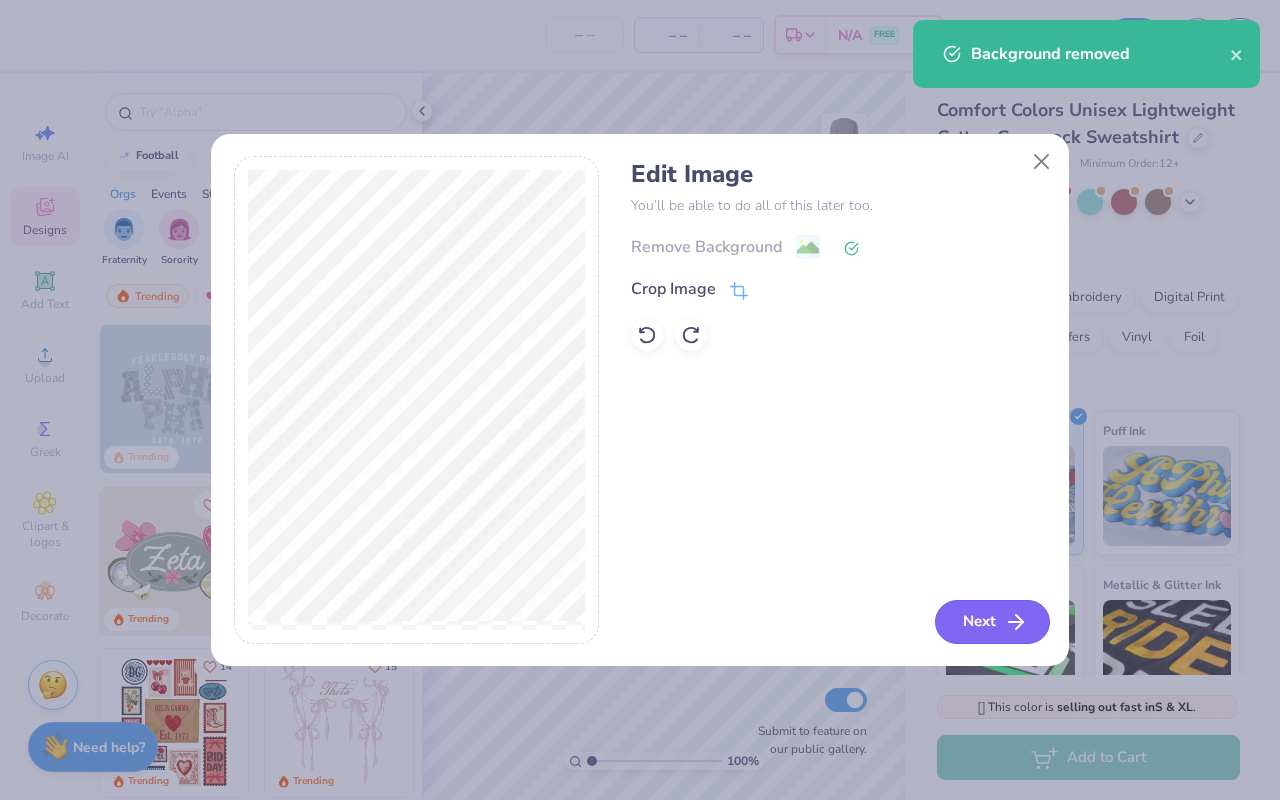 click 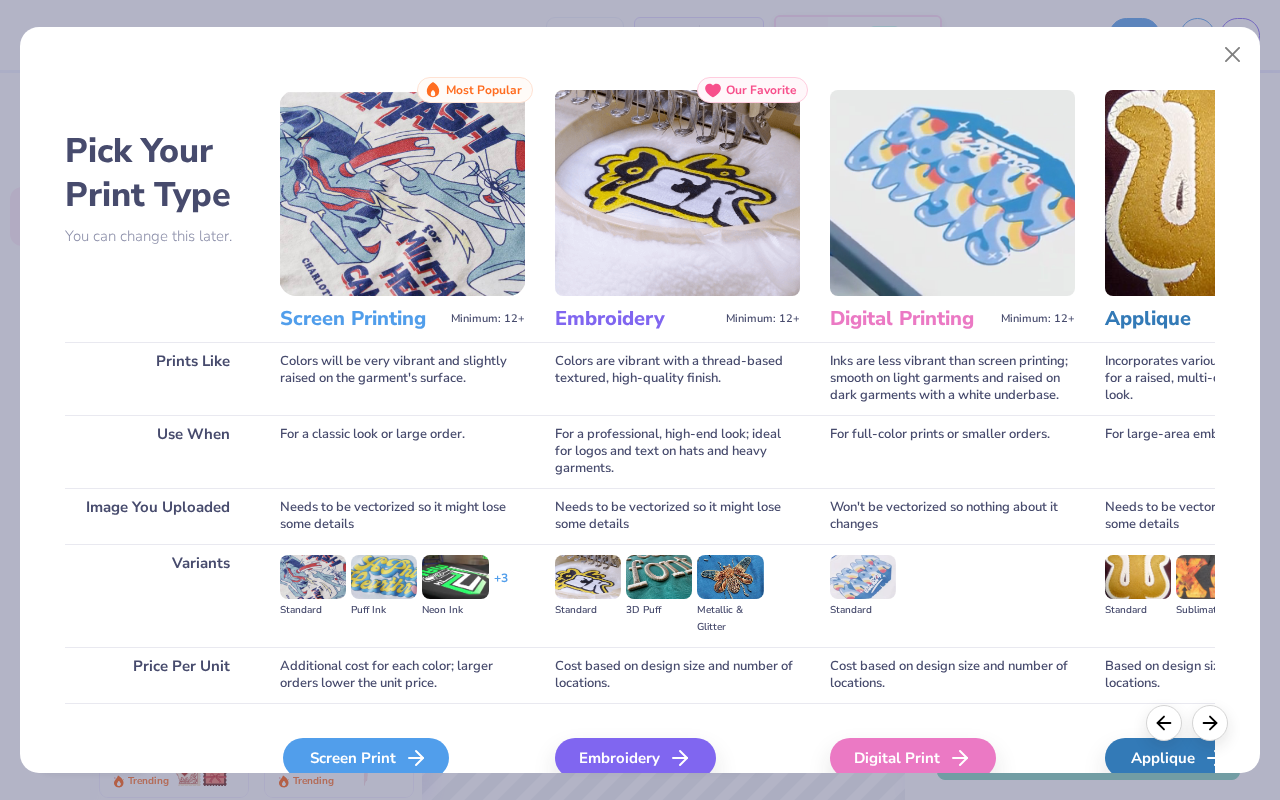 click on "Screen Print" at bounding box center (366, 758) 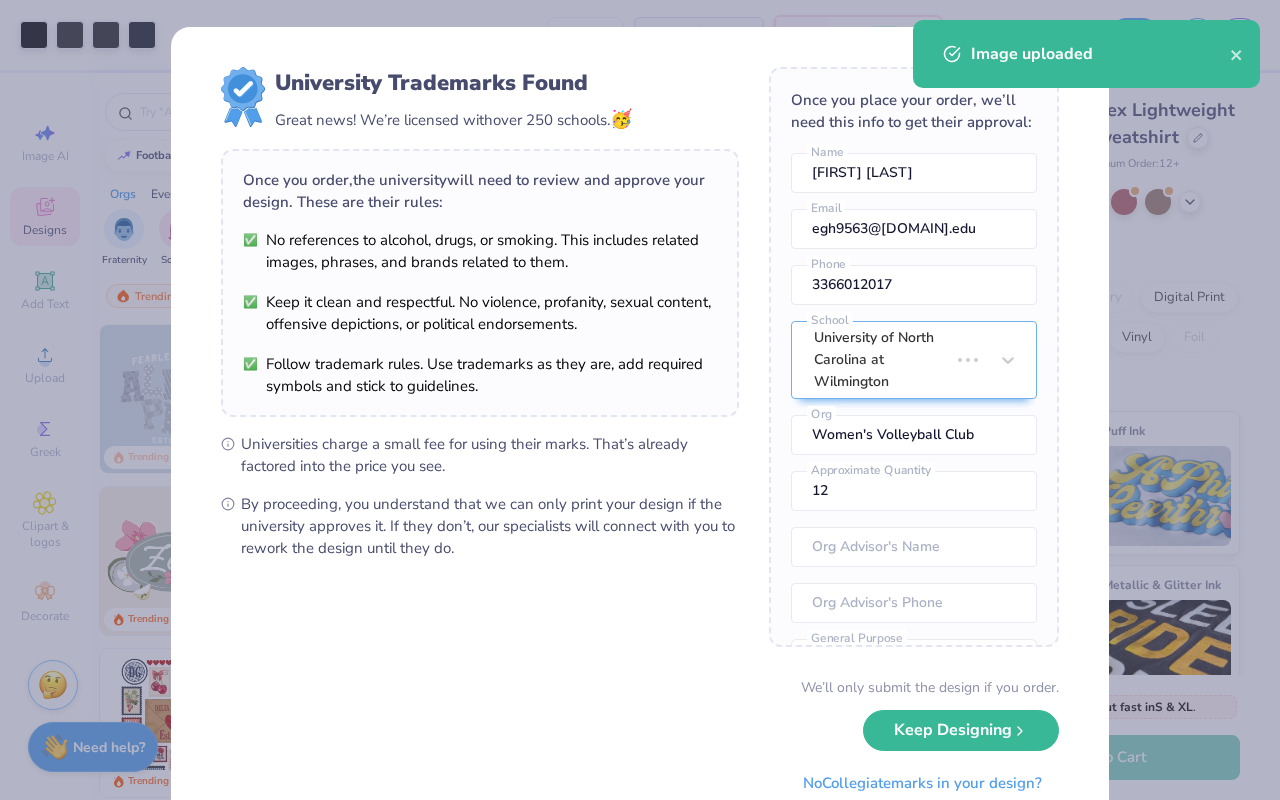 click on "Art colors – – Per Item – – Total Est.  Delivery N/A FREE Design Title Save LH Image AI Designs Add Text Upload Greek Clipart & logos Decorate football golf baseball Orgs Events Styles Print Types Fraternity Sorority Club Sports Rush & Bid Game Day Parent's Weekend PR & General Big Little Reveal Philanthropy Date Parties & Socials Retreat Greek Week Holidays Formal & Semi Spring Break Graduation Founder’s Day Classic Minimalist Varsity Y2K Typography Cartoons Handdrawn 80s & 90s Grunge 60s & 70s Embroidery Screen Print Patches Digital Print Vinyl Transfers Applique Trending Most Favorited Newest Trending 33 Trending 19 Trending 11 Gavin Wallace Sigma Alpha Epsilon, University of Colorado Boulder 14 Trending 15 Trending 11 Aggie Zabek Alpha Delta Pi, University of Arkansas at Fayetteville 19 Blake Maguire Kappa Kappa Gamma, University of Virginia 10 Trending 17 Trending 100  % Back W 15.00 15.00 " H 11.56 11.56 " Y 6.22 6.22 " Center Middle Top Bottom Comfort Colors # 1466CC +" at bounding box center [640, 400] 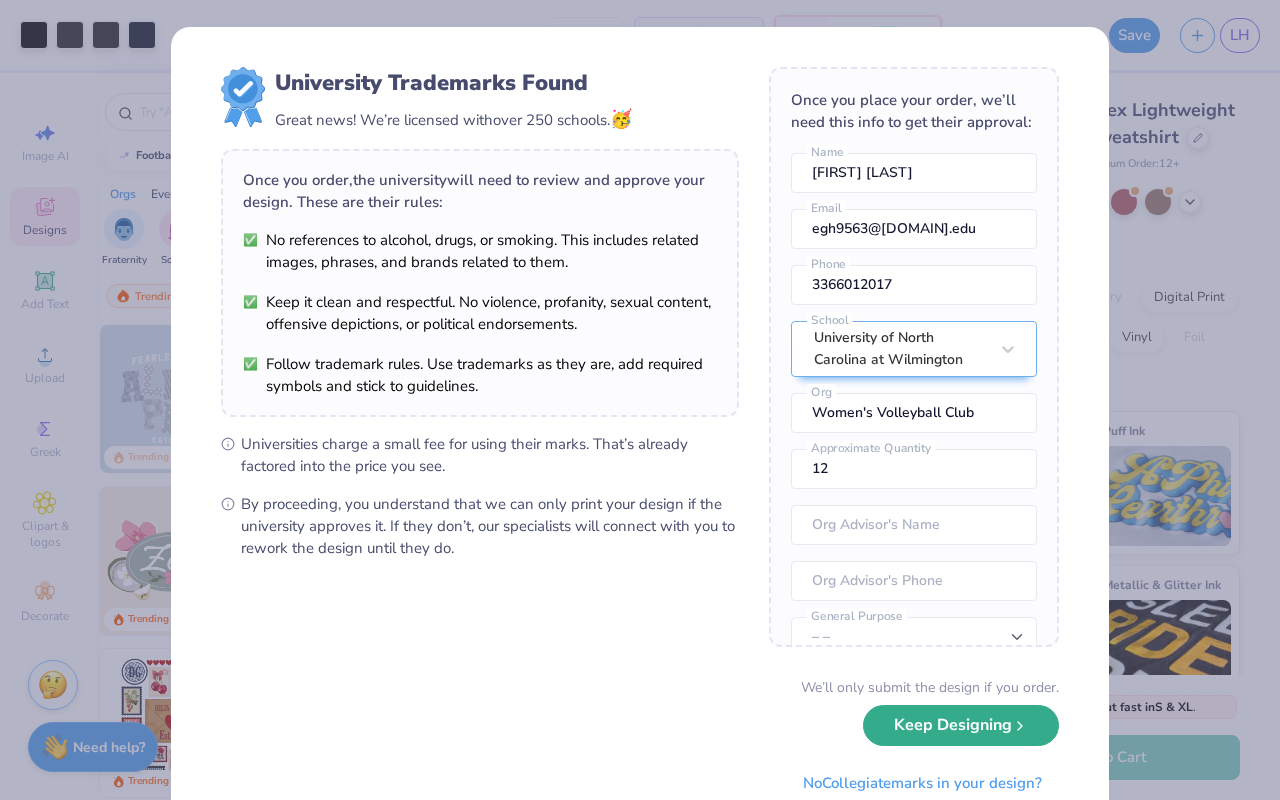 click on "Keep Designing" at bounding box center [961, 725] 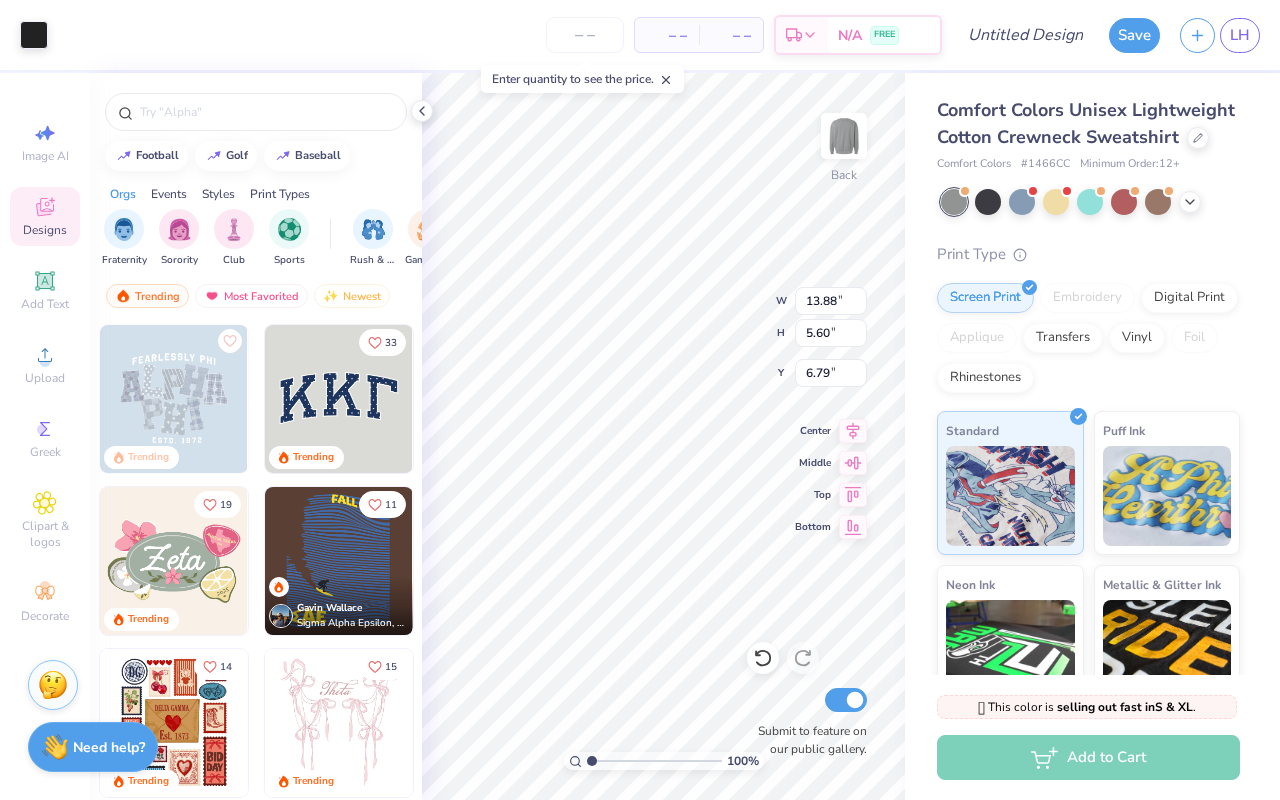 type on "9.89" 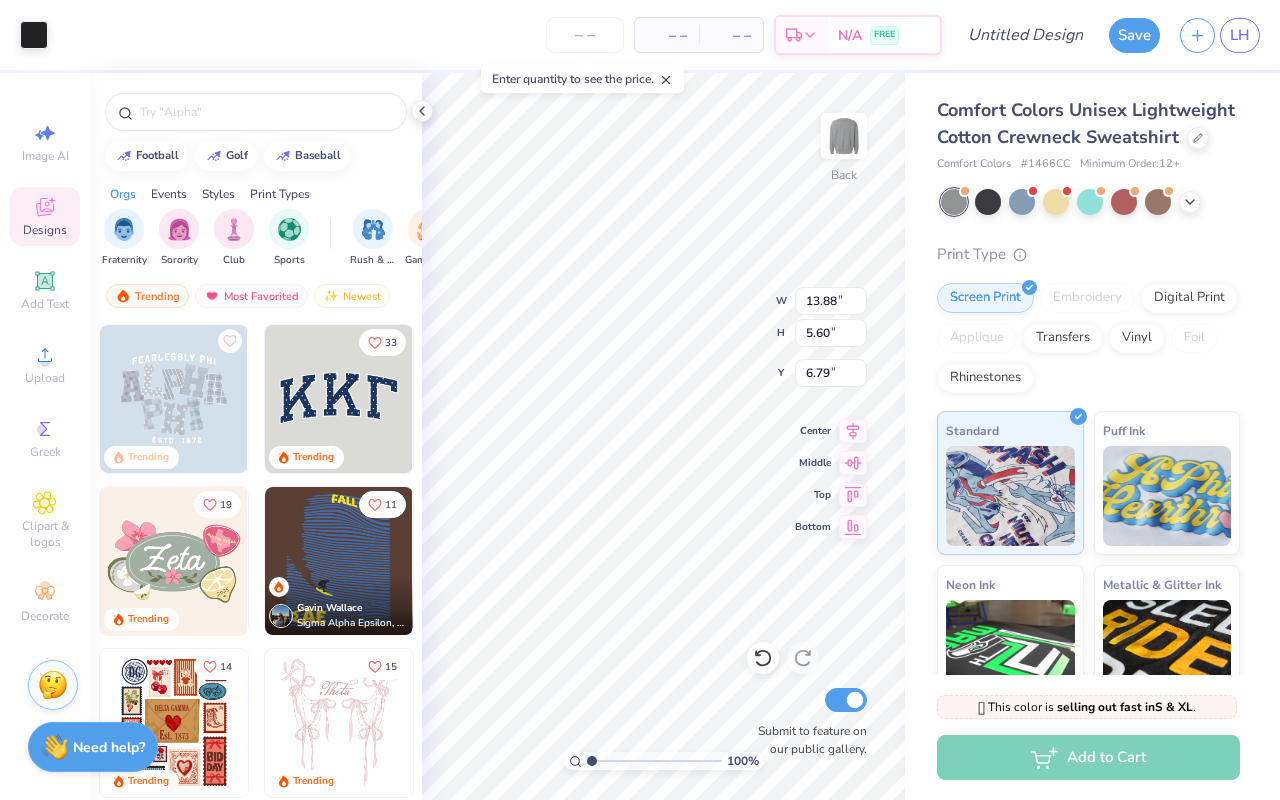 type on "3.99" 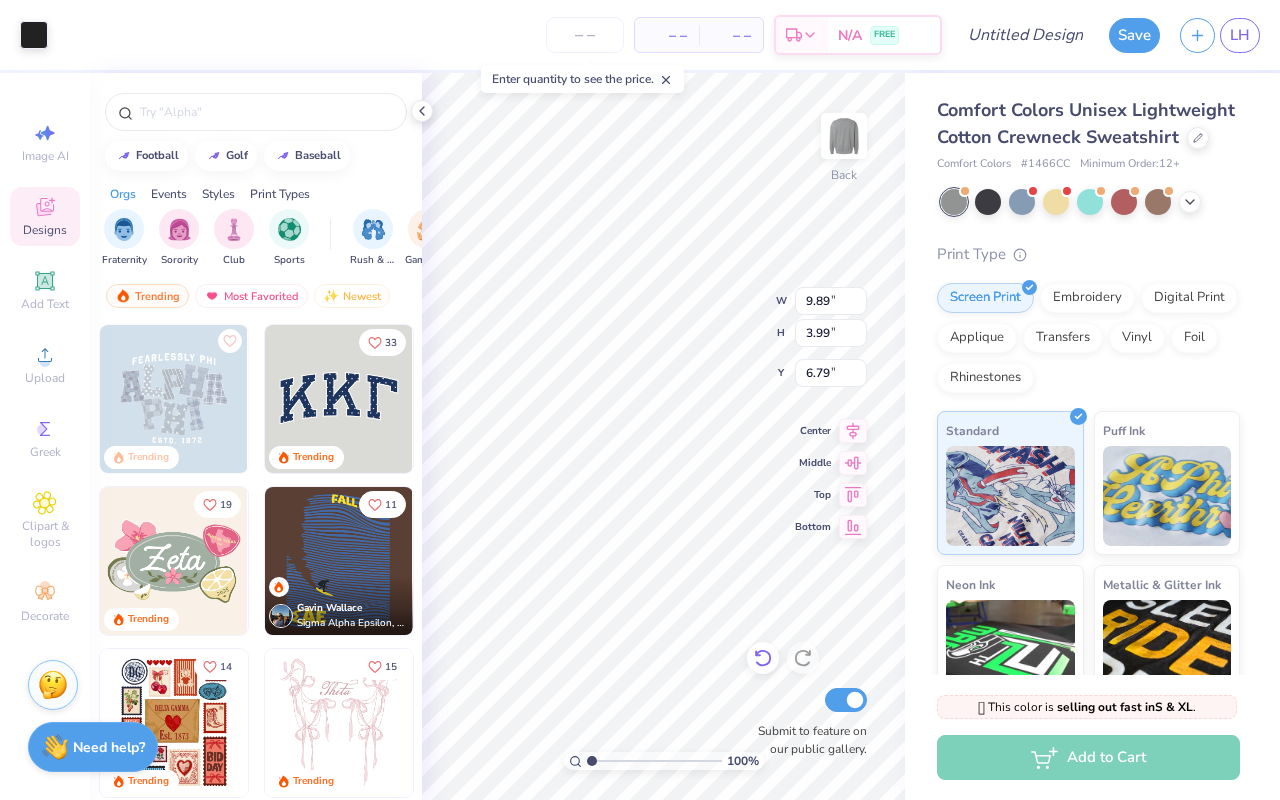 click 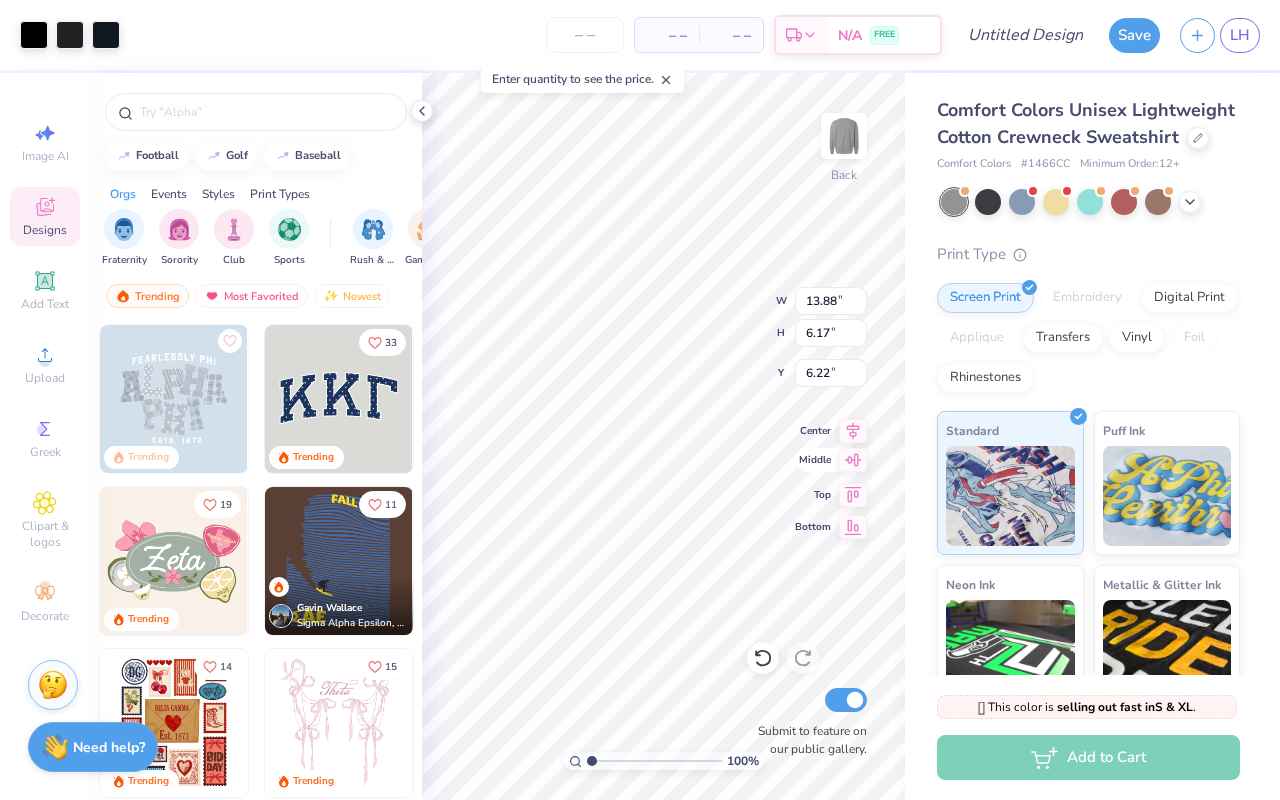 type on "5.83" 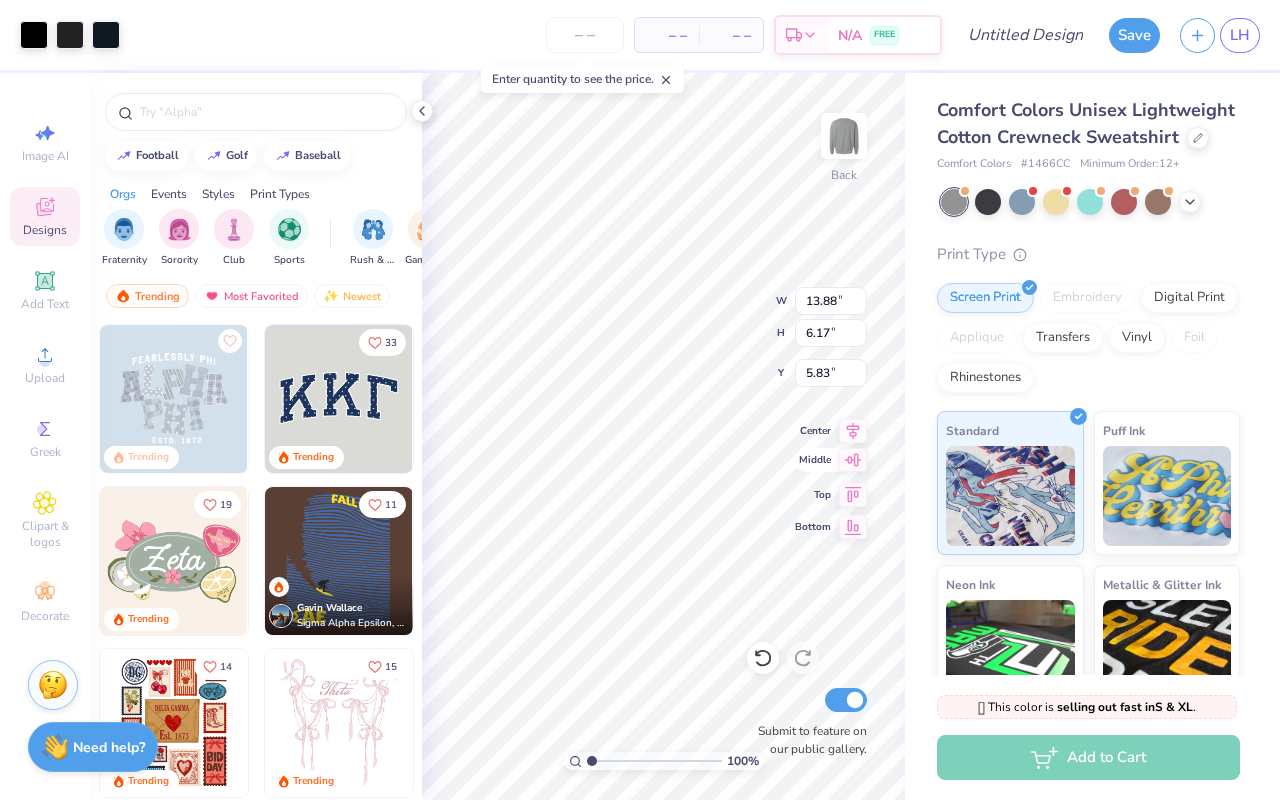 type on "11.98" 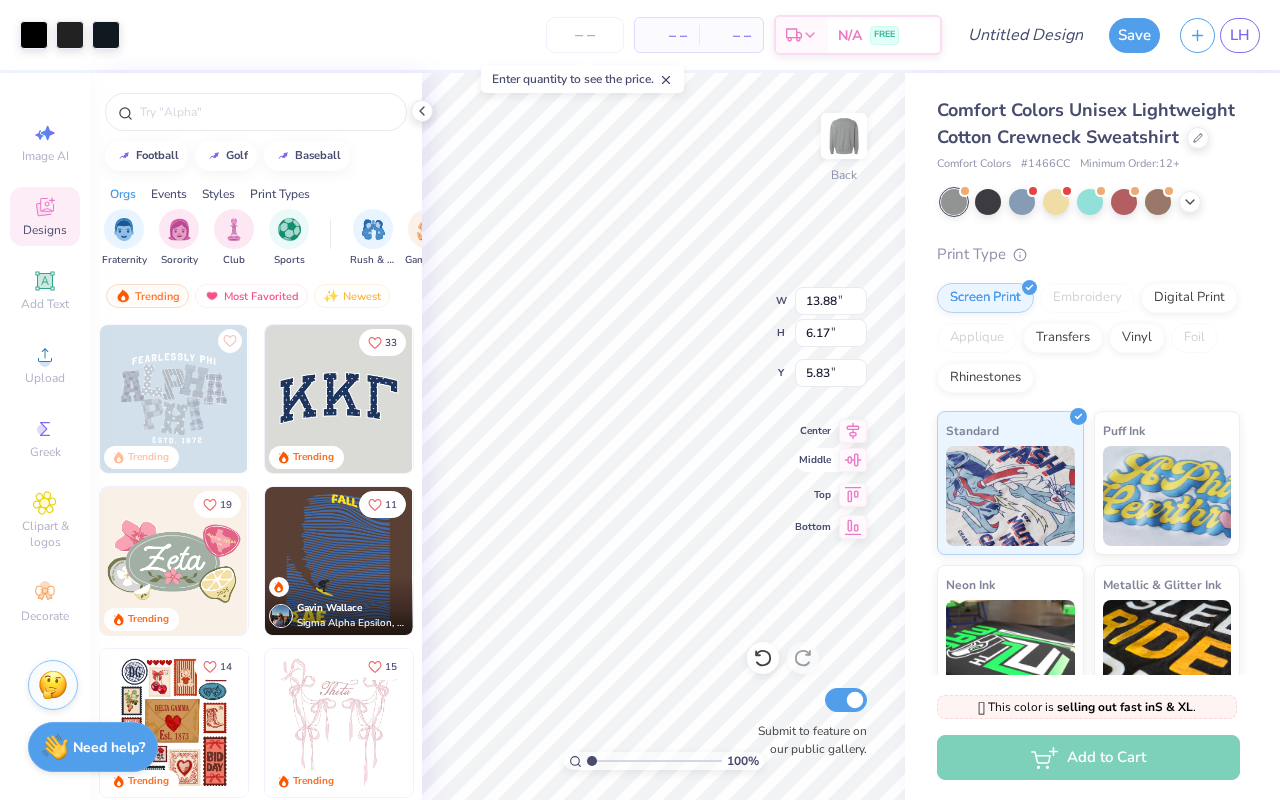 type on "5.33" 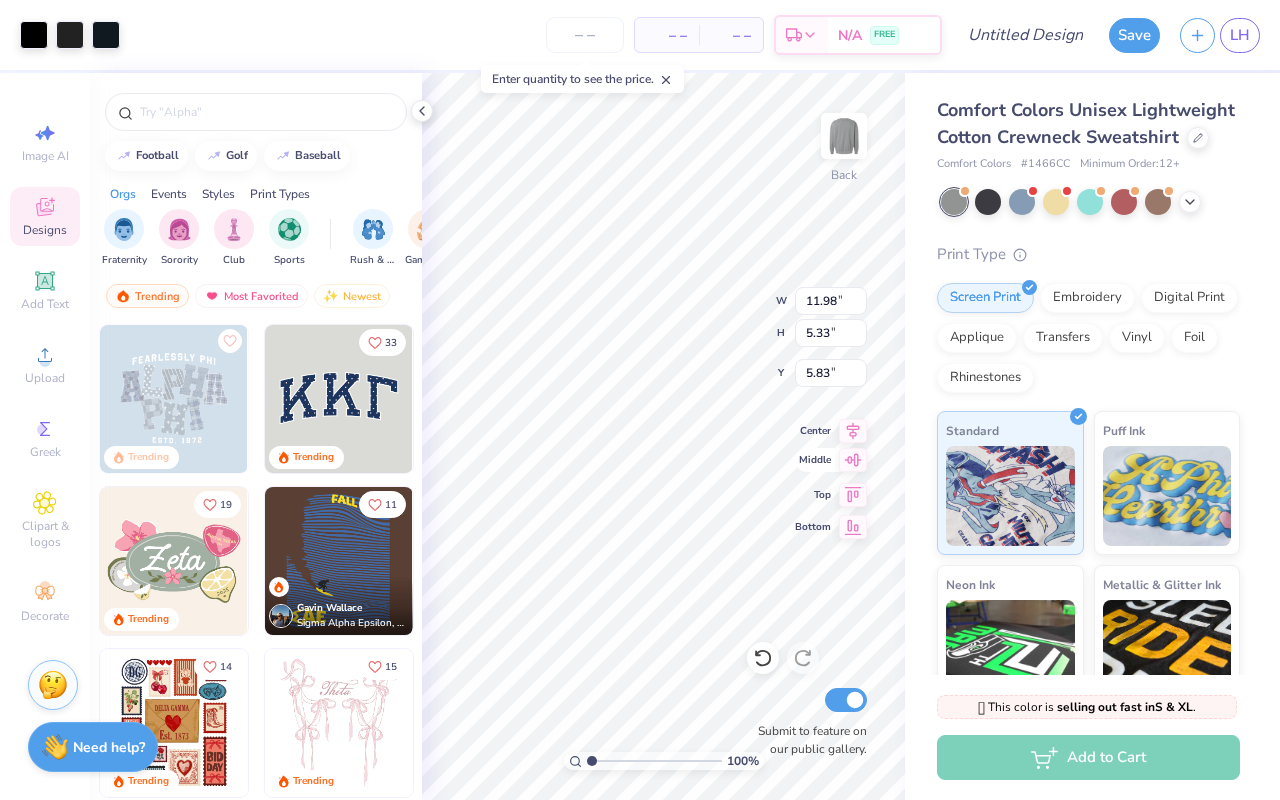type on "4.64" 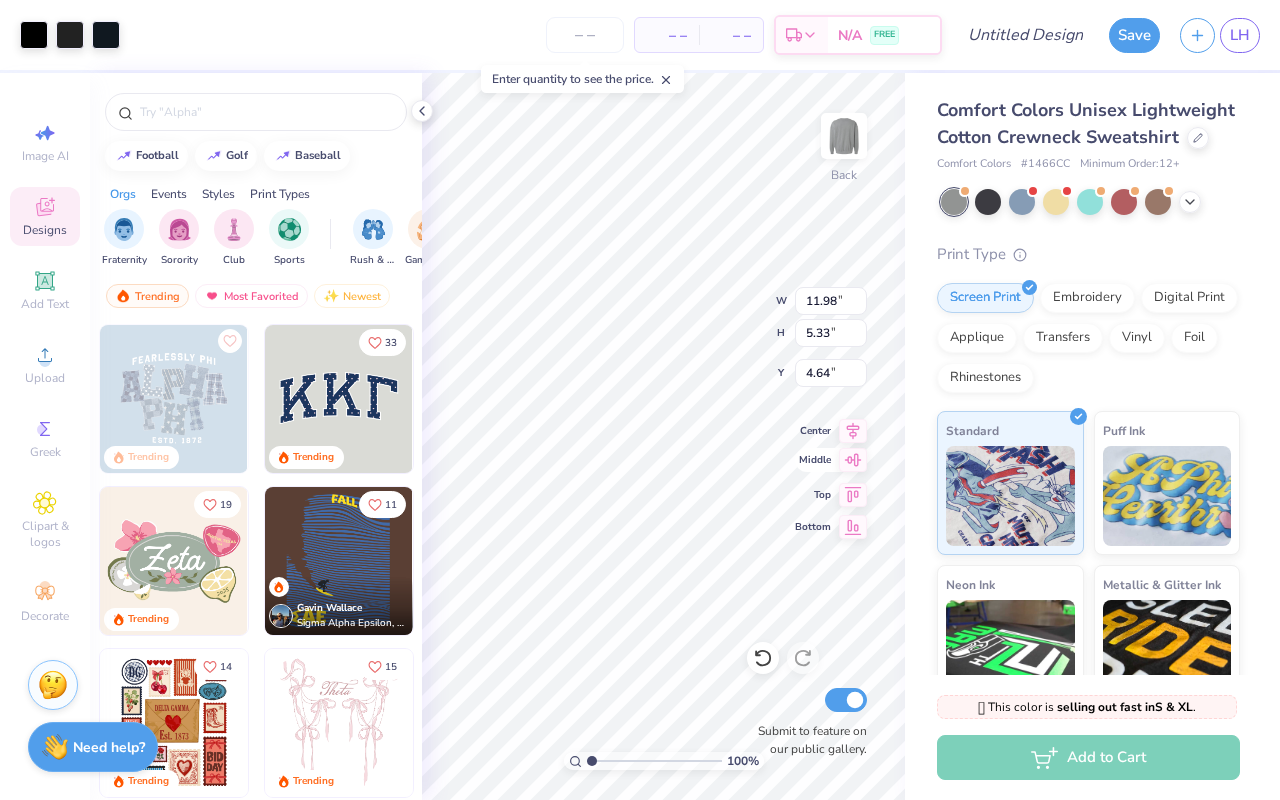 type on "11.45" 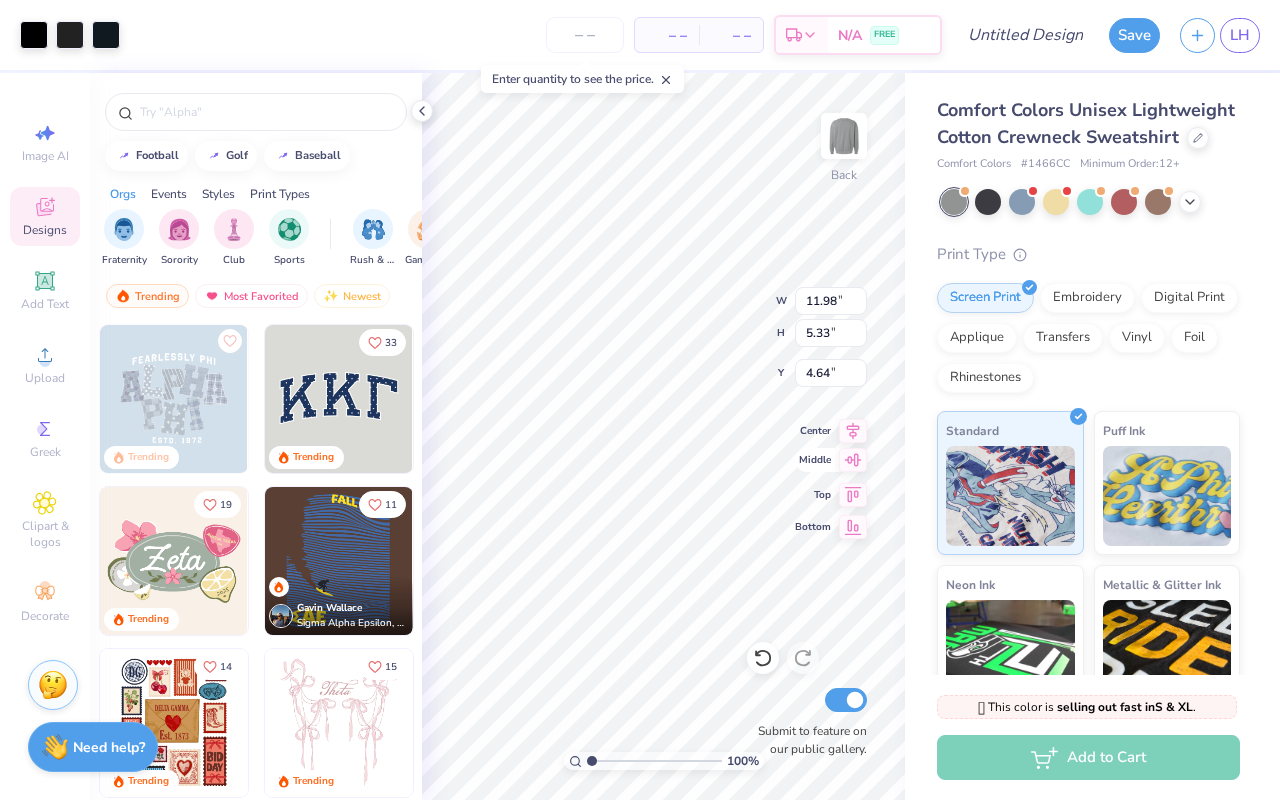 type on "5.09" 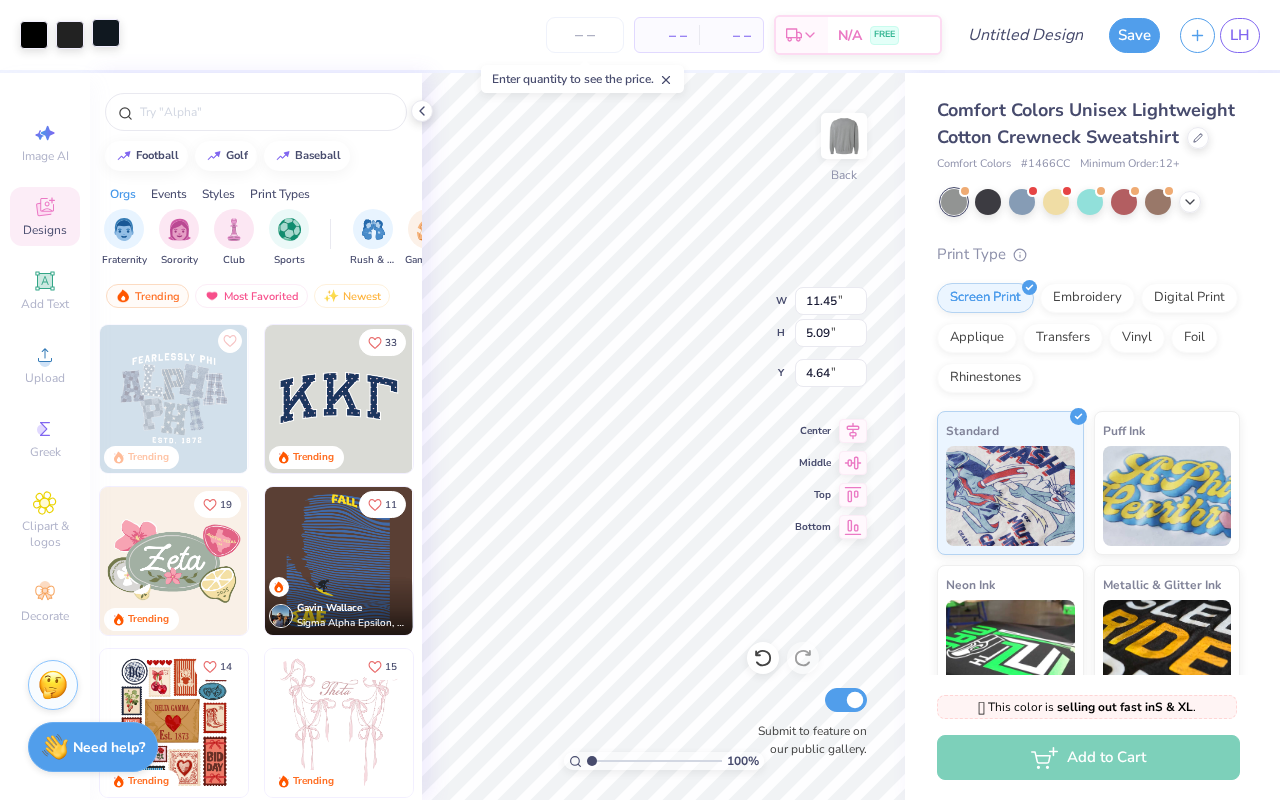 click at bounding box center (106, 33) 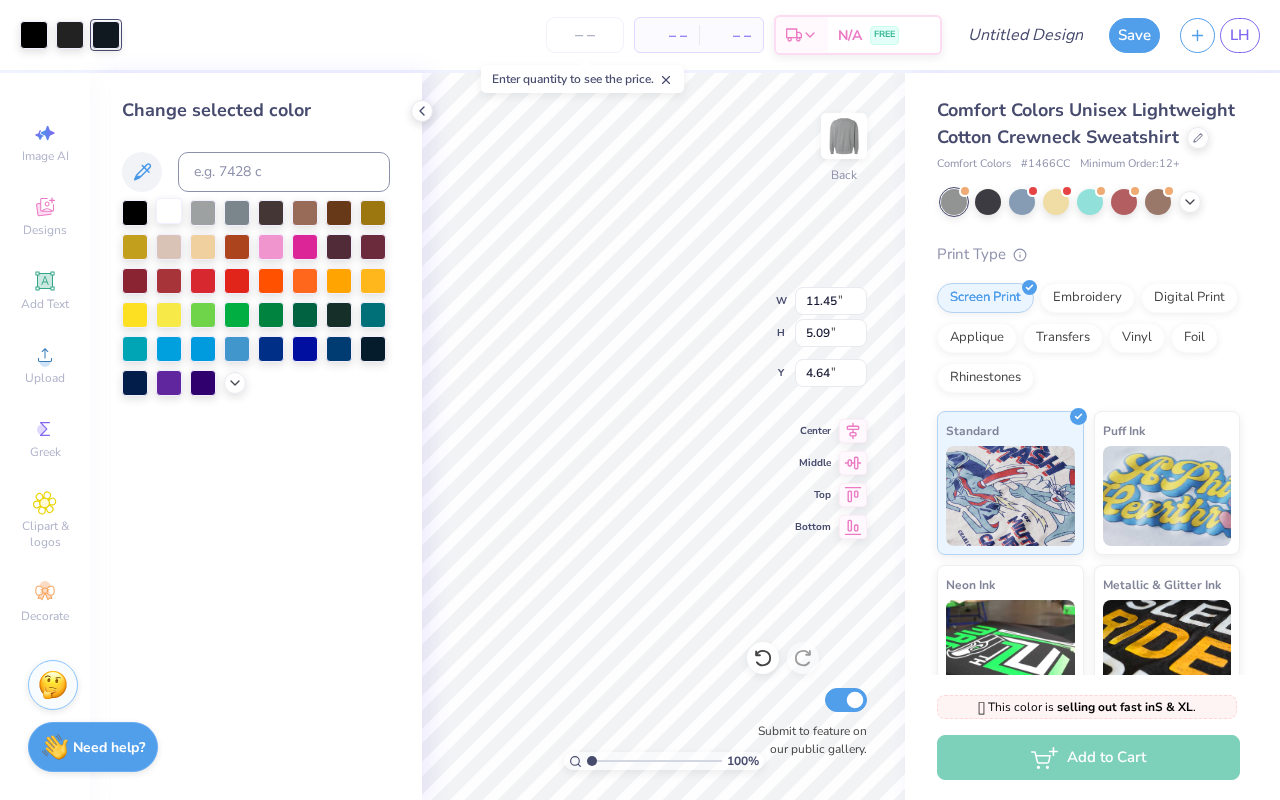 click at bounding box center (169, 211) 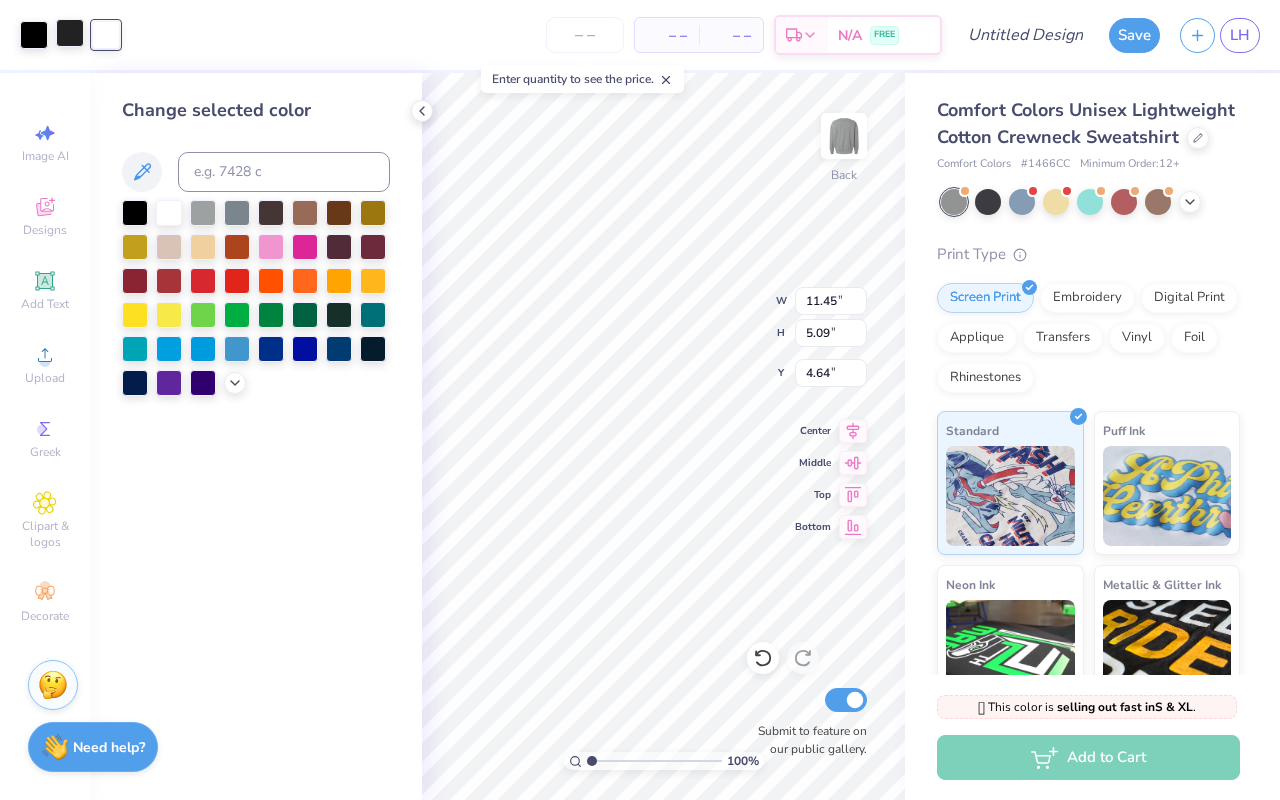 click at bounding box center [70, 33] 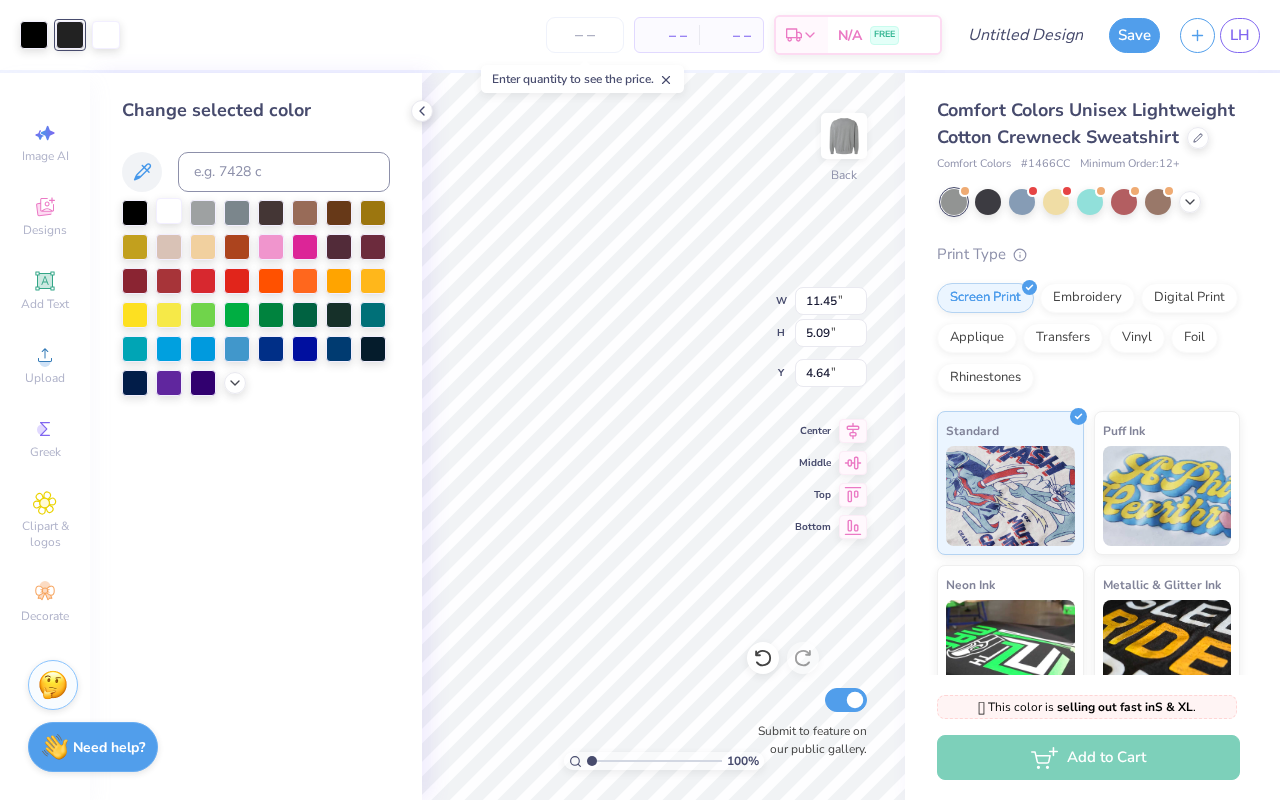 click at bounding box center (169, 211) 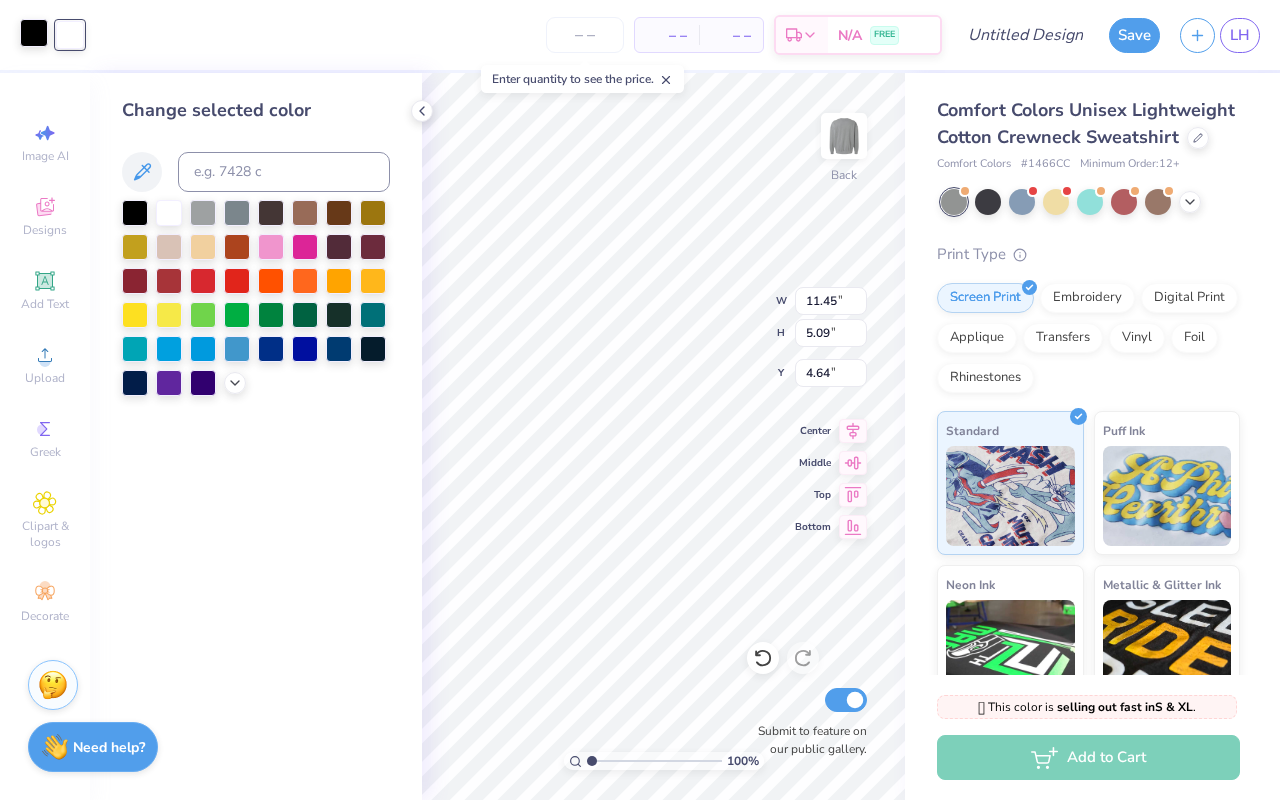 click at bounding box center [34, 33] 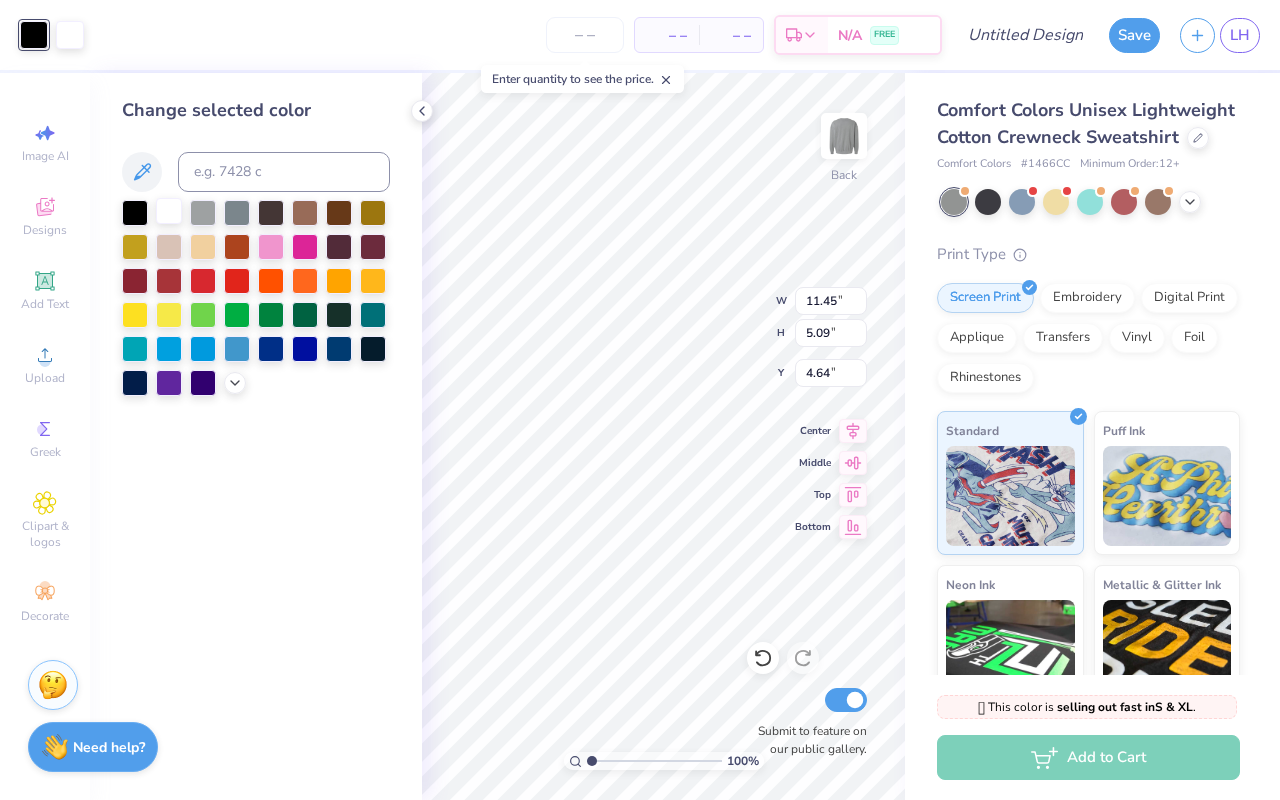 click at bounding box center [169, 211] 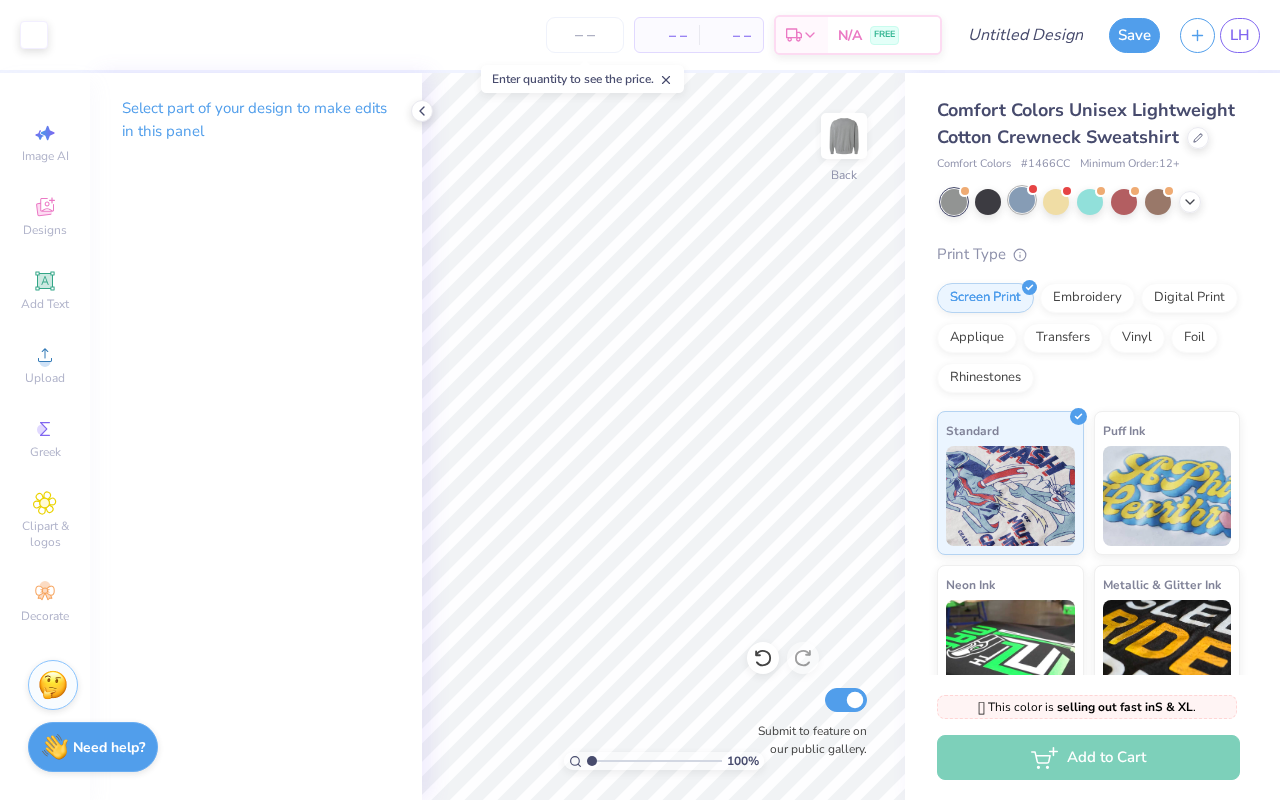 click at bounding box center [1022, 200] 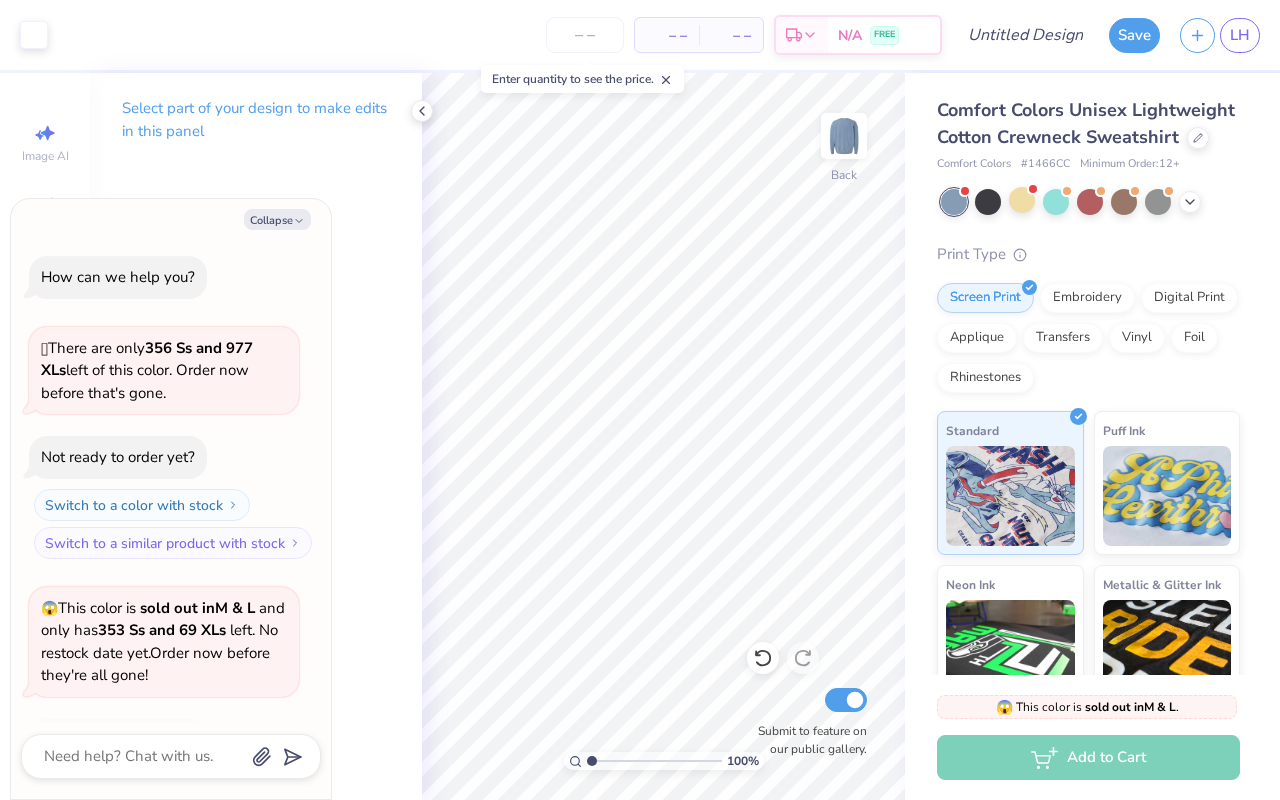 scroll, scrollTop: 133, scrollLeft: 0, axis: vertical 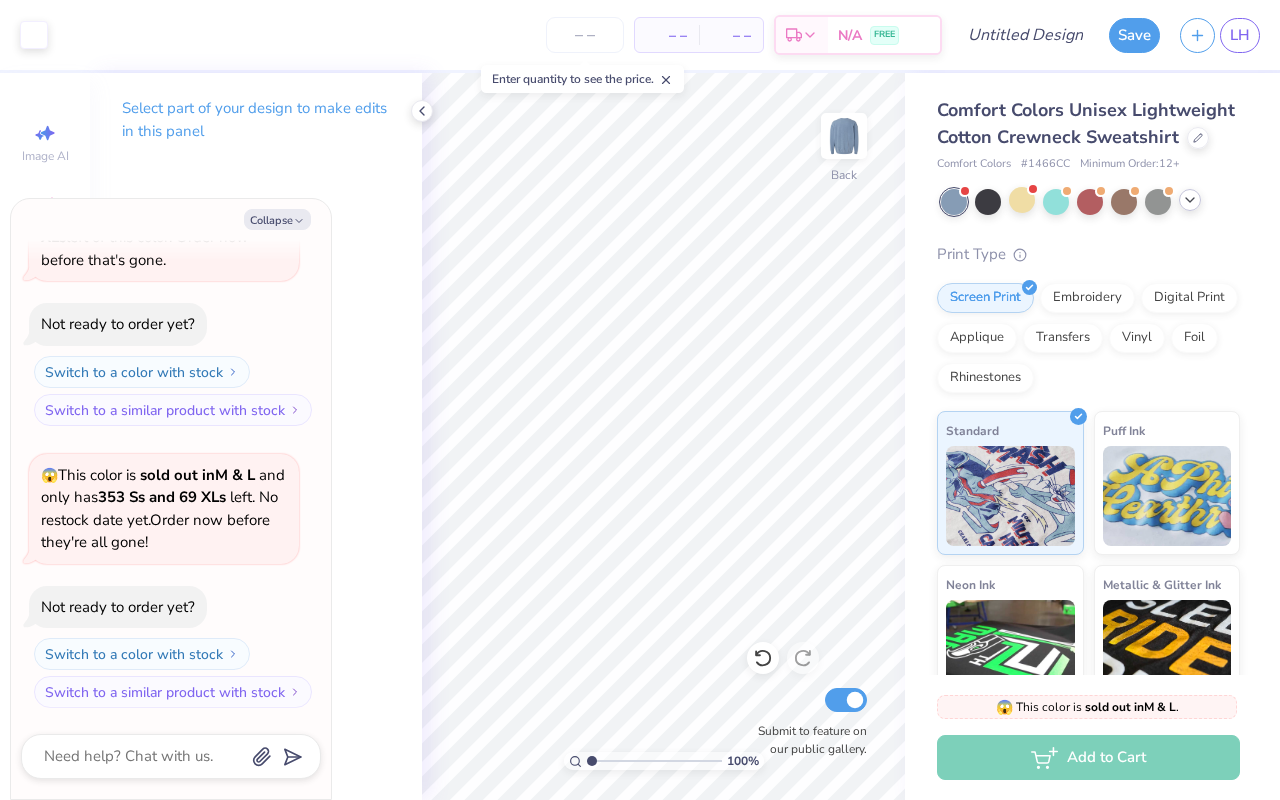 click at bounding box center [1190, 200] 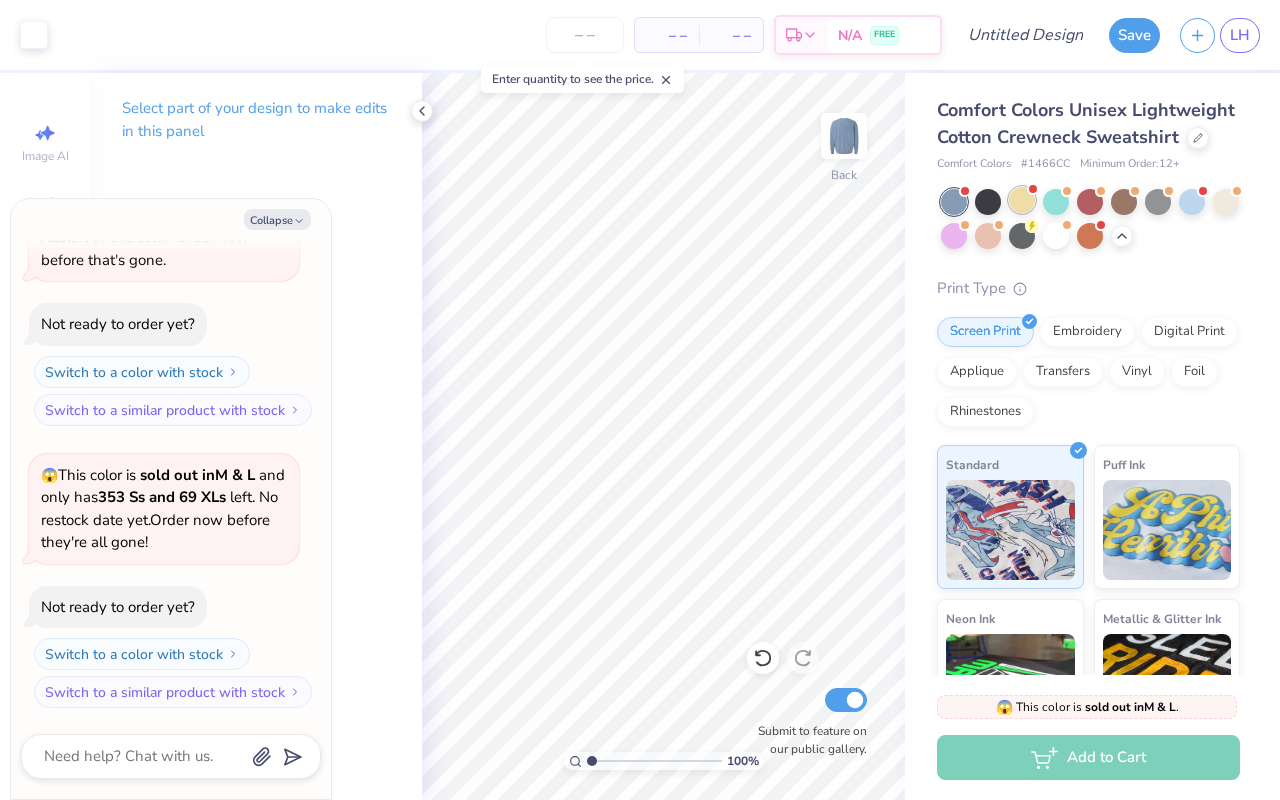 click at bounding box center (1022, 200) 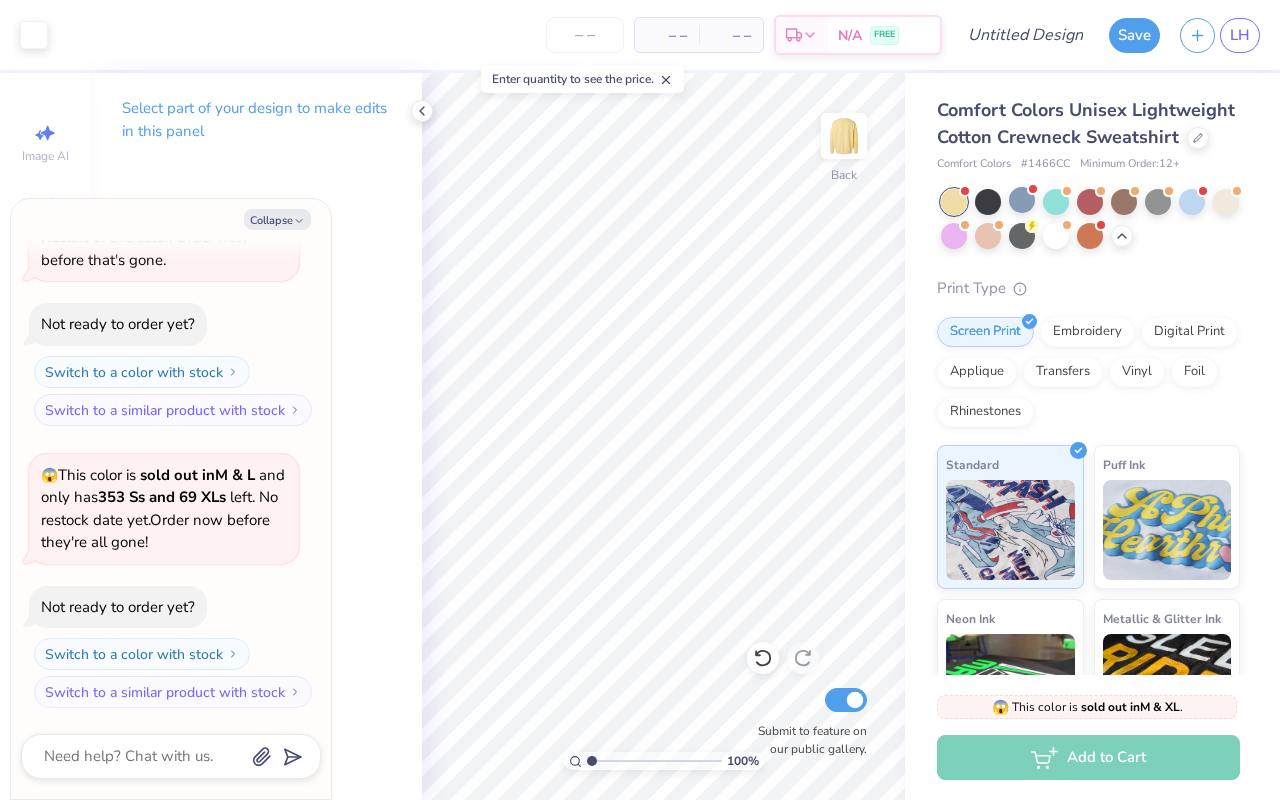 scroll, scrollTop: 415, scrollLeft: 0, axis: vertical 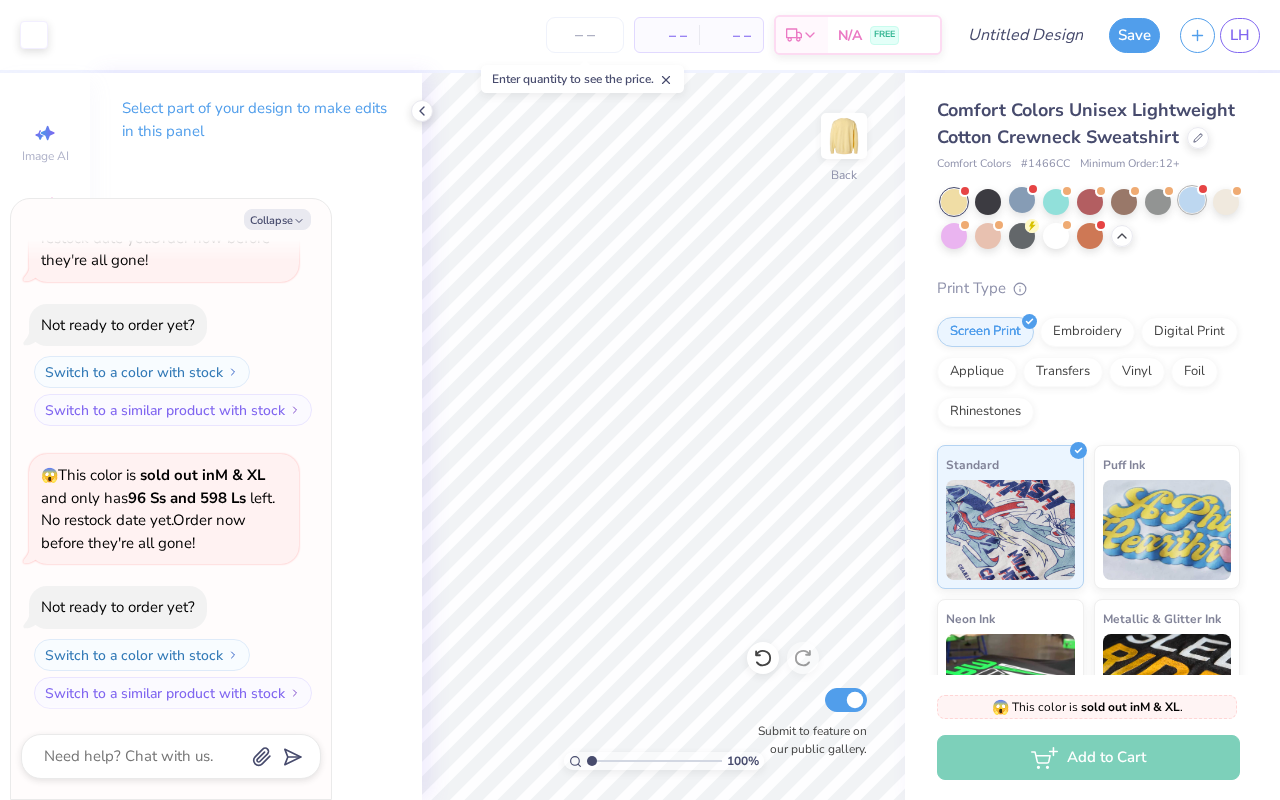 click at bounding box center (1192, 200) 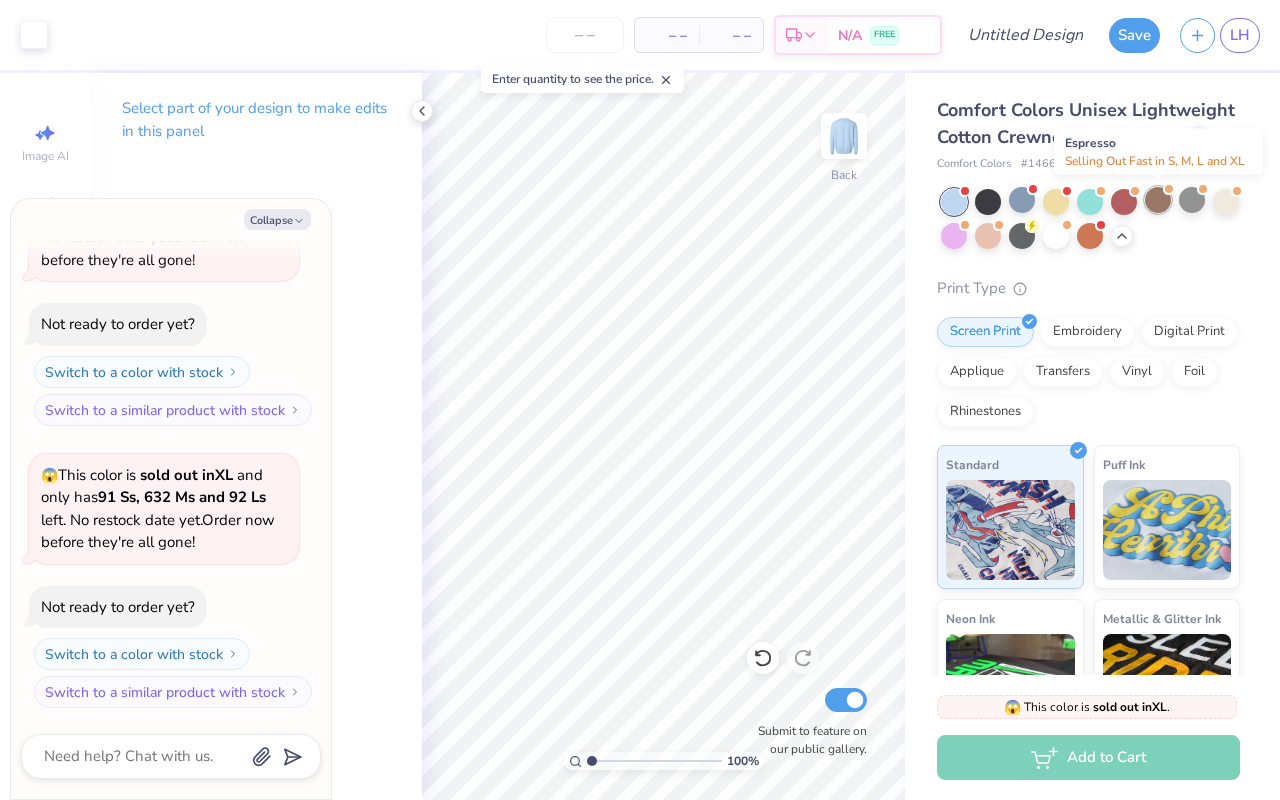 click at bounding box center [1158, 200] 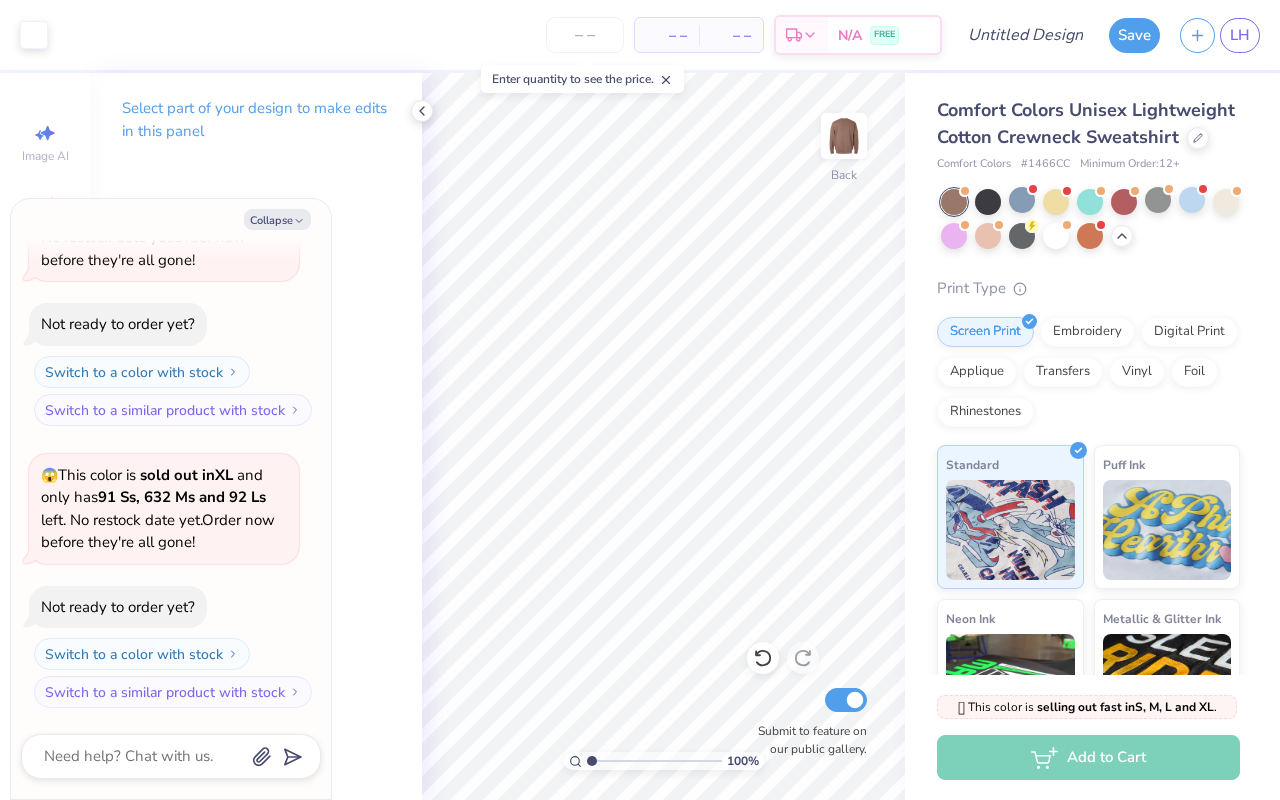 scroll, scrollTop: 958, scrollLeft: 0, axis: vertical 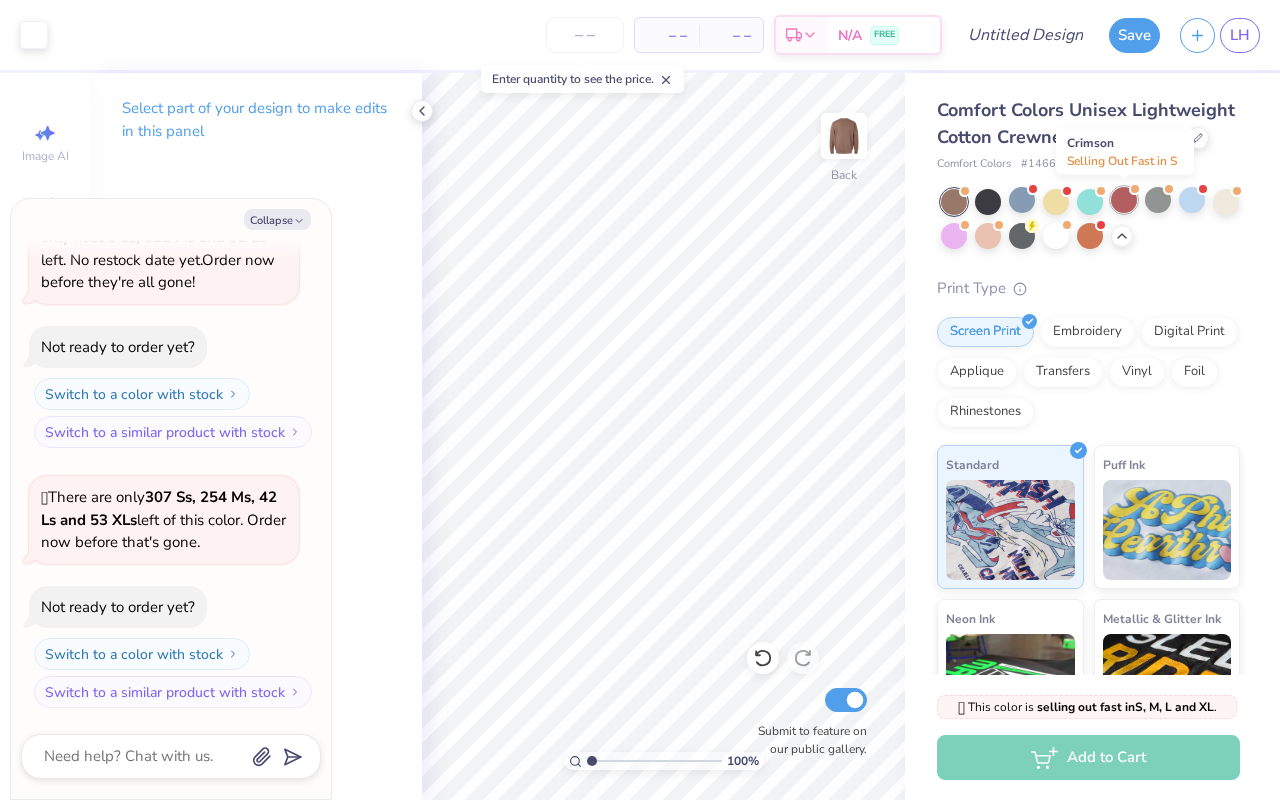 click at bounding box center (1124, 200) 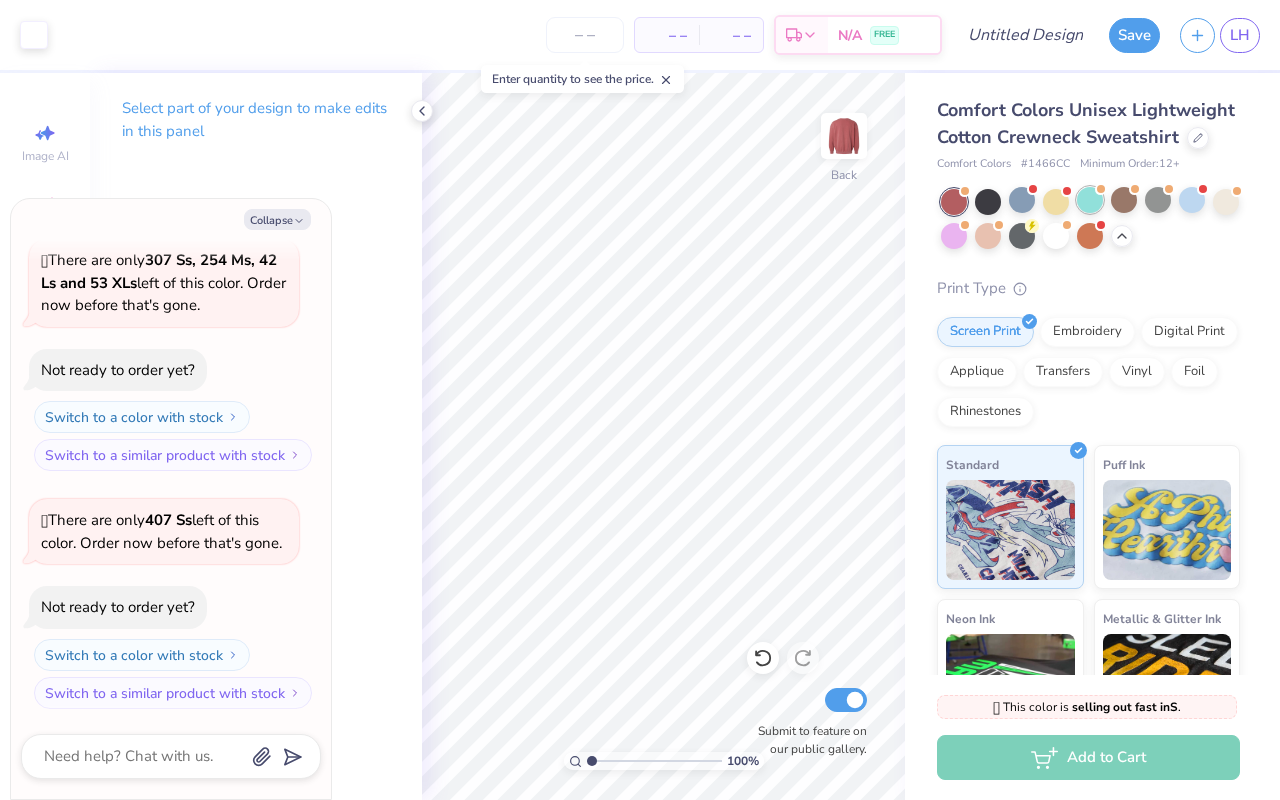 click at bounding box center [1090, 200] 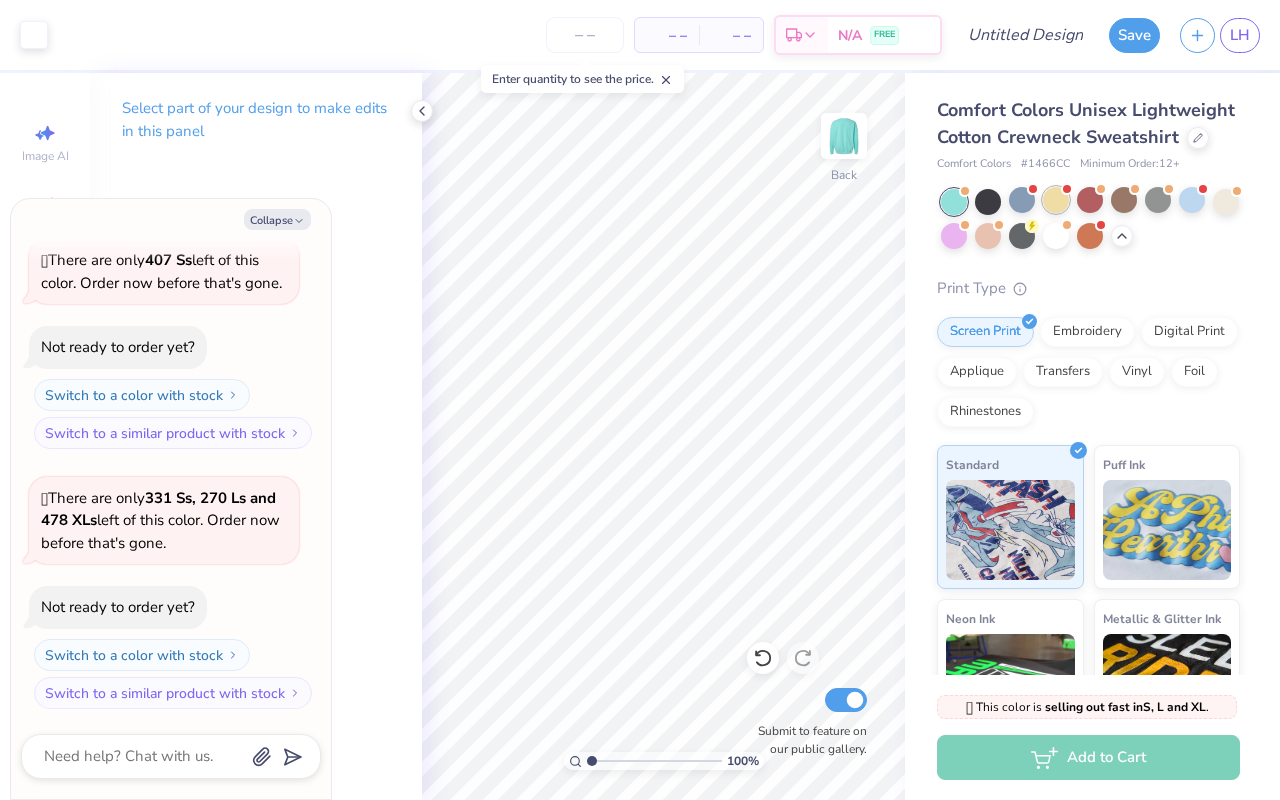 click at bounding box center (1056, 200) 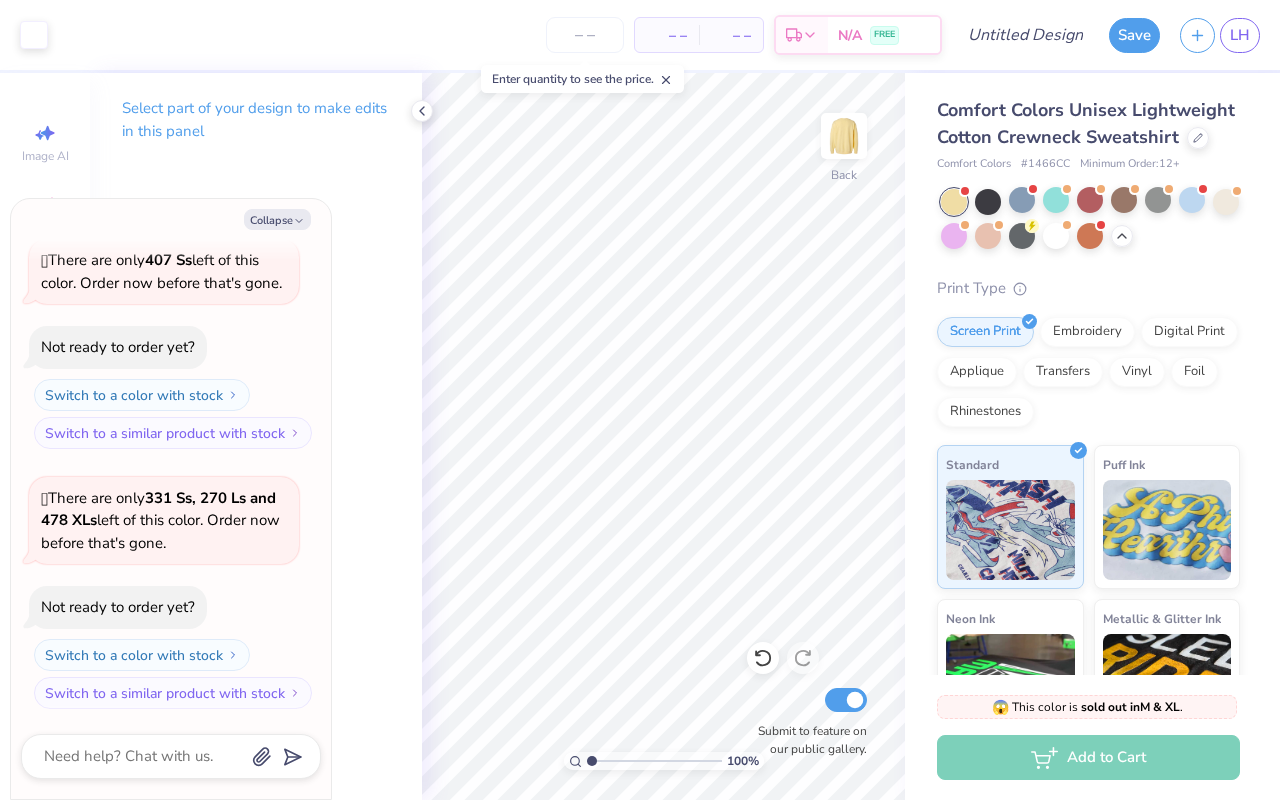 scroll, scrollTop: 1738, scrollLeft: 0, axis: vertical 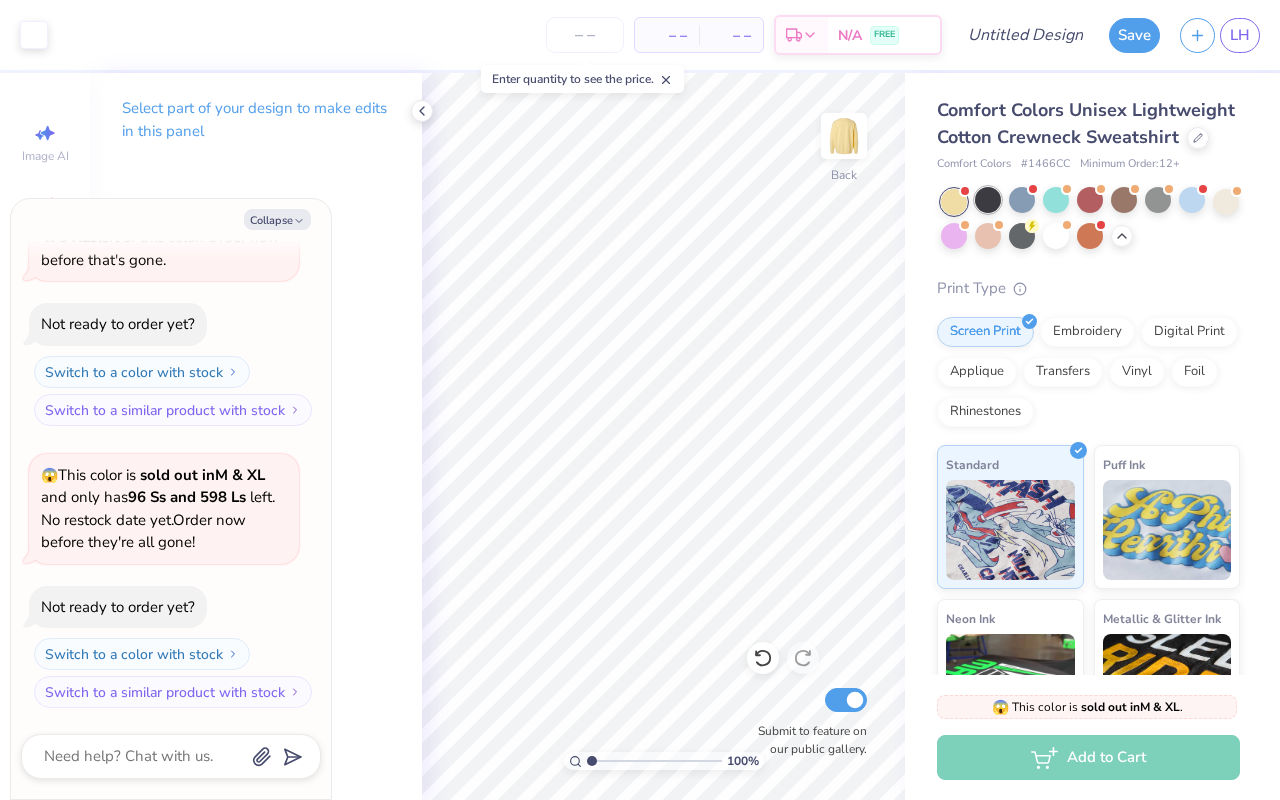 click at bounding box center [988, 200] 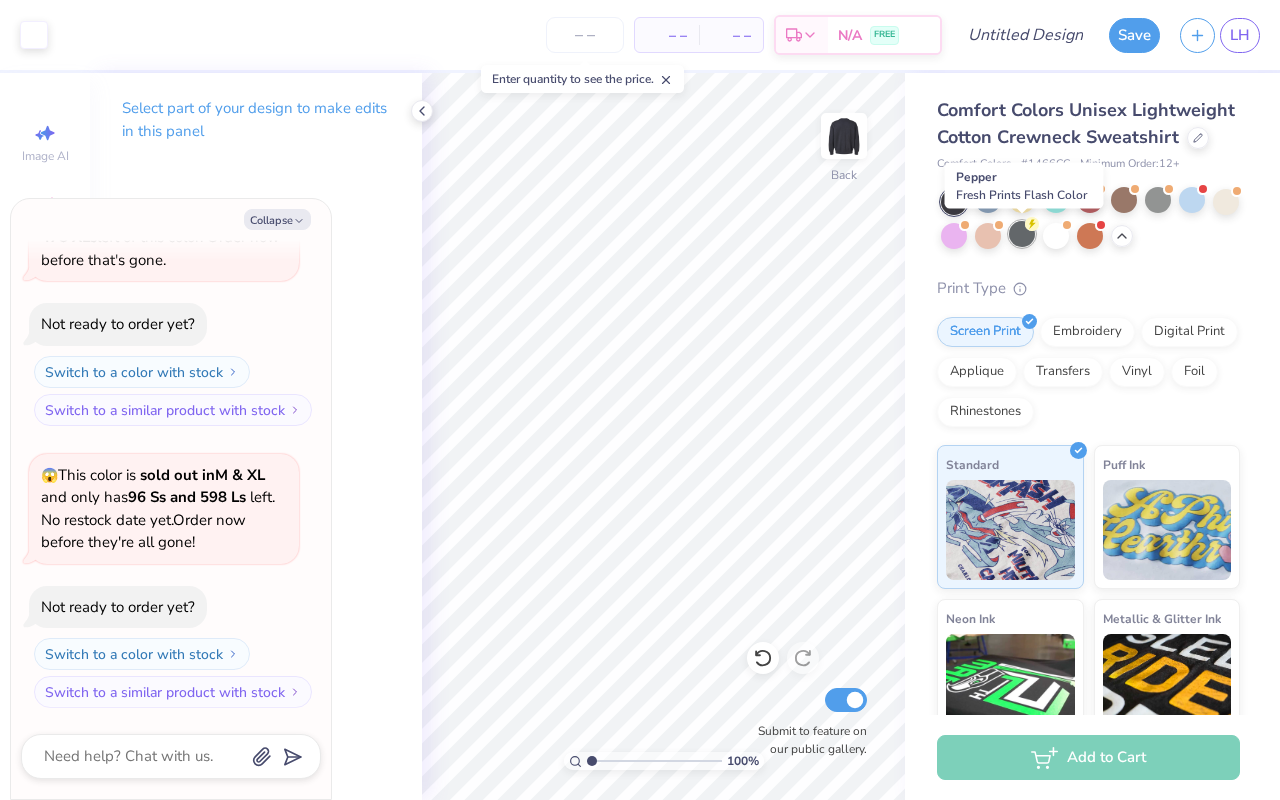 click at bounding box center (1022, 234) 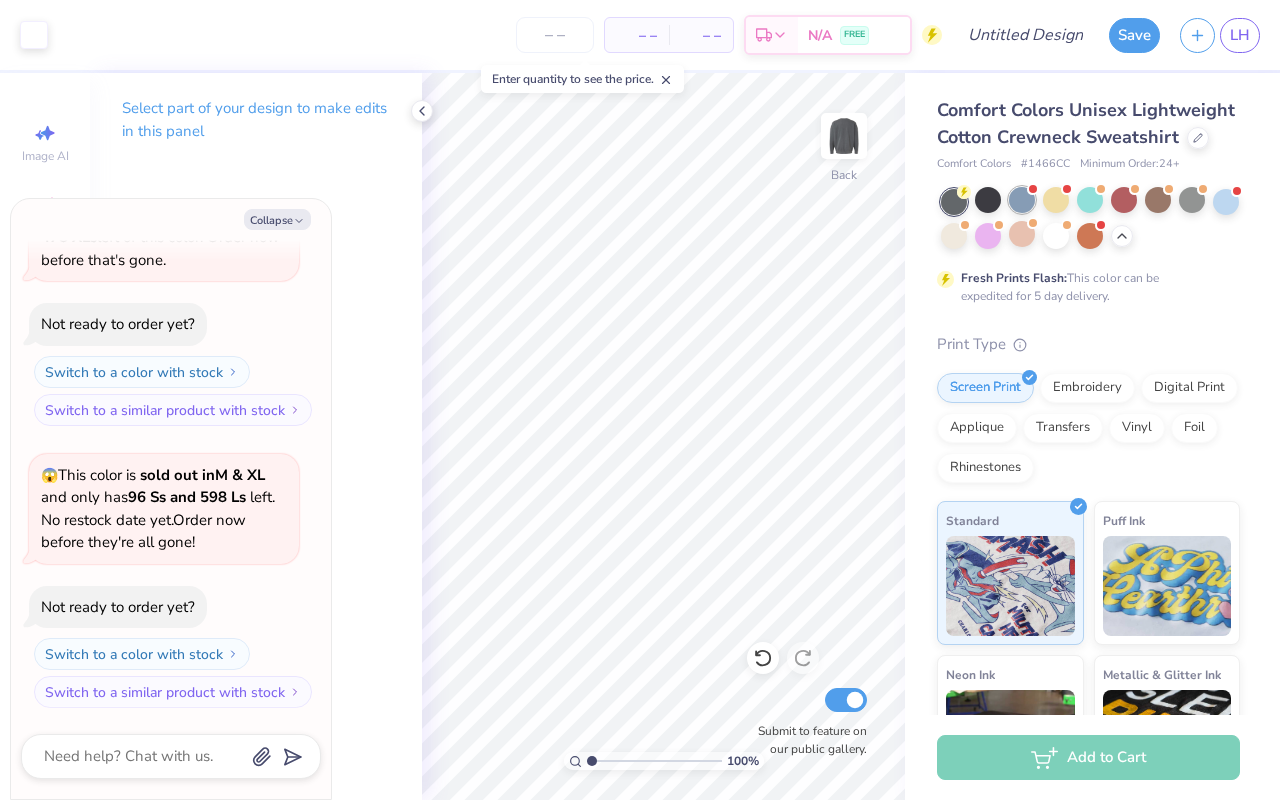 click at bounding box center [1033, 189] 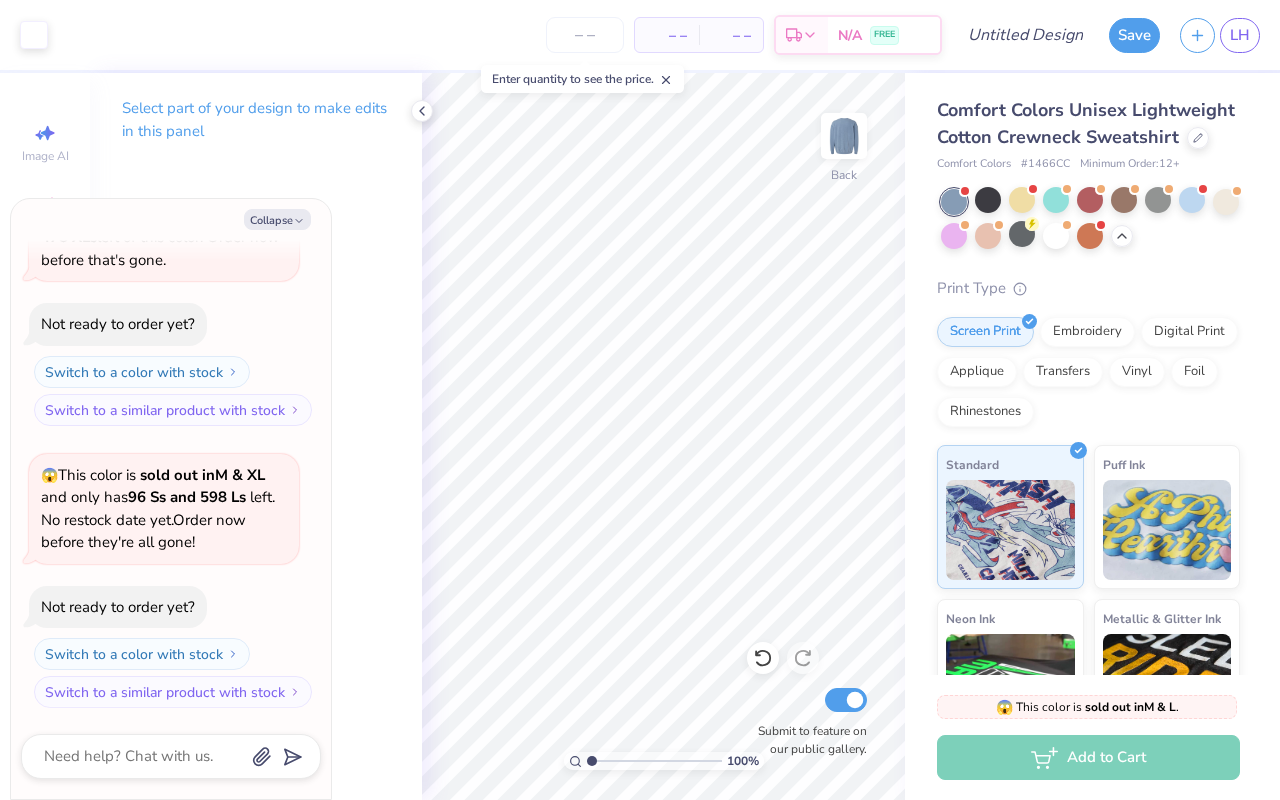 scroll, scrollTop: 2020, scrollLeft: 0, axis: vertical 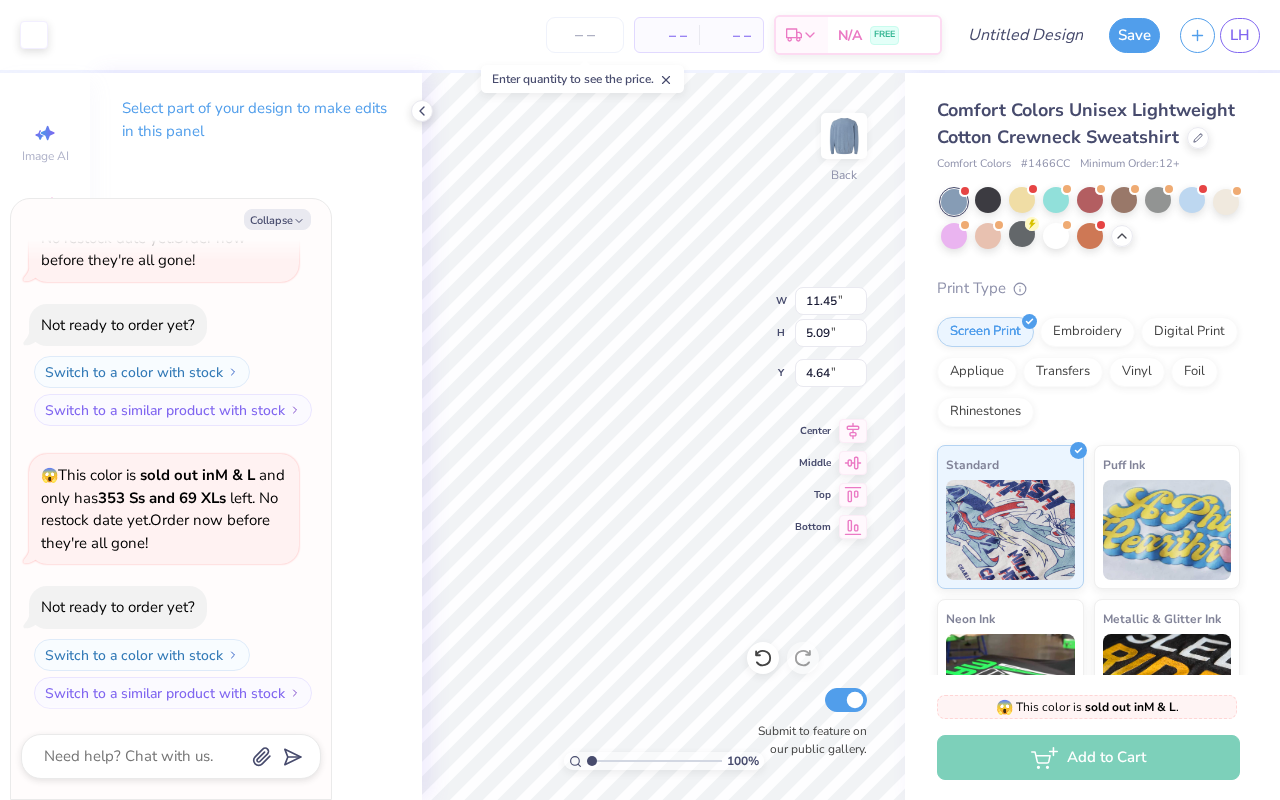 type on "4.62" 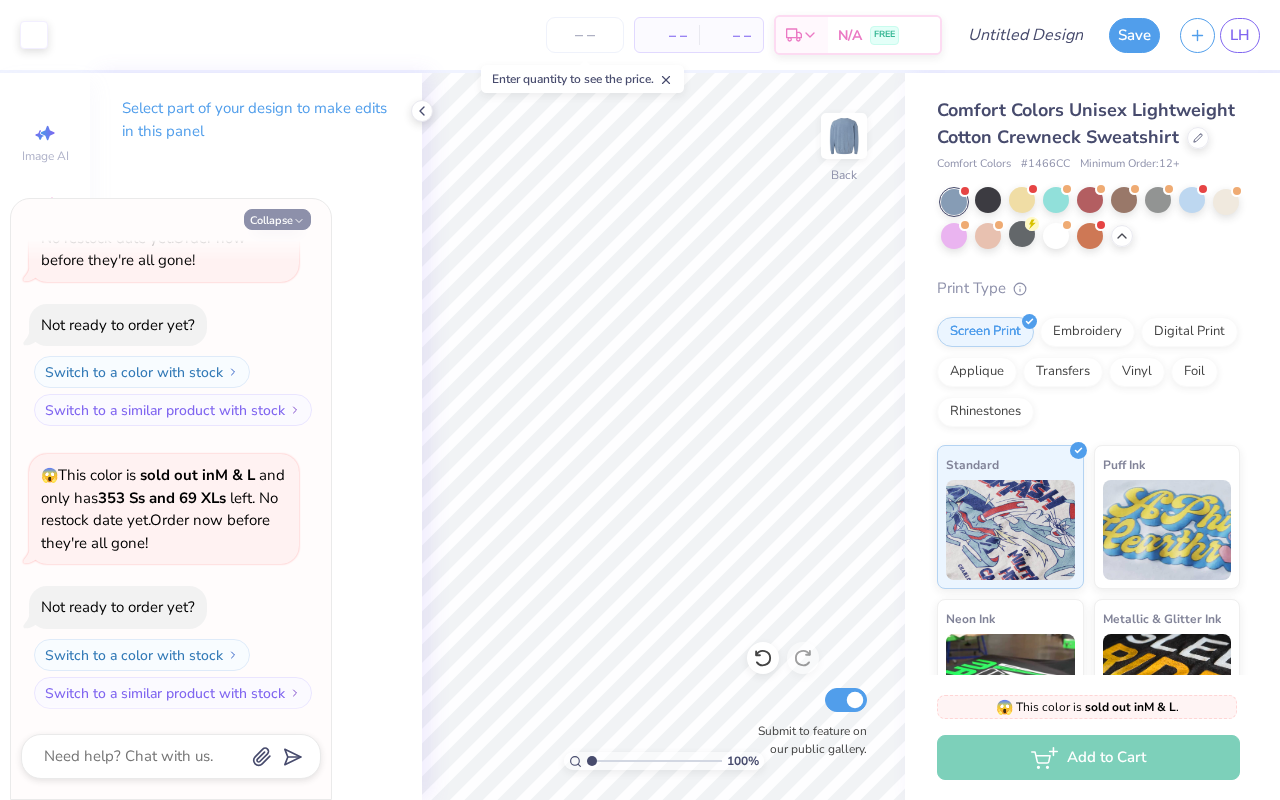 click on "Collapse" at bounding box center [277, 219] 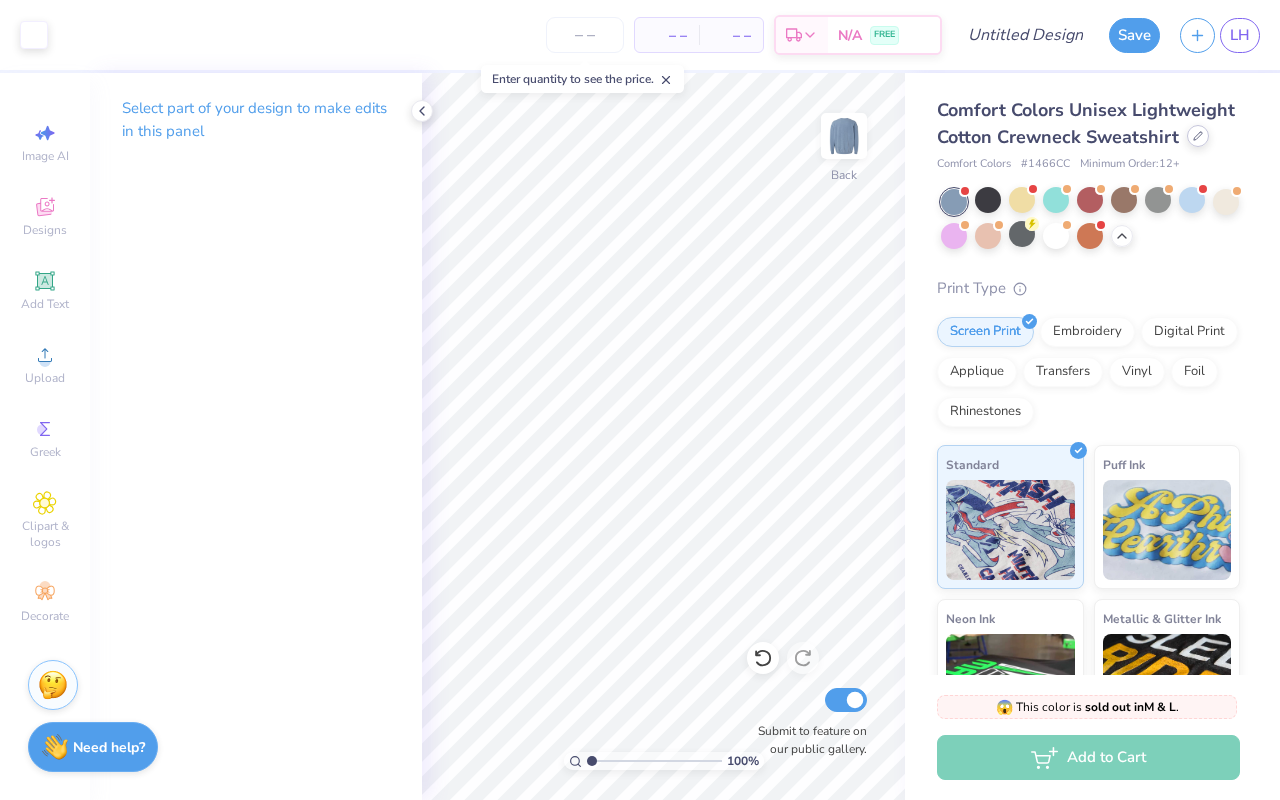 click on "Comfort Colors Unisex Lightweight Cotton Crewneck Sweatshirt" at bounding box center [1088, 124] 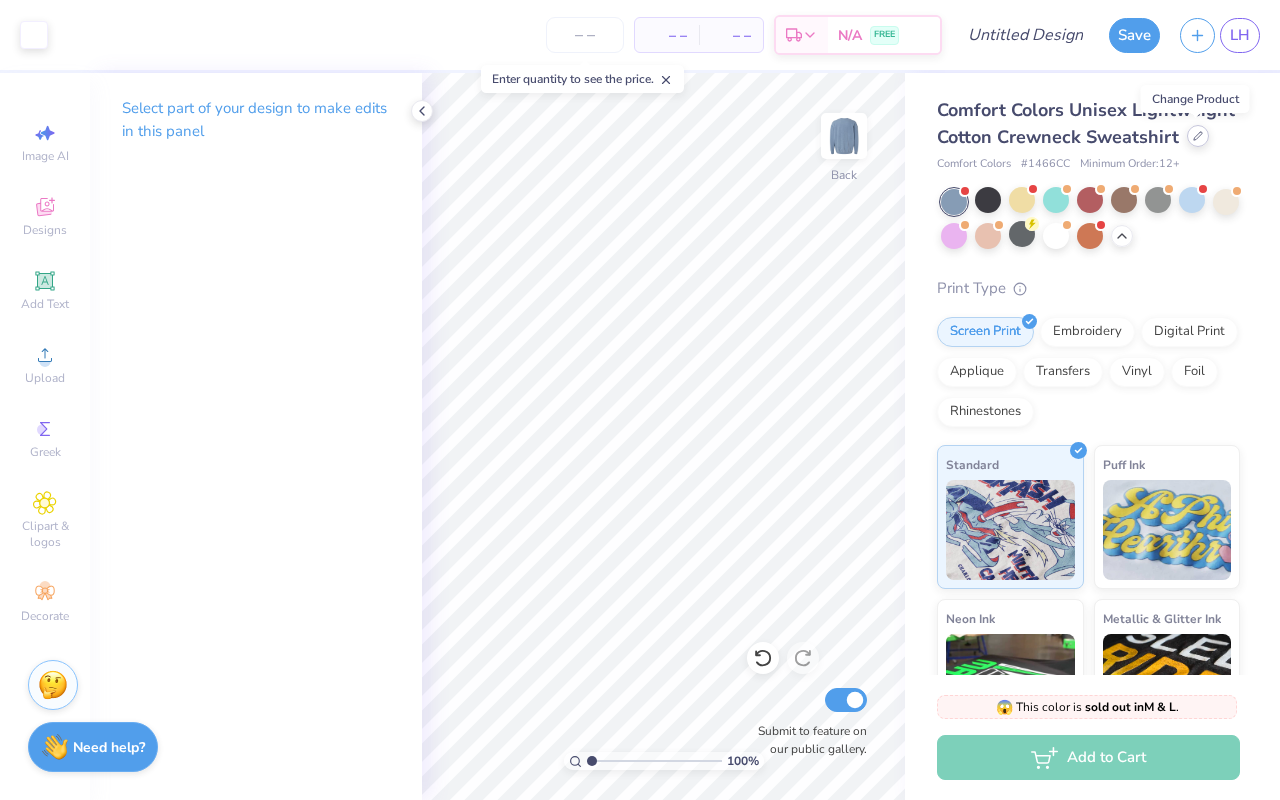 click at bounding box center (1198, 136) 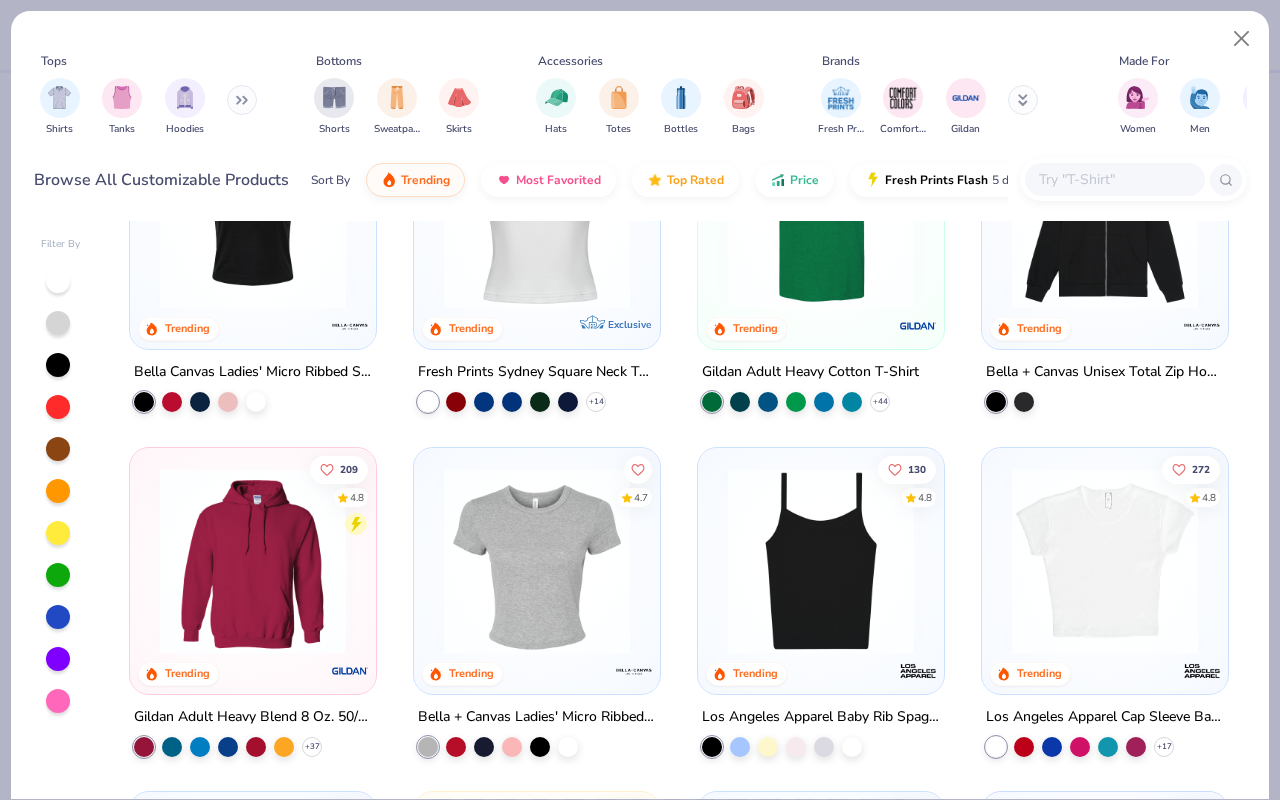 scroll, scrollTop: 0, scrollLeft: 0, axis: both 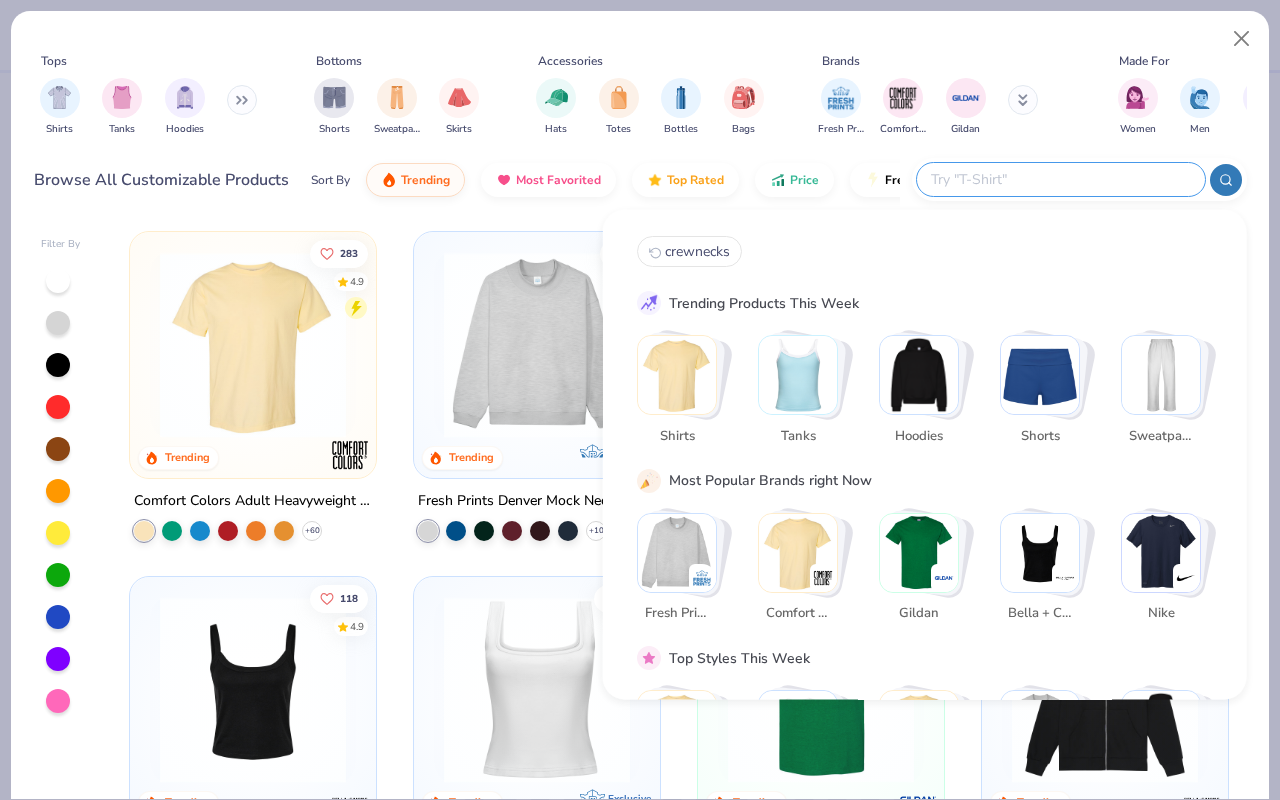 click at bounding box center [1060, 179] 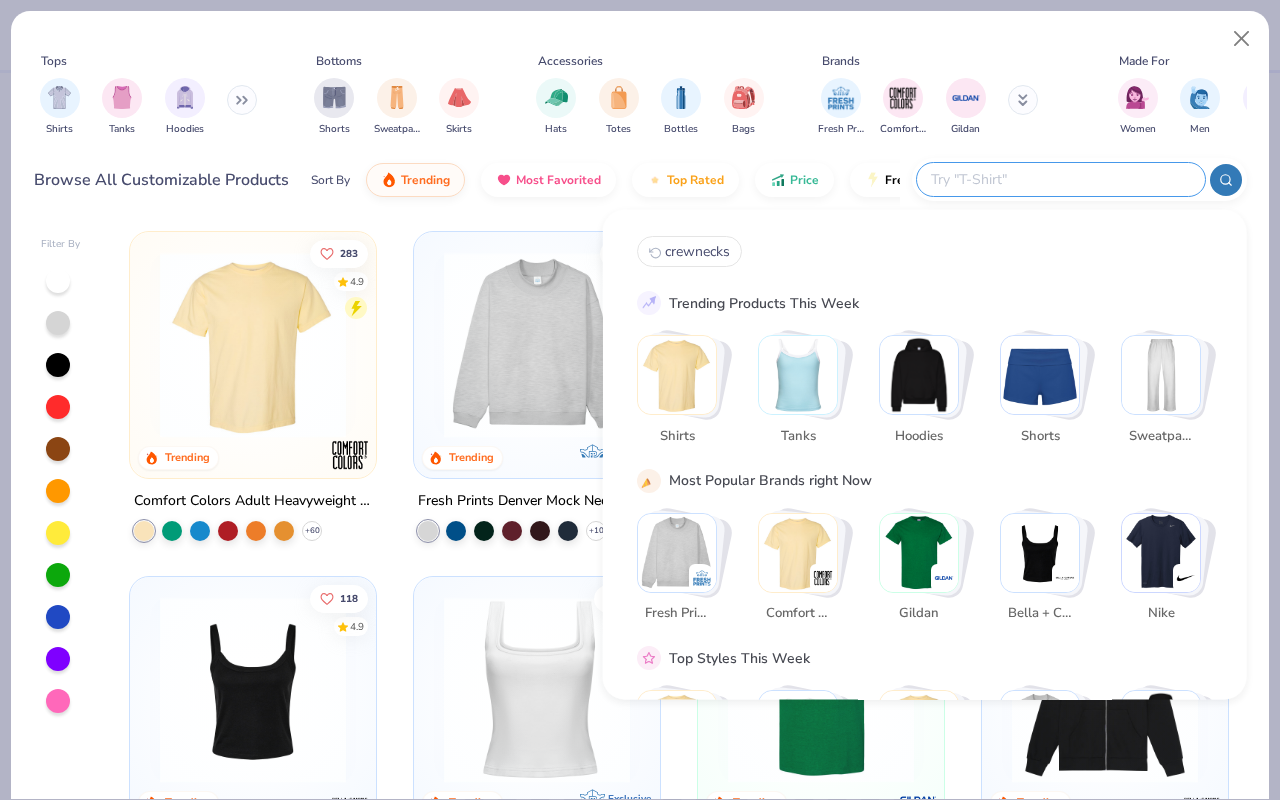 type on "r" 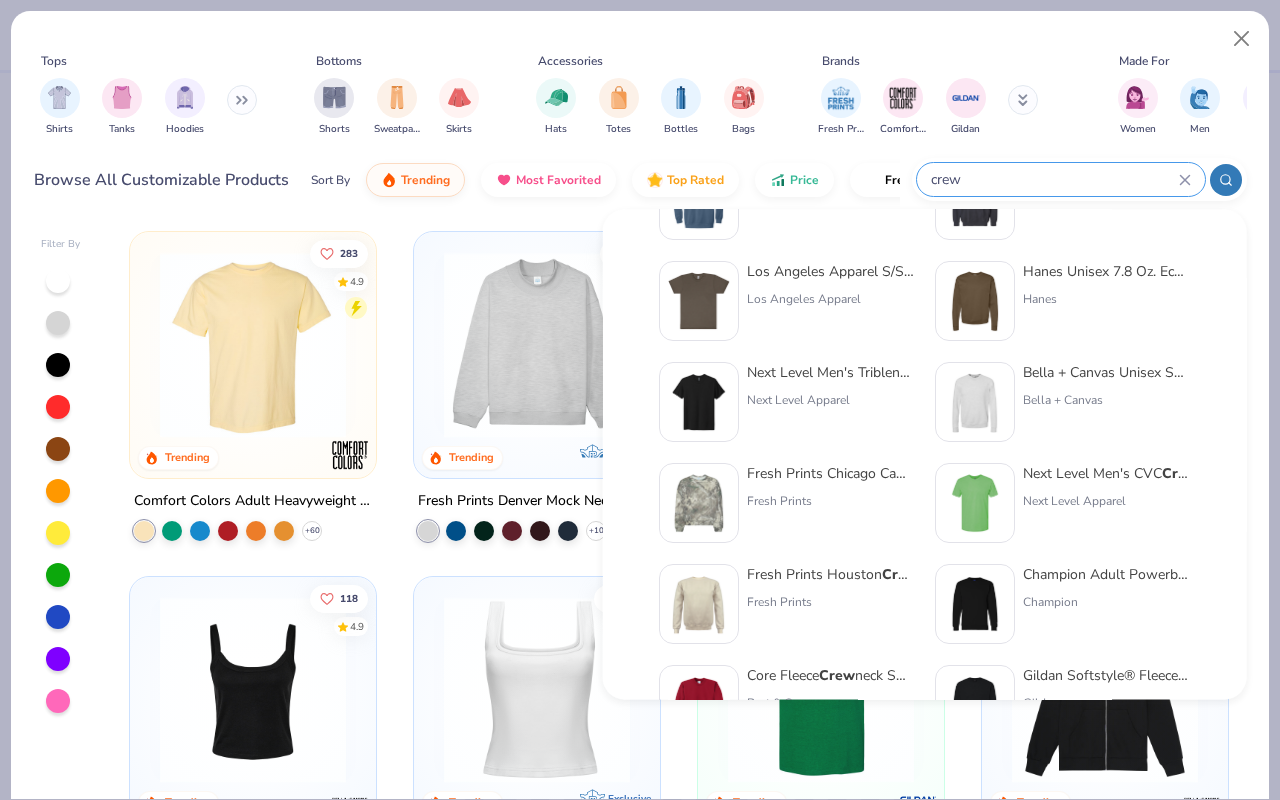 scroll, scrollTop: 149, scrollLeft: 0, axis: vertical 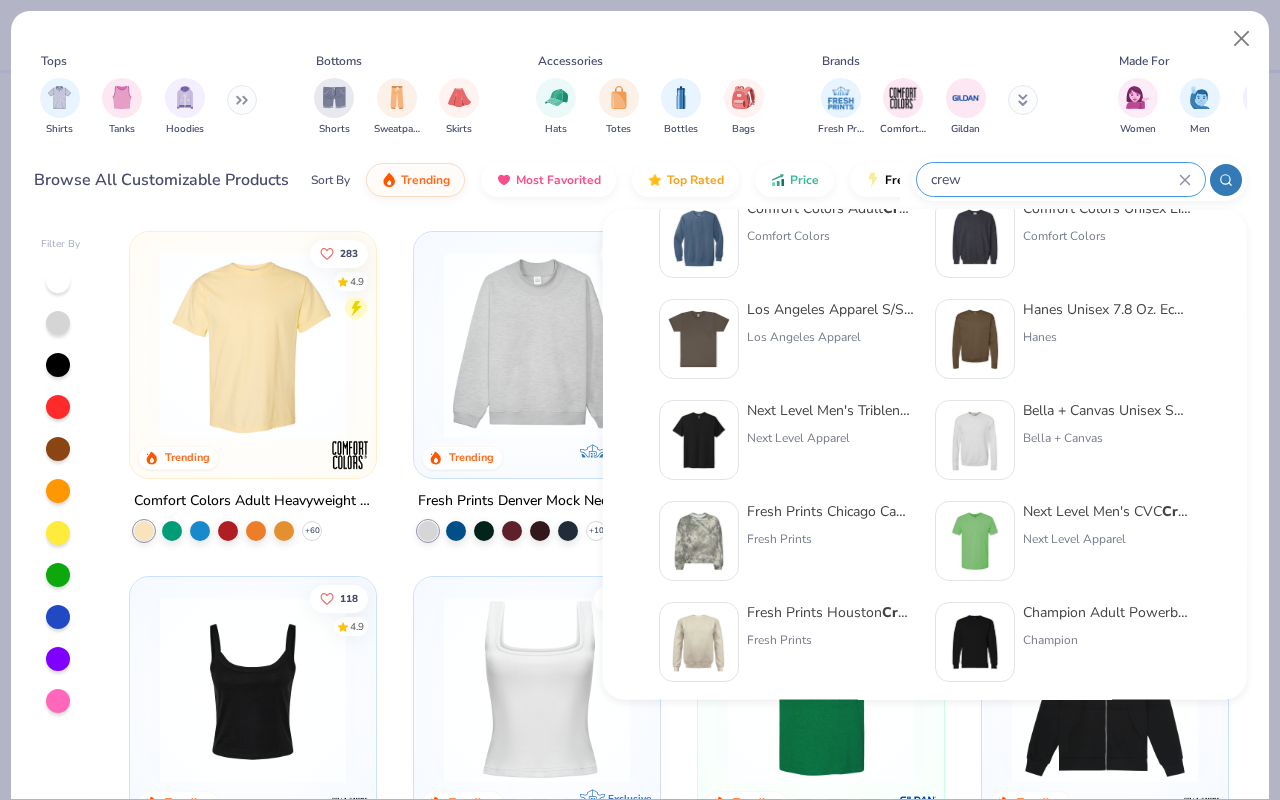 type on "crew" 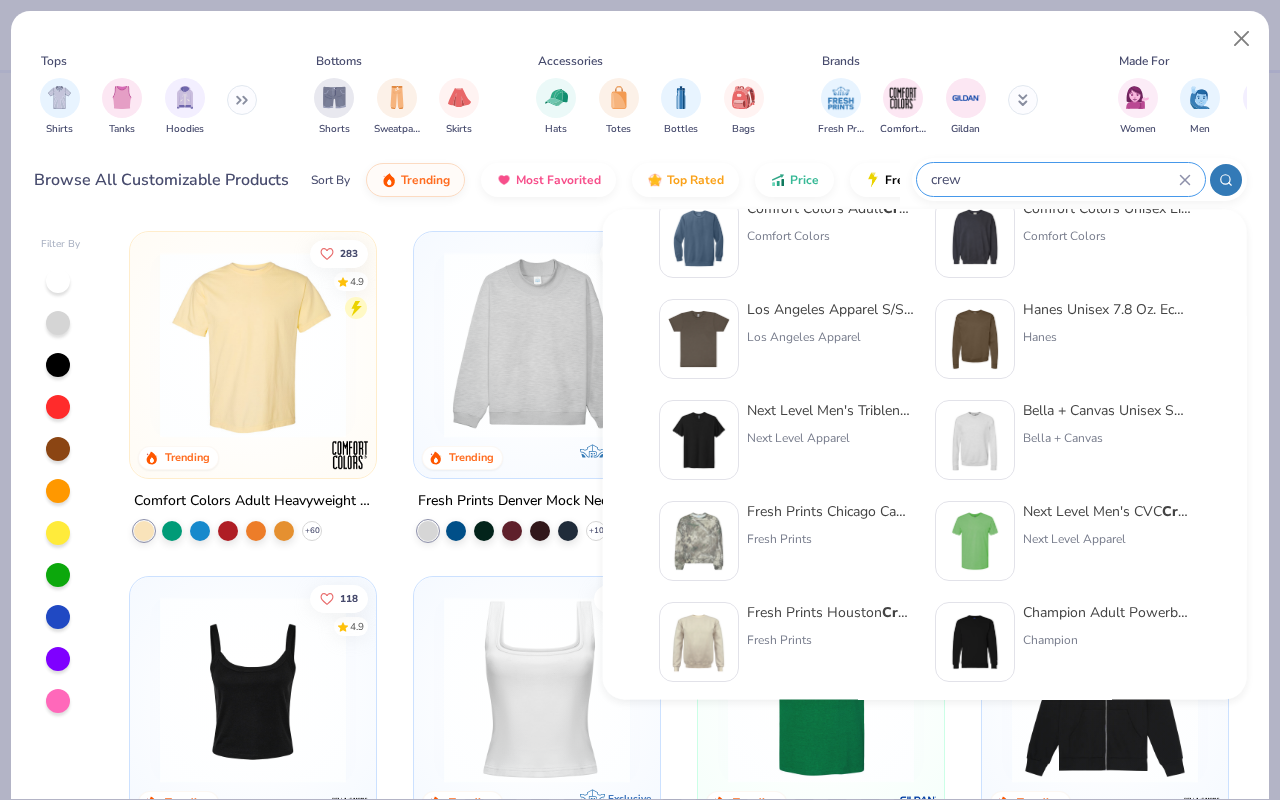 click on "Hanes Unisex 7.8 Oz. Ecosmart 50/50  Crew neck Sweatshirt" at bounding box center [1107, 309] 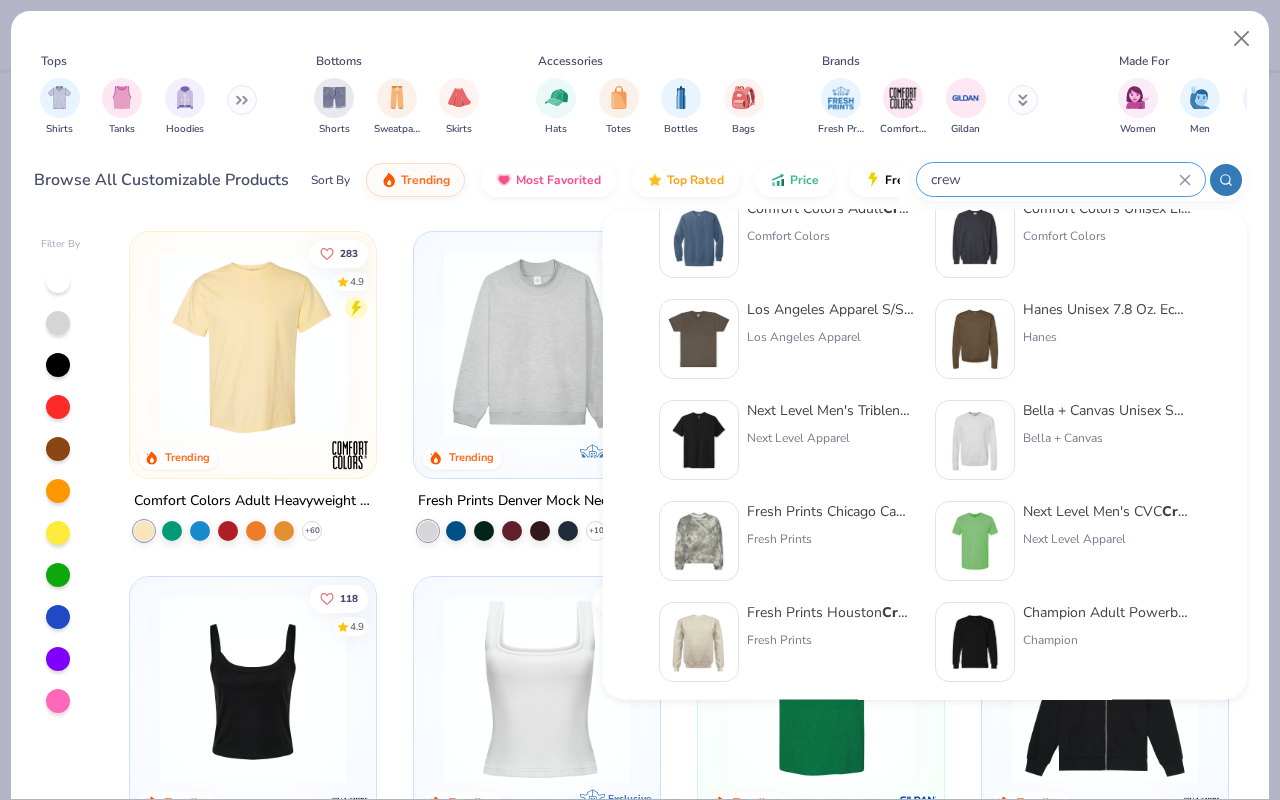type 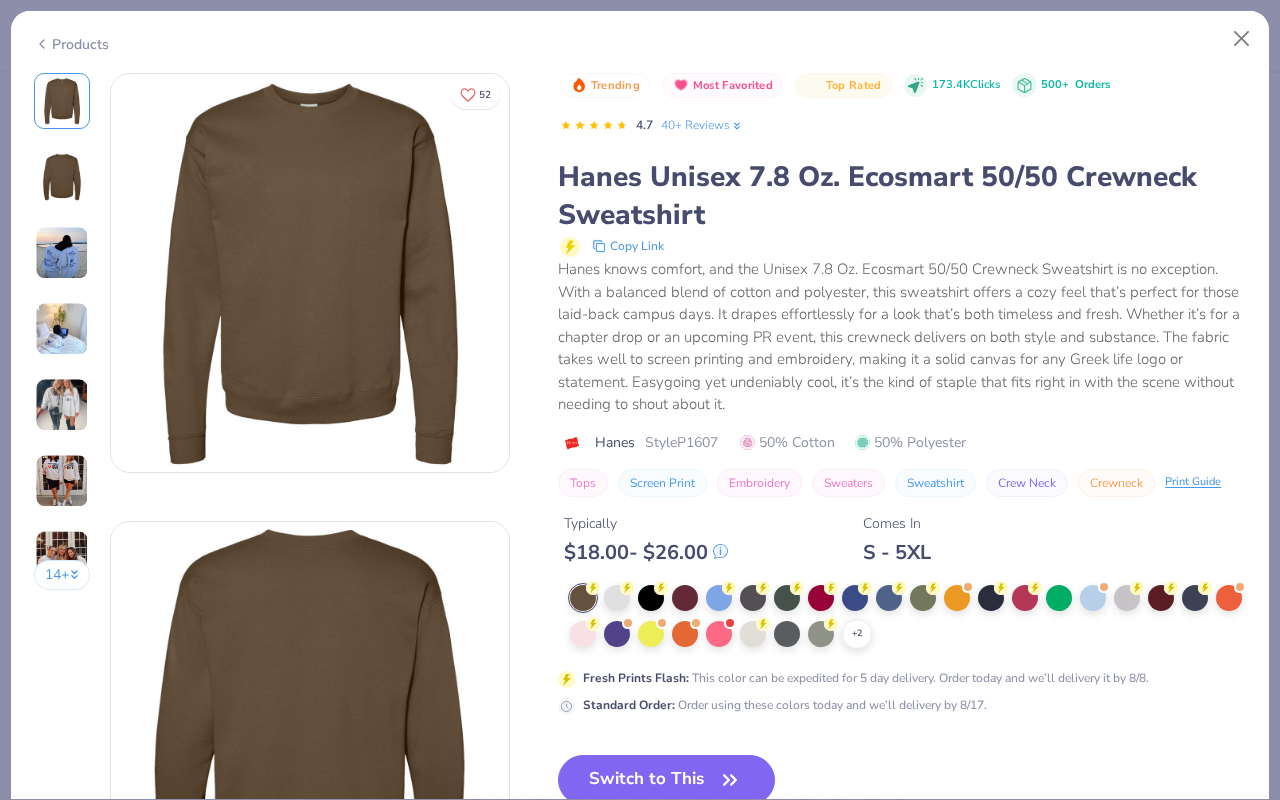 click on "+ 2" at bounding box center [908, 617] 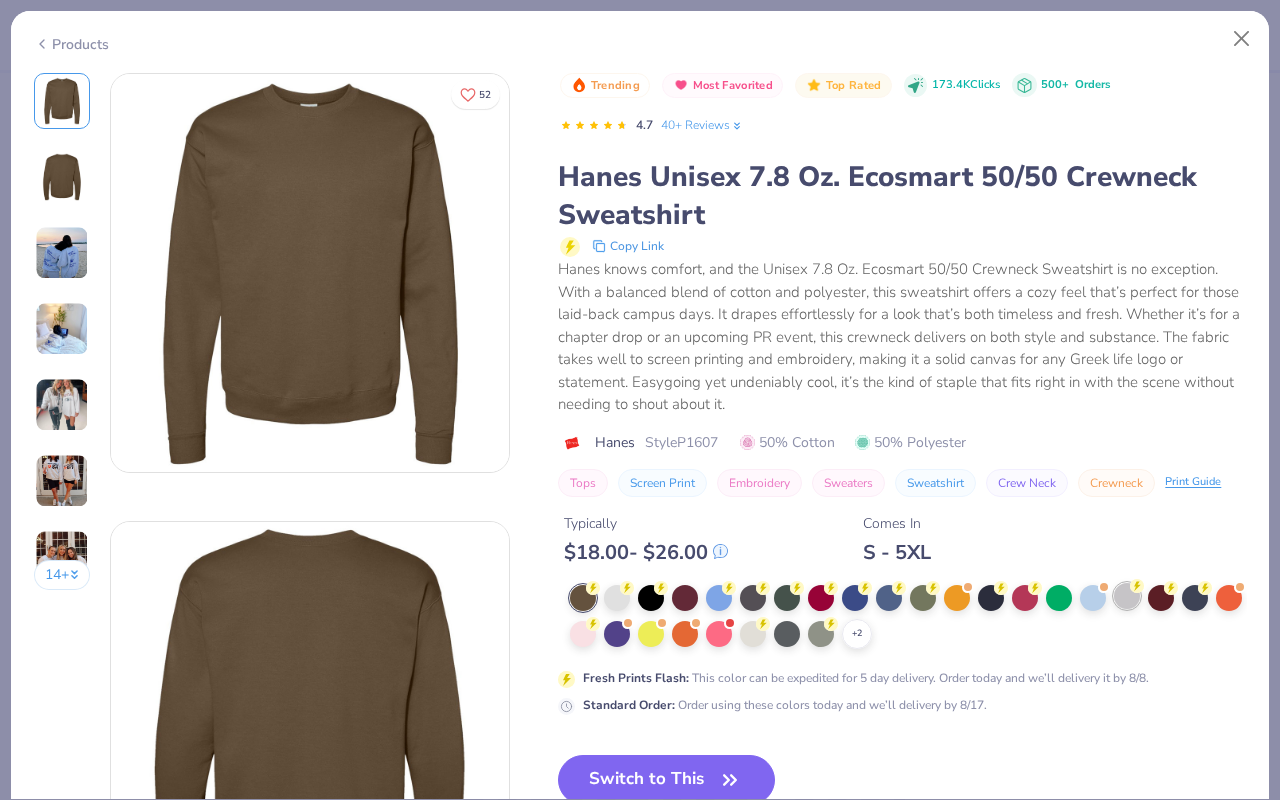 click at bounding box center [1127, 596] 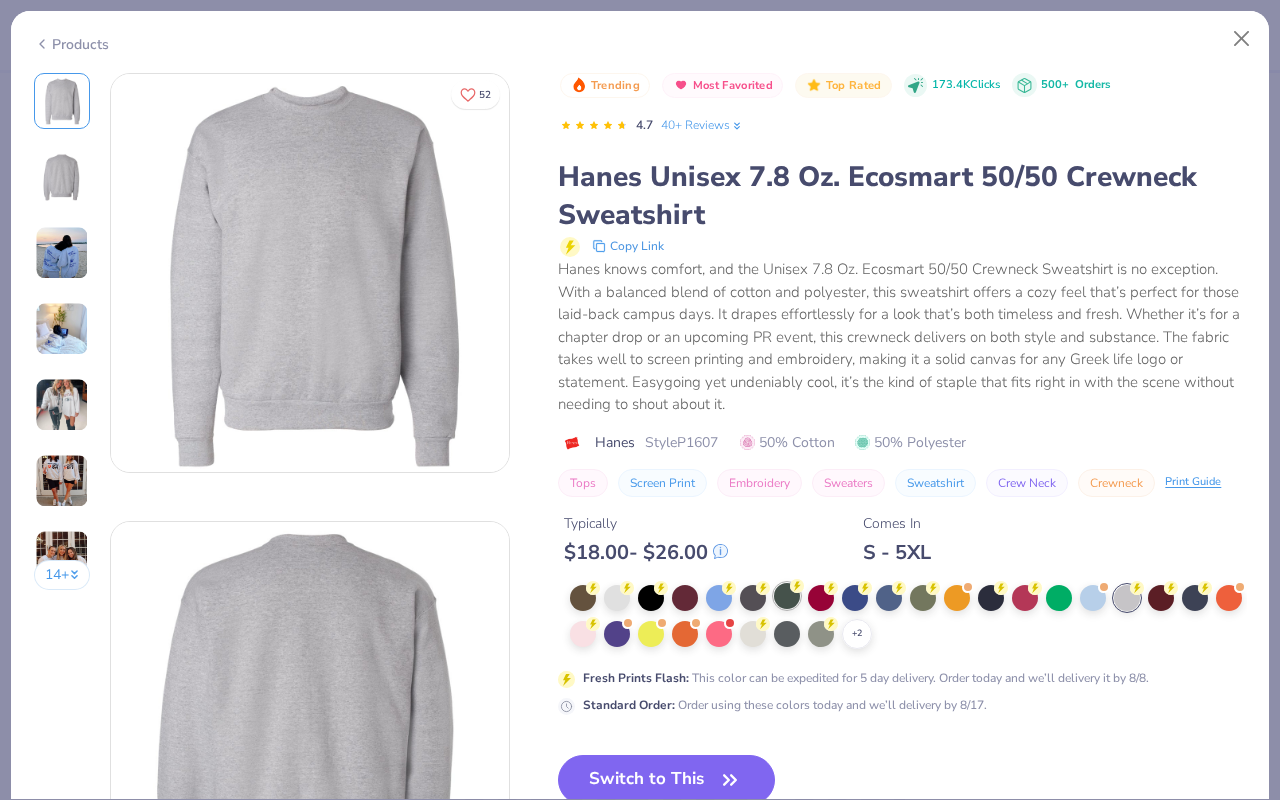 click at bounding box center [787, 596] 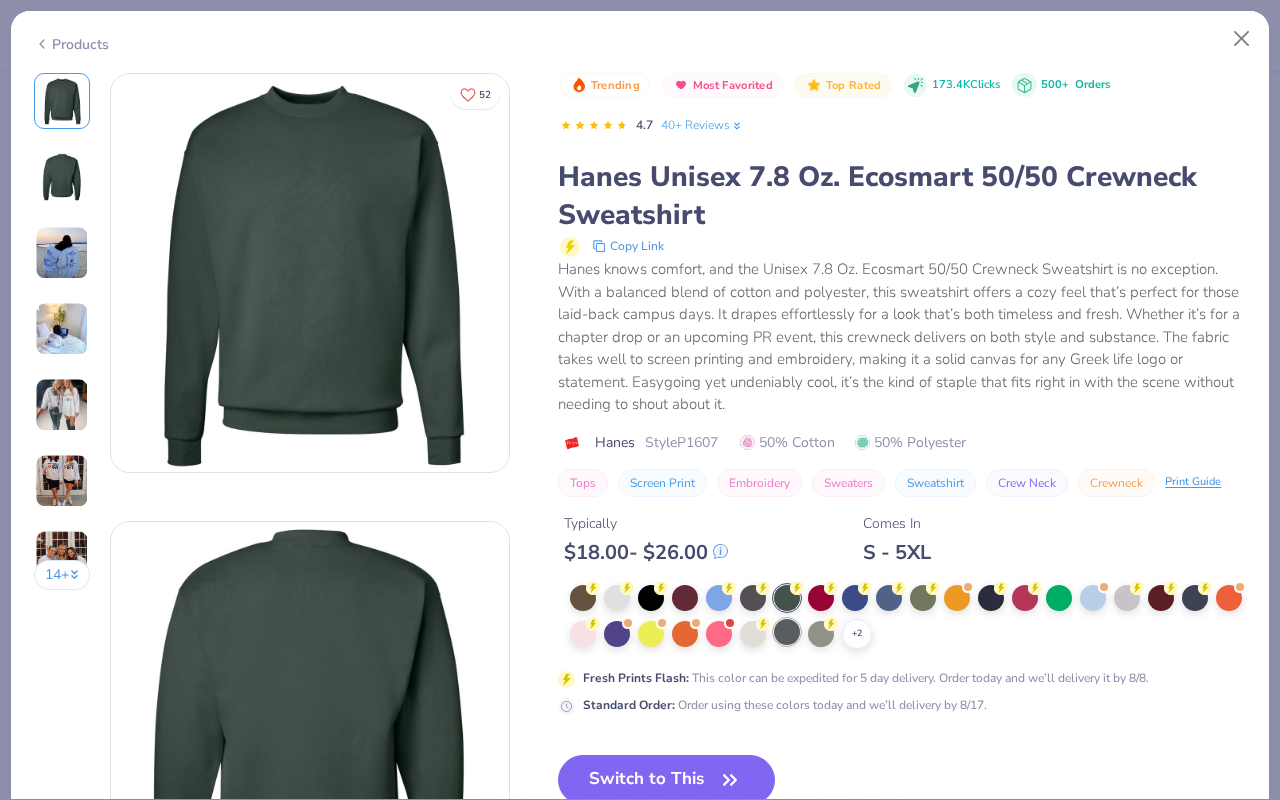 click at bounding box center [787, 632] 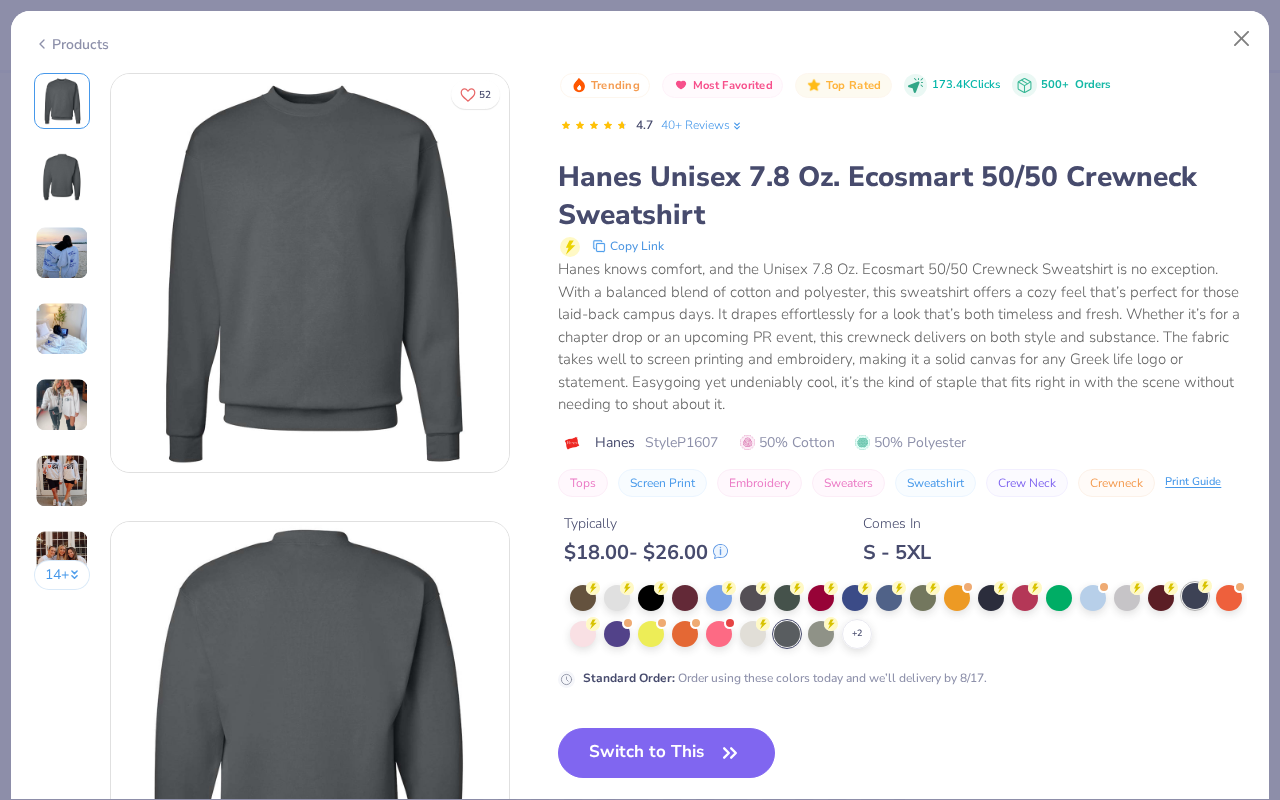 click at bounding box center (1195, 596) 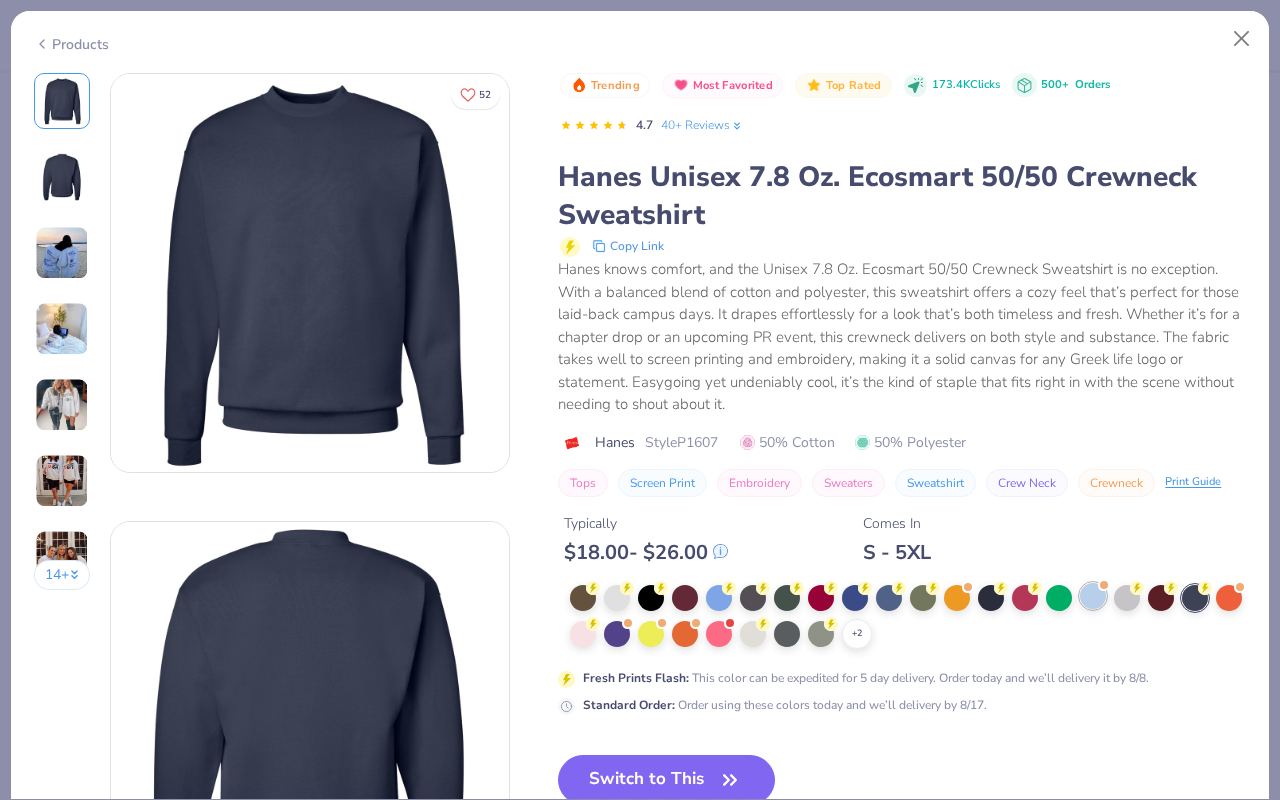 click at bounding box center [1093, 596] 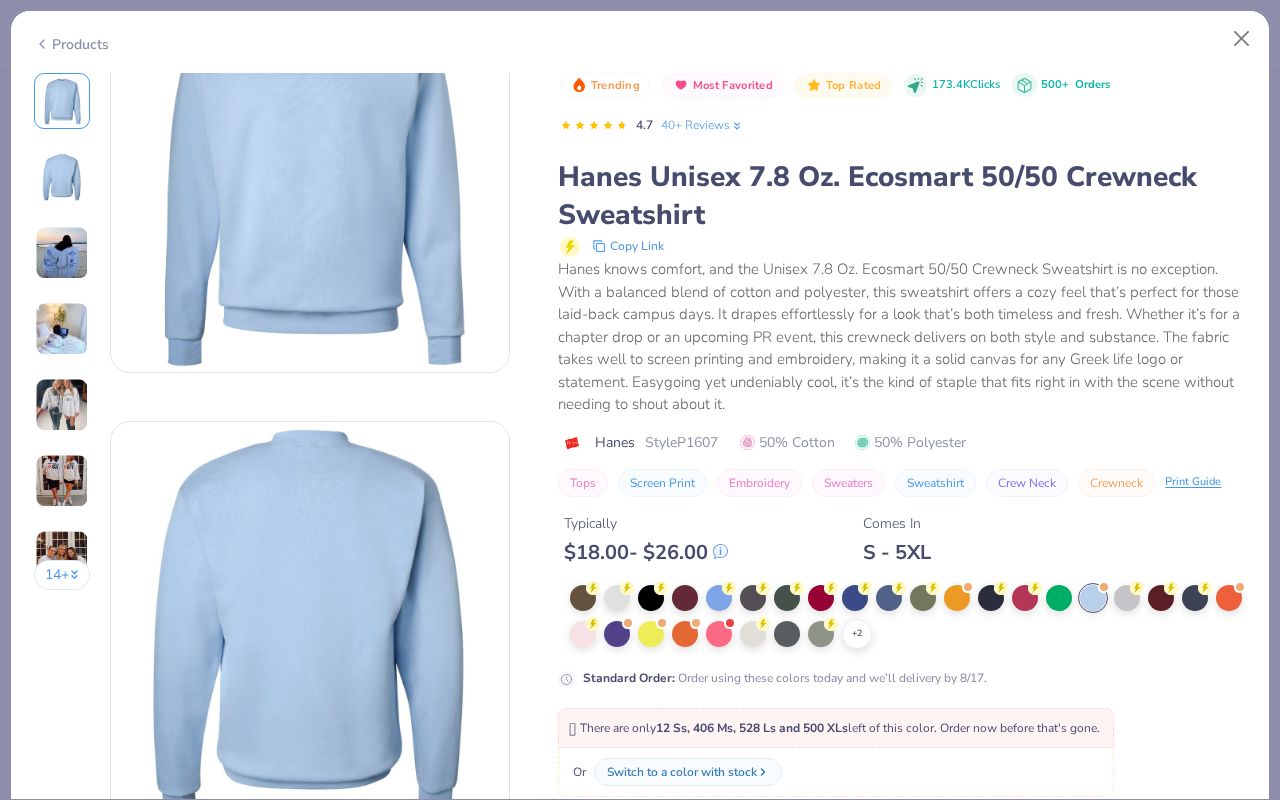 scroll, scrollTop: 69, scrollLeft: 0, axis: vertical 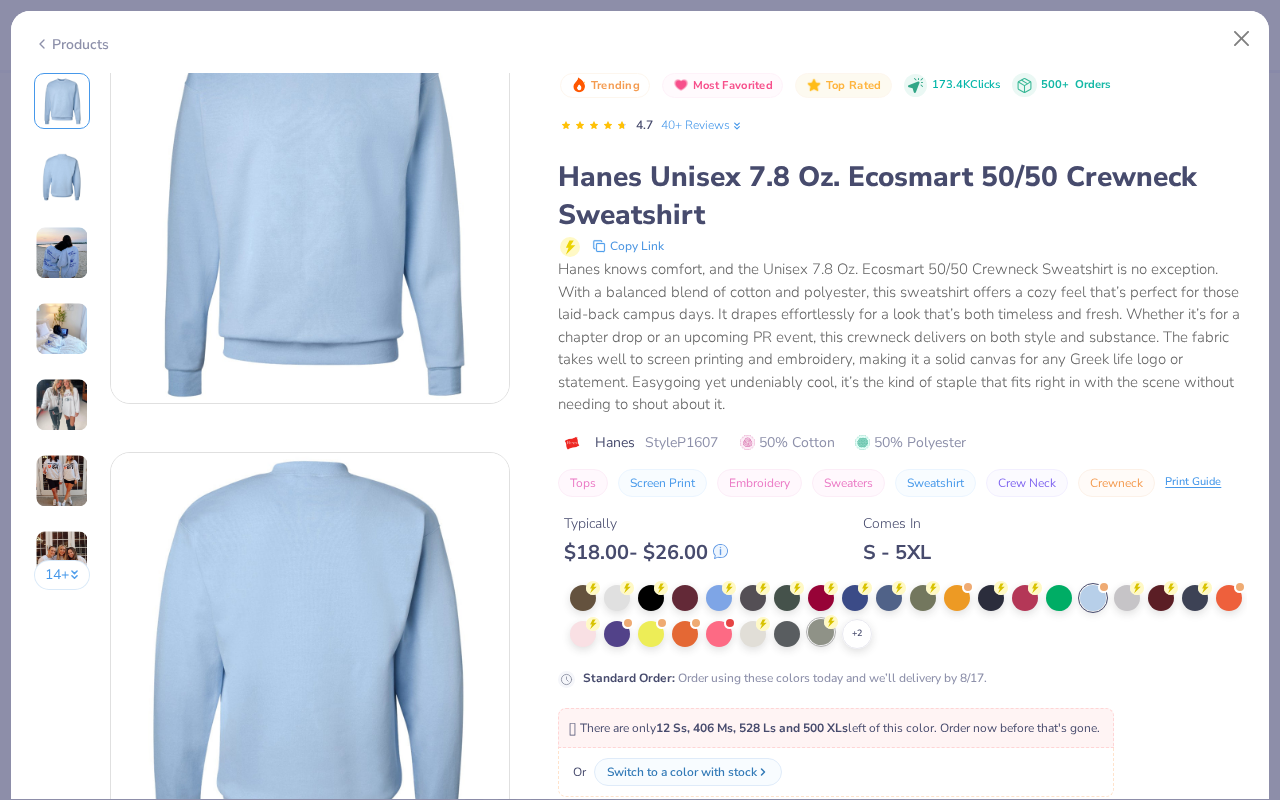 click 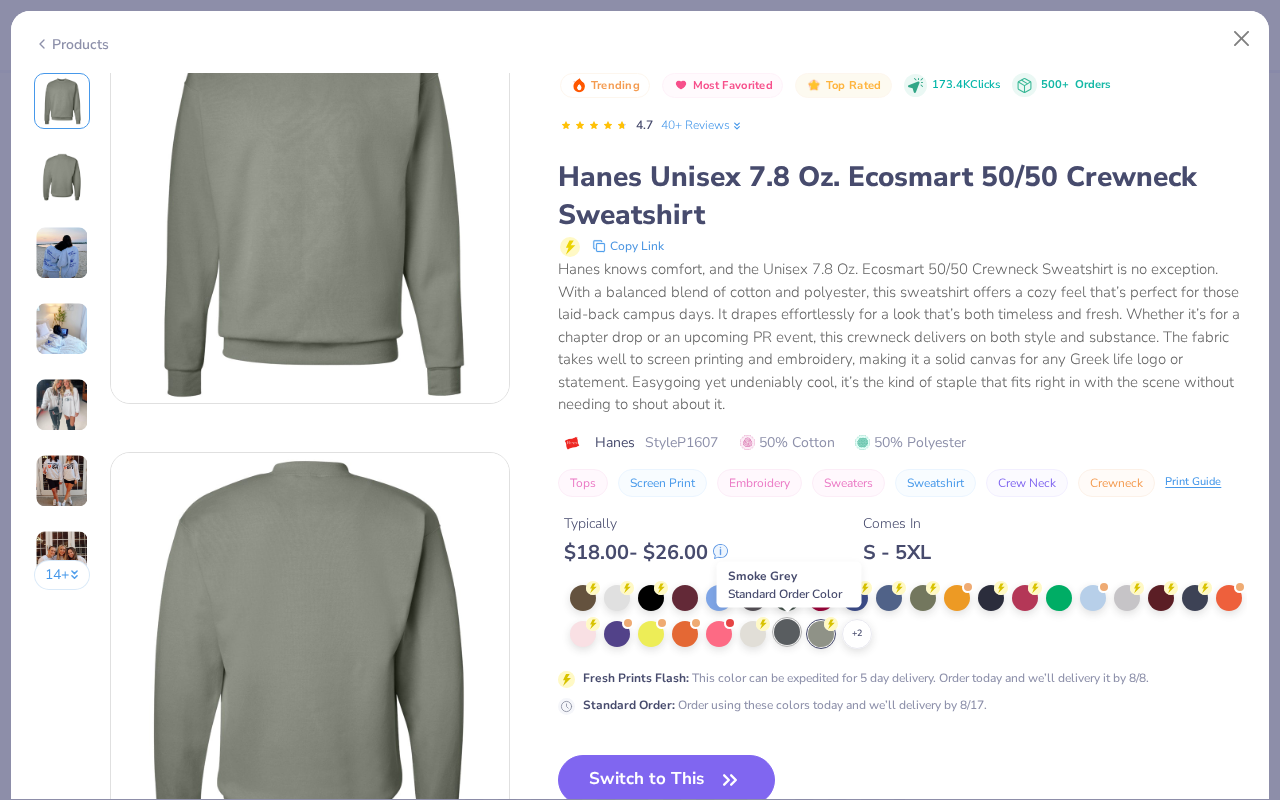 click at bounding box center [787, 632] 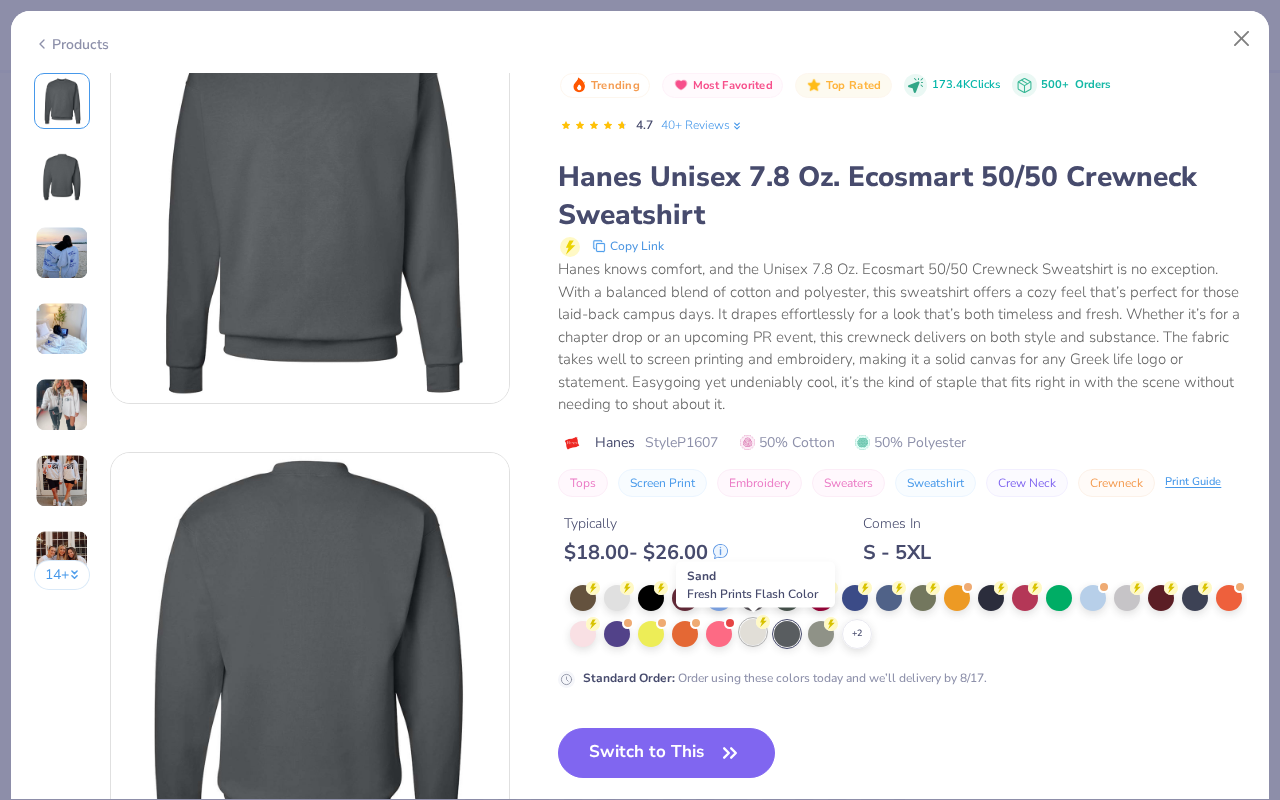 click at bounding box center [753, 632] 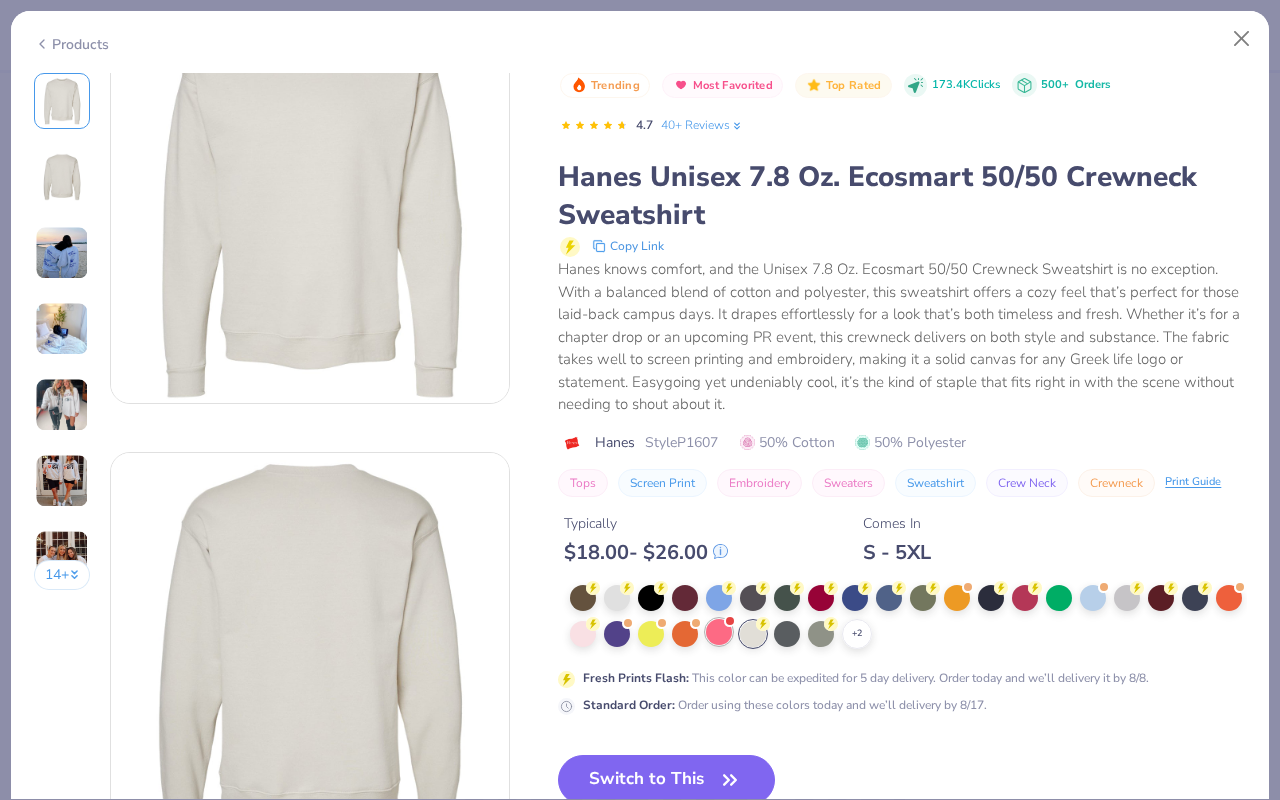 click at bounding box center [719, 632] 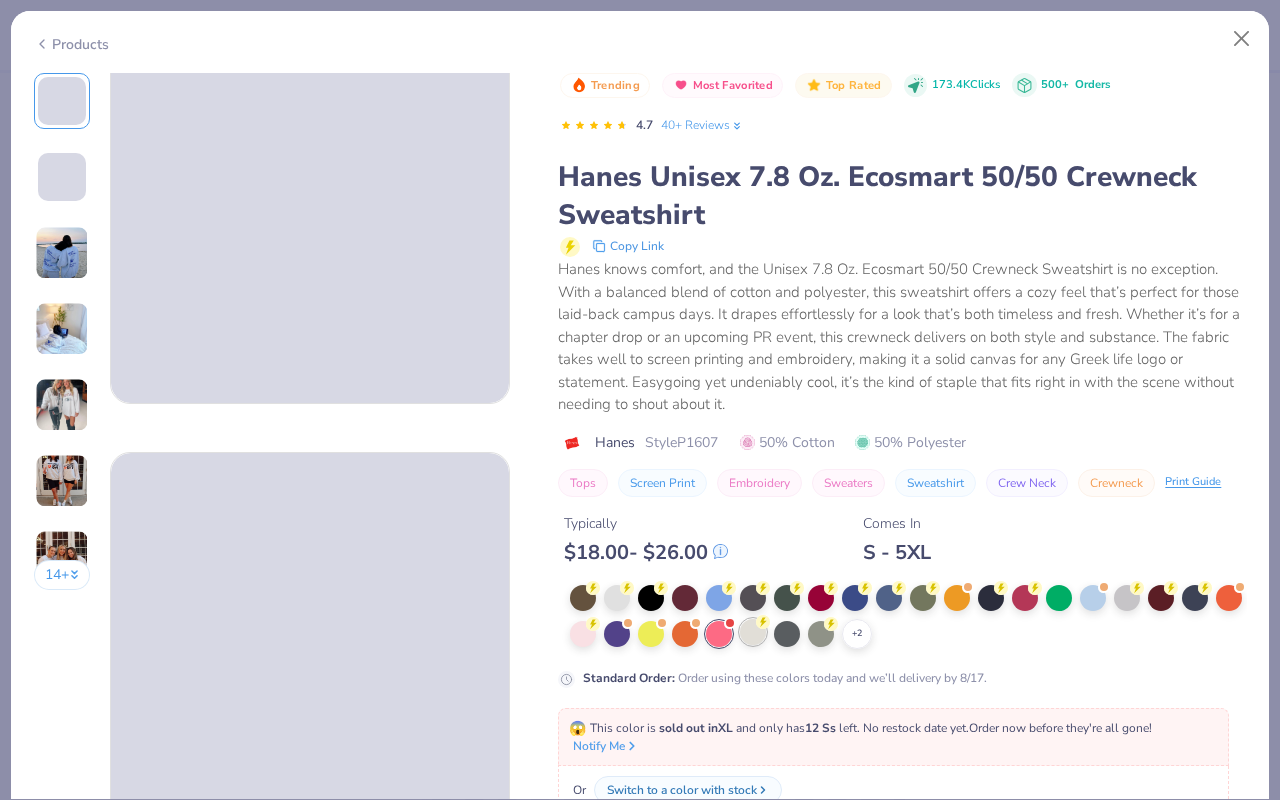 click at bounding box center [753, 632] 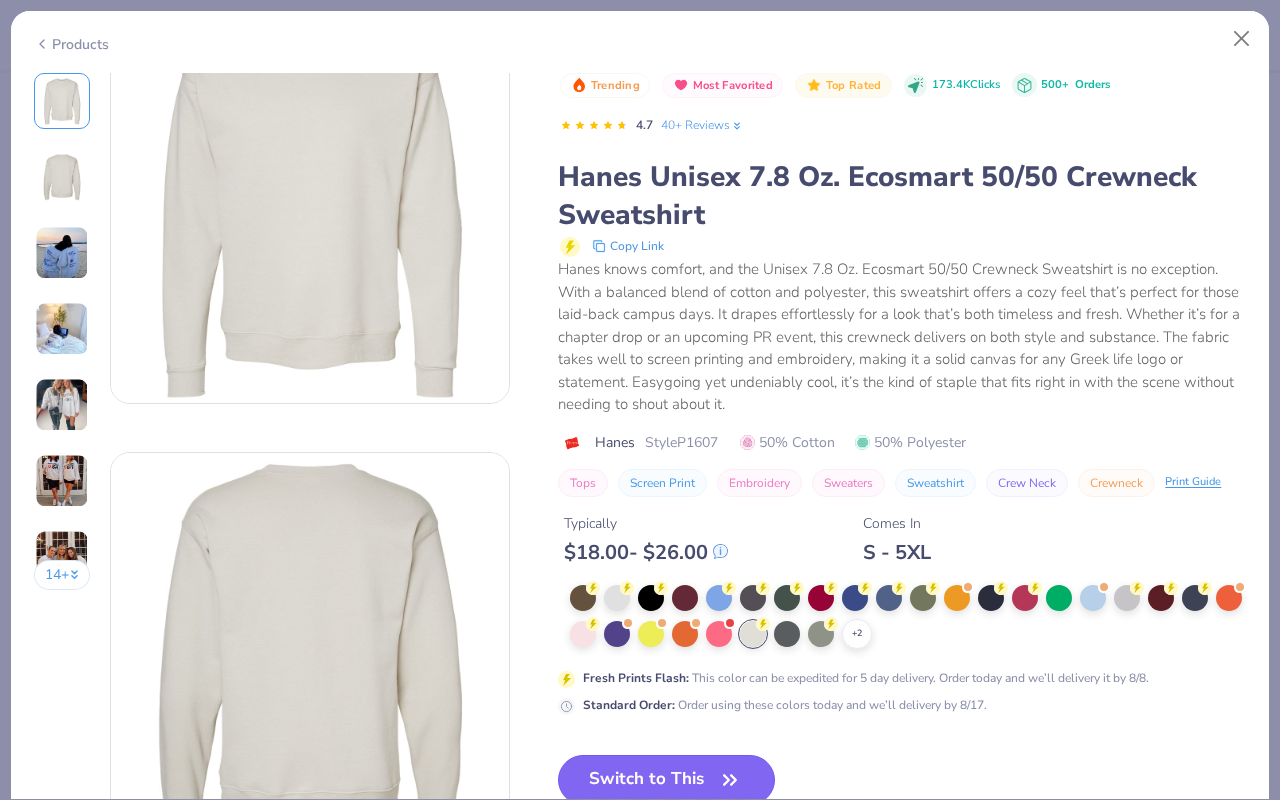 click at bounding box center (730, 780) 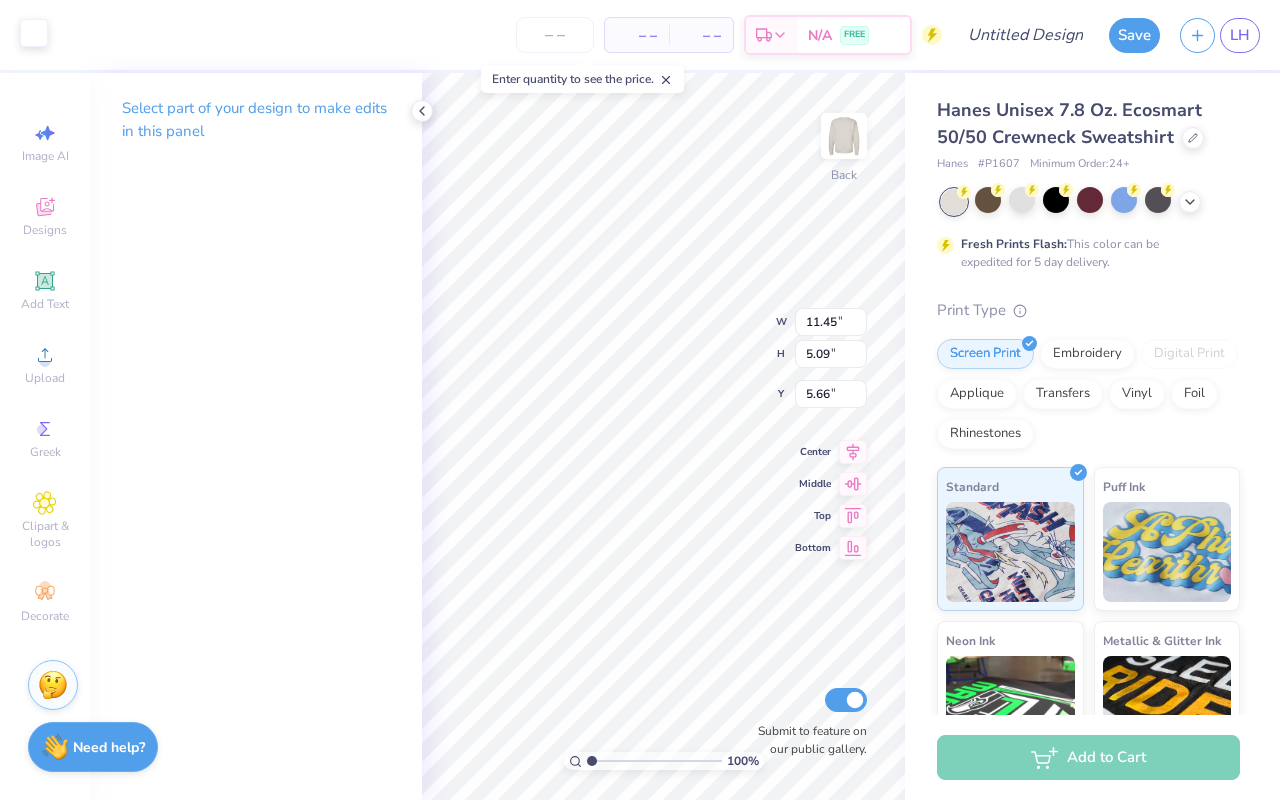click at bounding box center [34, 33] 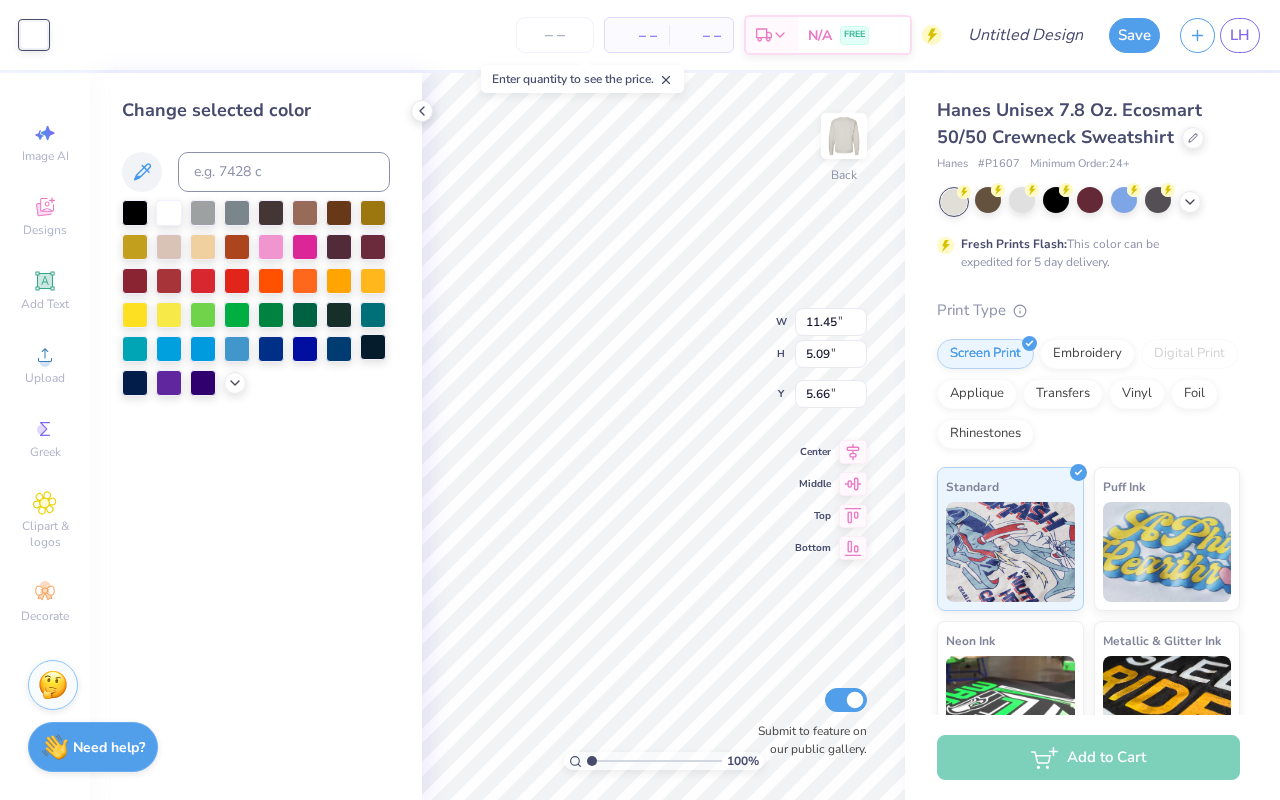click at bounding box center (373, 347) 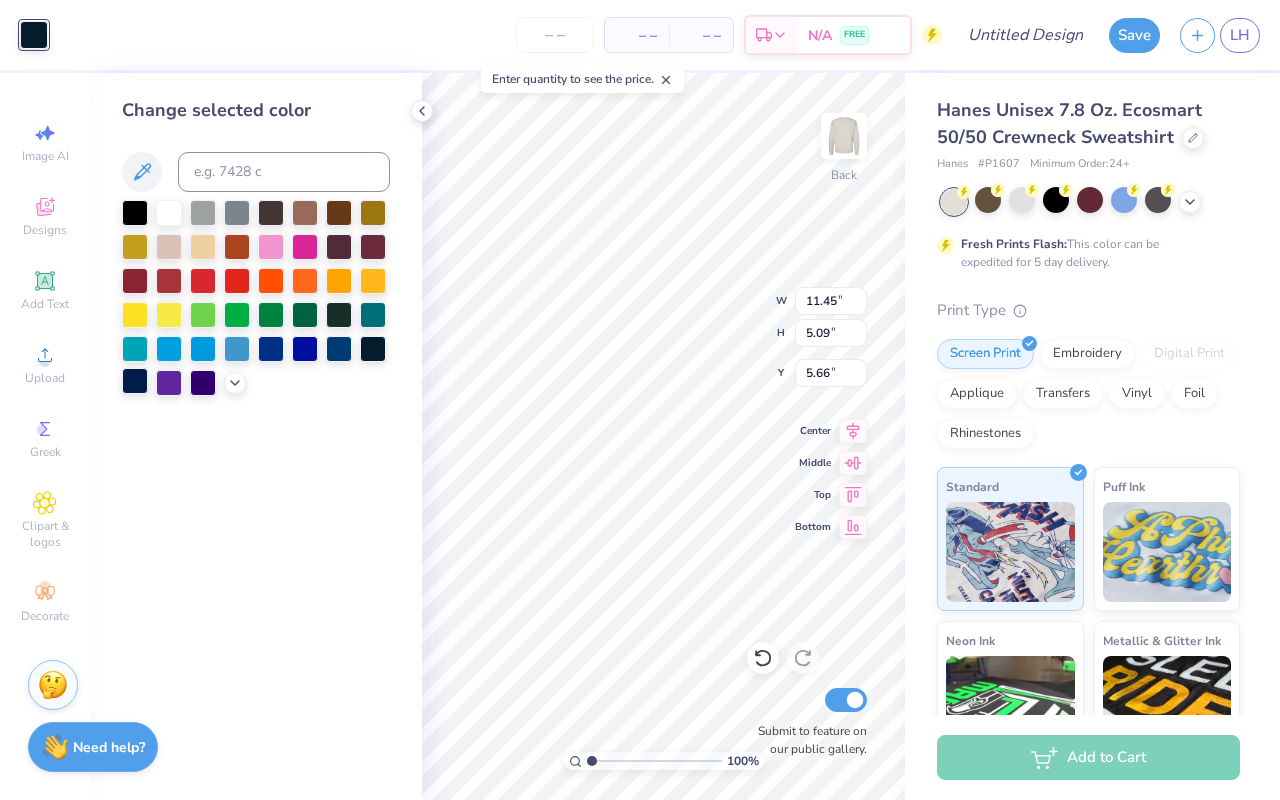 click at bounding box center [135, 381] 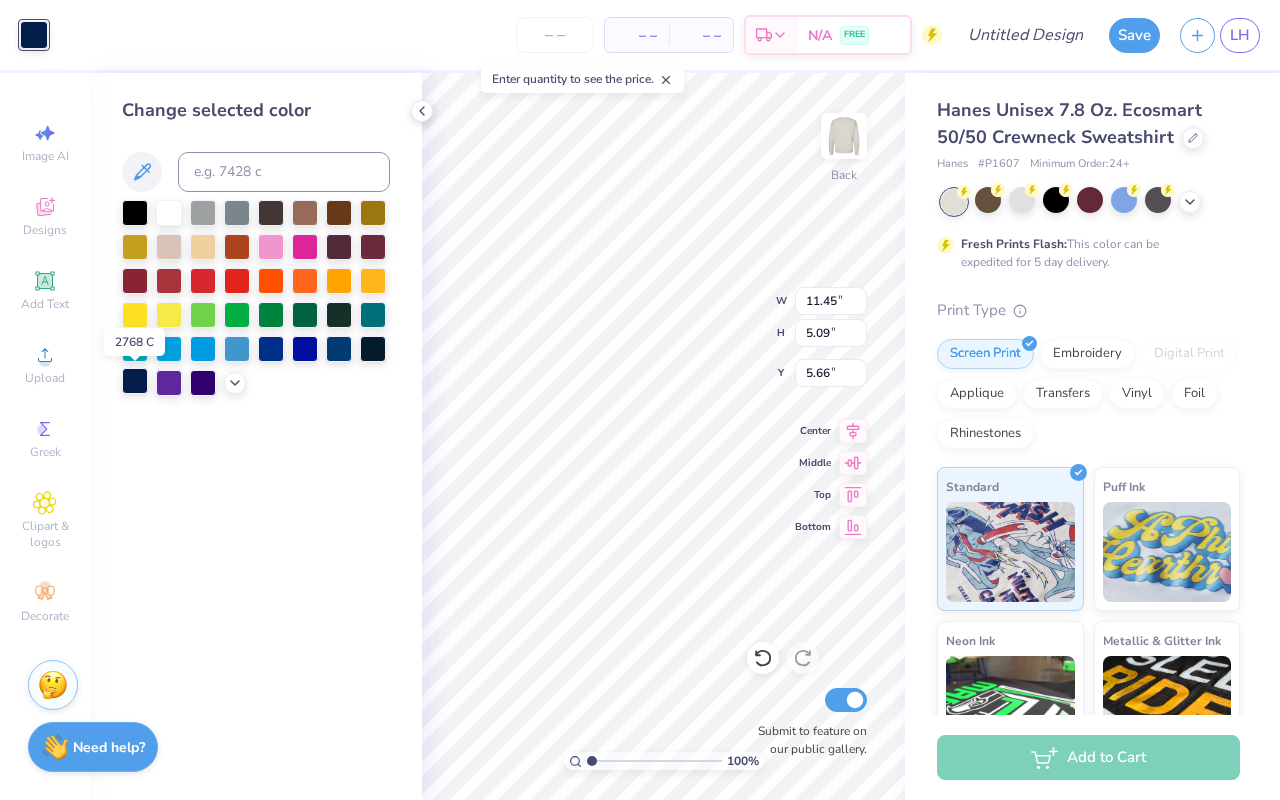 click at bounding box center [135, 381] 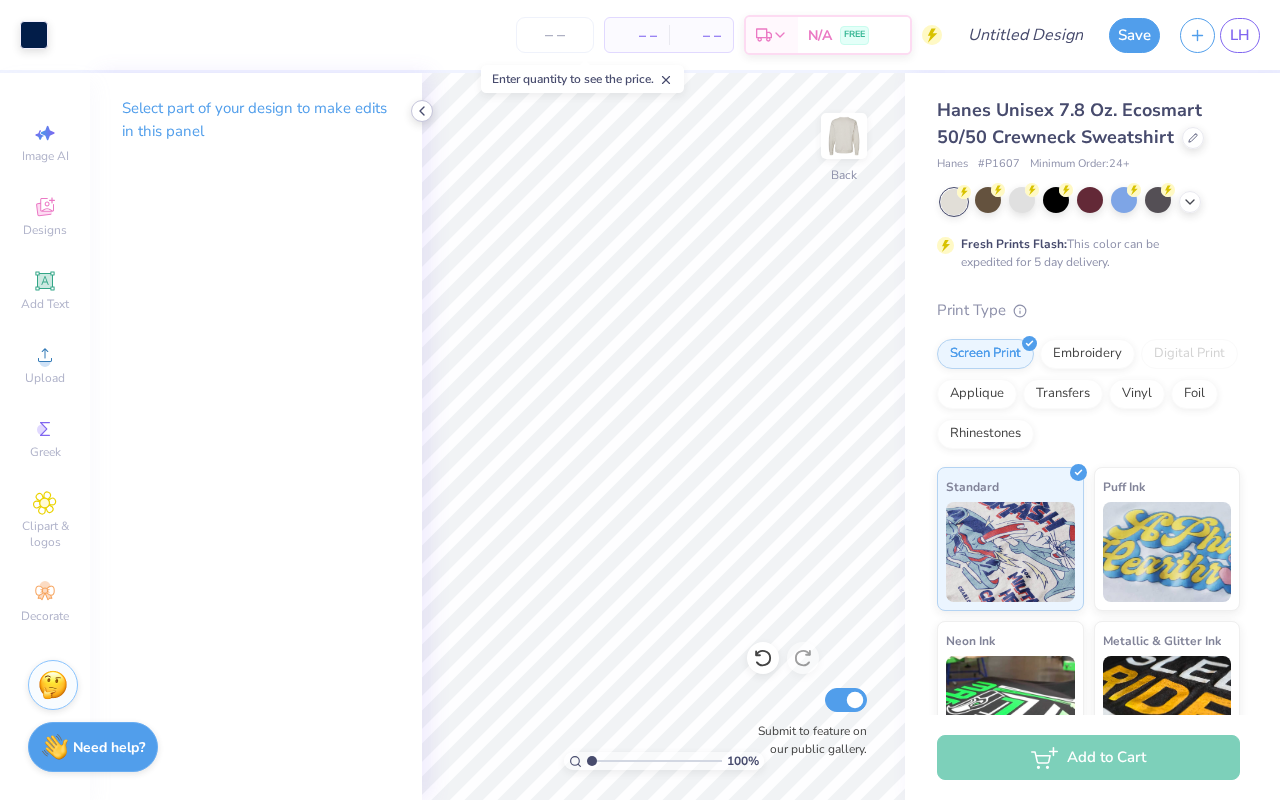 click 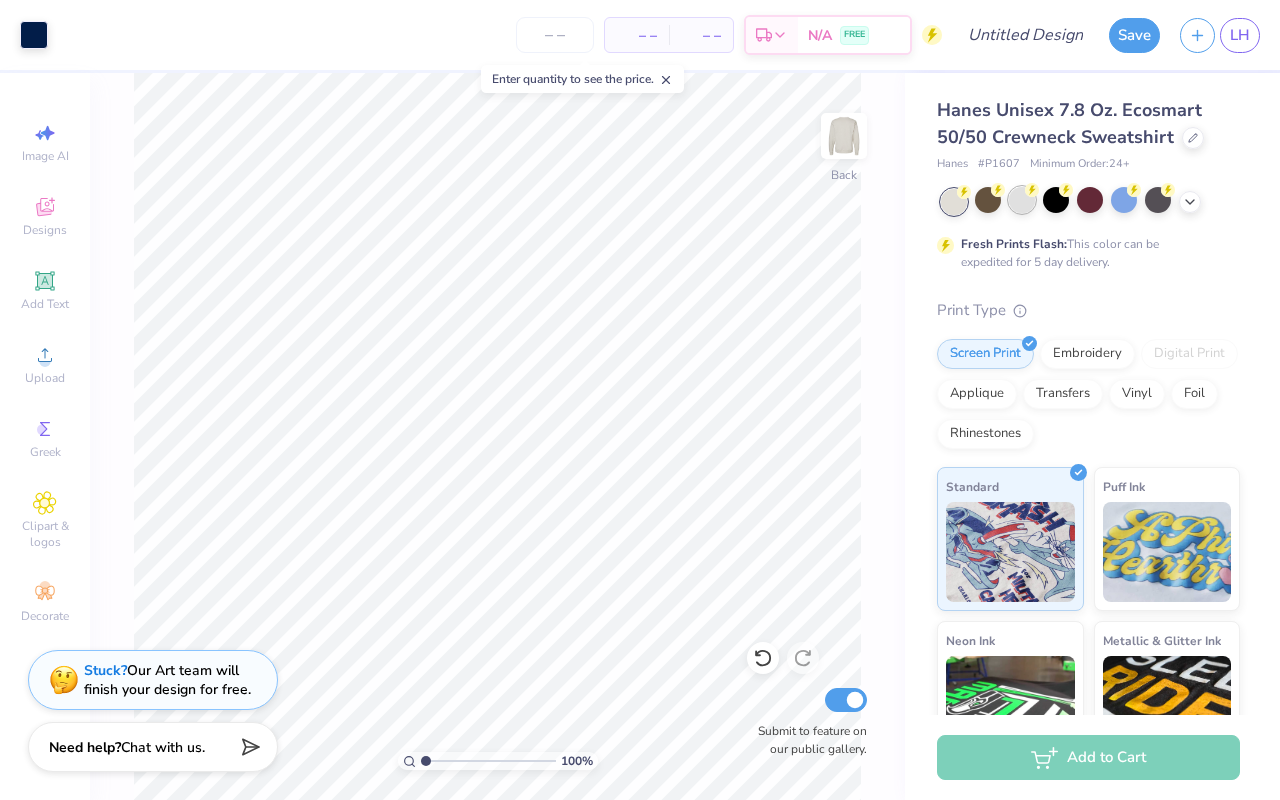 click at bounding box center (1022, 200) 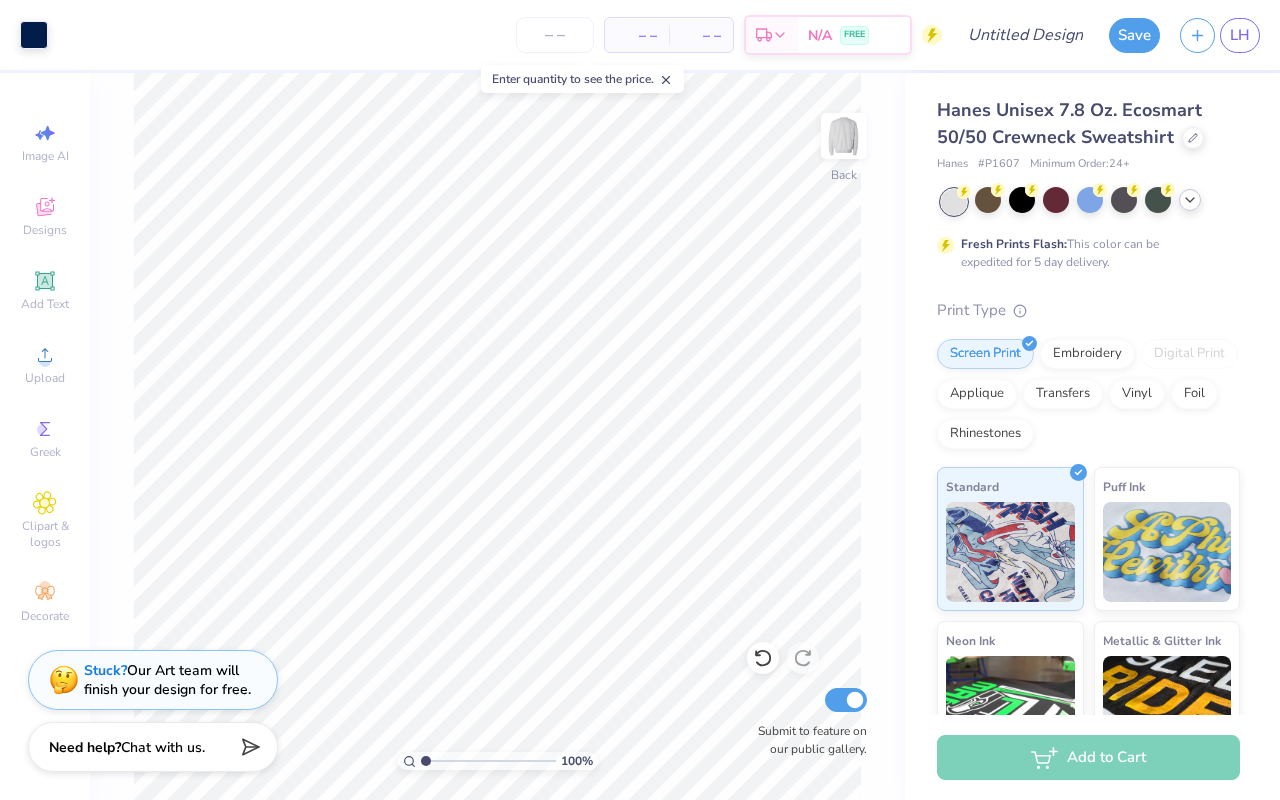 click 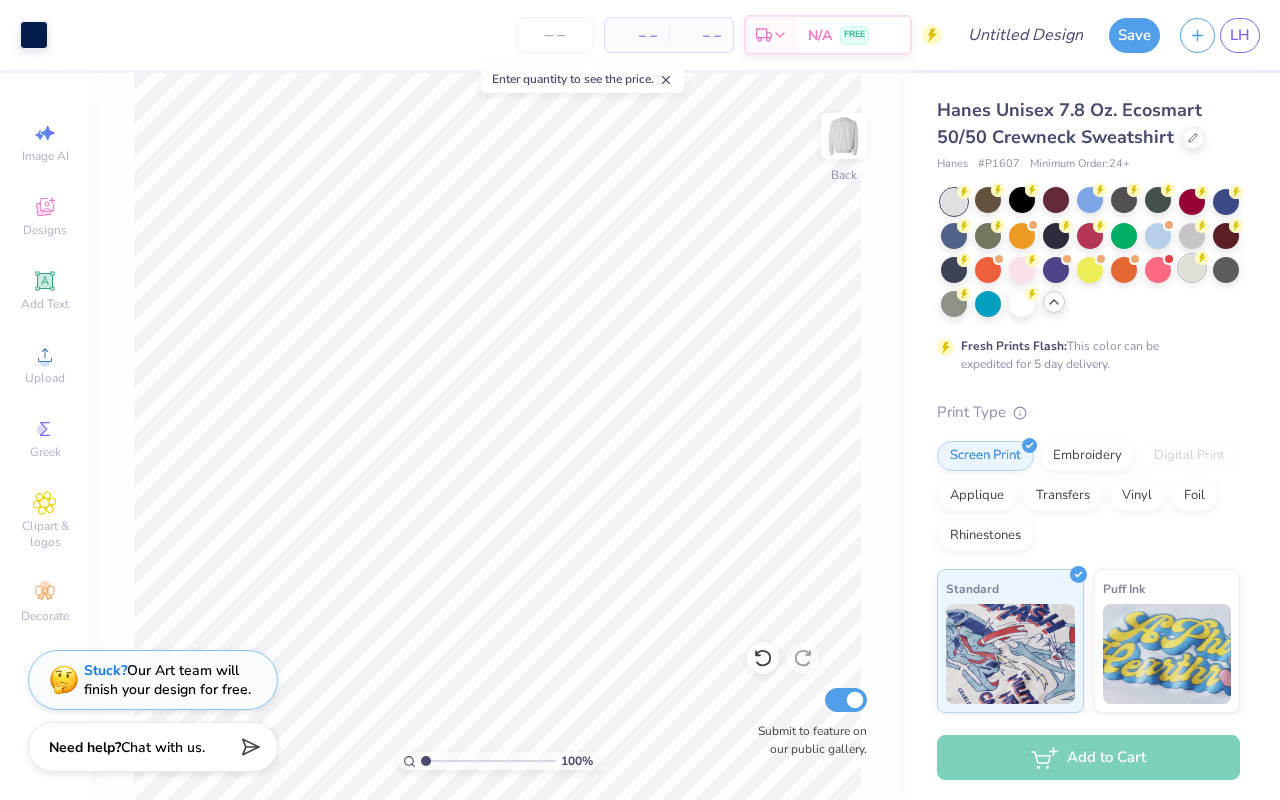 click at bounding box center [1192, 268] 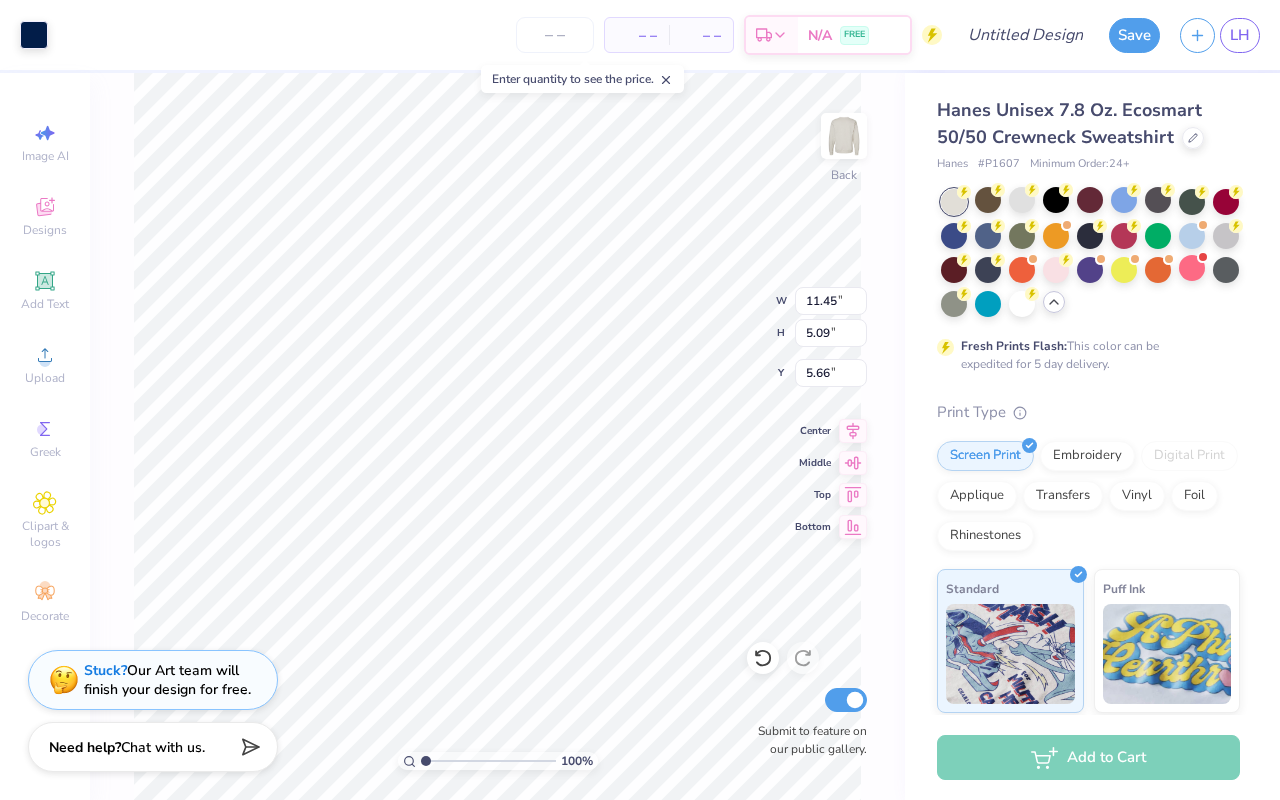 type on "5.78" 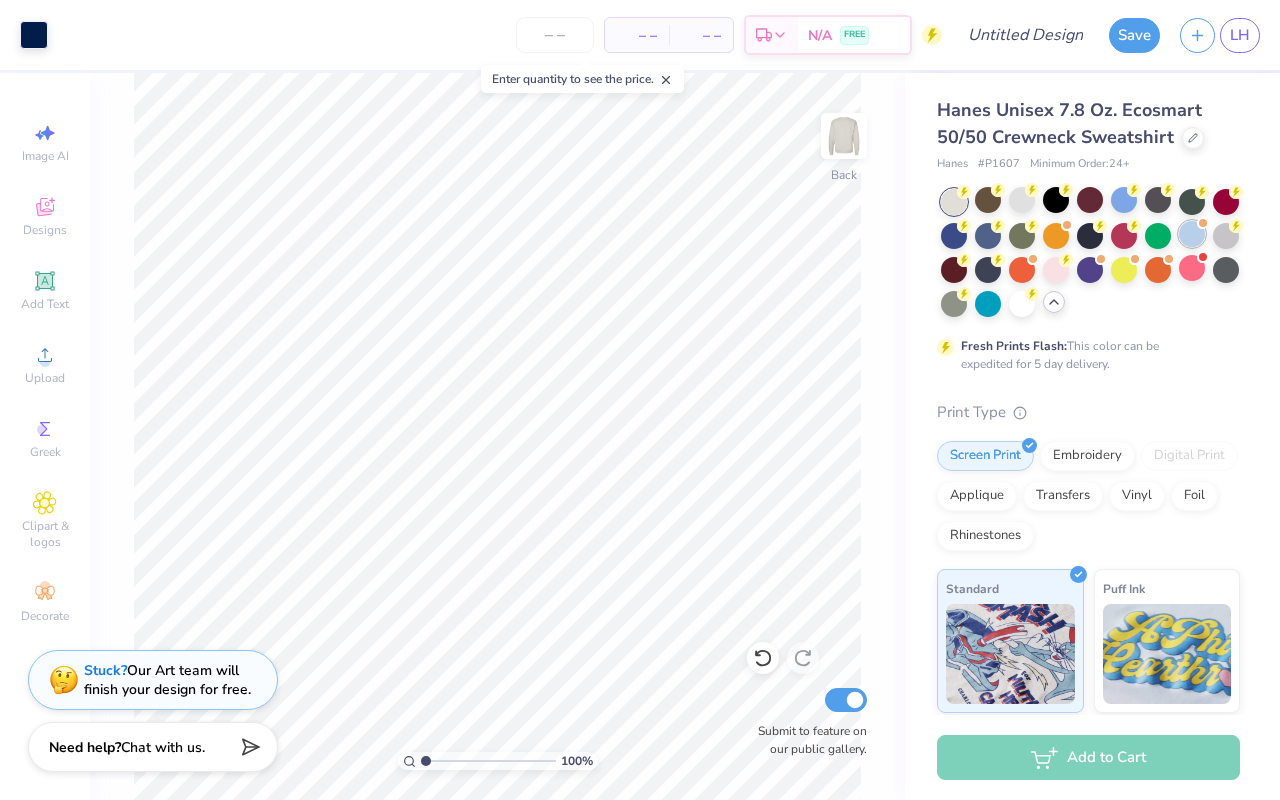 click at bounding box center (1192, 234) 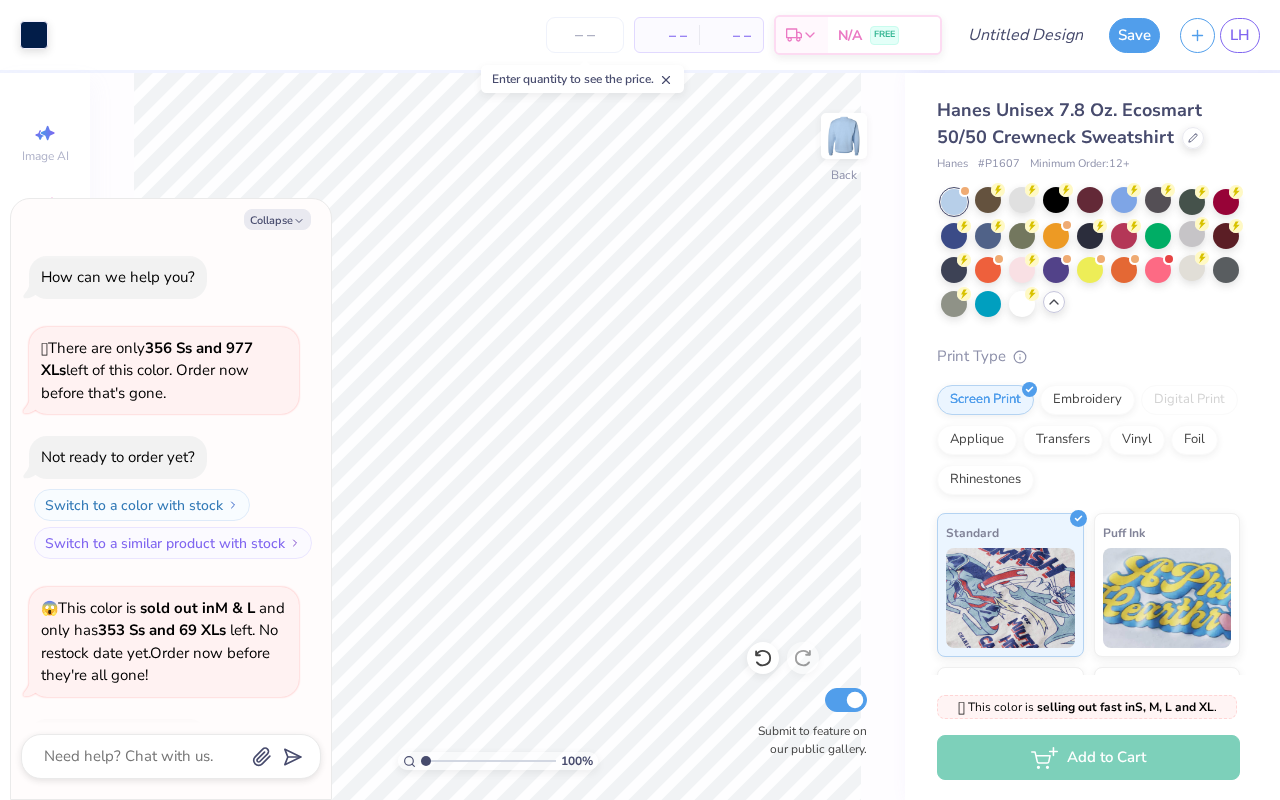 scroll, scrollTop: 2280, scrollLeft: 0, axis: vertical 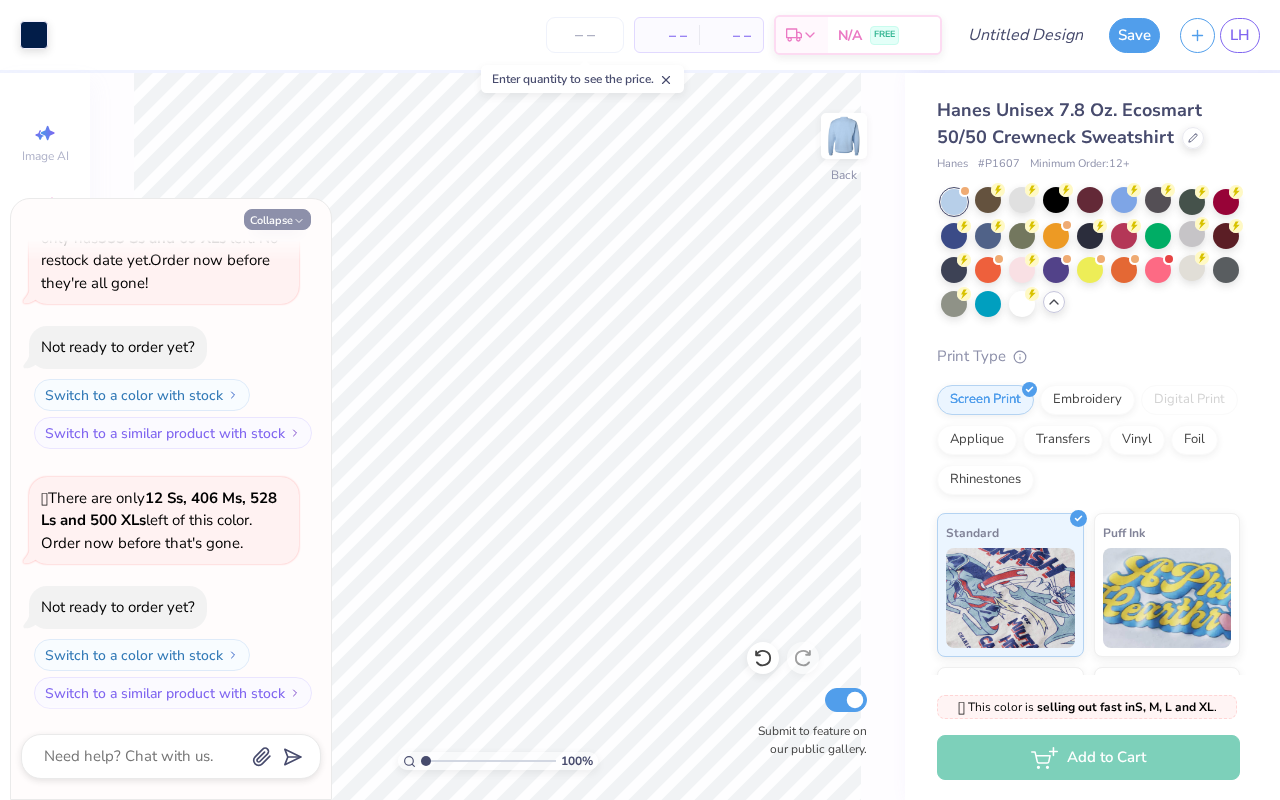 click on "Collapse" at bounding box center [277, 219] 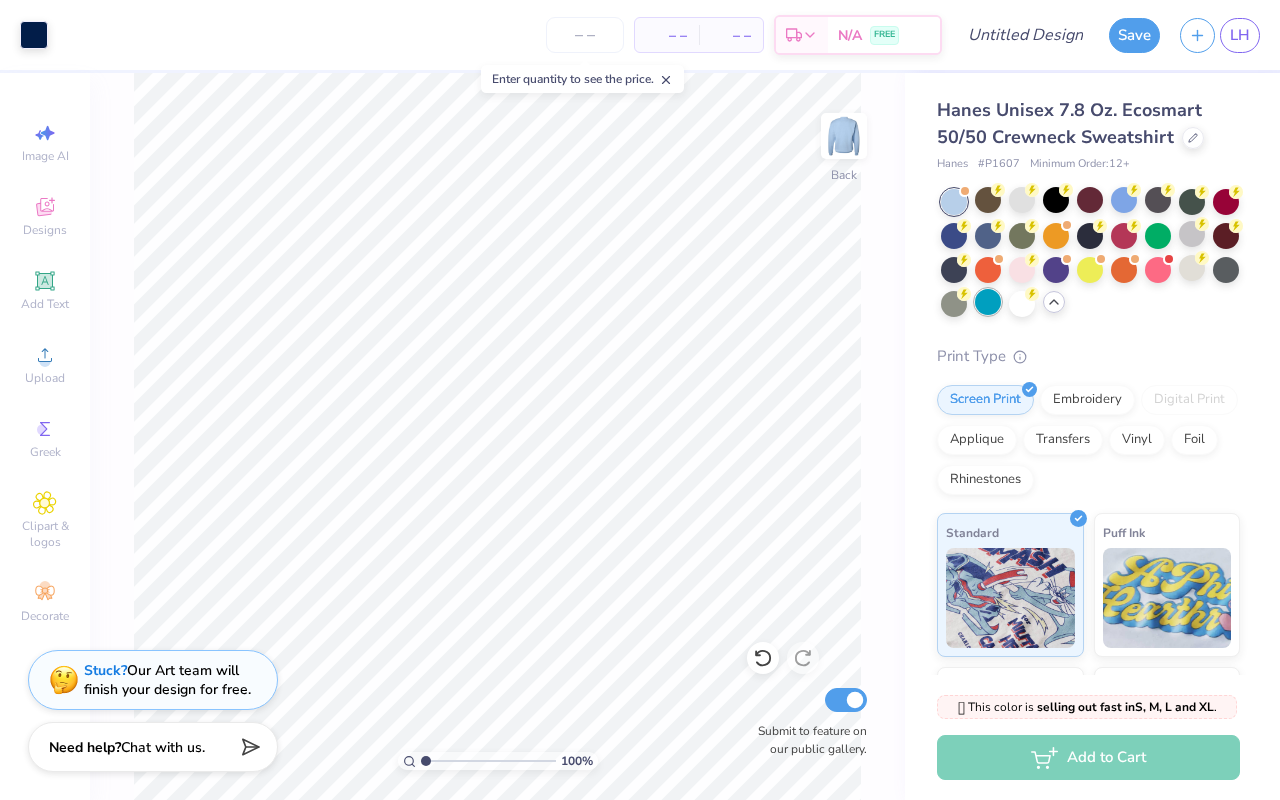 click at bounding box center [988, 302] 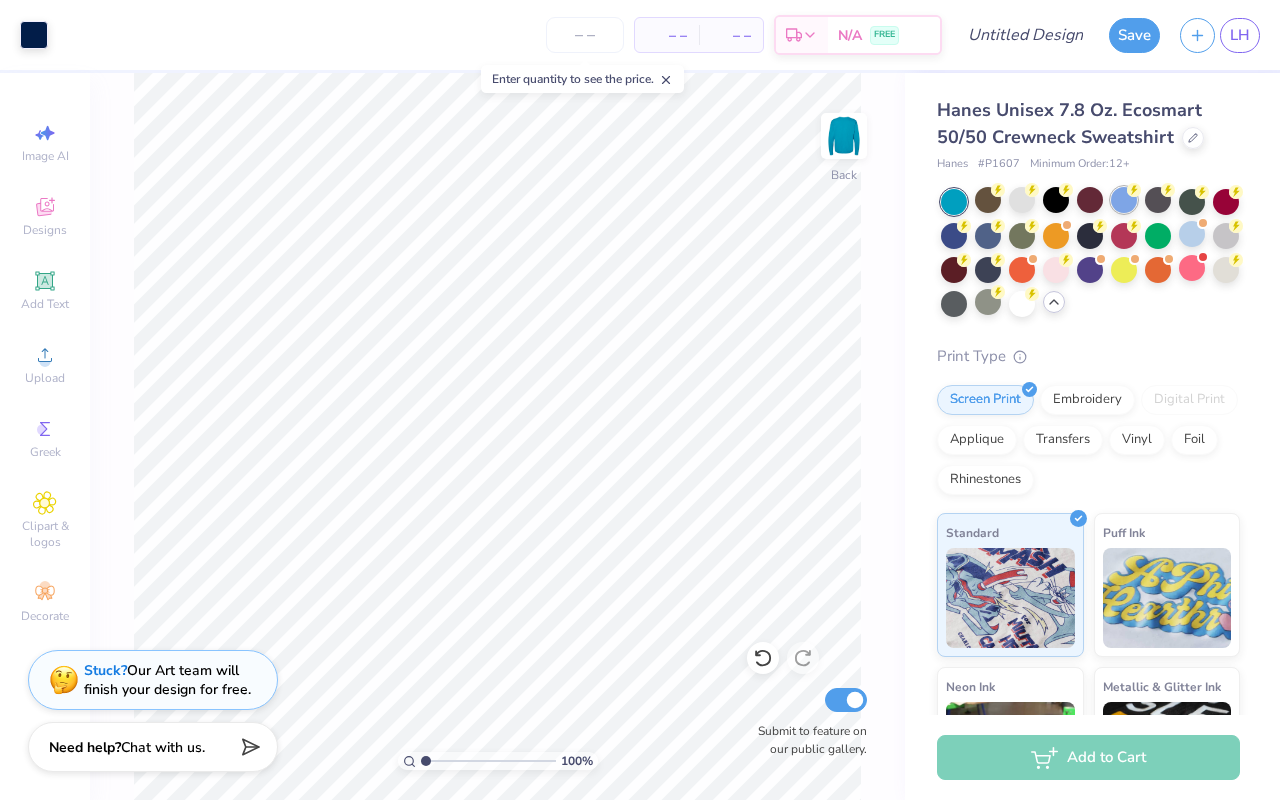 click at bounding box center (1124, 200) 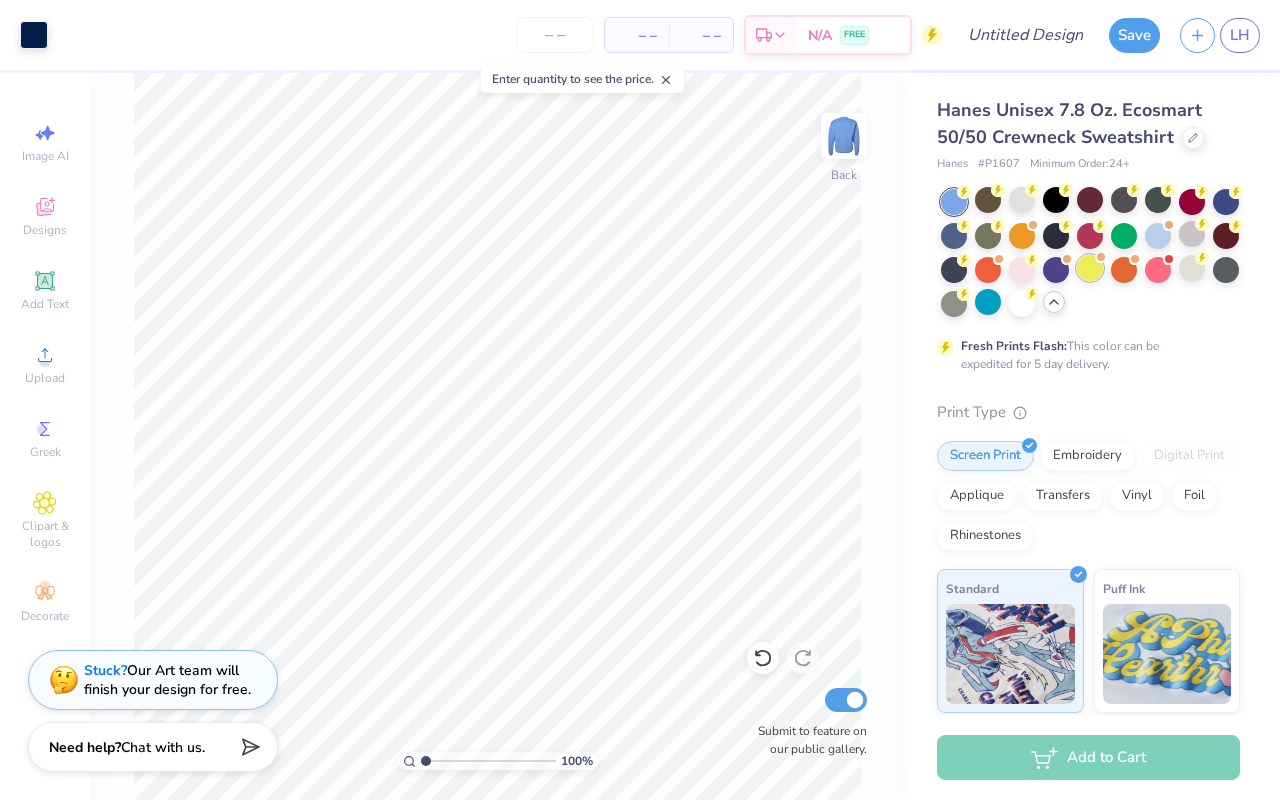 click at bounding box center [1090, 268] 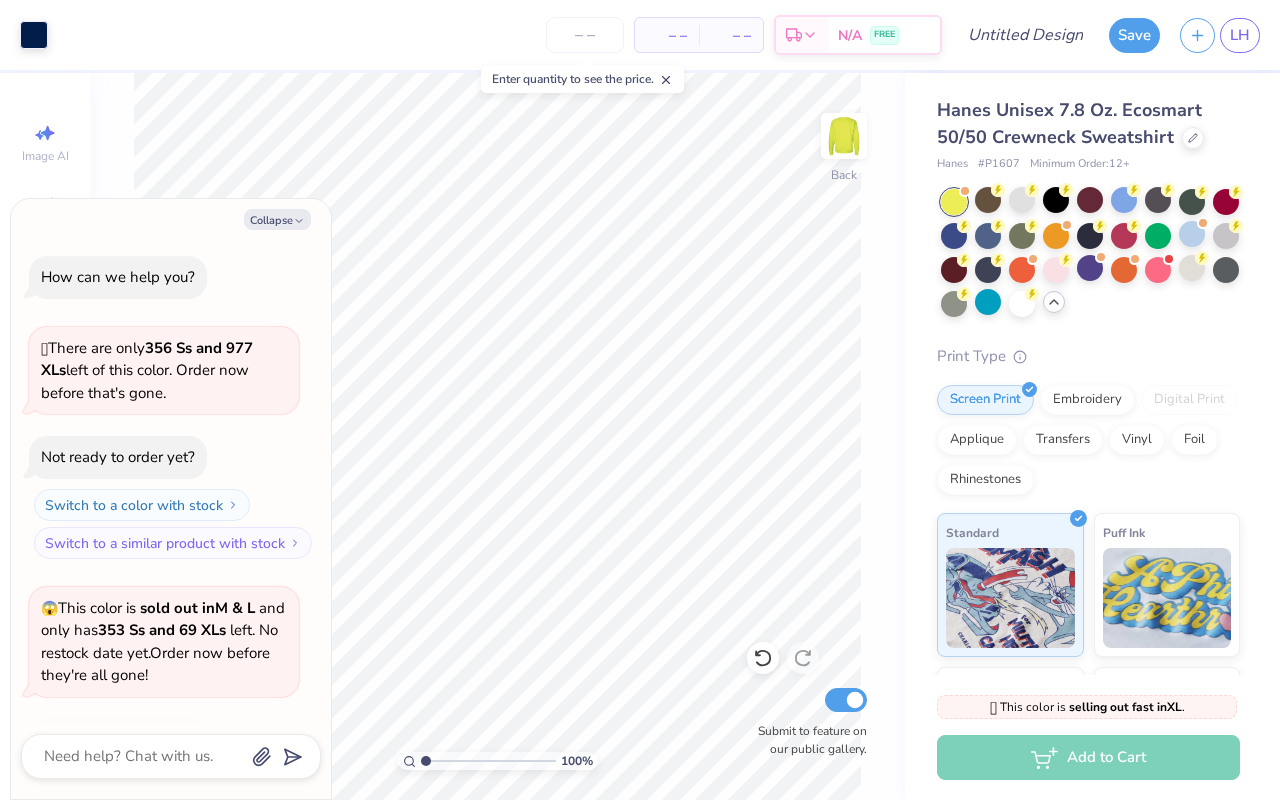 scroll, scrollTop: 2518, scrollLeft: 0, axis: vertical 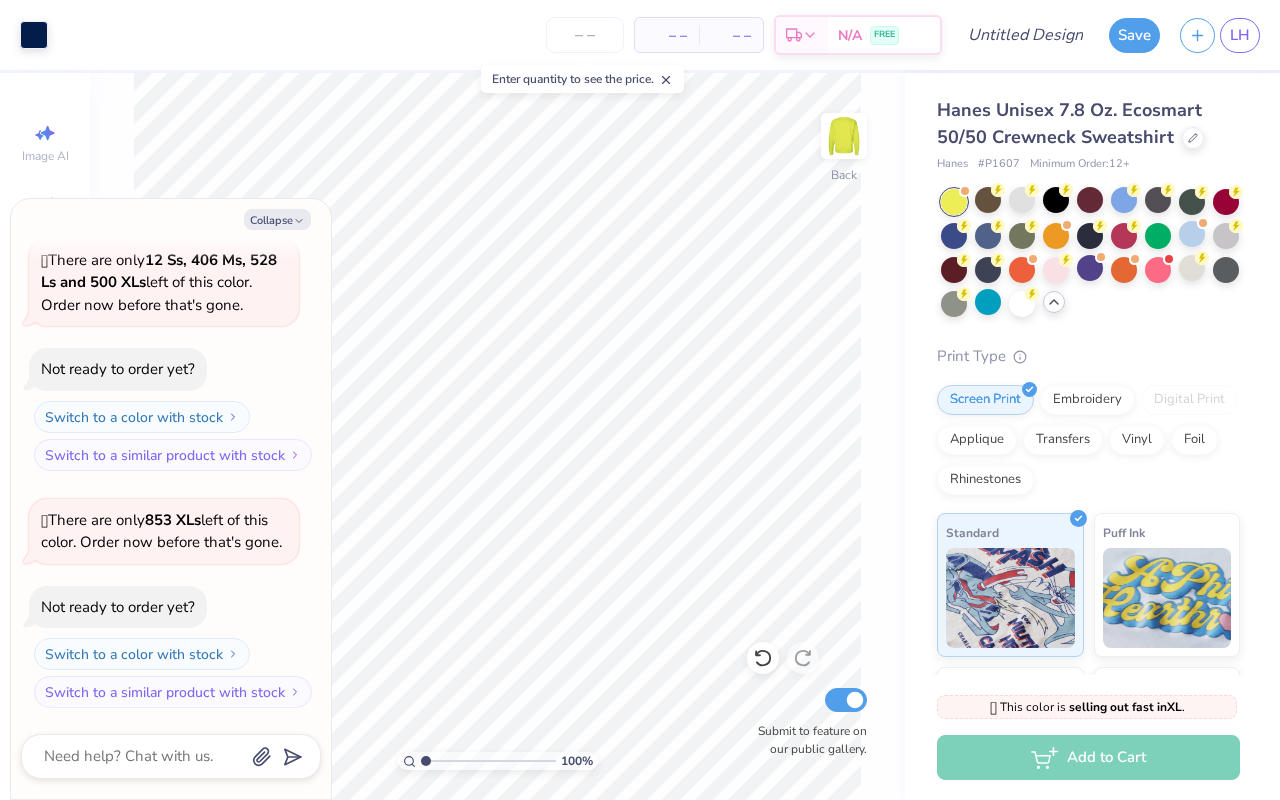 click on "Hanes Unisex 7.8 Oz. Ecosmart 50/50 Crewneck Sweatshirt" at bounding box center [1088, 124] 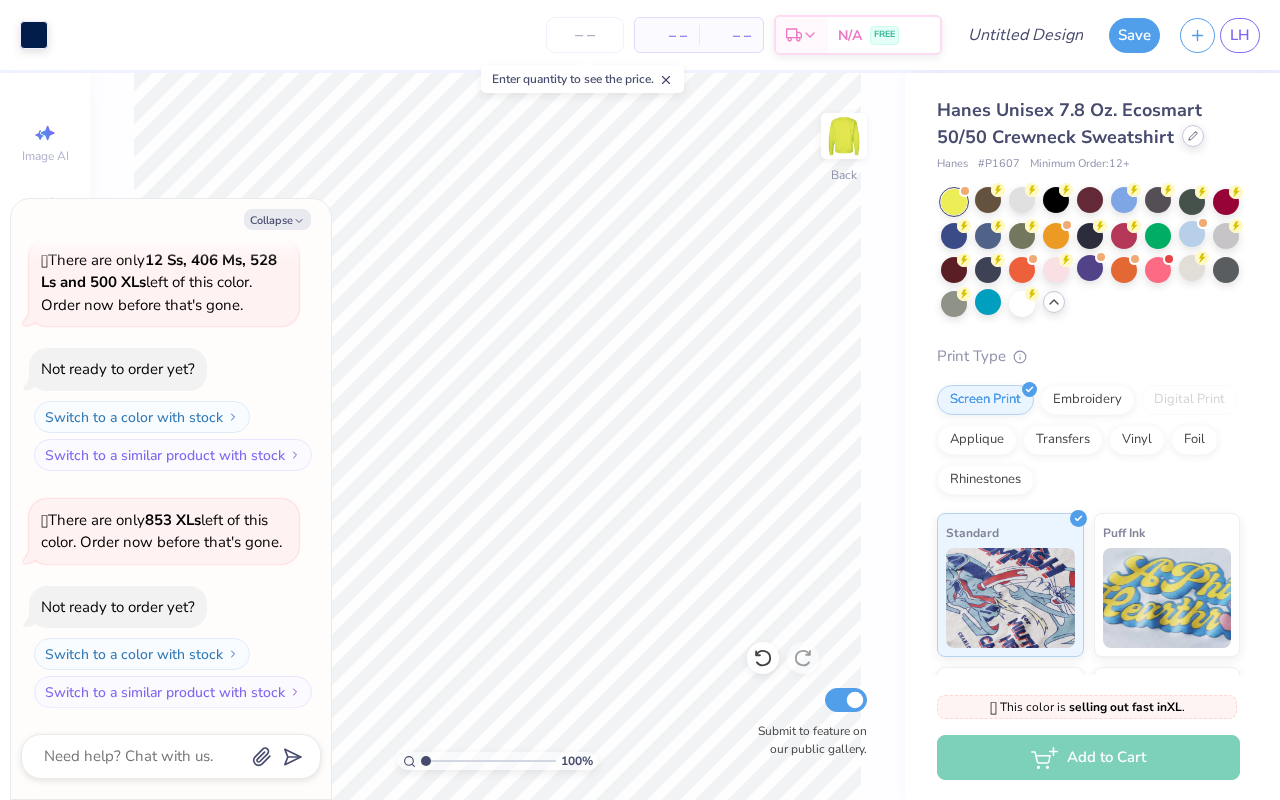 click at bounding box center [1193, 136] 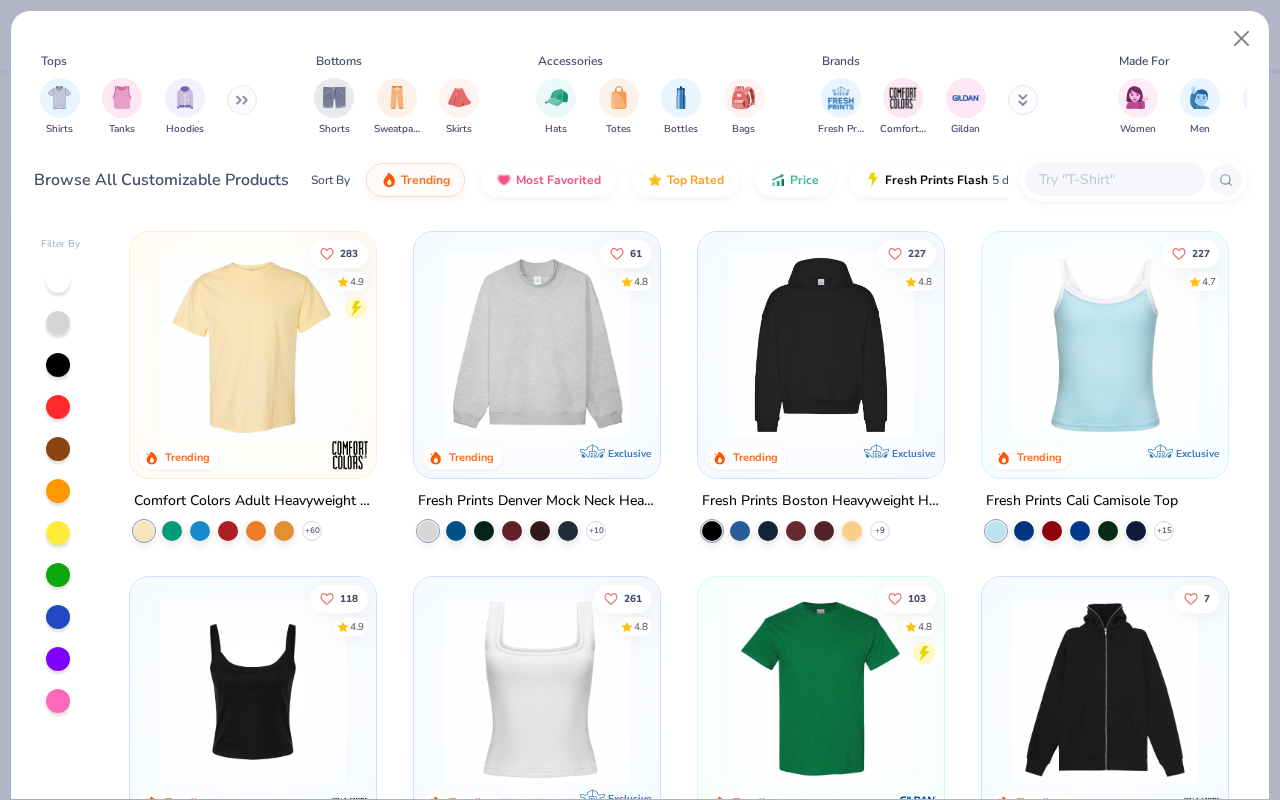 click at bounding box center (1114, 179) 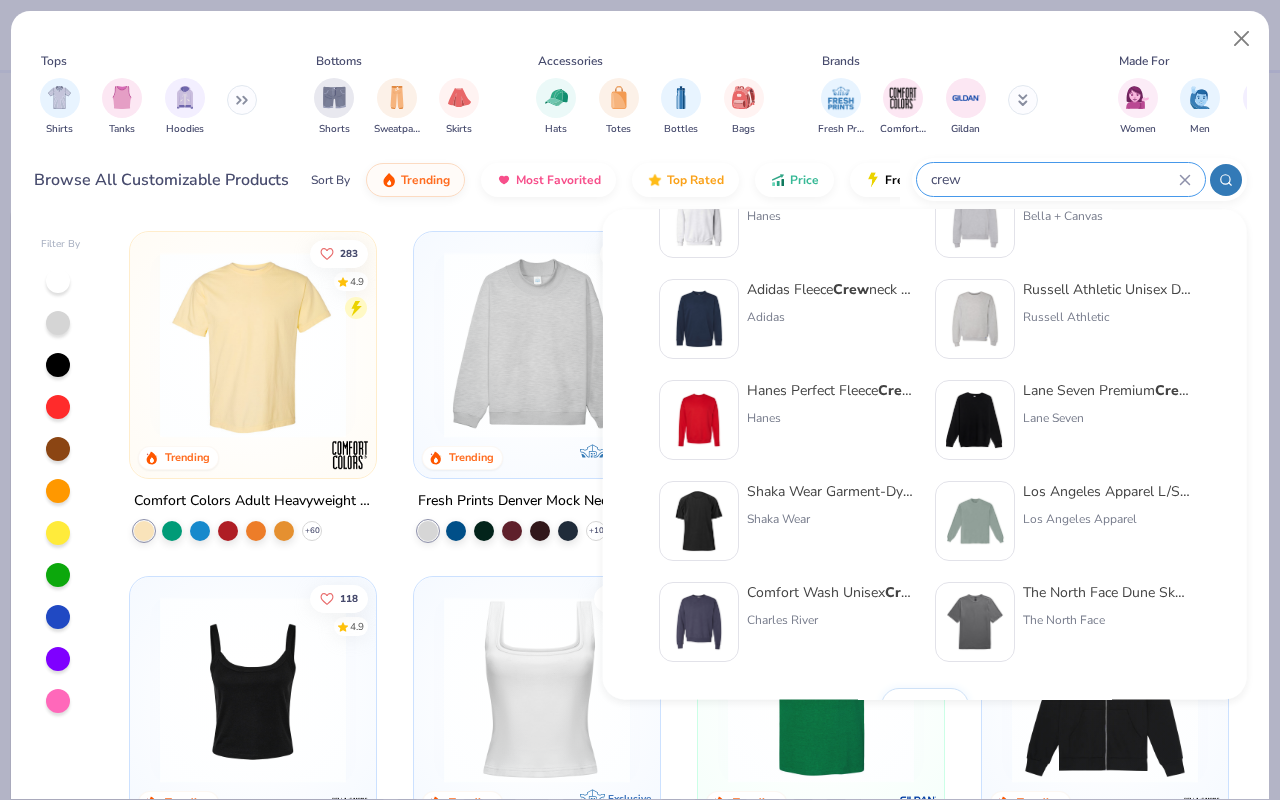scroll, scrollTop: 776, scrollLeft: 0, axis: vertical 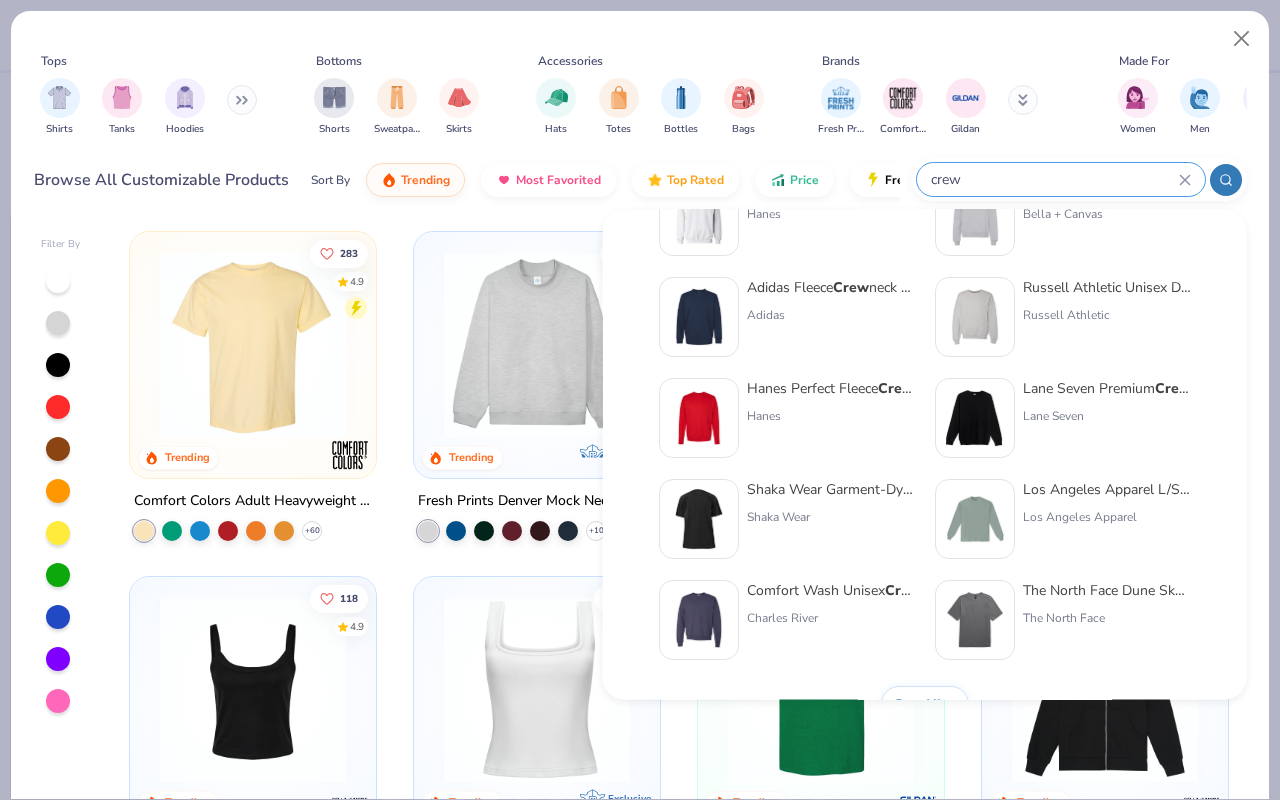 type on "crew" 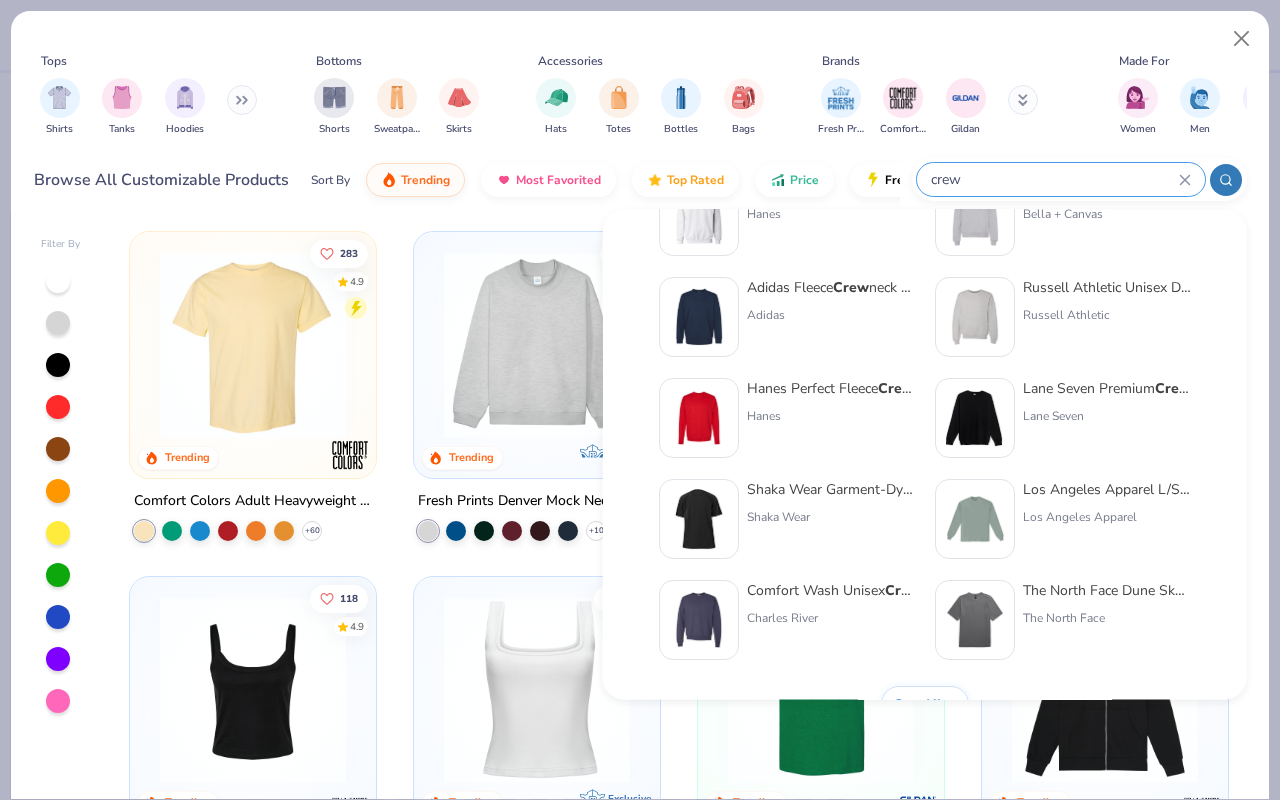 click on "Comfort Wash Unisex  Crew  Sweatshirt" at bounding box center (831, 591) 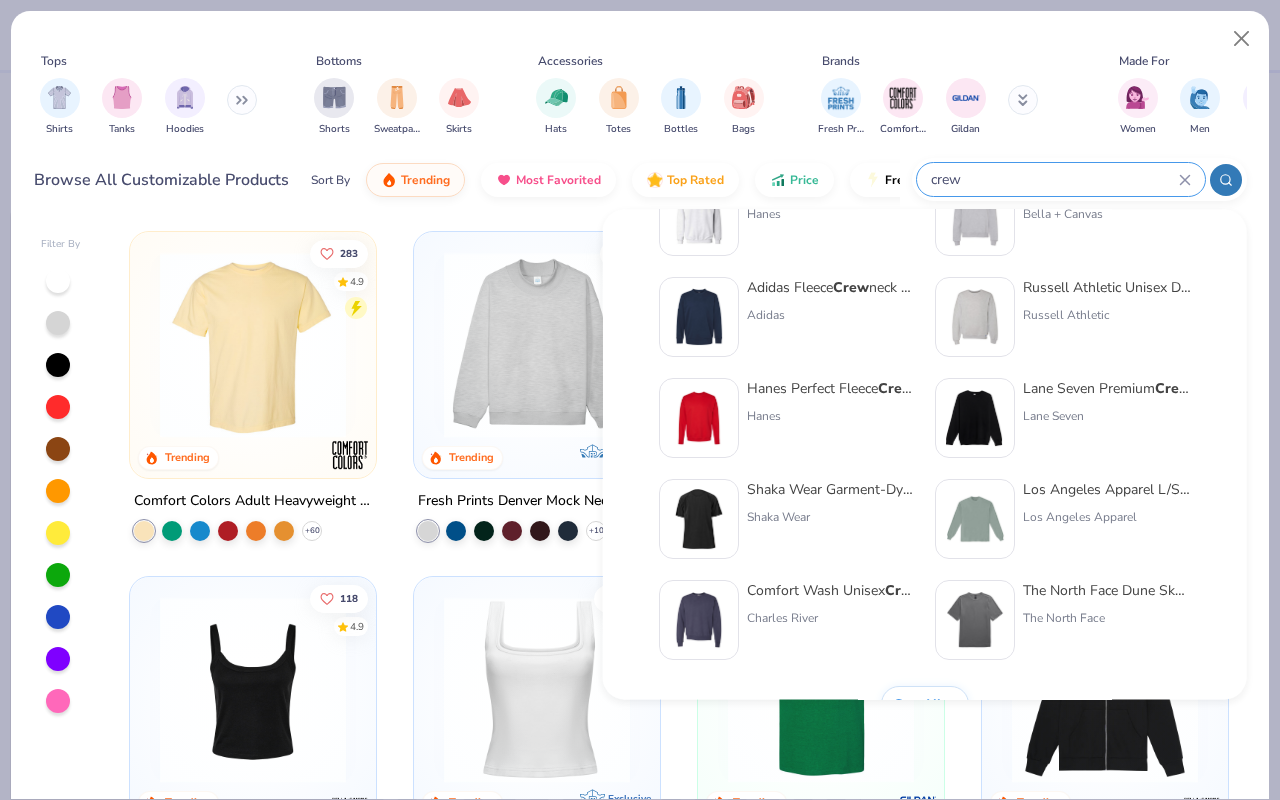 type 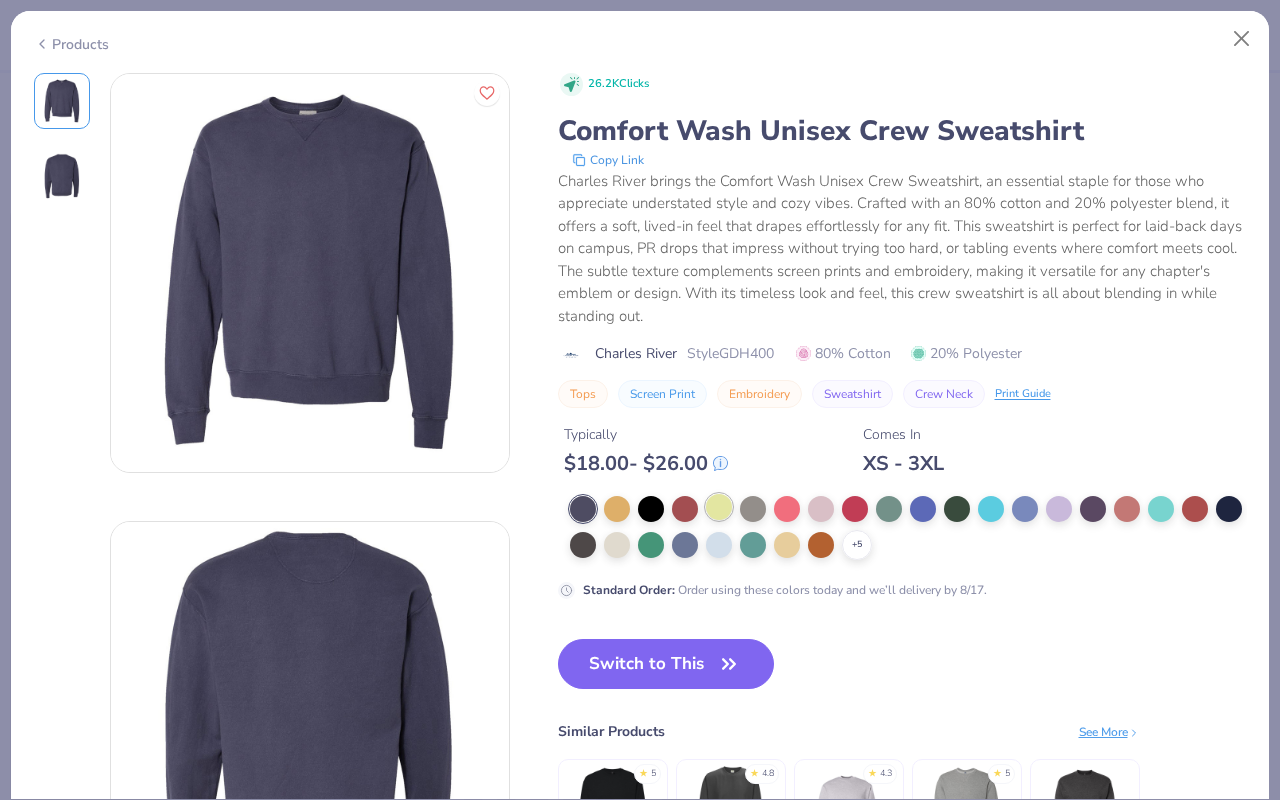 click at bounding box center (719, 507) 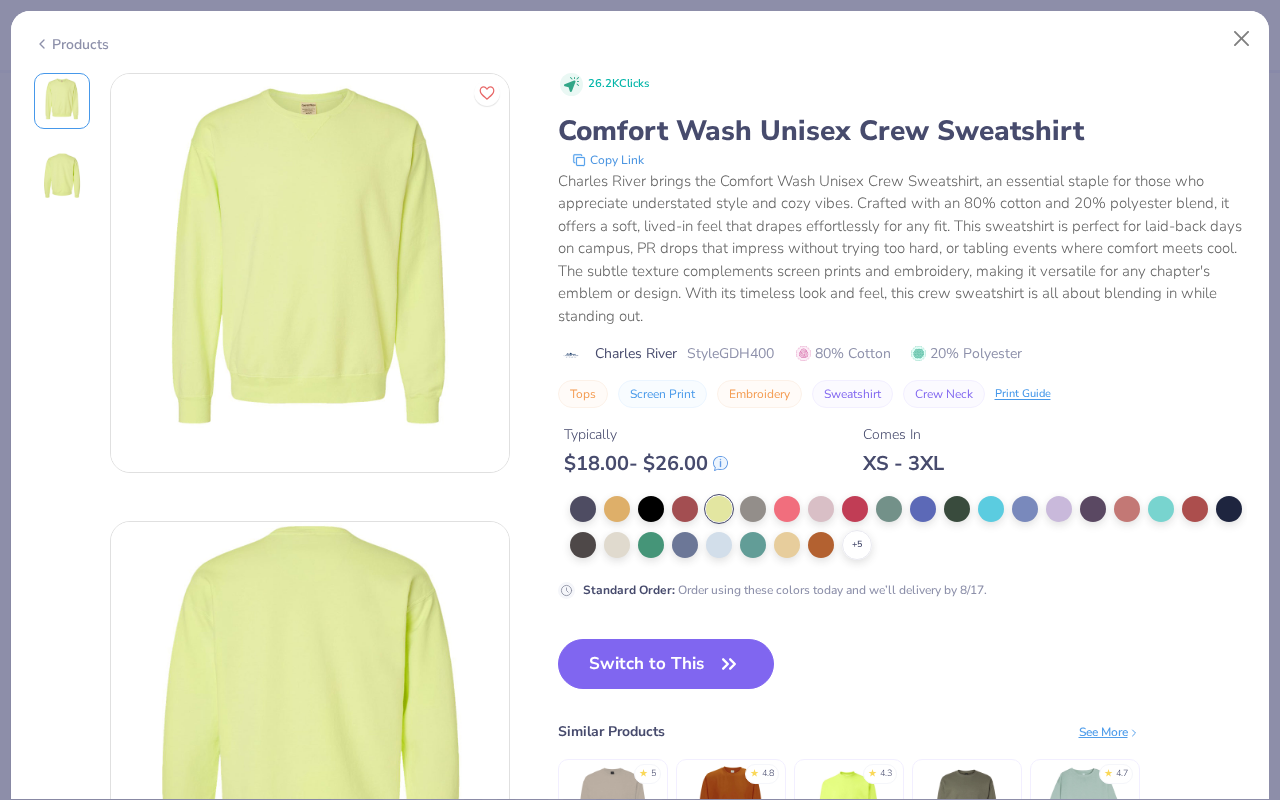 click on "+ 5" at bounding box center [908, 528] 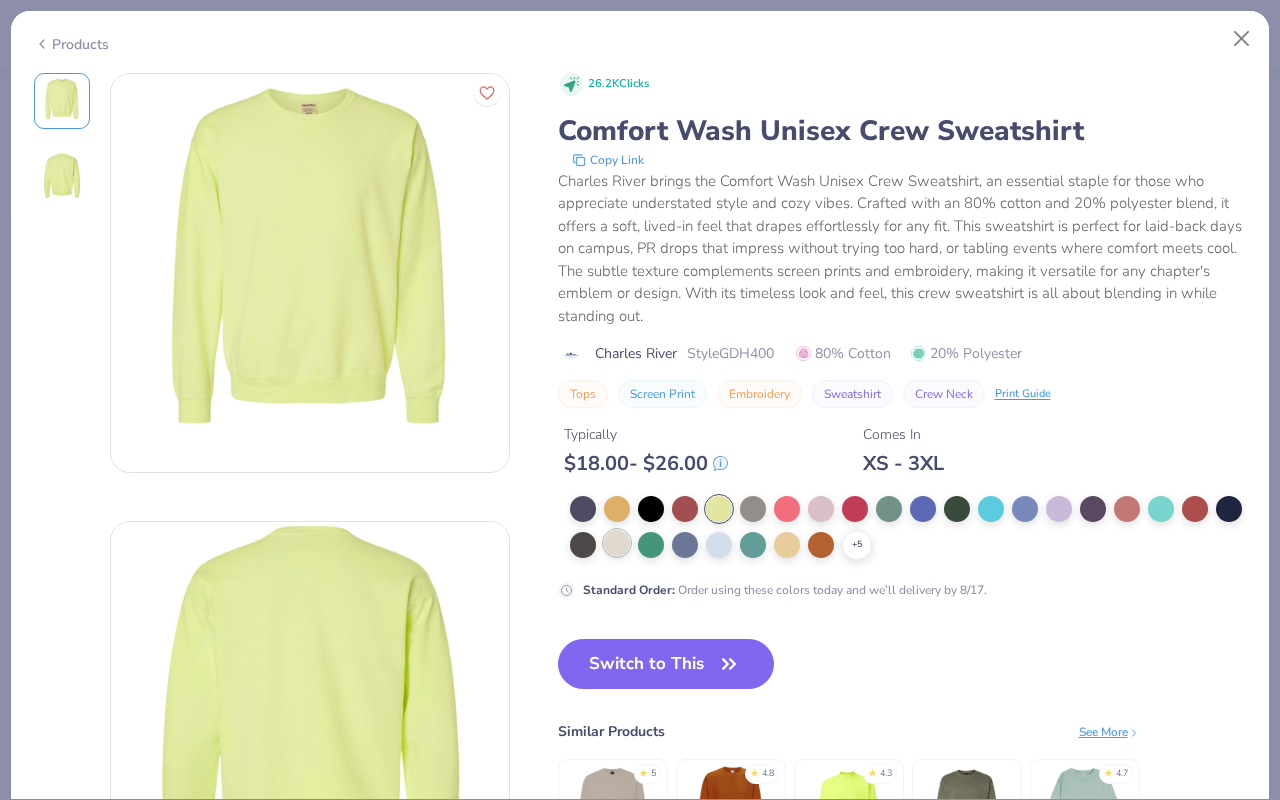 click at bounding box center [617, 543] 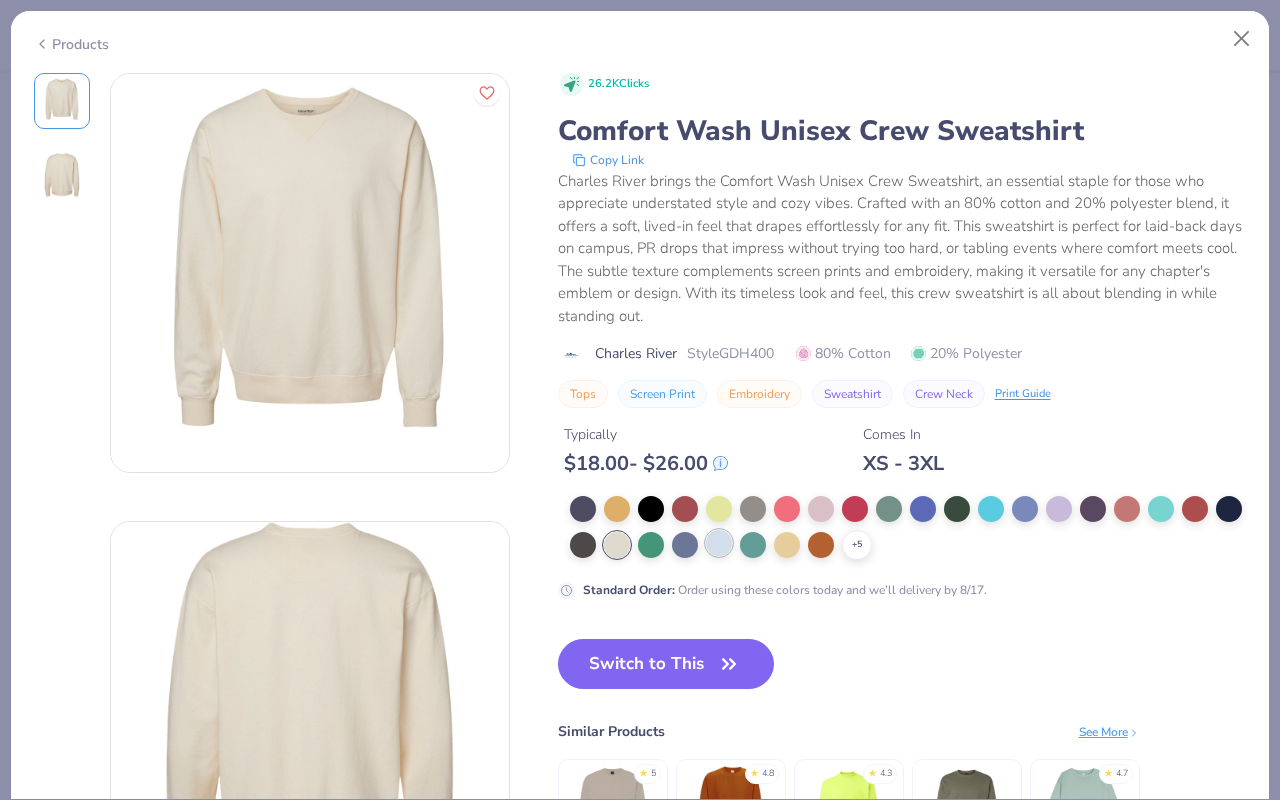 click at bounding box center [719, 543] 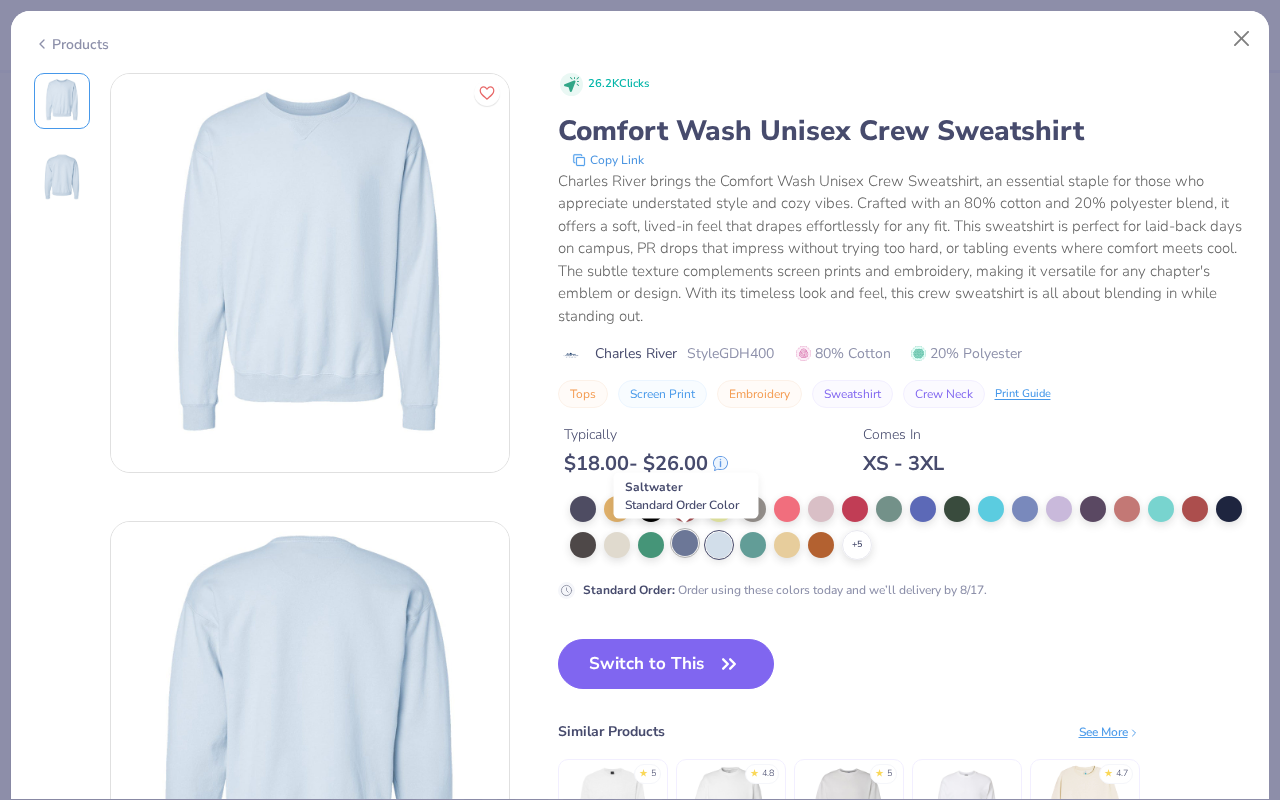 click at bounding box center (685, 543) 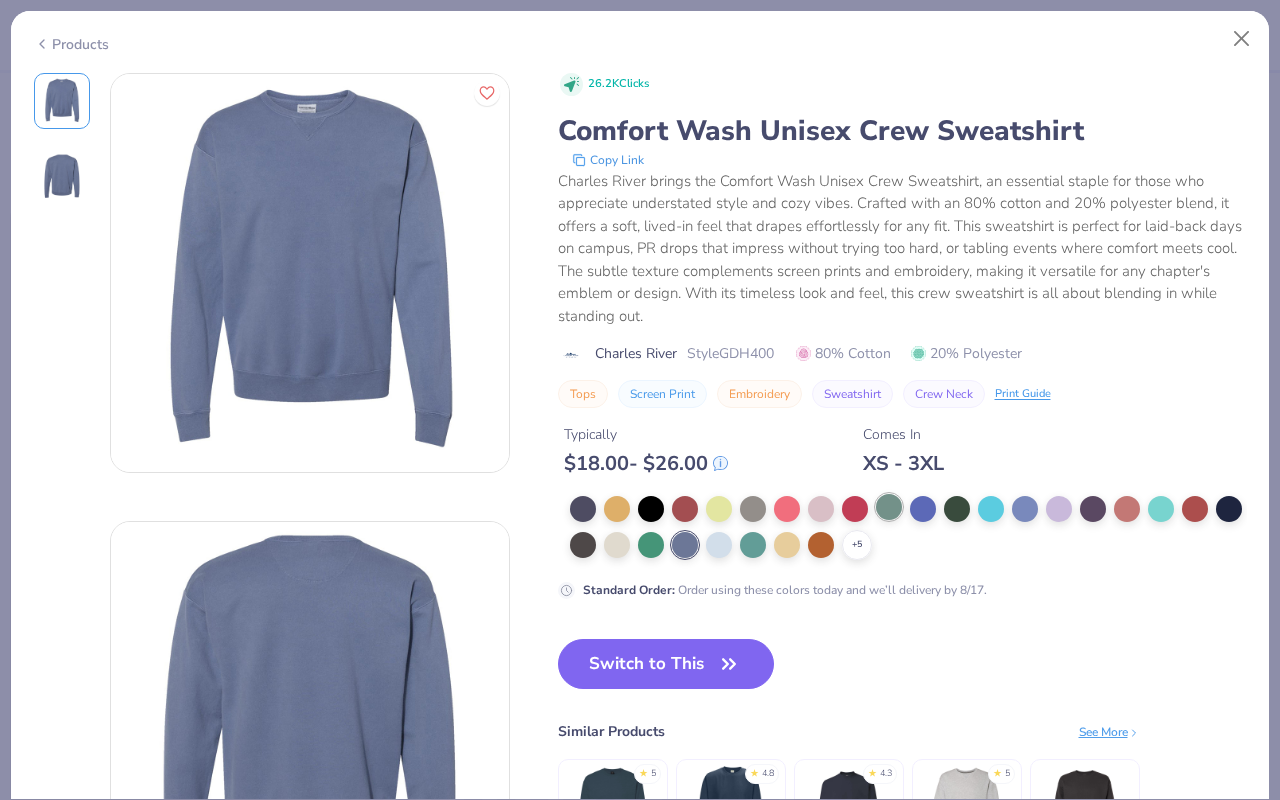click at bounding box center (889, 507) 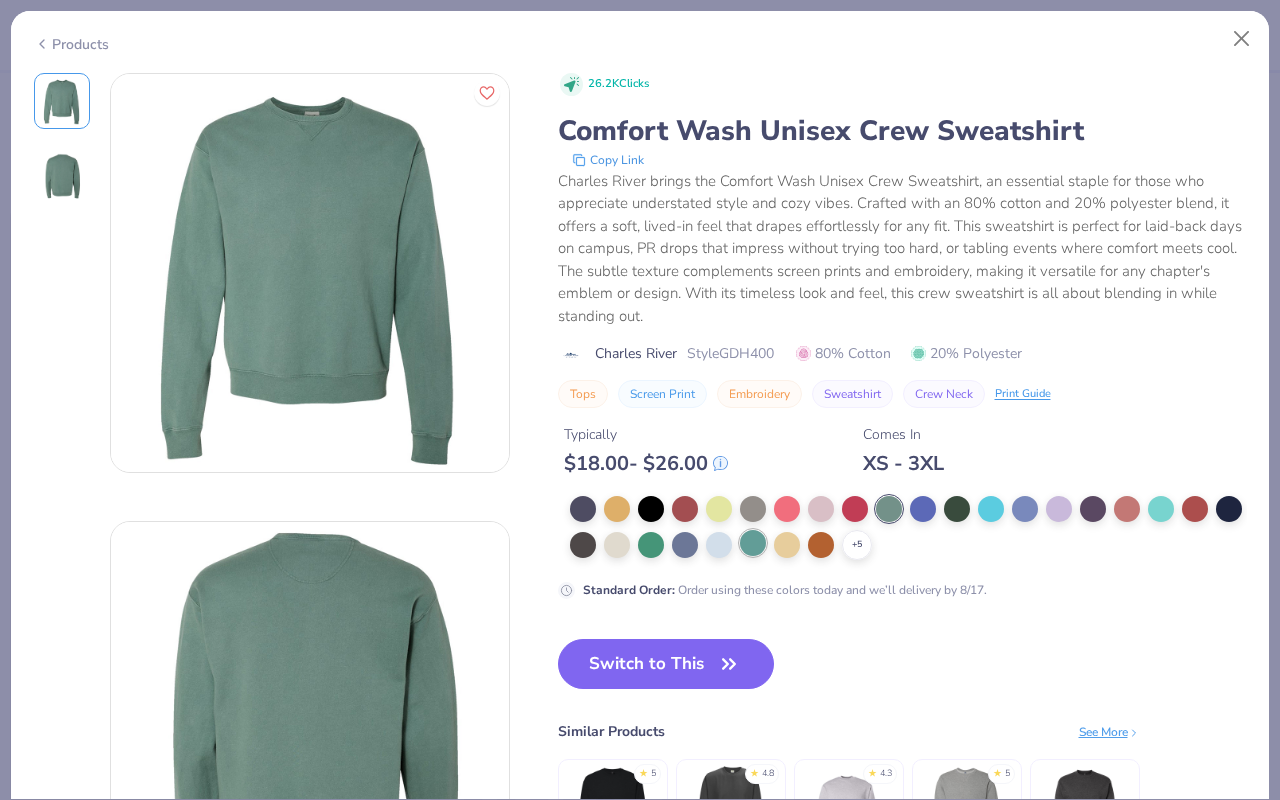 click at bounding box center (753, 543) 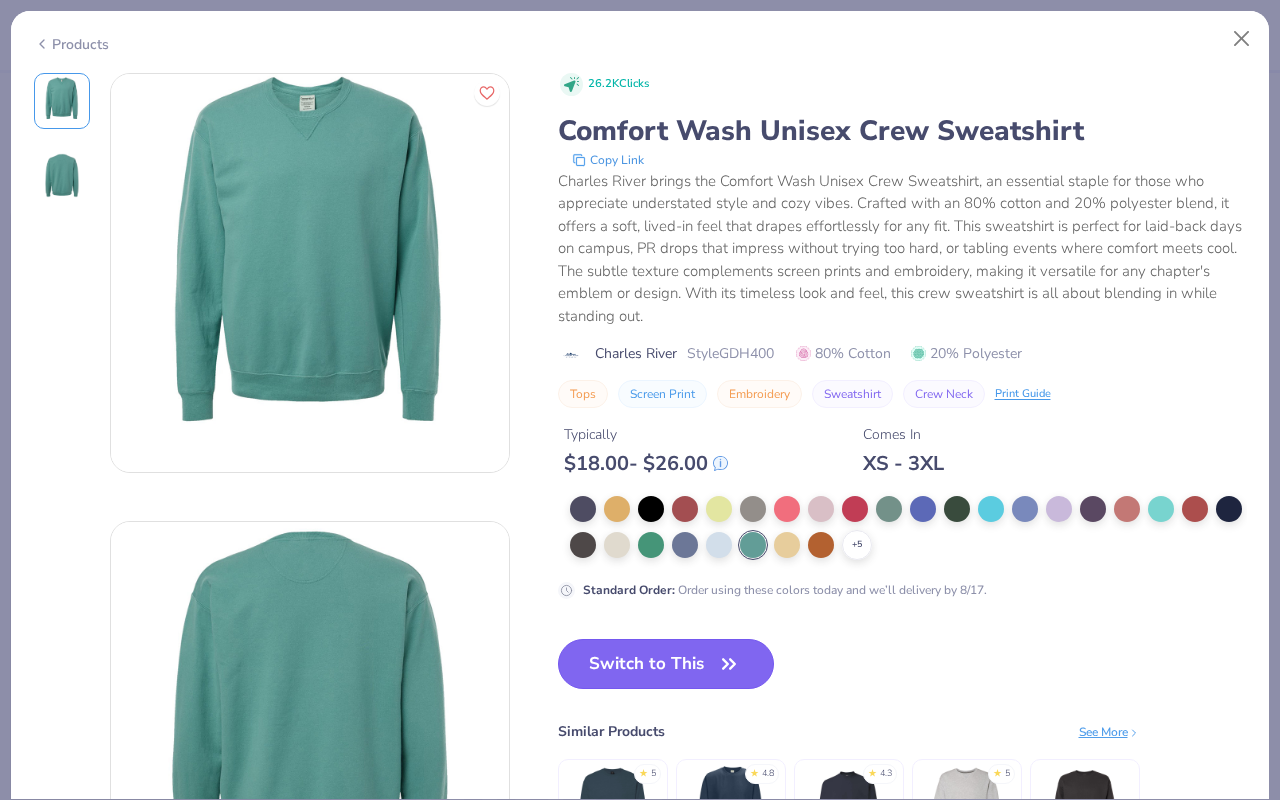 click on "Switch to This" at bounding box center (666, 664) 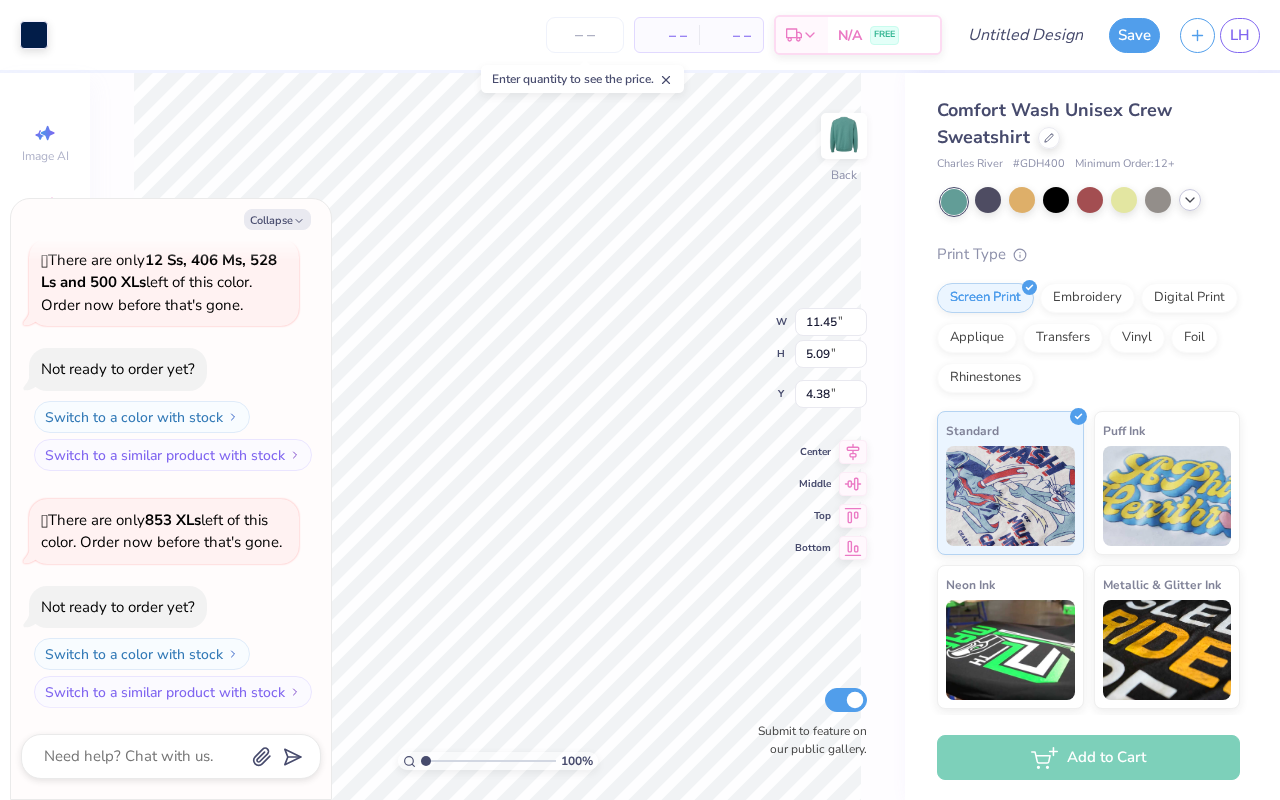 type on "2.63" 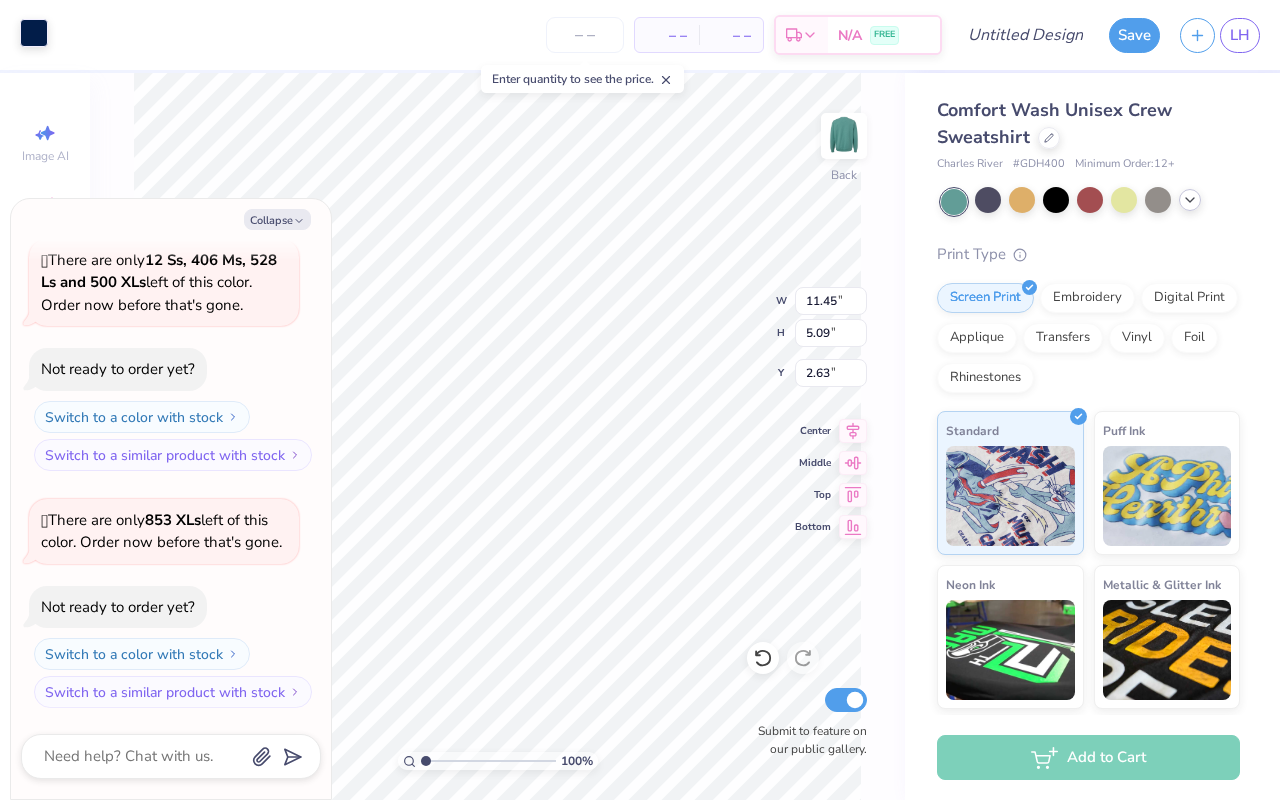 click at bounding box center [34, 33] 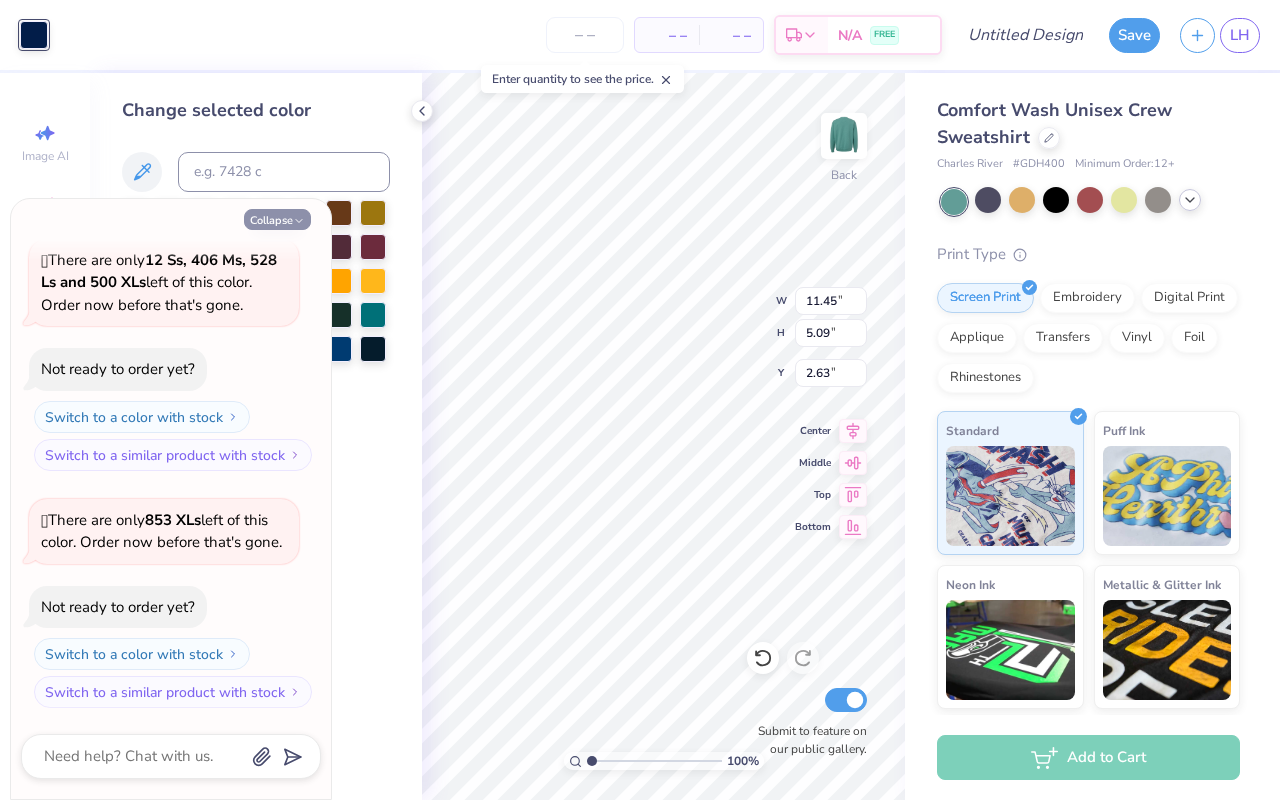 click 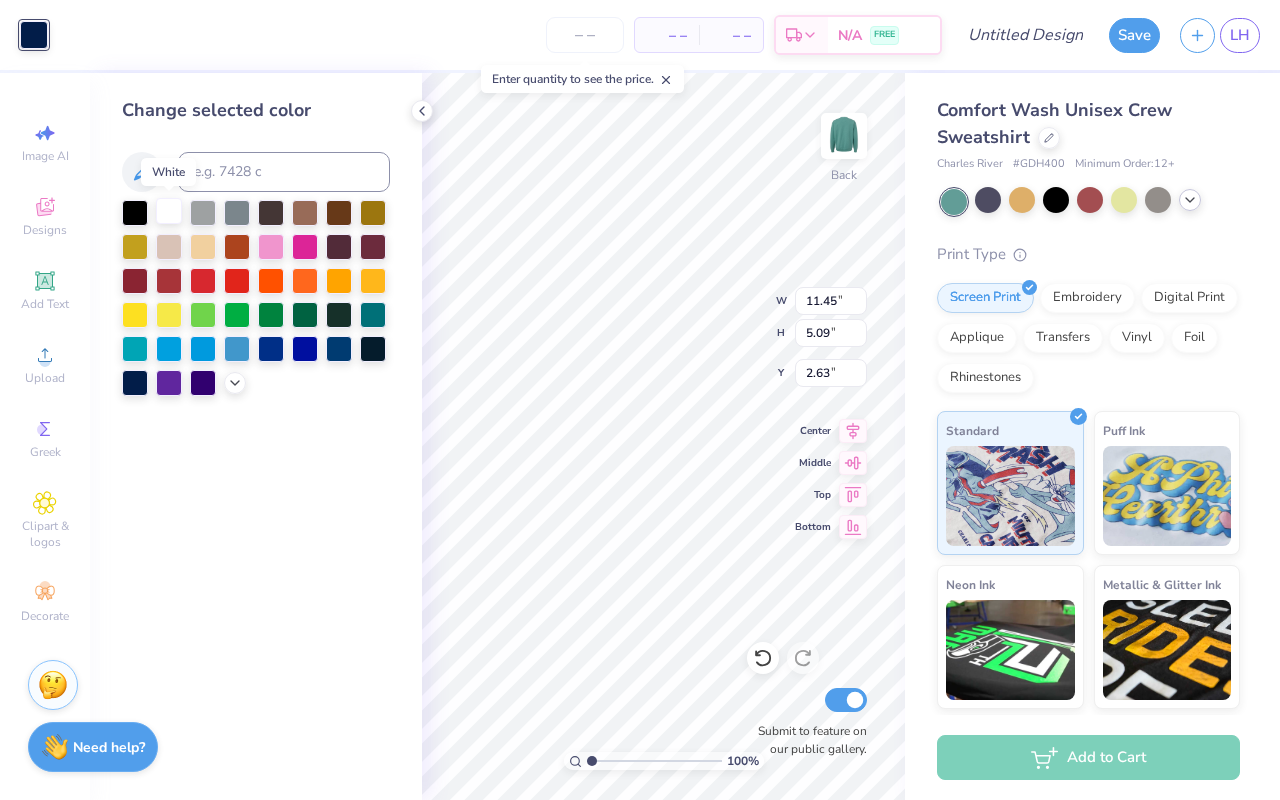 click at bounding box center [169, 211] 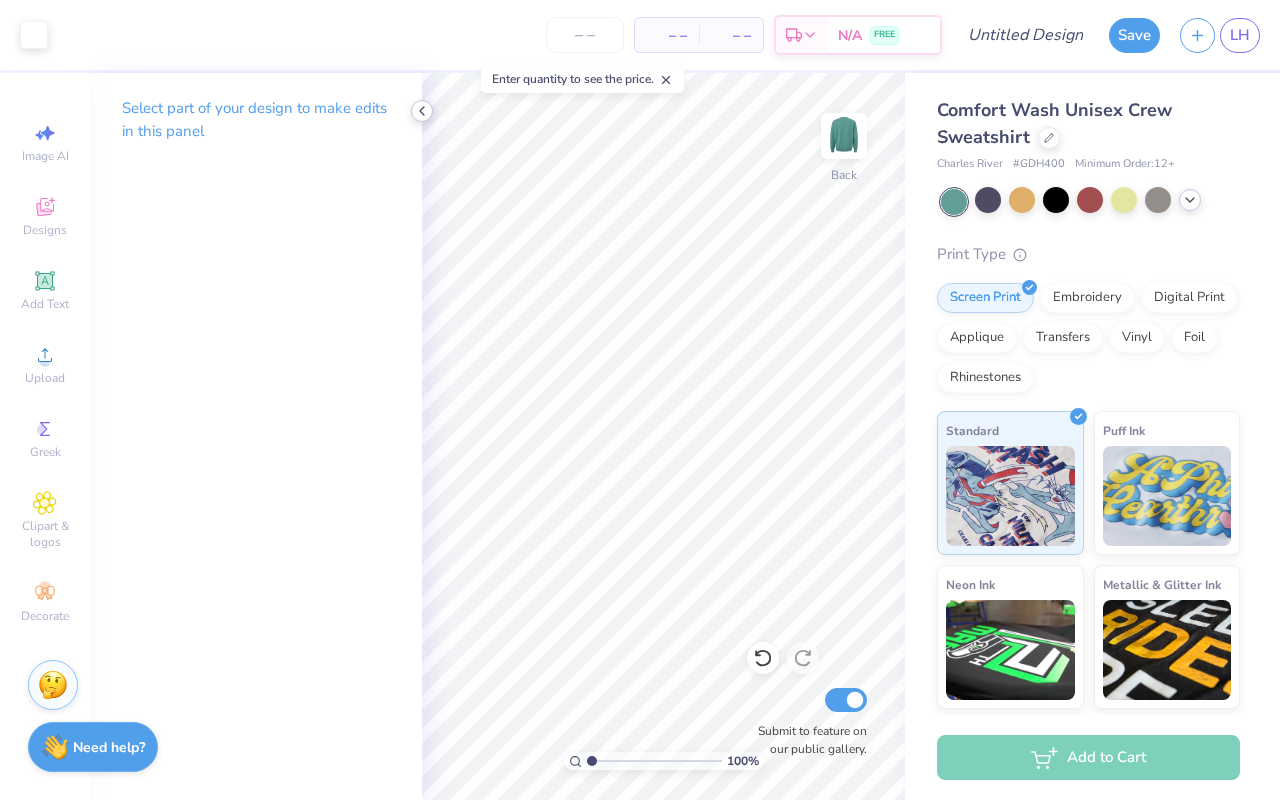 click 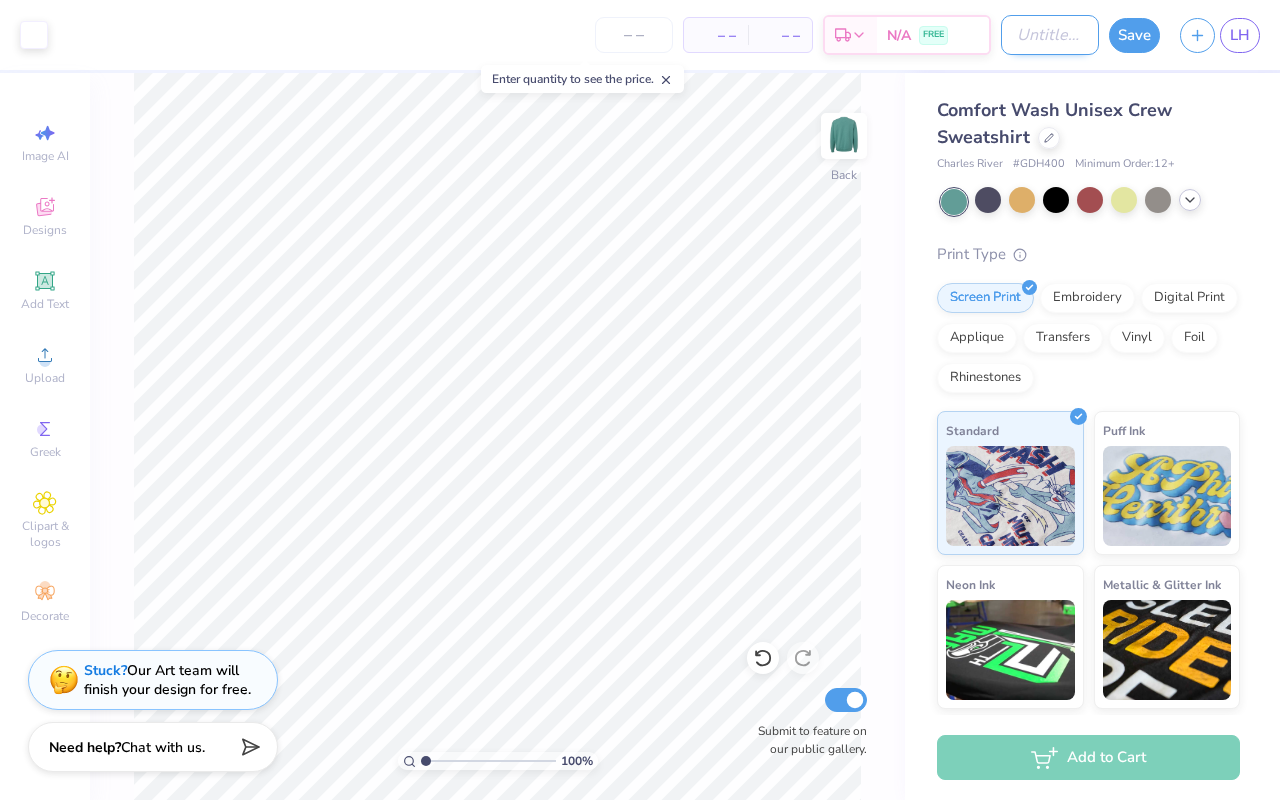 click on "Design Title" at bounding box center [1050, 35] 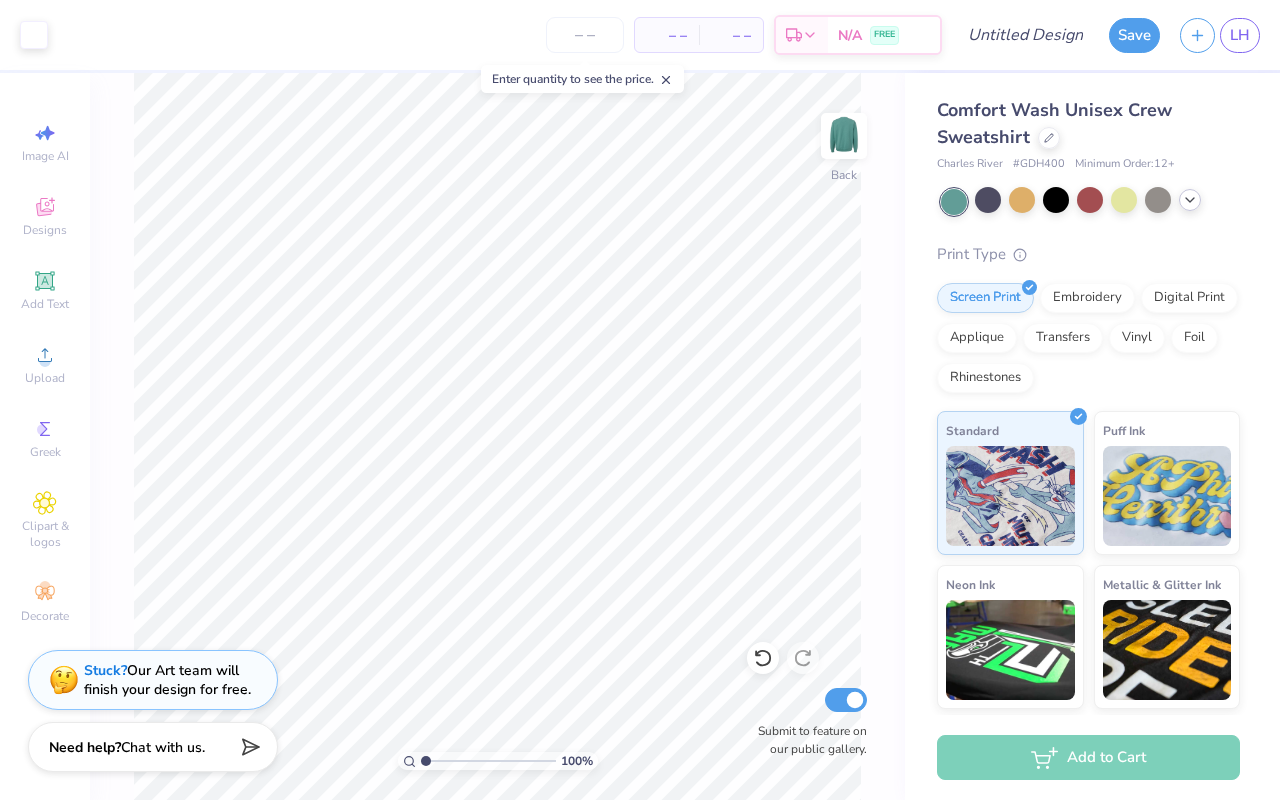 click on "Comfort Wash Unisex Crew Sweatshirt Charles River # GDH400 Minimum Order:  12 +   Print Type Screen Print Embroidery Digital Print Applique Transfers Vinyl Foil Rhinestones Standard Puff Ink Neon Ink Metallic & Glitter Ink Glow in the Dark Ink Water based Ink" at bounding box center [1092, 468] 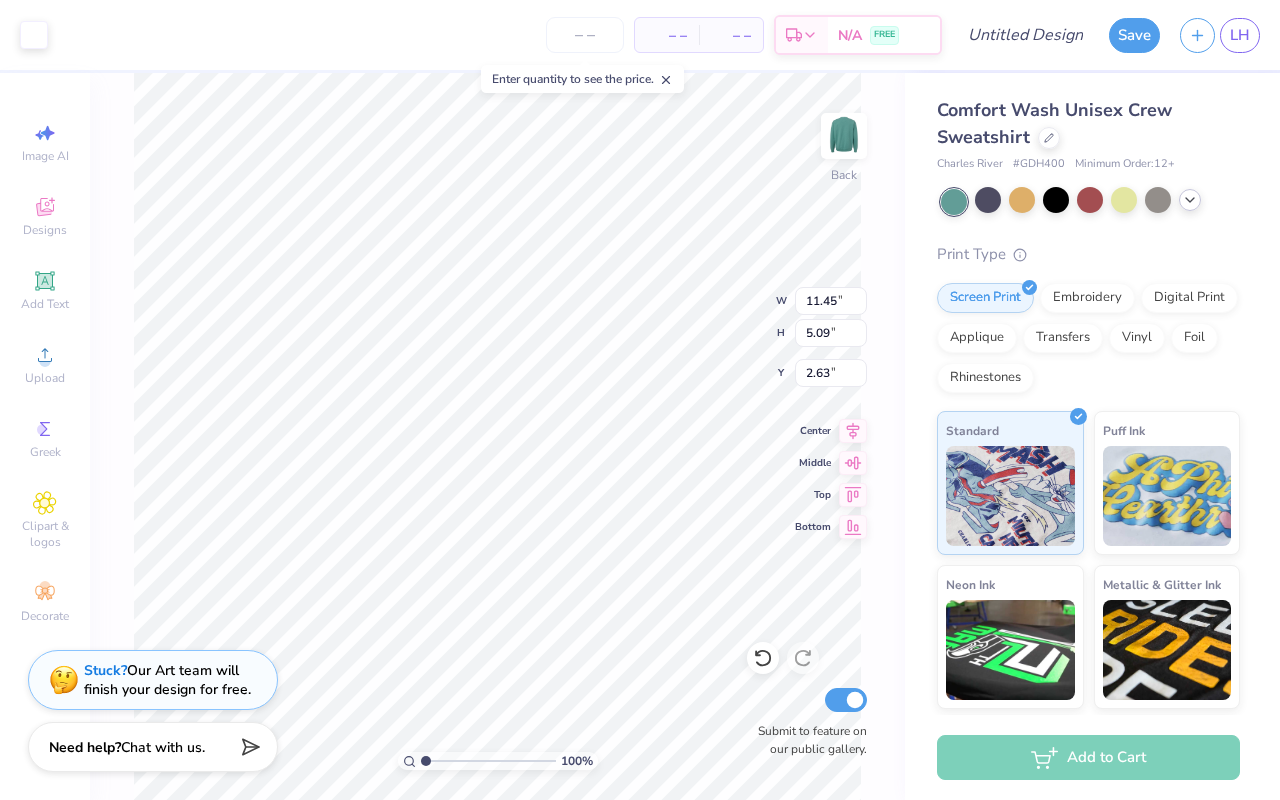 type on "2.43" 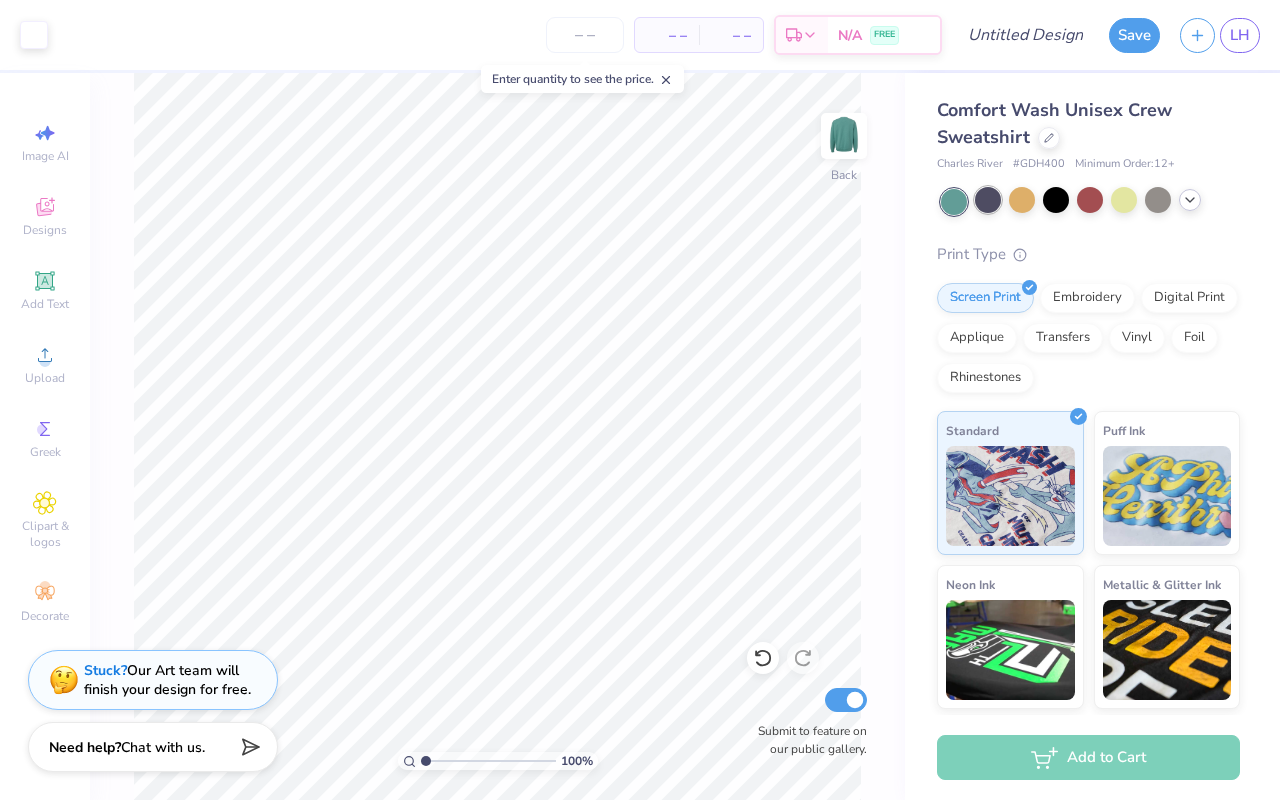 click at bounding box center (988, 200) 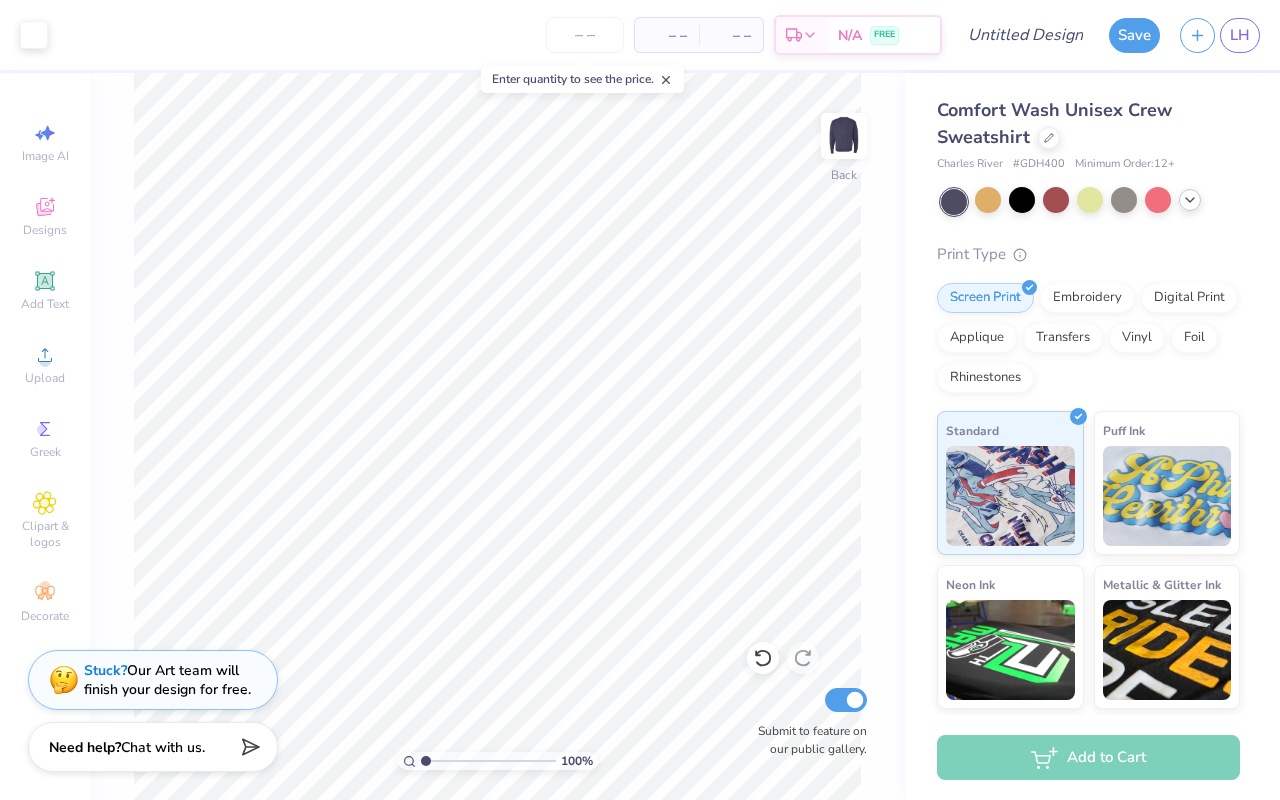 click 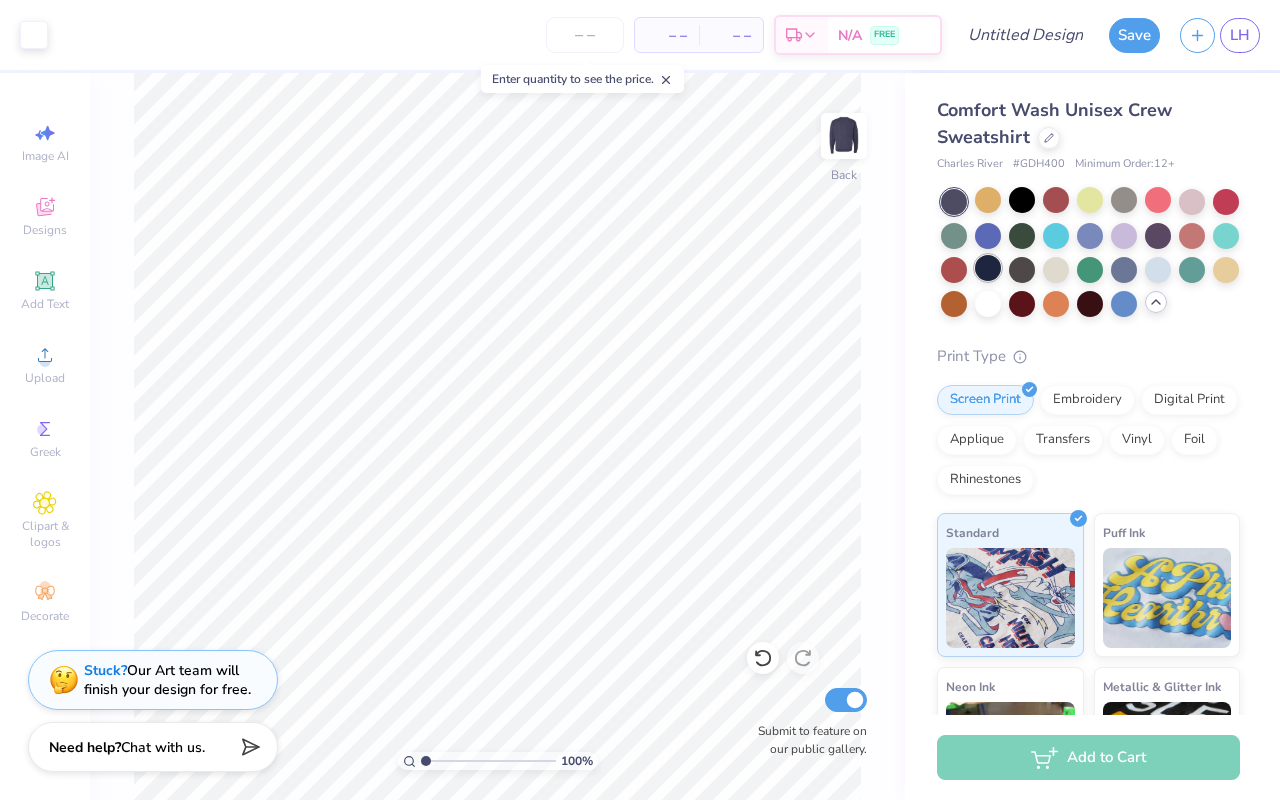 click at bounding box center (988, 268) 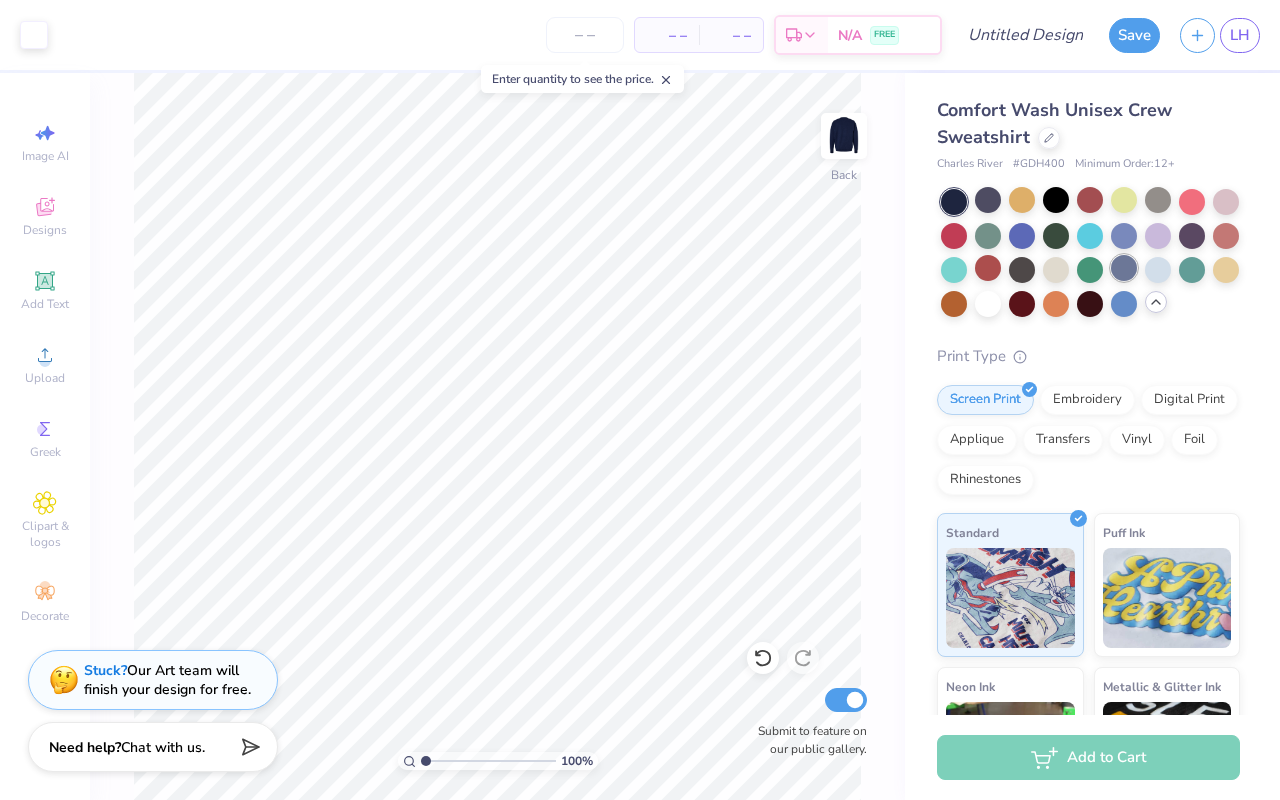 click at bounding box center (1124, 268) 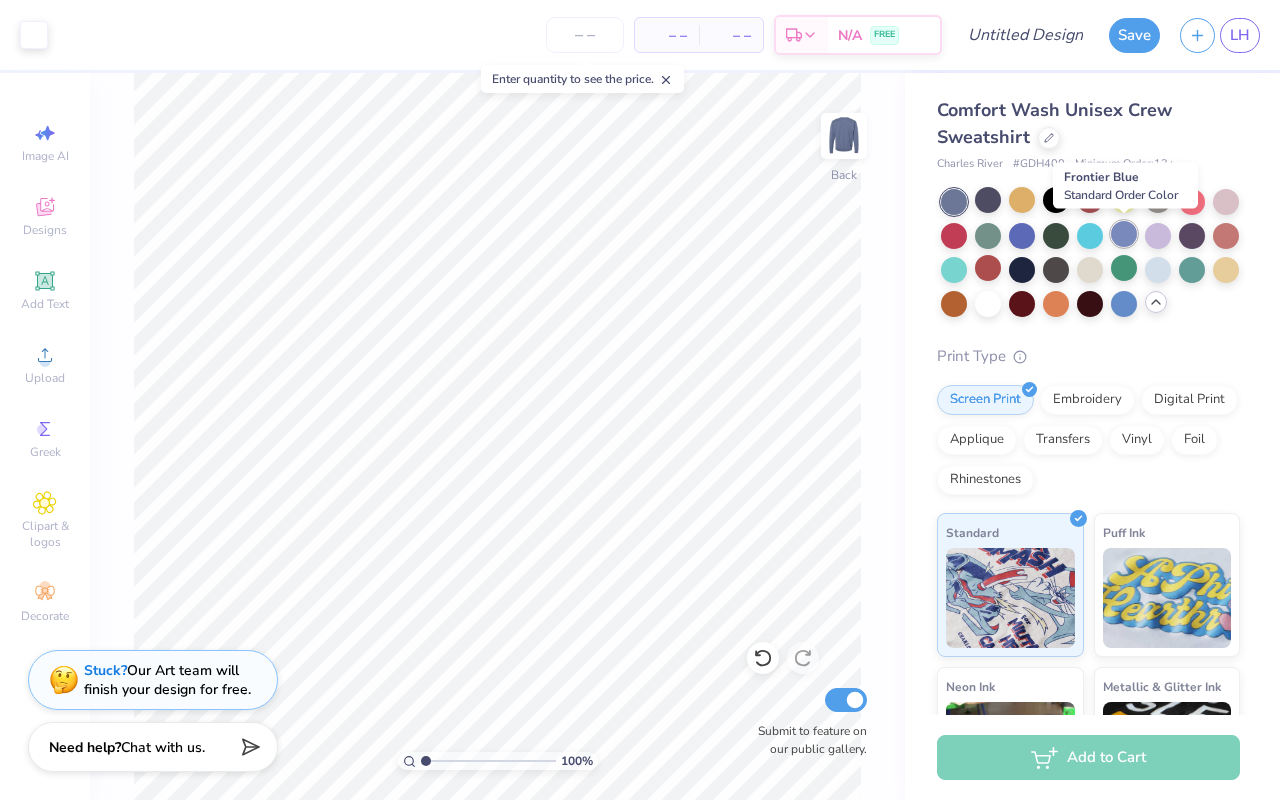 click at bounding box center (1124, 234) 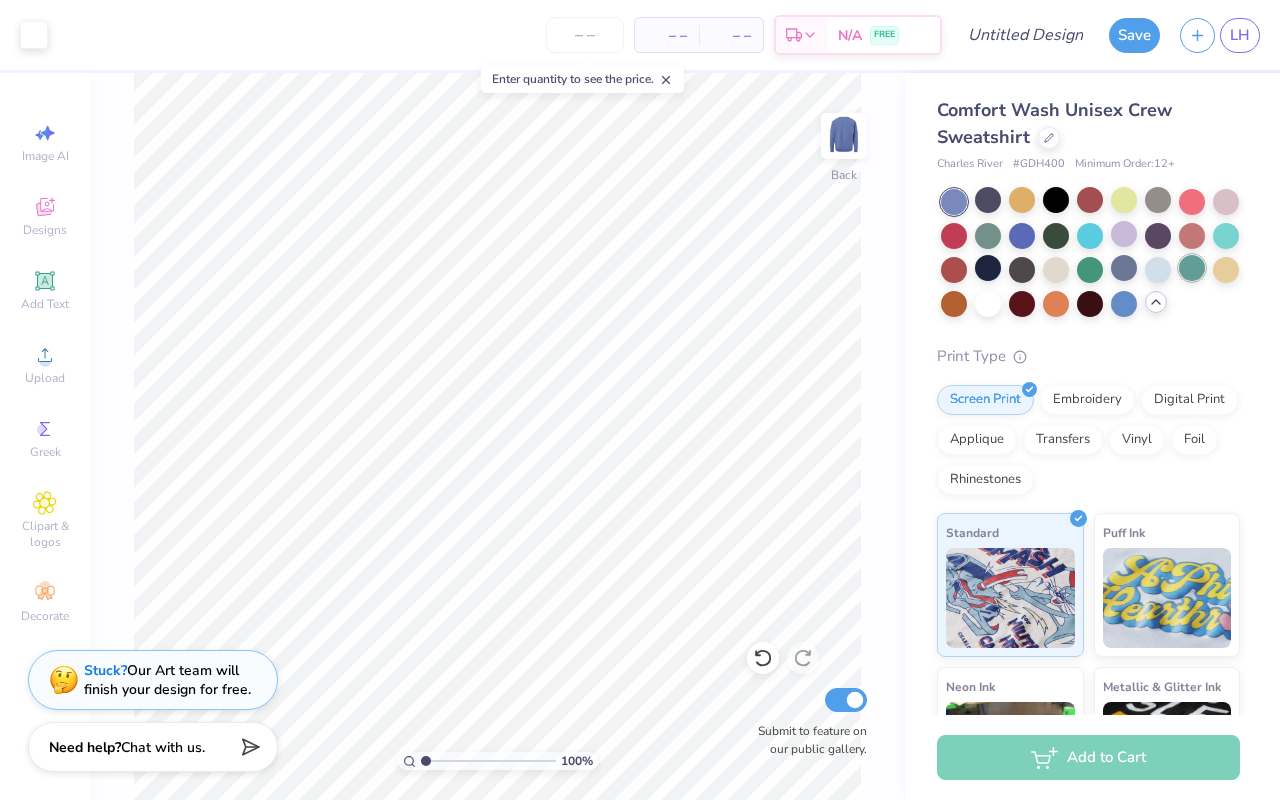 click at bounding box center [1192, 268] 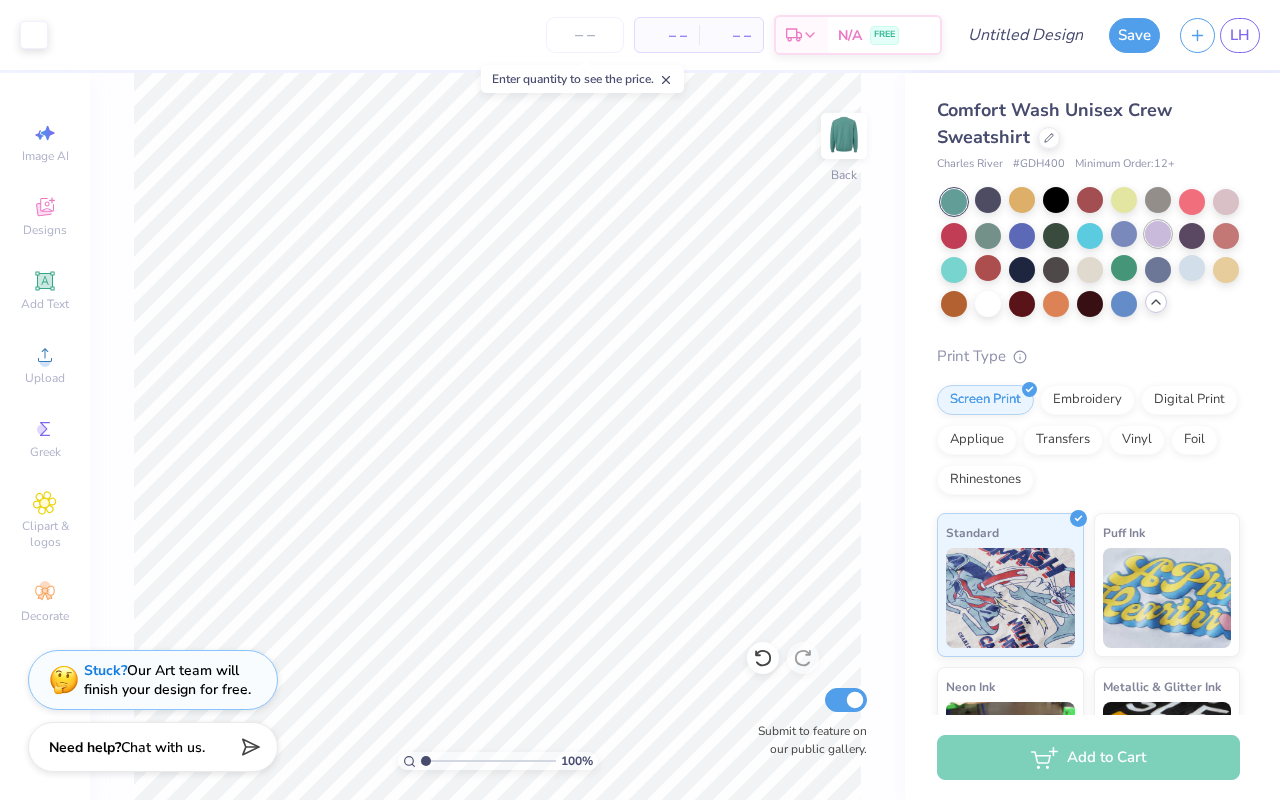 click at bounding box center (1158, 234) 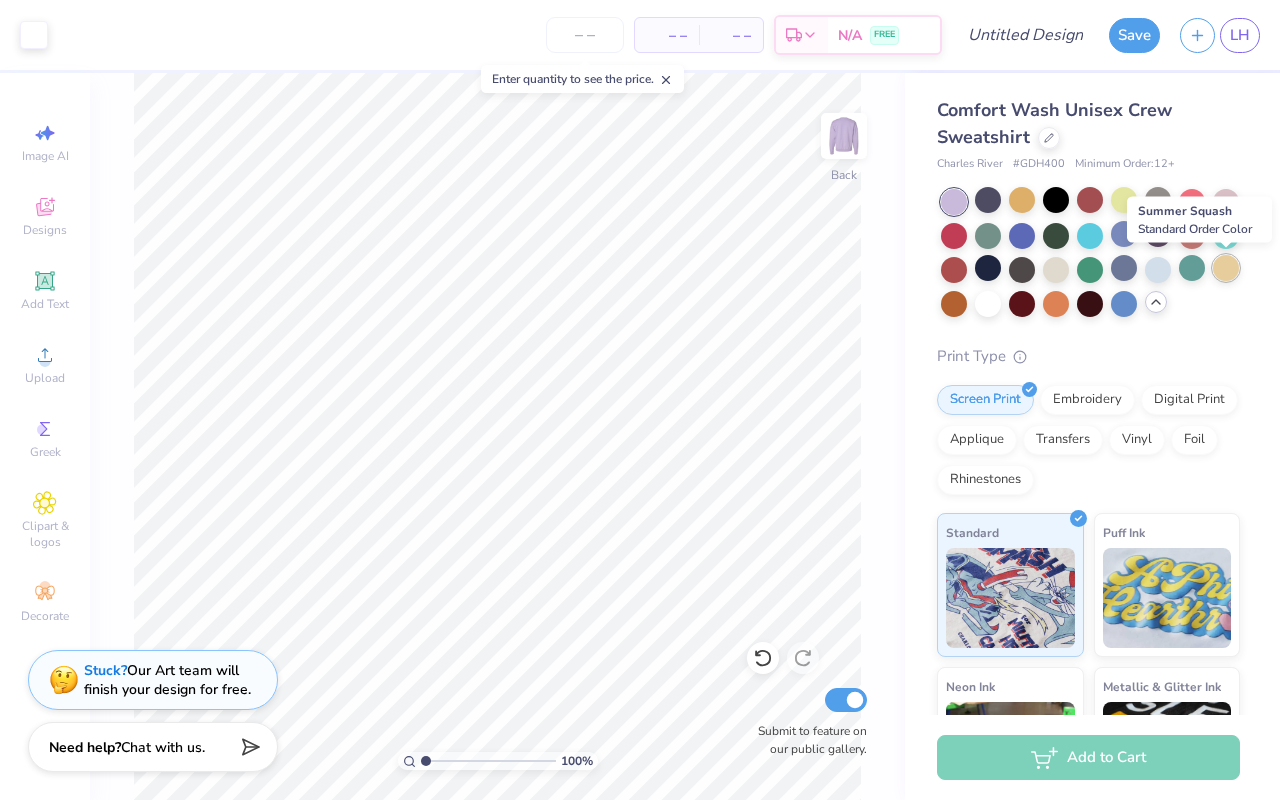 click at bounding box center [1226, 268] 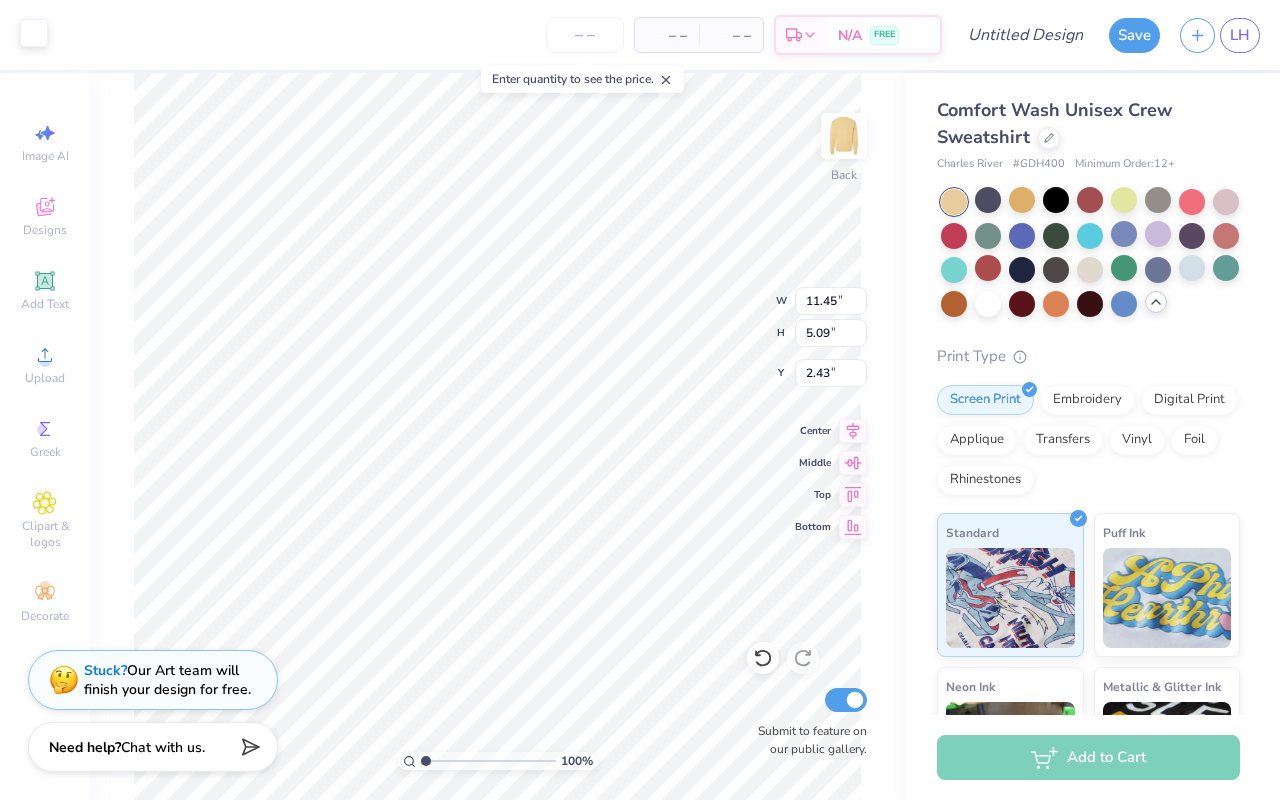 click at bounding box center [34, 33] 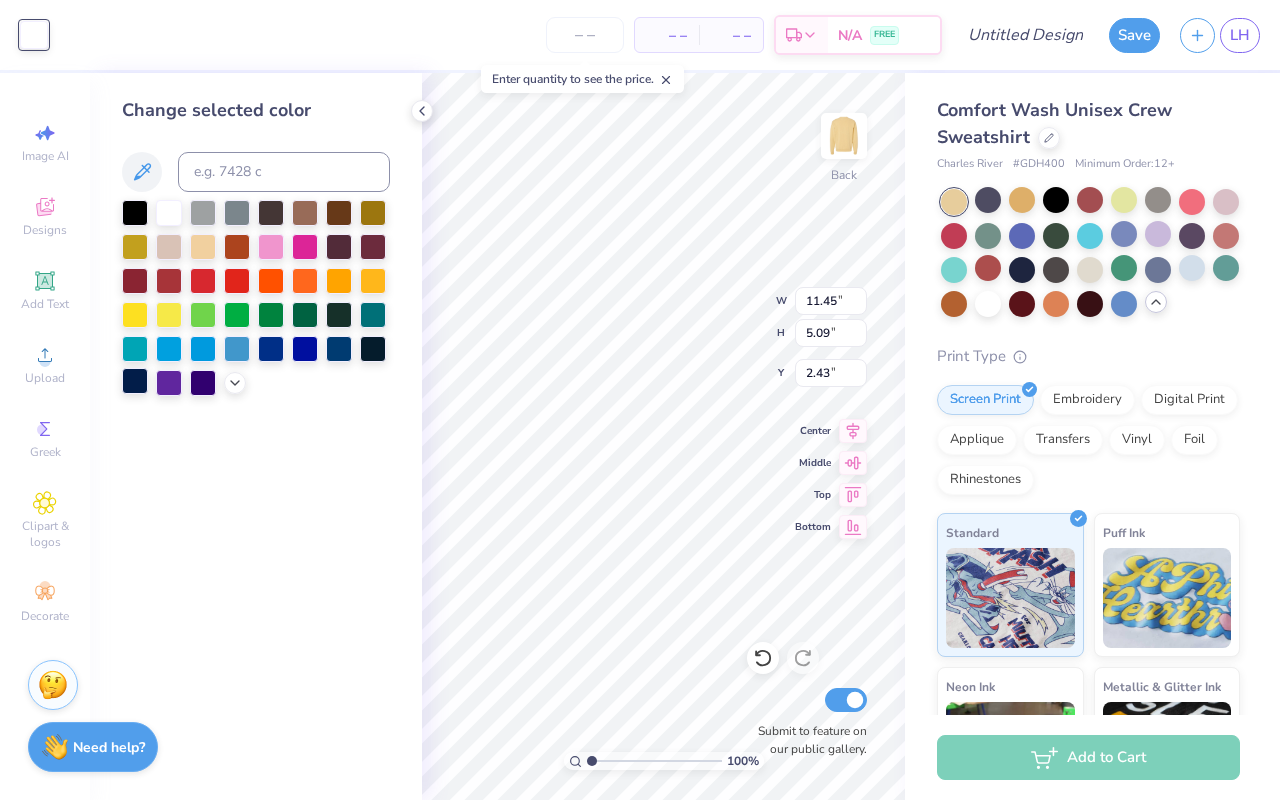 click at bounding box center [135, 381] 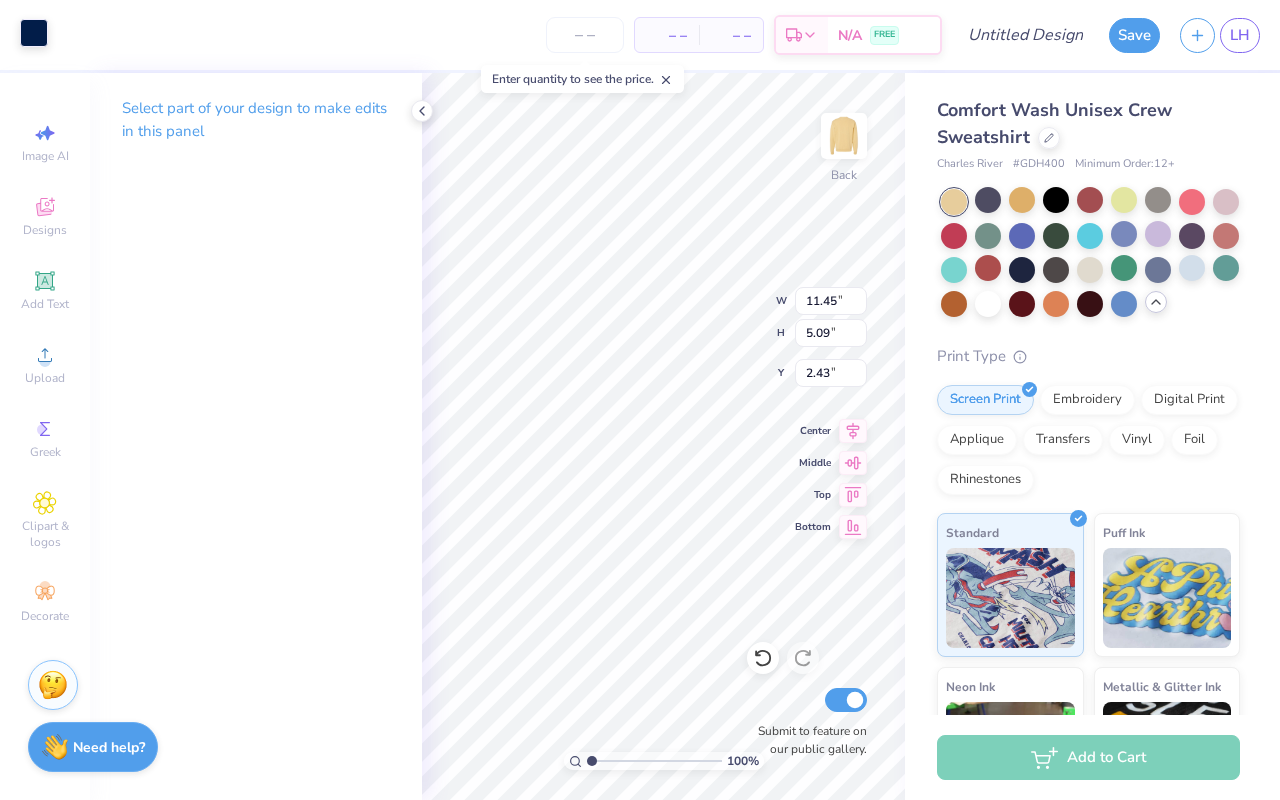 click at bounding box center (34, 33) 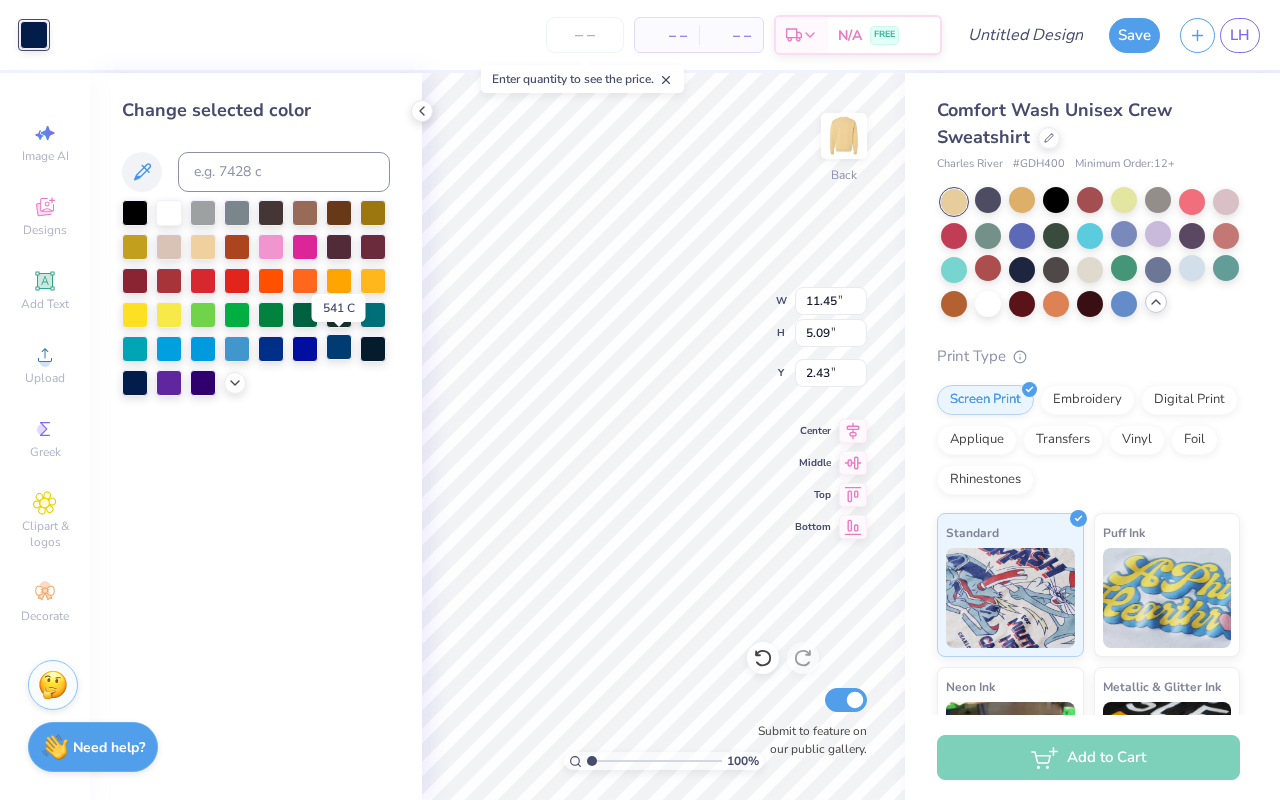 click at bounding box center [339, 347] 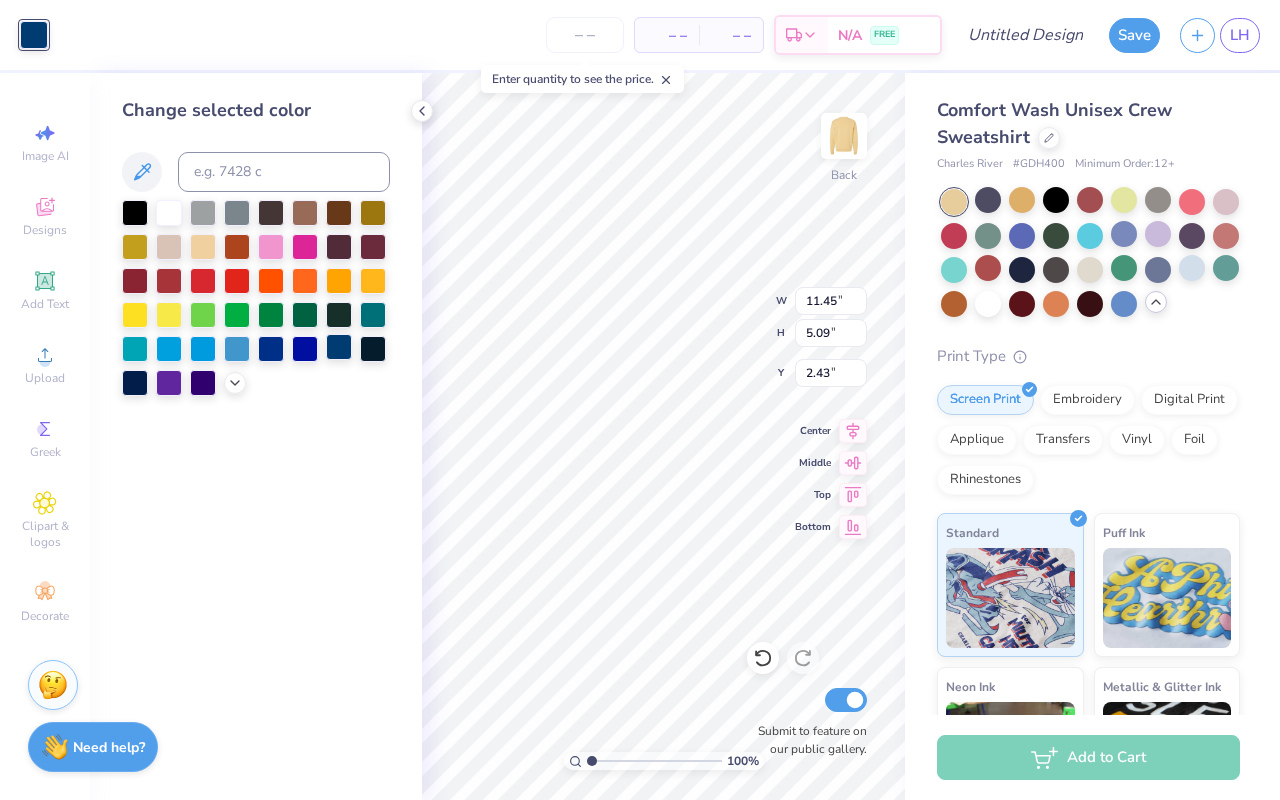 click at bounding box center [339, 347] 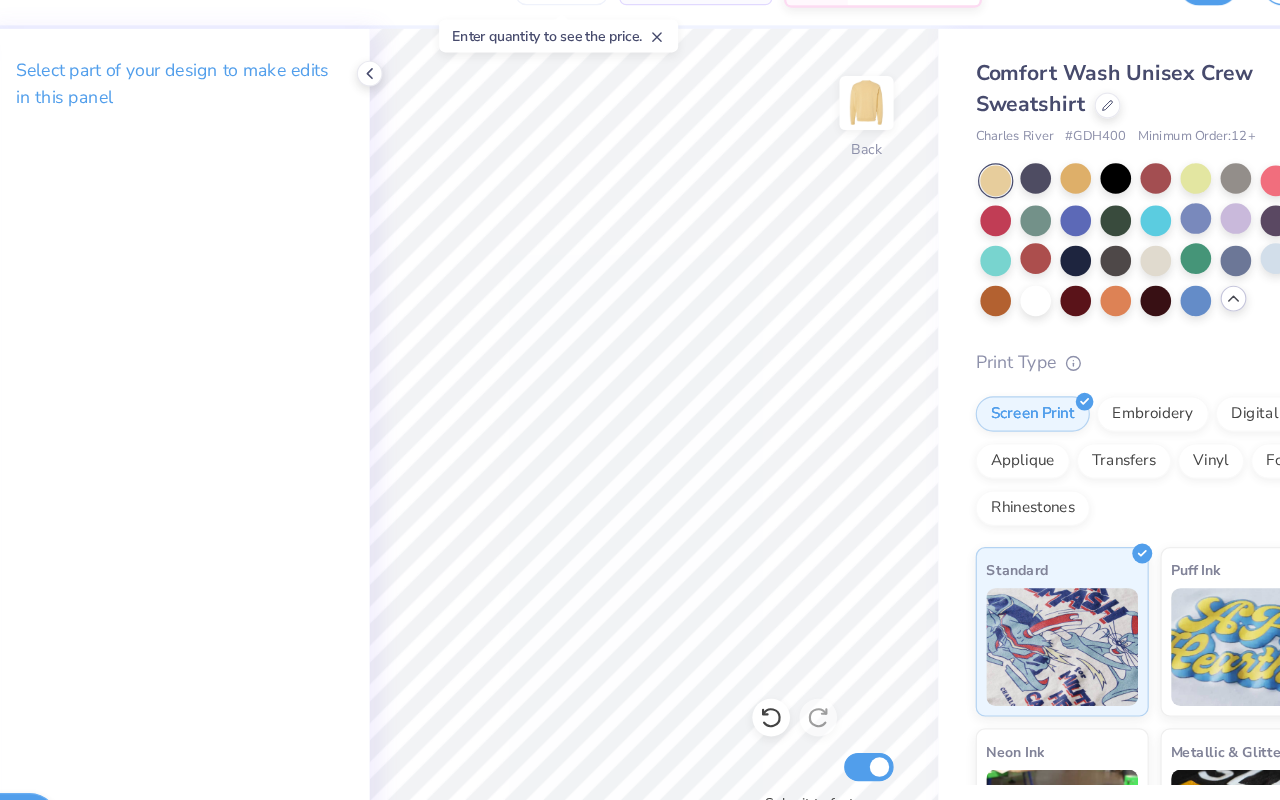 scroll, scrollTop: 0, scrollLeft: 0, axis: both 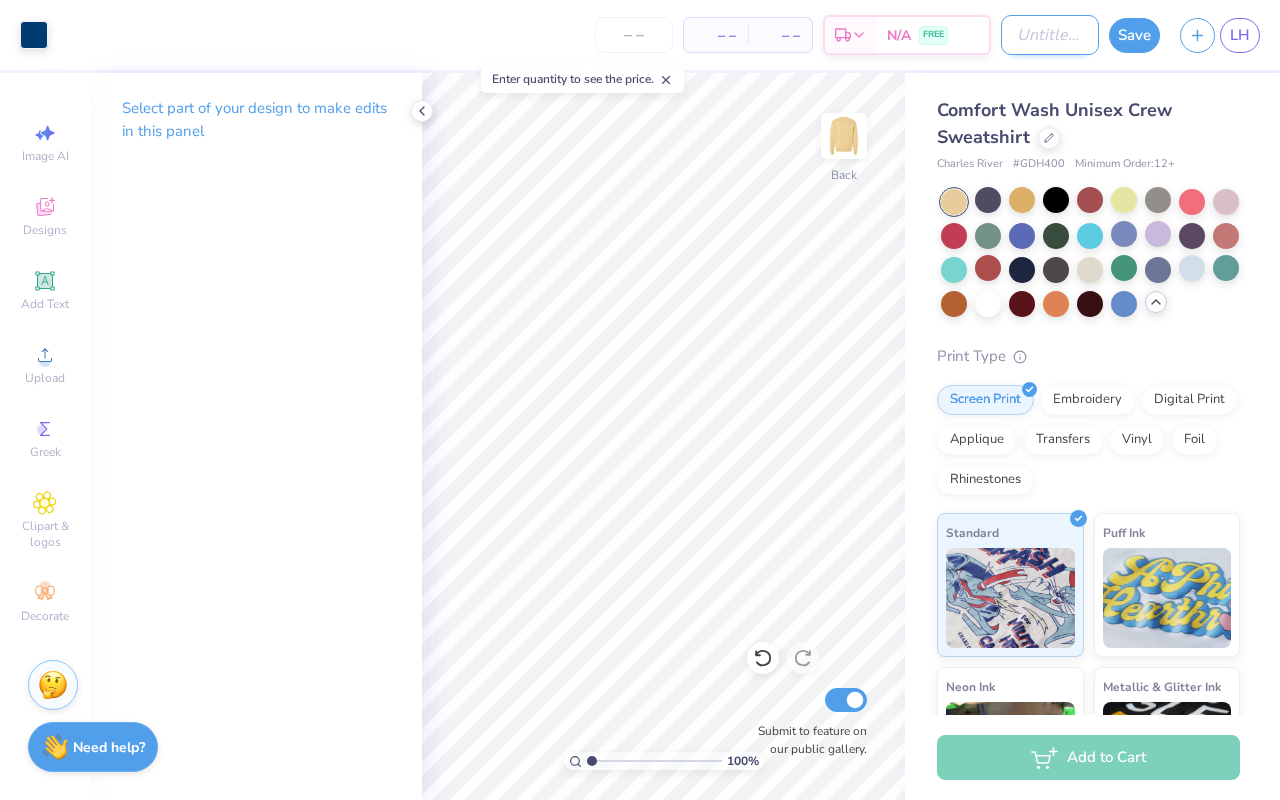 click on "Design Title" at bounding box center [1050, 35] 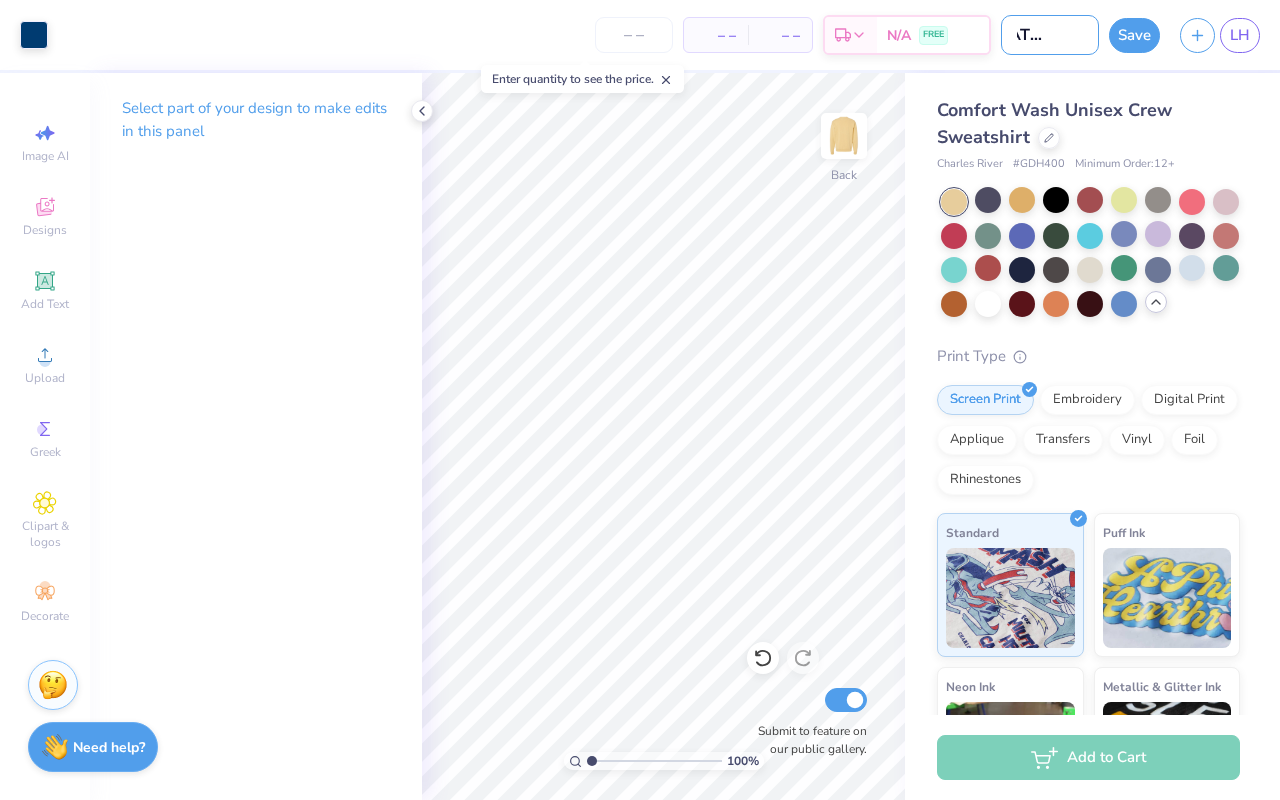 scroll, scrollTop: 0, scrollLeft: 40, axis: horizontal 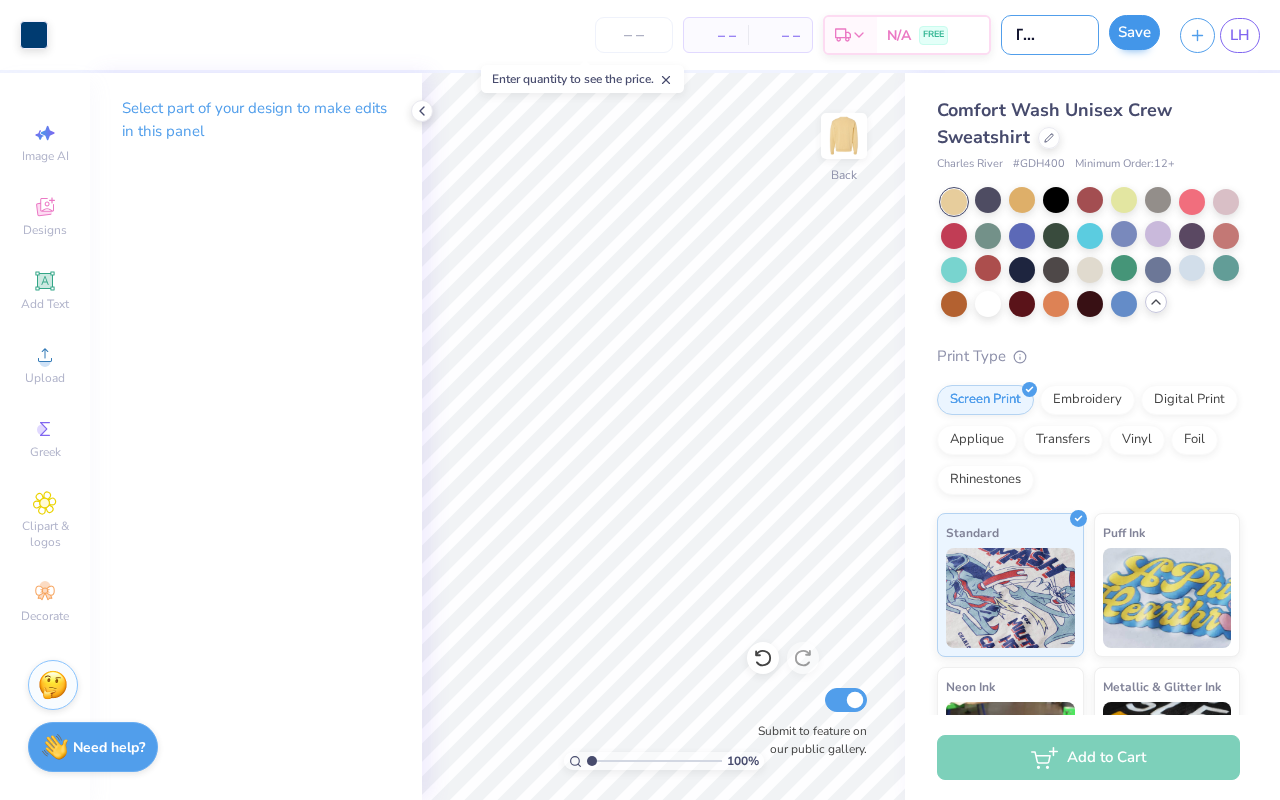 type on "NC sweatshirt" 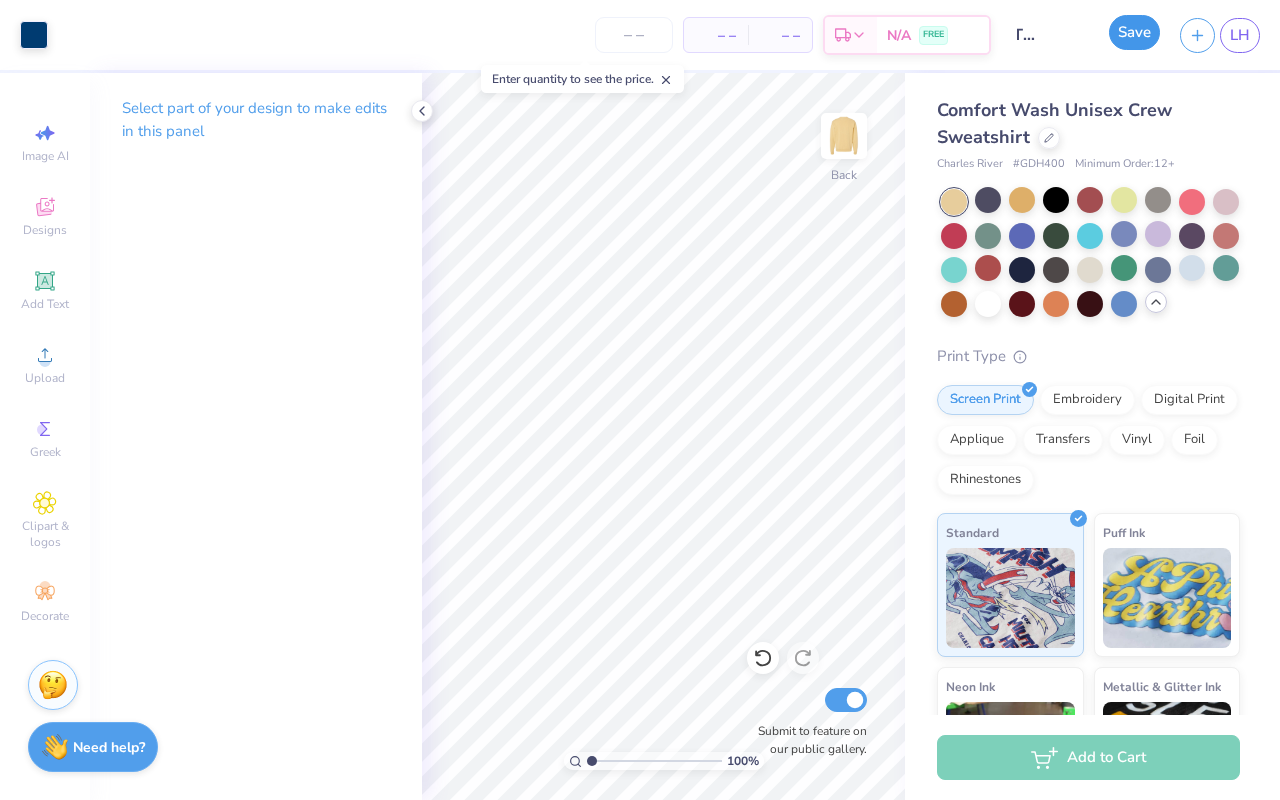 click on "Save" at bounding box center [1134, 32] 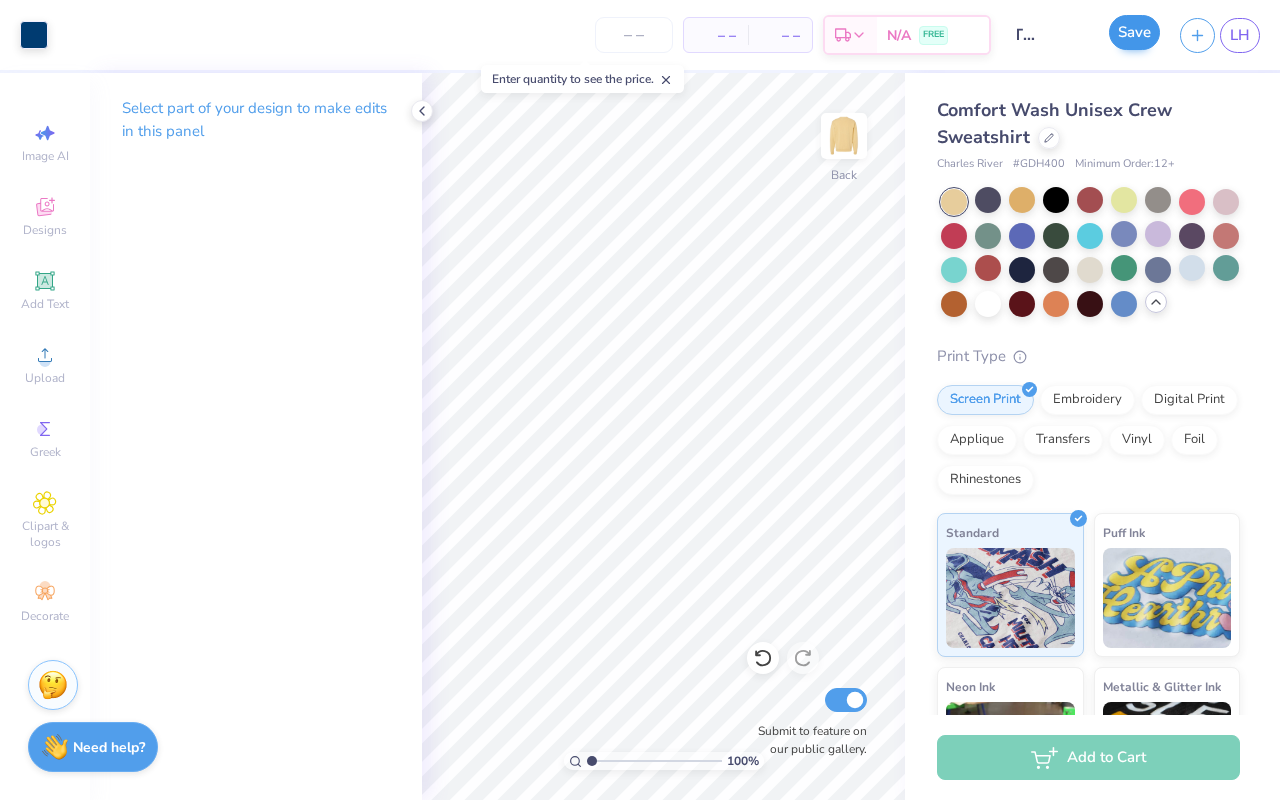 scroll, scrollTop: 0, scrollLeft: 0, axis: both 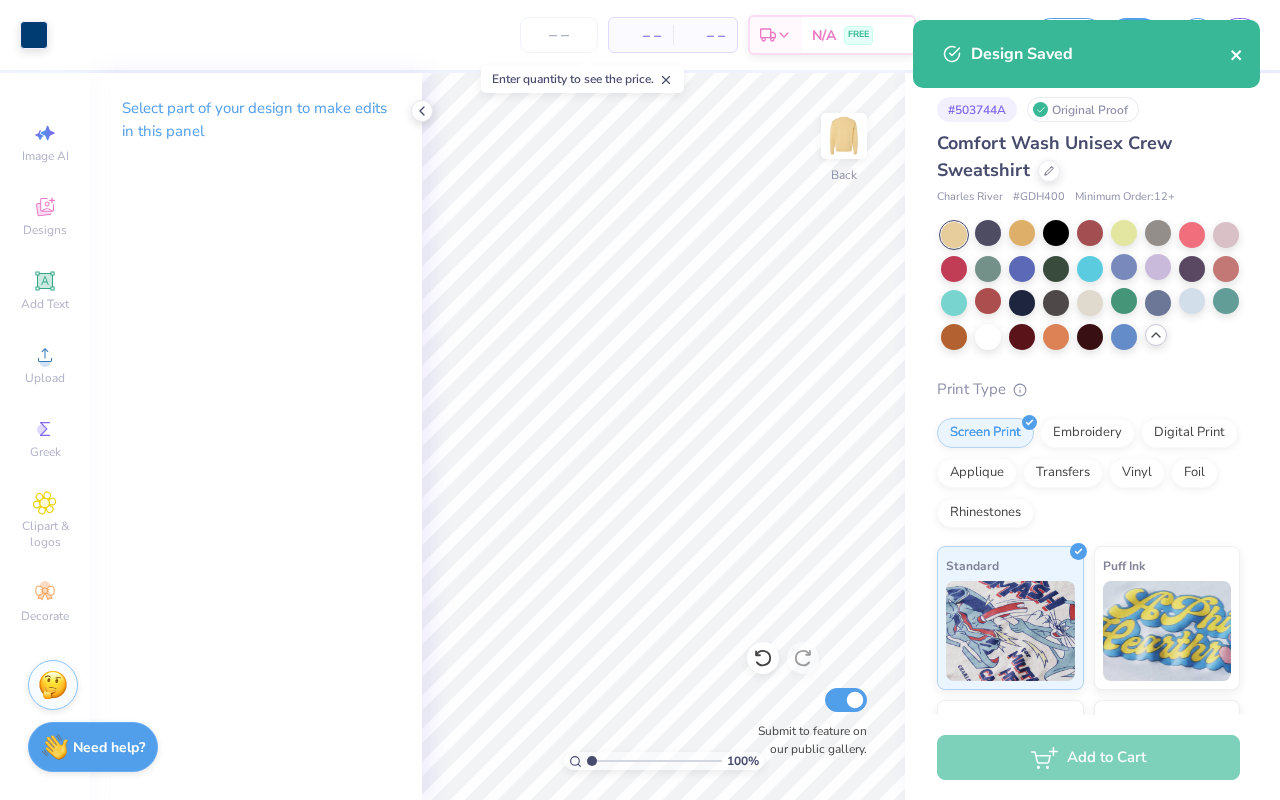 click 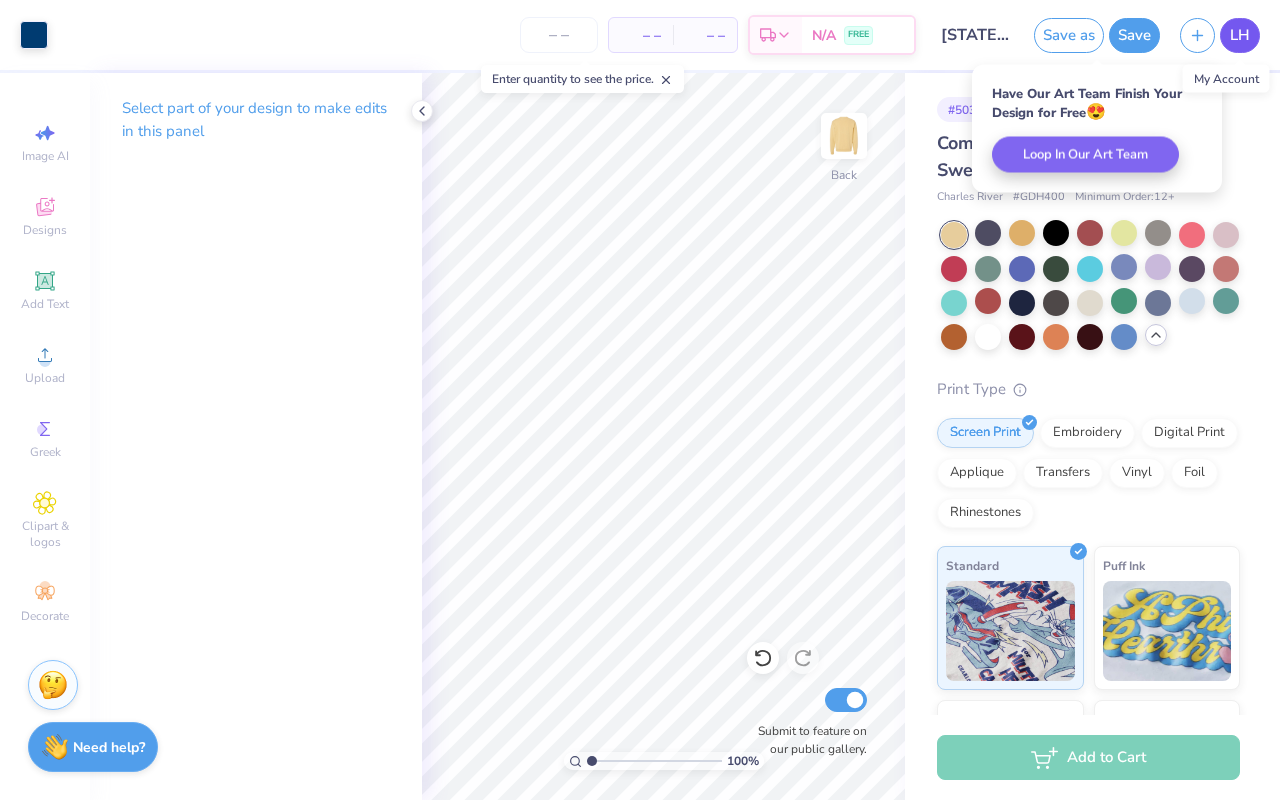 click on "LH" at bounding box center [1240, 35] 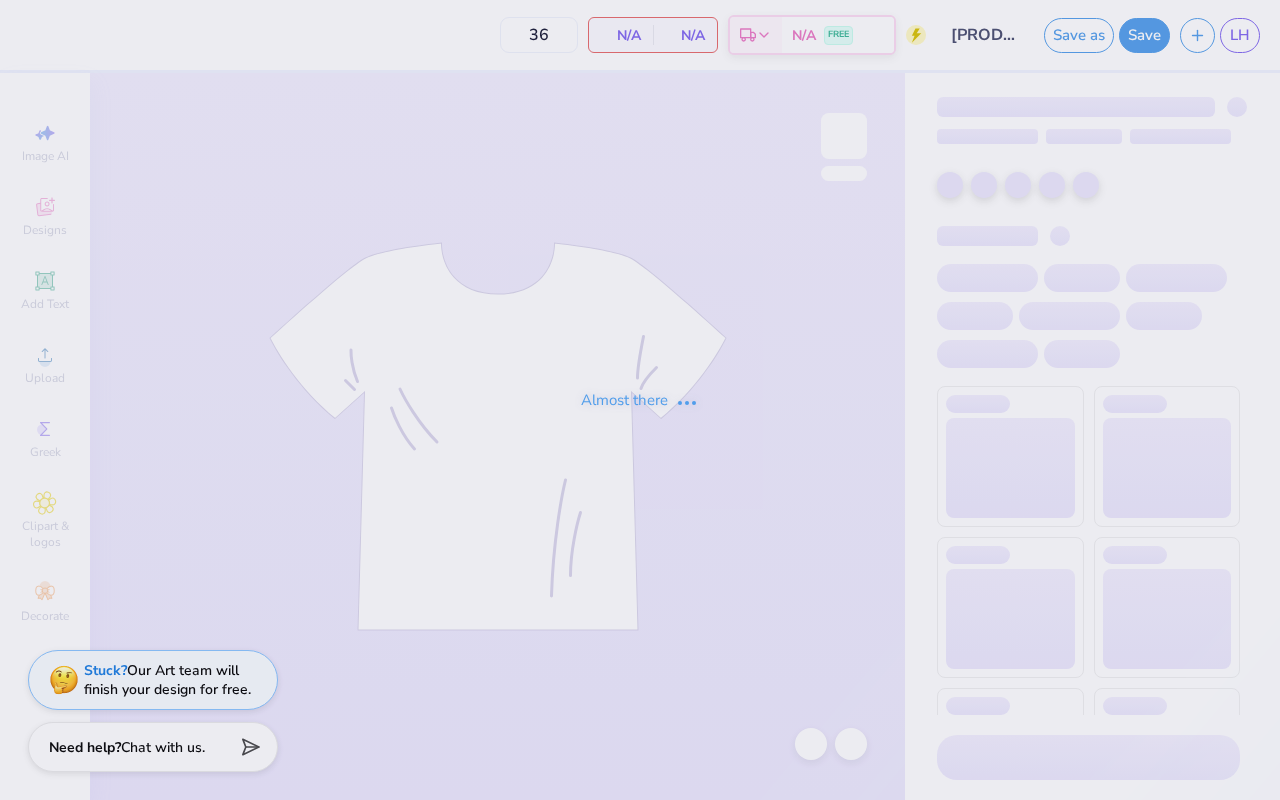 scroll, scrollTop: 0, scrollLeft: 0, axis: both 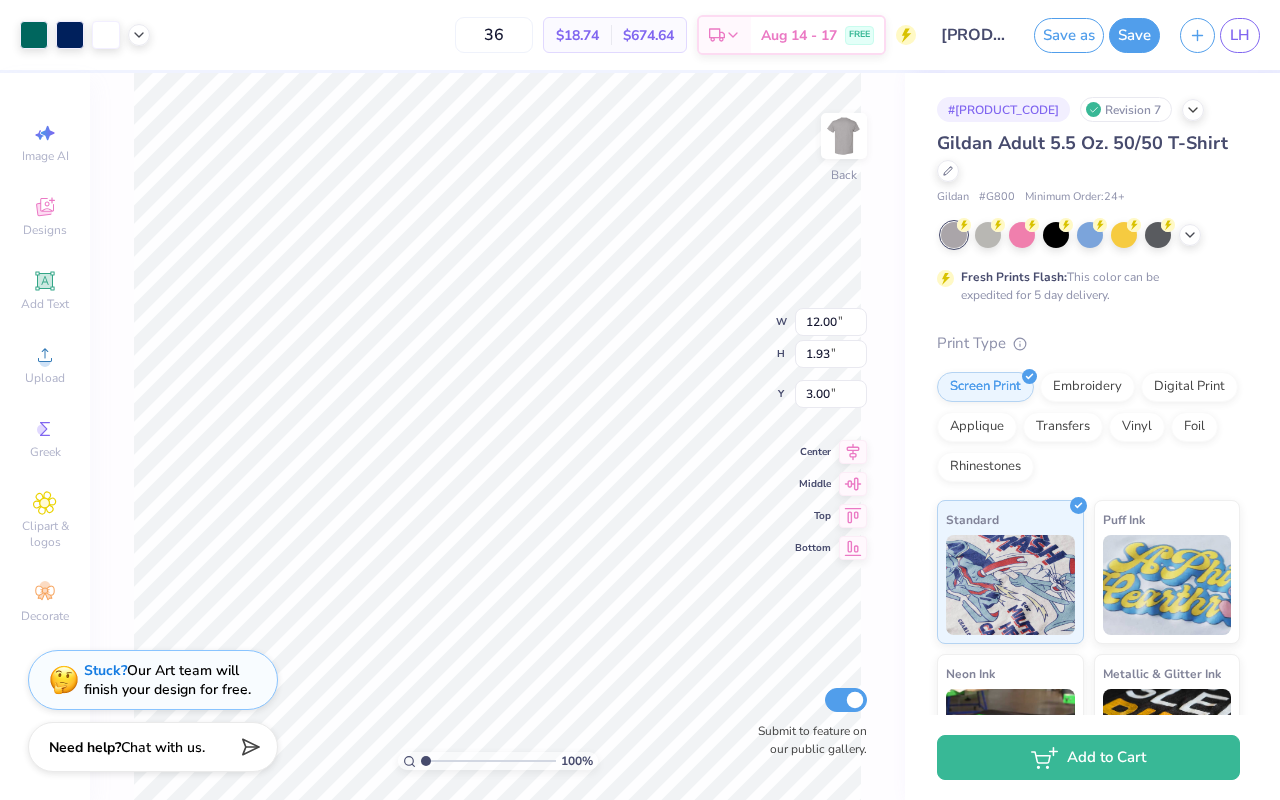 type on "4.23" 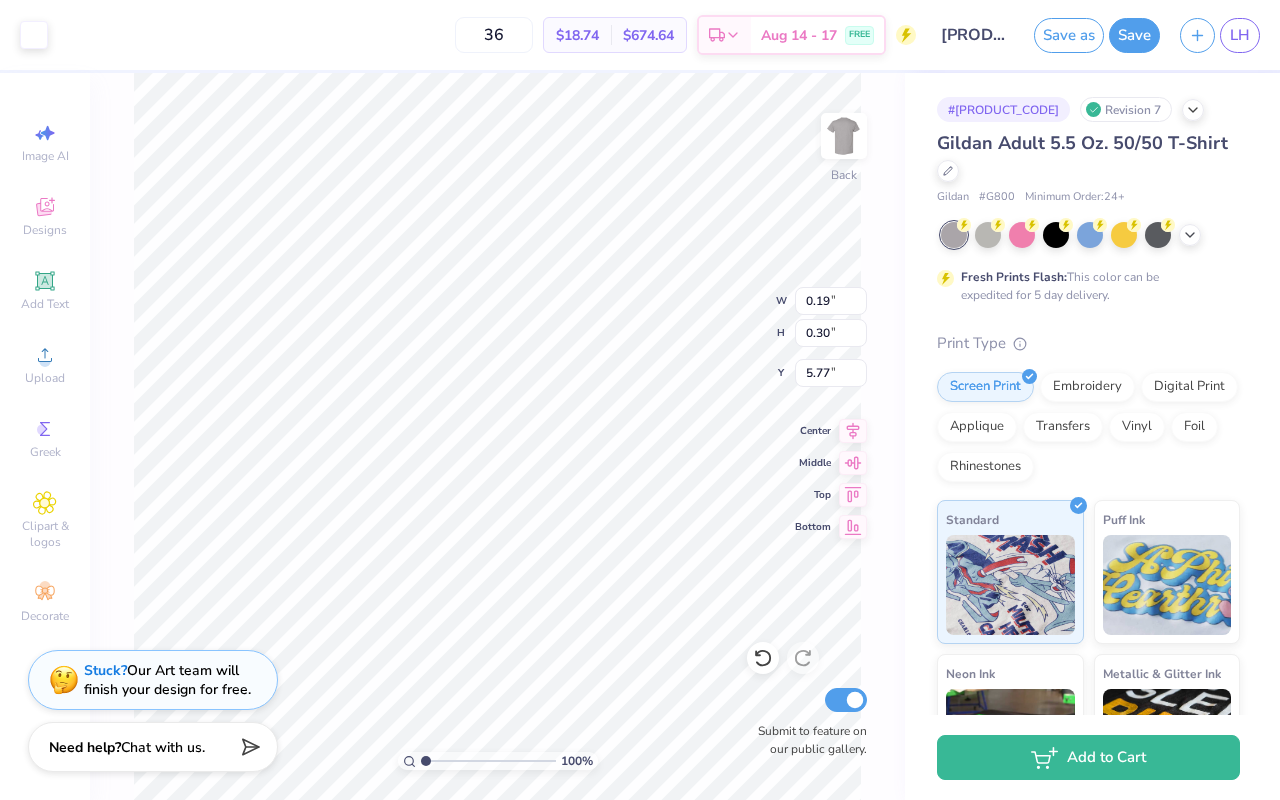 type on "0.27" 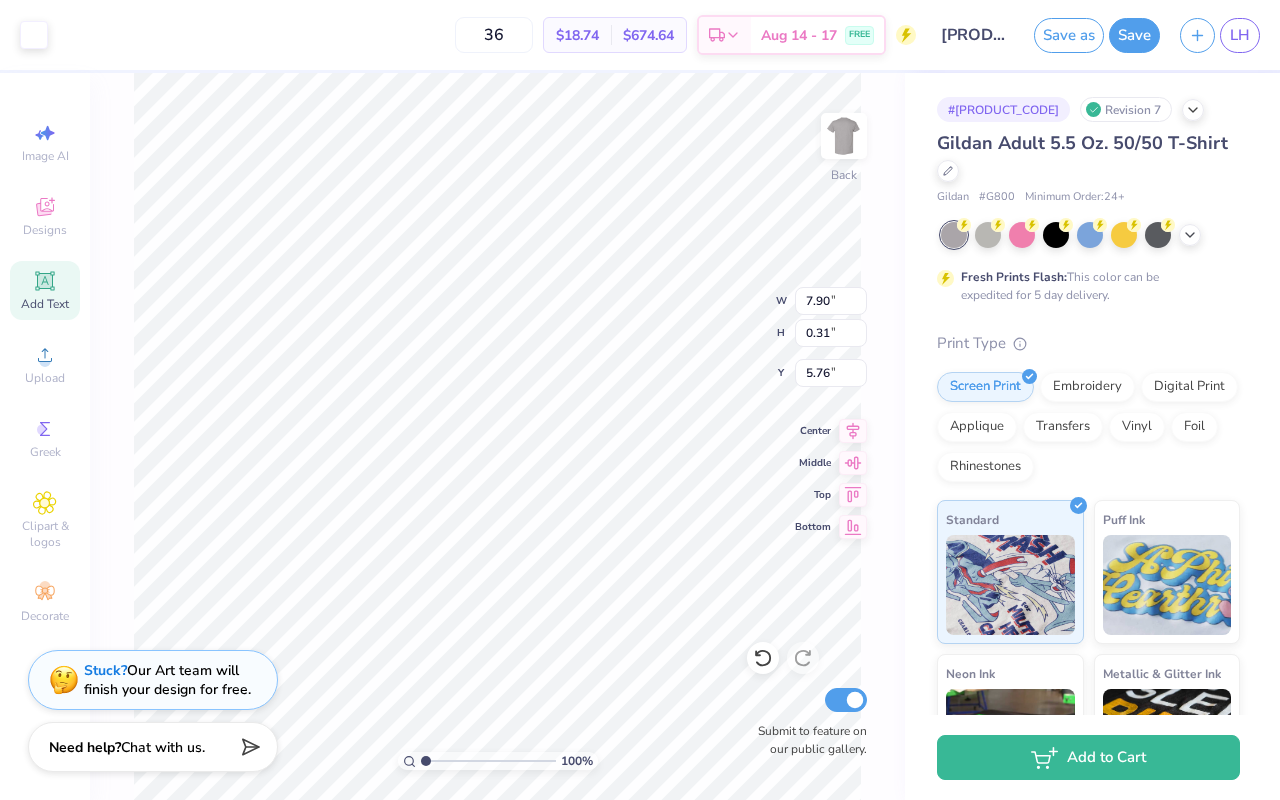 click on "Add Text" at bounding box center (45, 304) 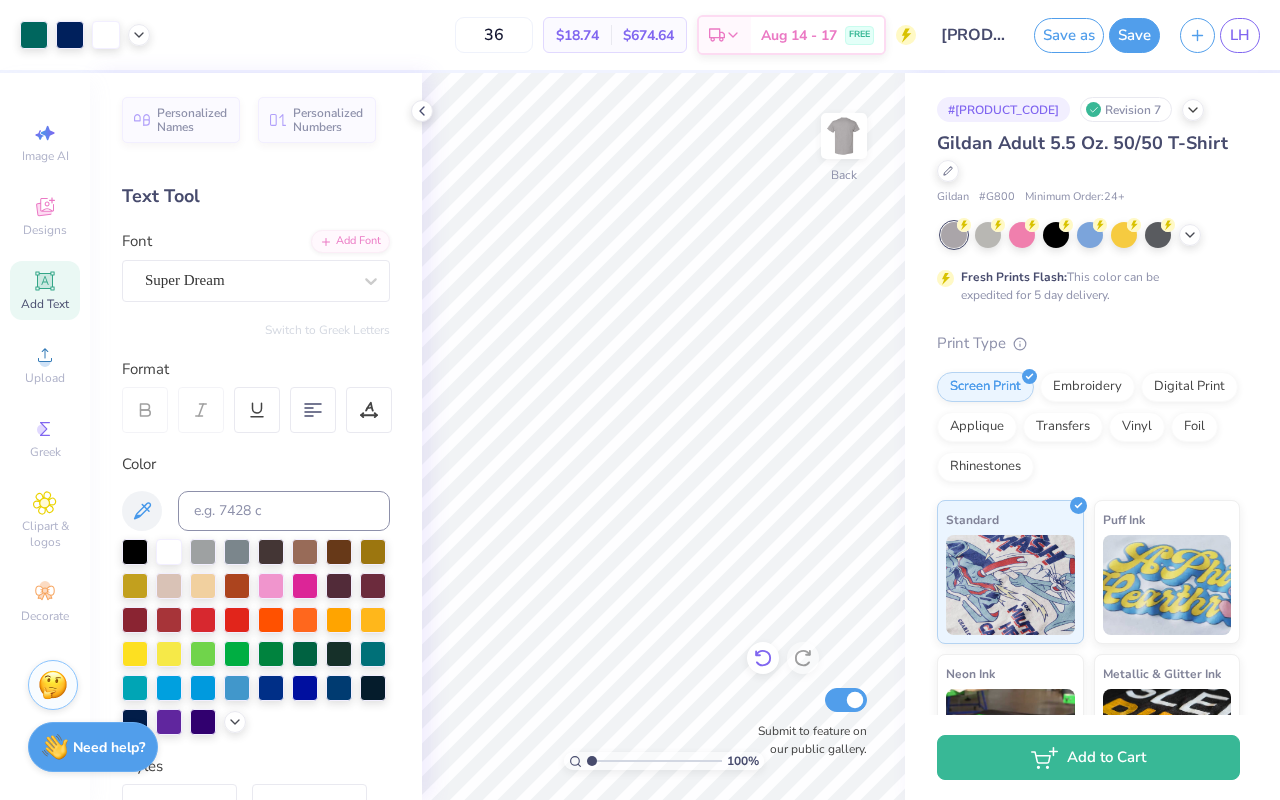 click 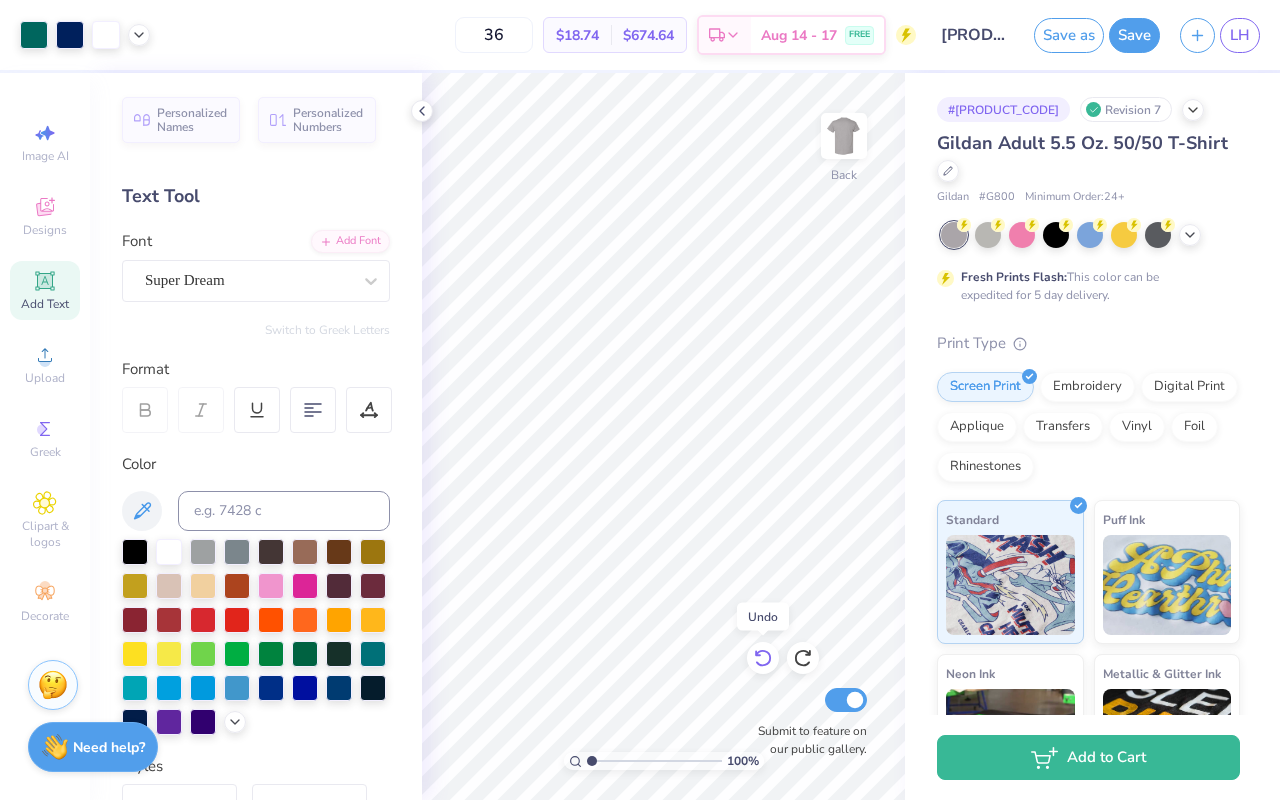 click 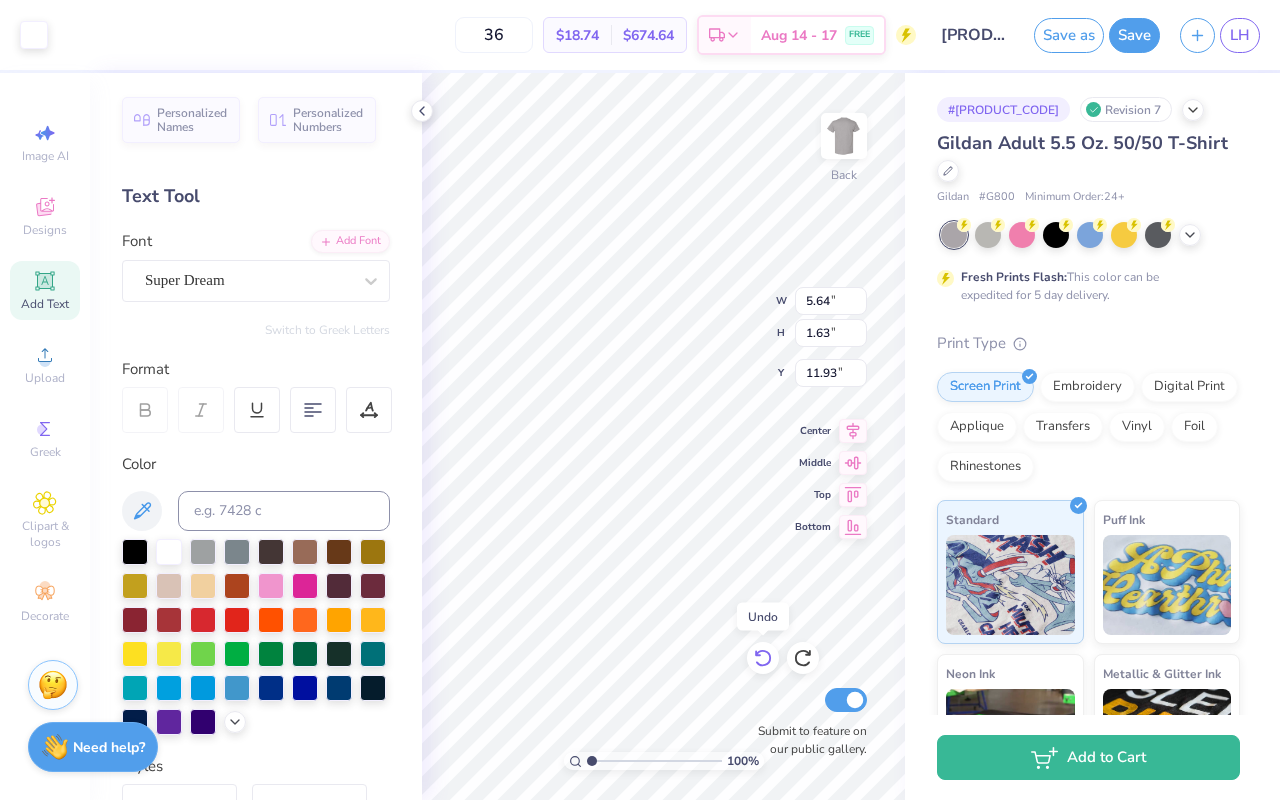 click 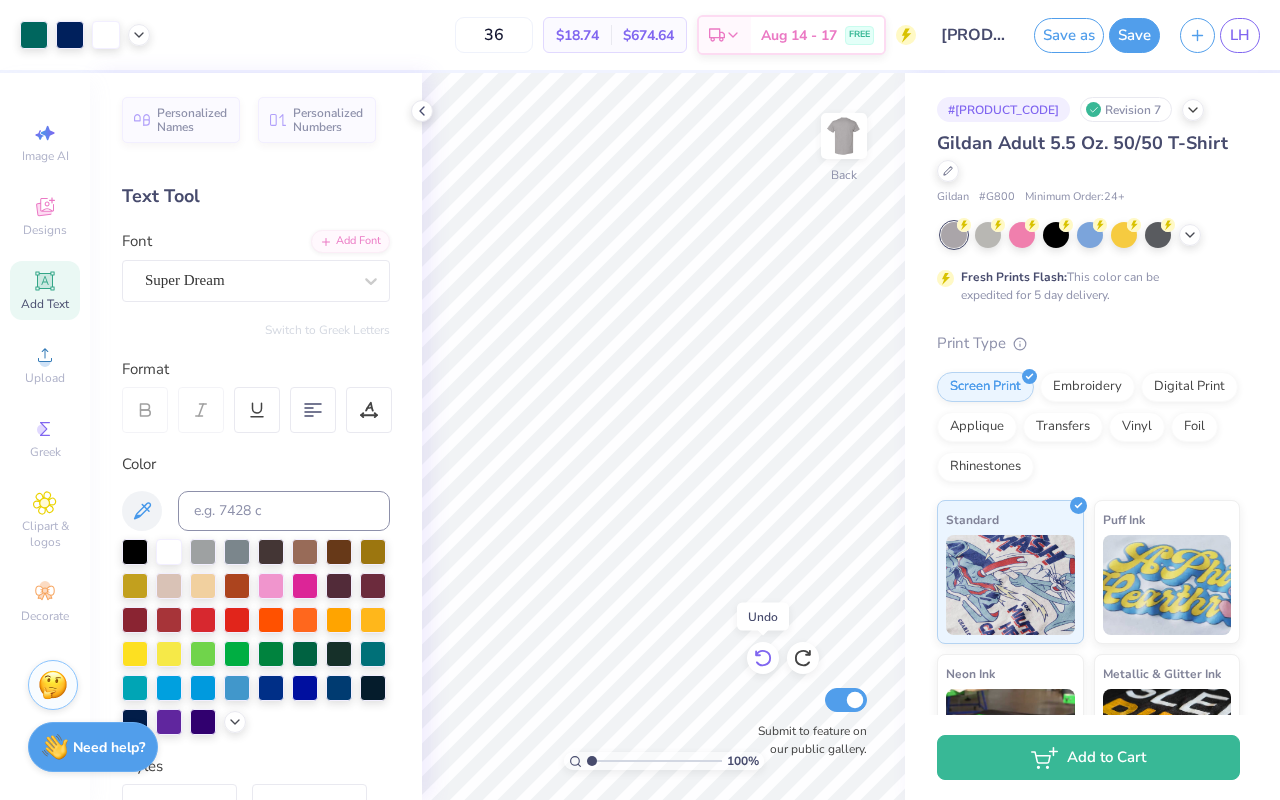 click 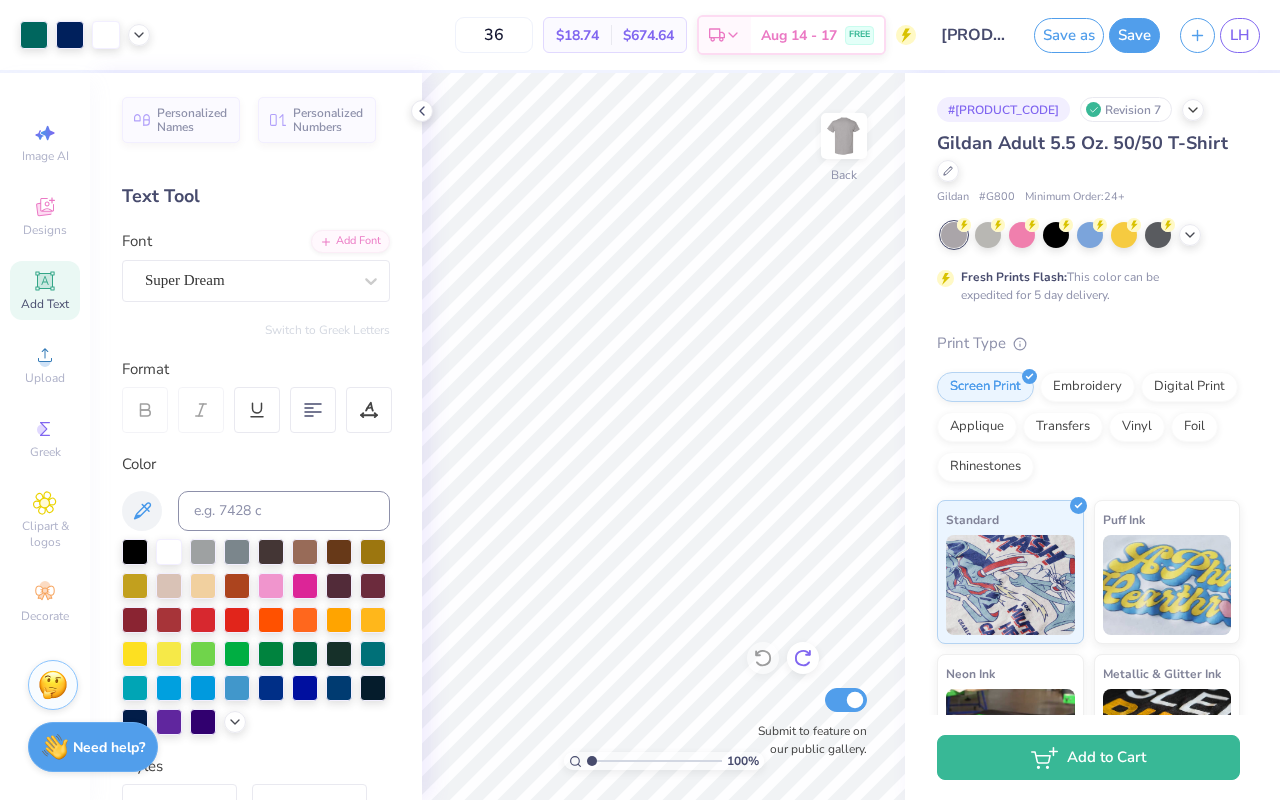 click 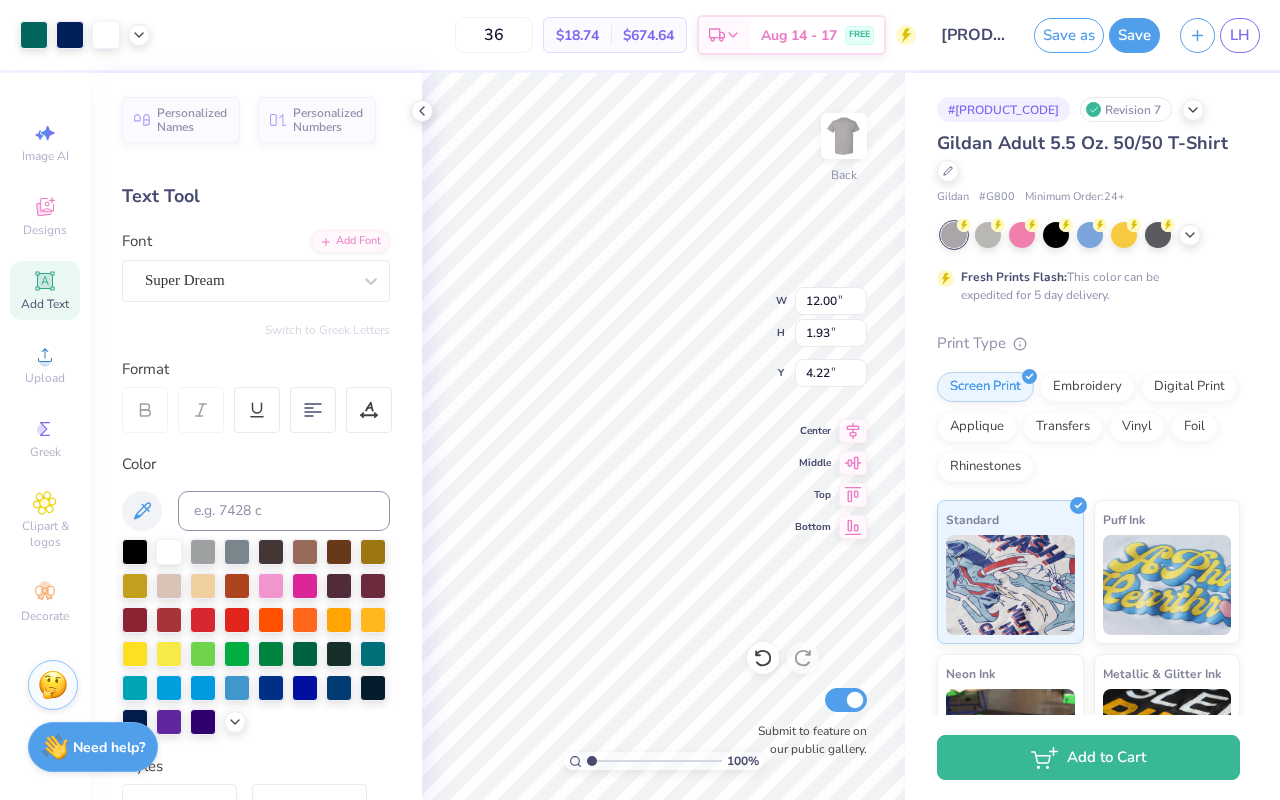 type on "4.21" 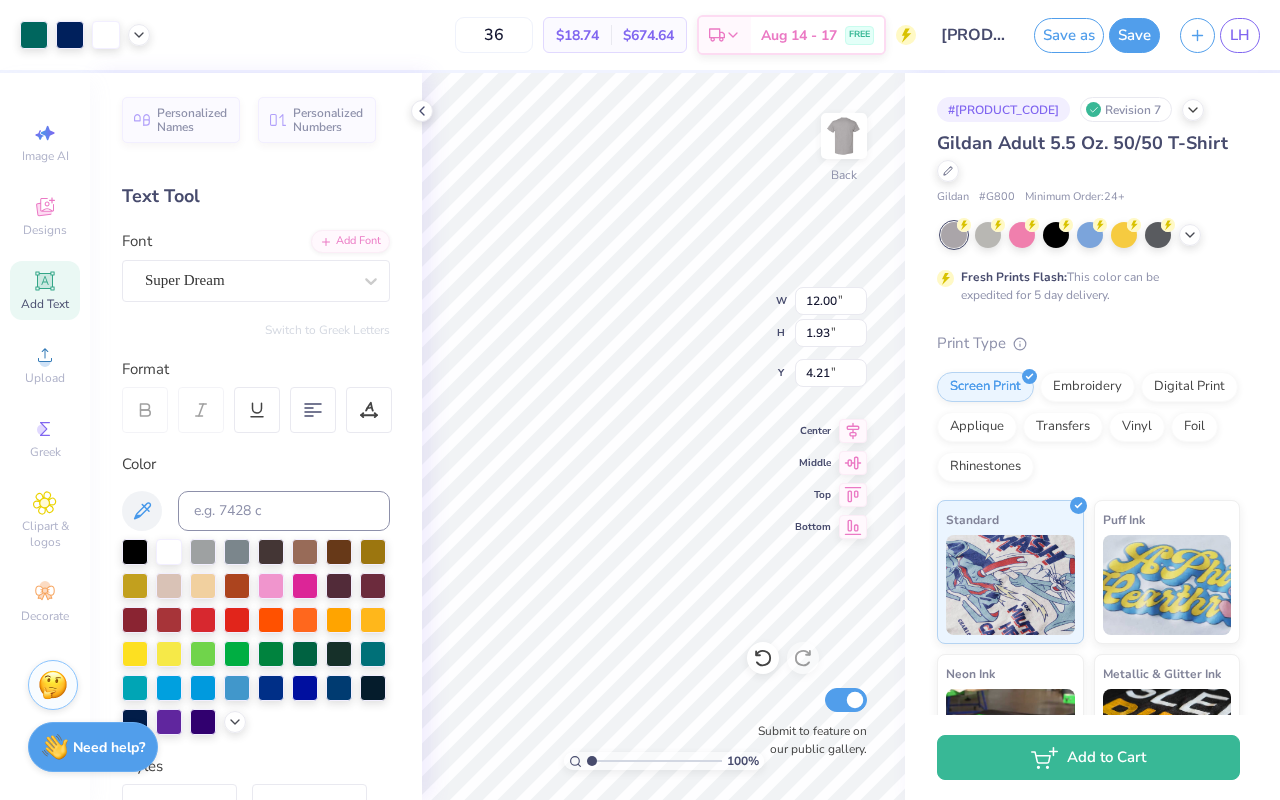 type on "12.70" 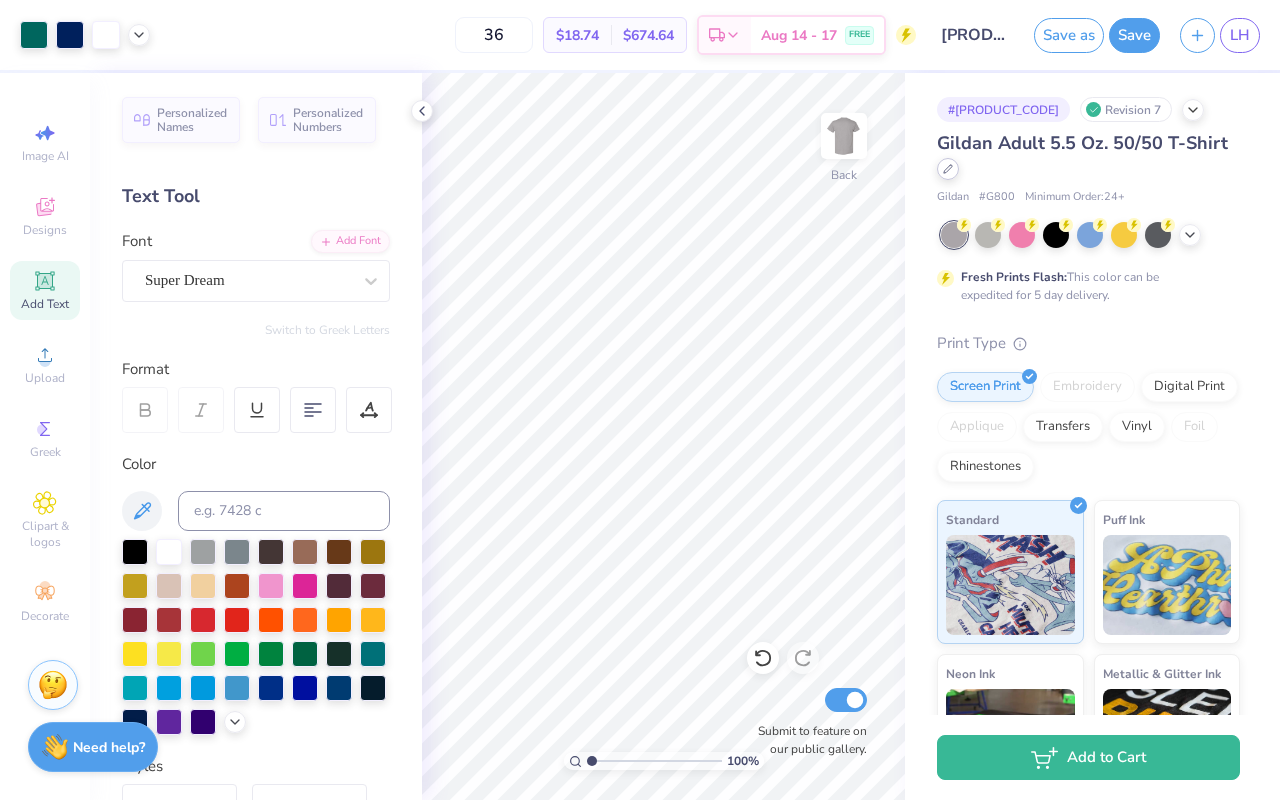 click 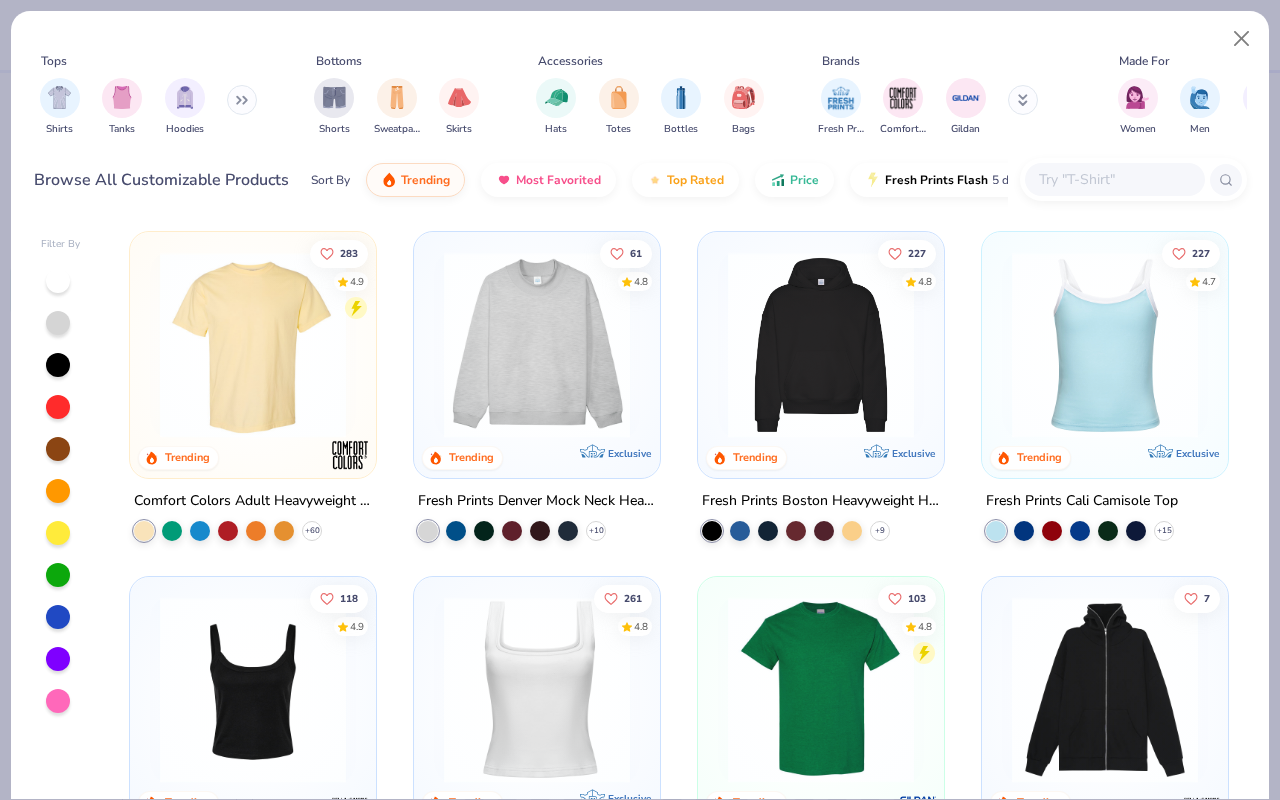 click on "Shirts Tanks Hoodies" at bounding box center (149, 107) 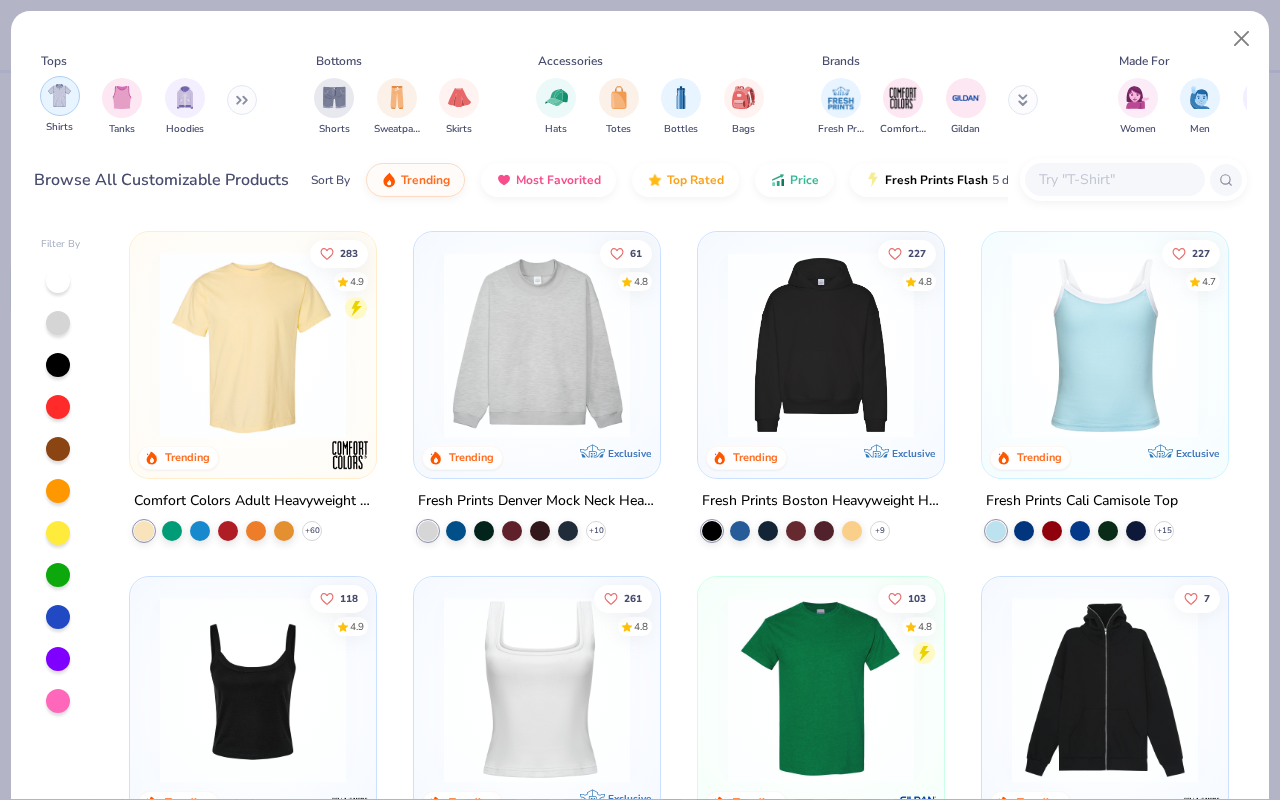click at bounding box center (59, 95) 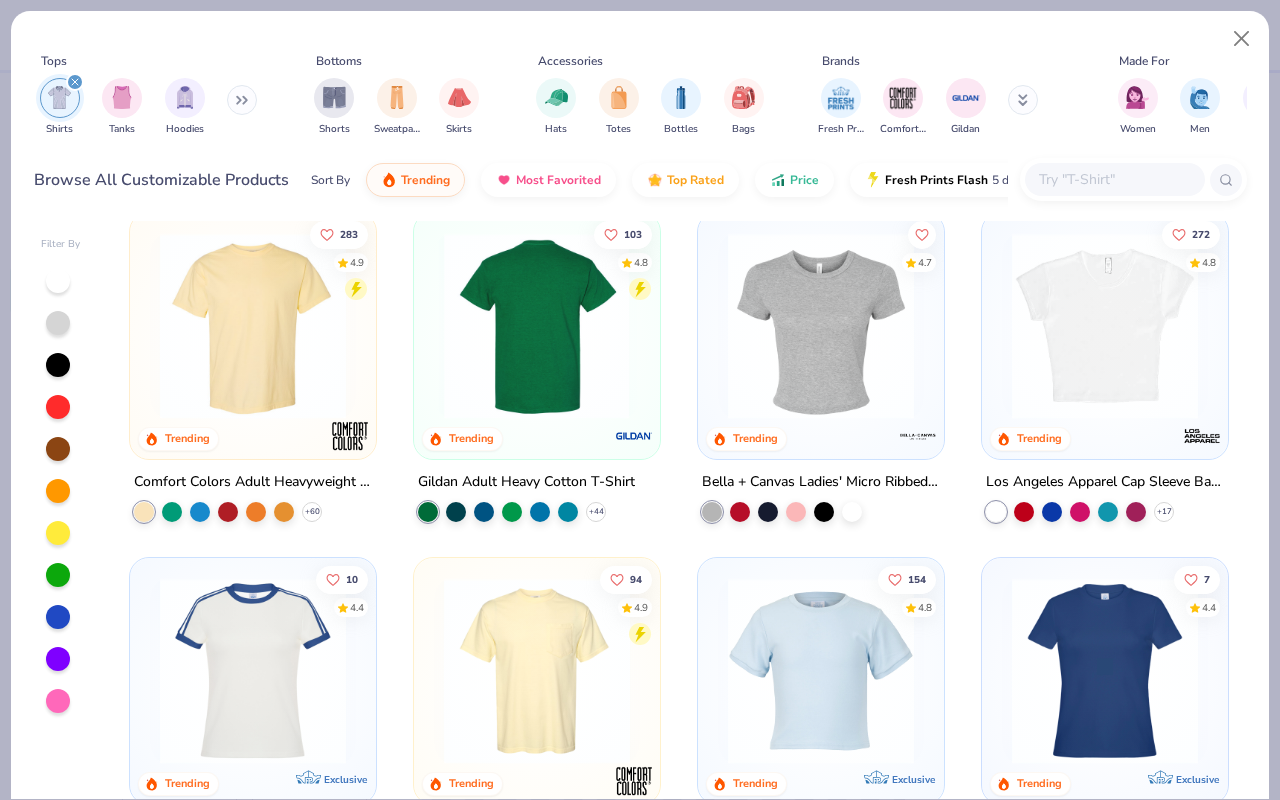 scroll, scrollTop: 33, scrollLeft: 0, axis: vertical 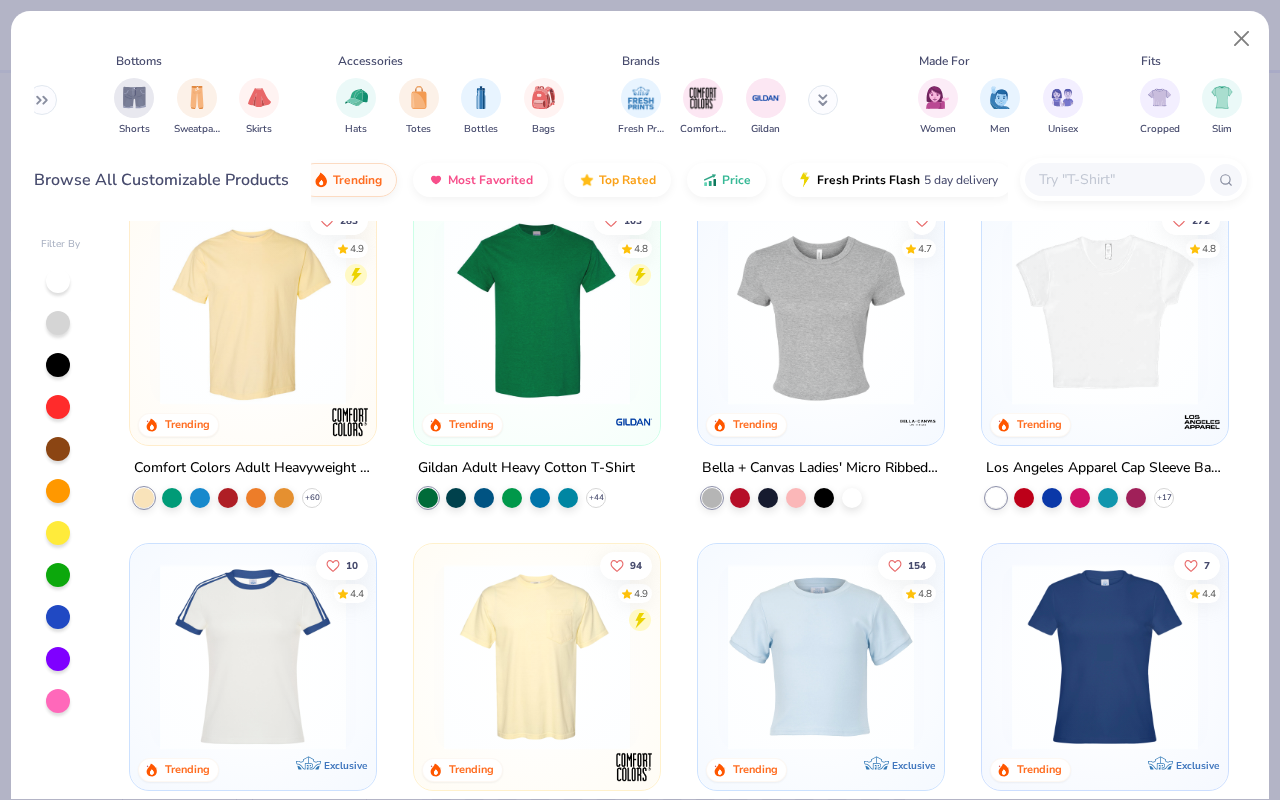 click at bounding box center [823, 100] 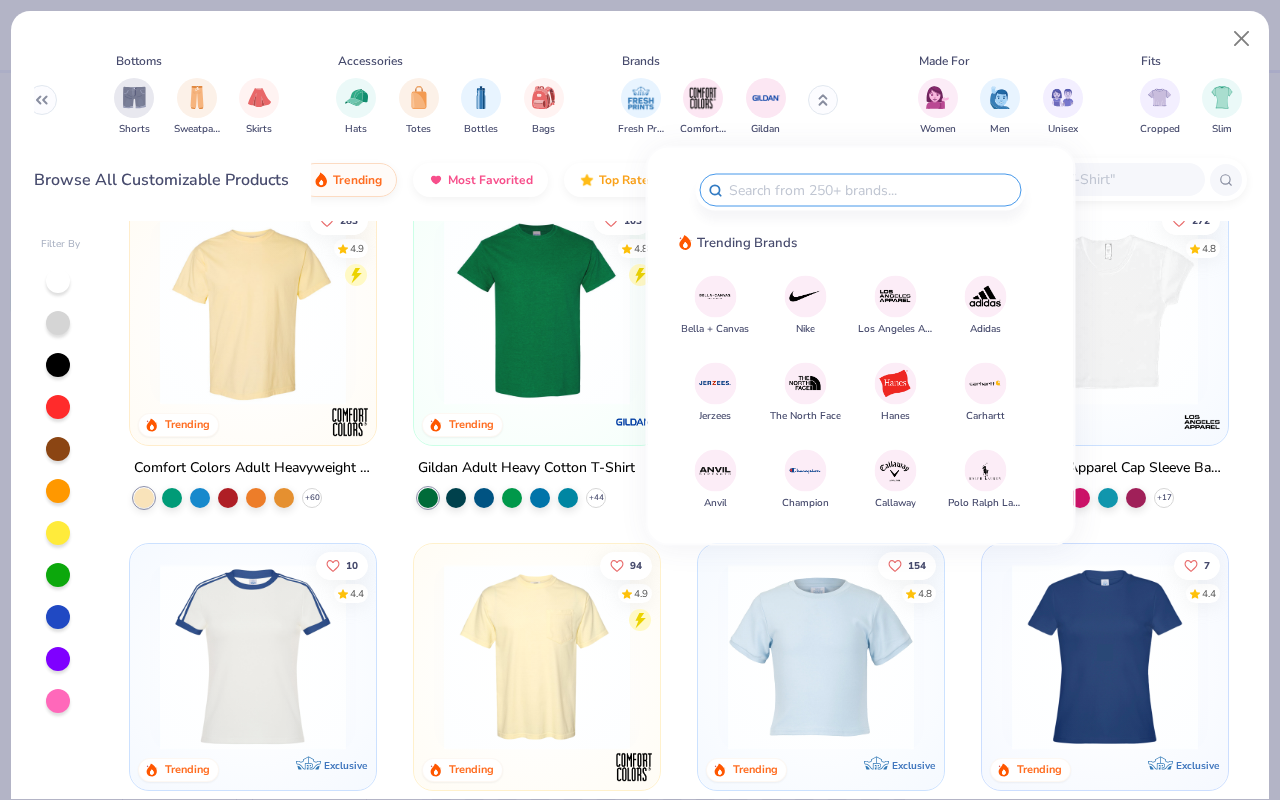 click at bounding box center (861, 190) 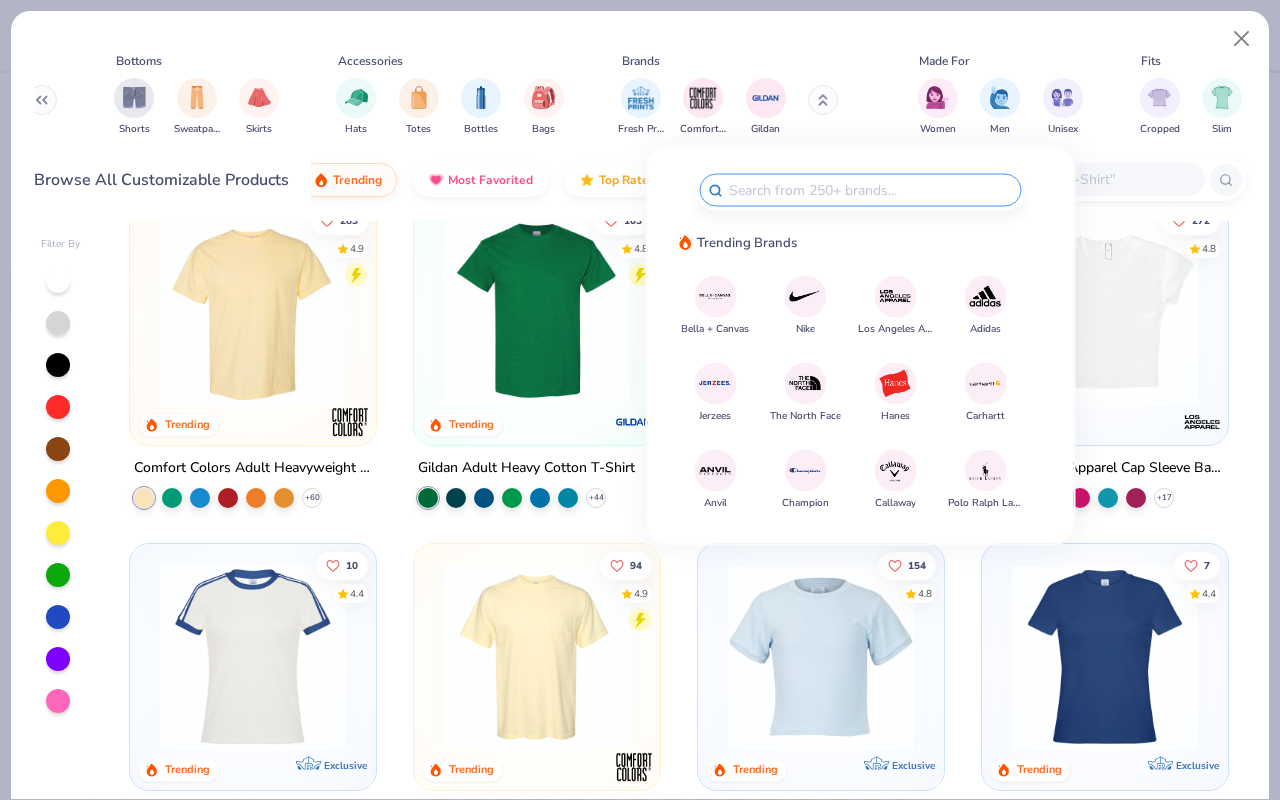 click at bounding box center (870, 190) 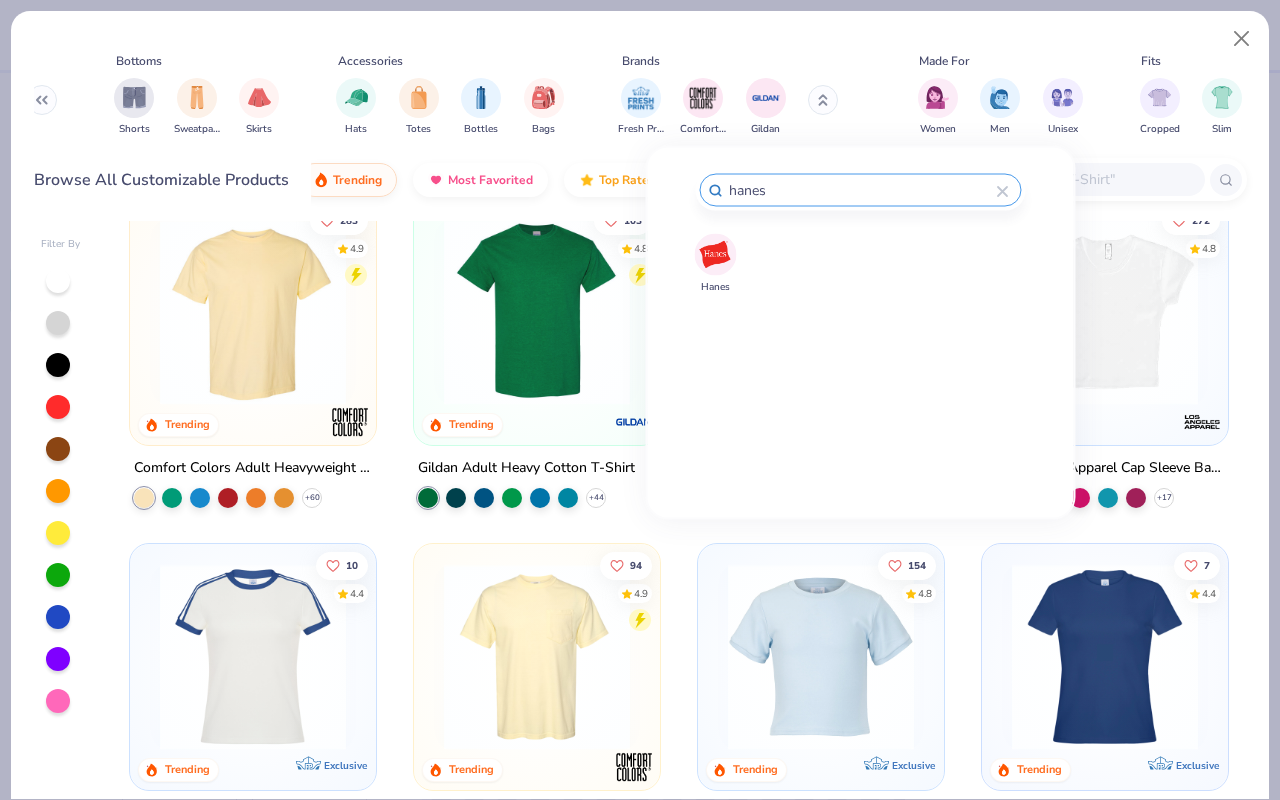 type on "hanes" 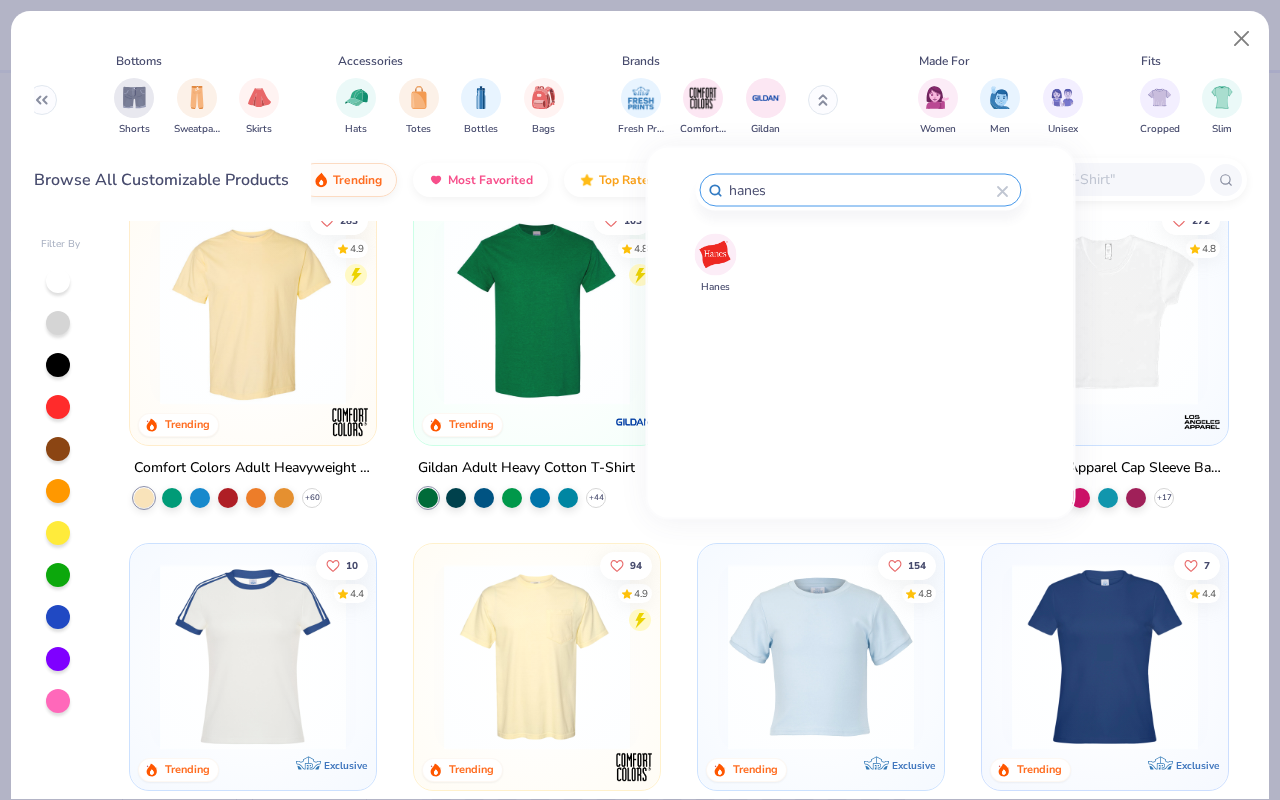 click at bounding box center [715, 254] 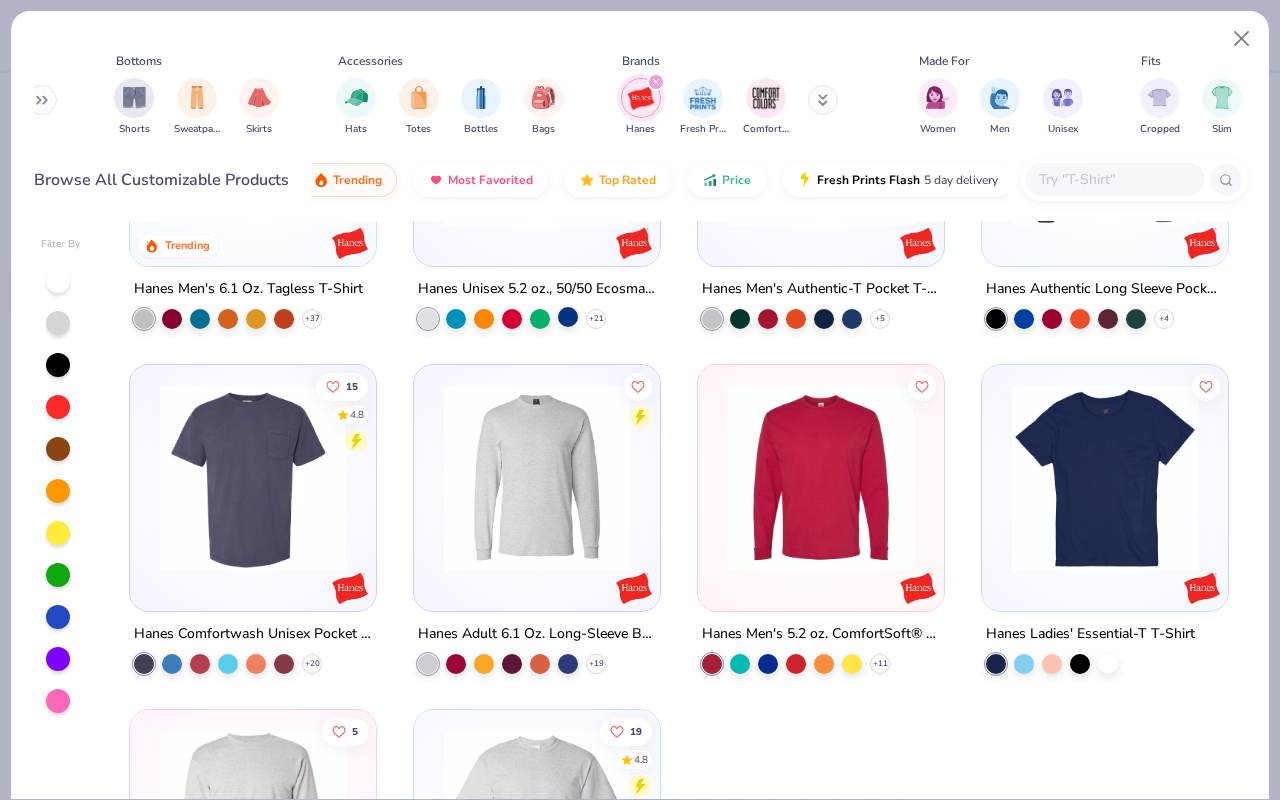 scroll, scrollTop: 0, scrollLeft: 0, axis: both 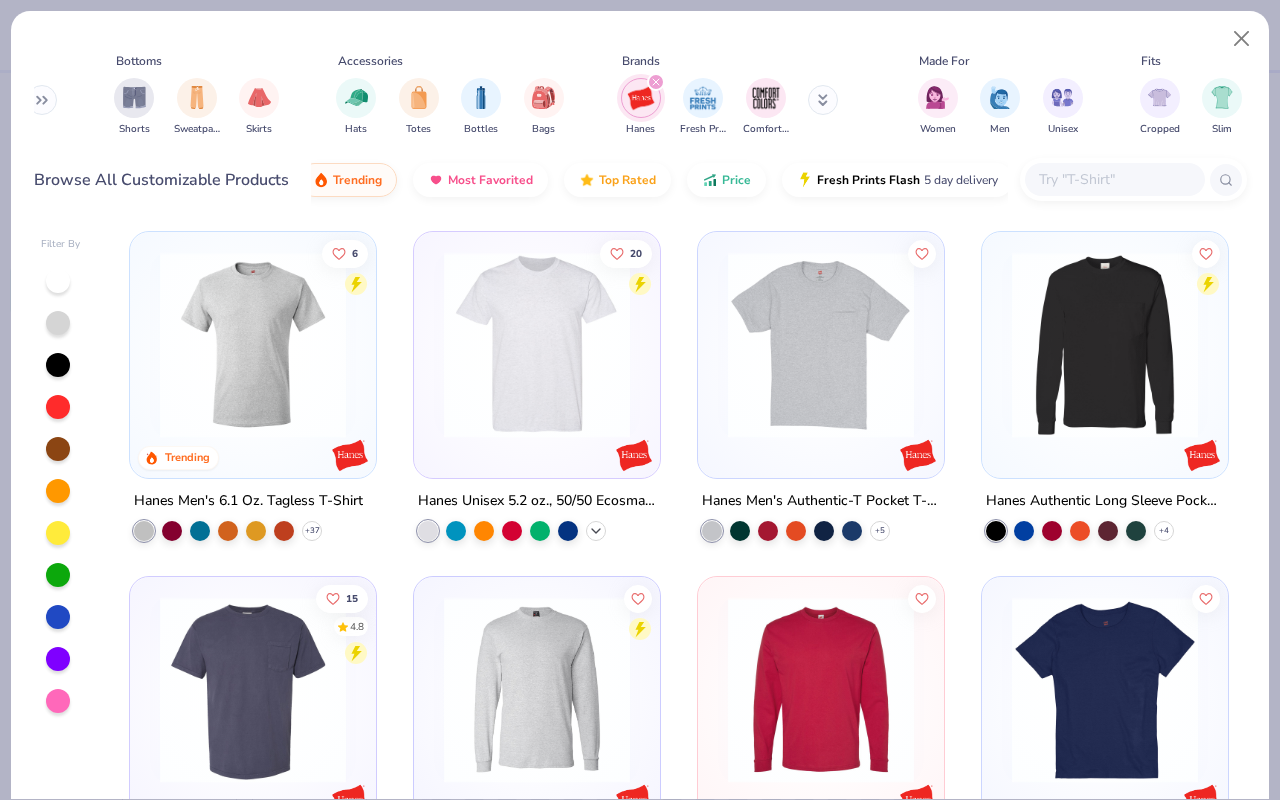 click 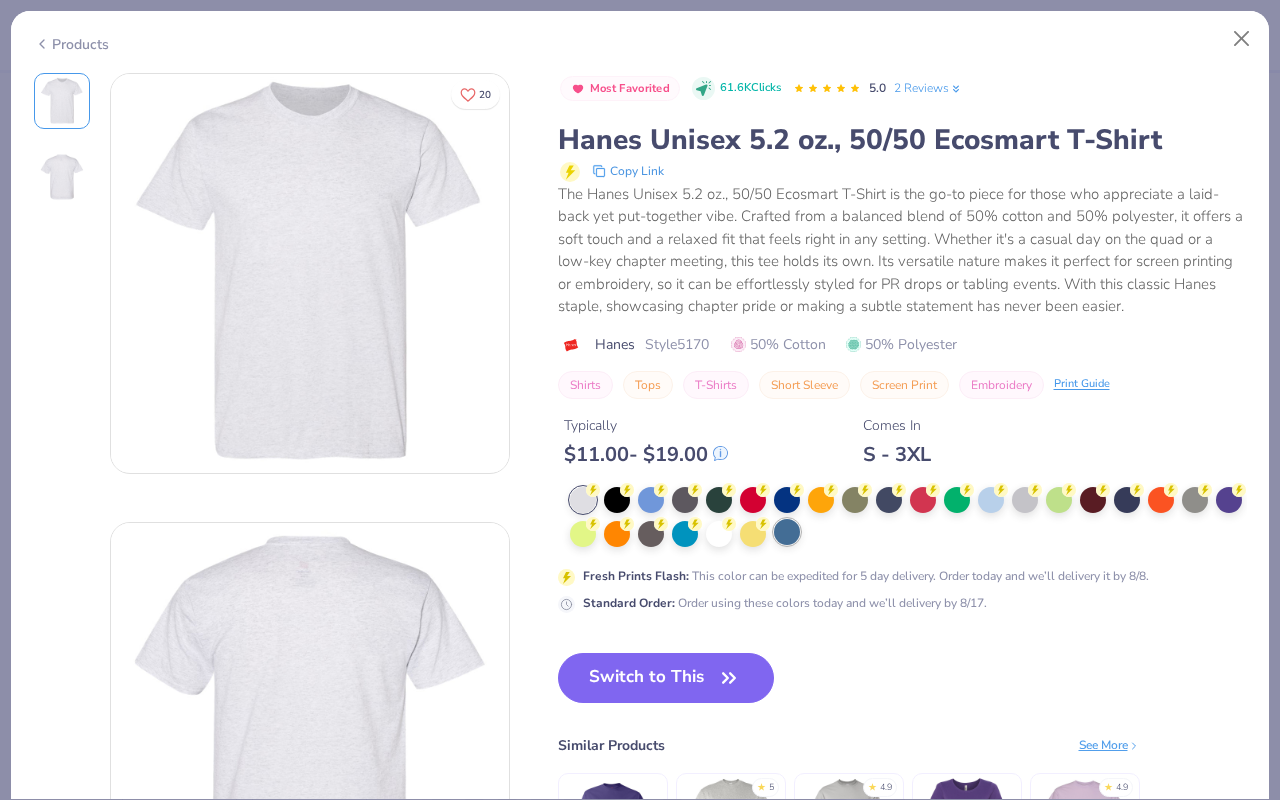 click at bounding box center [787, 532] 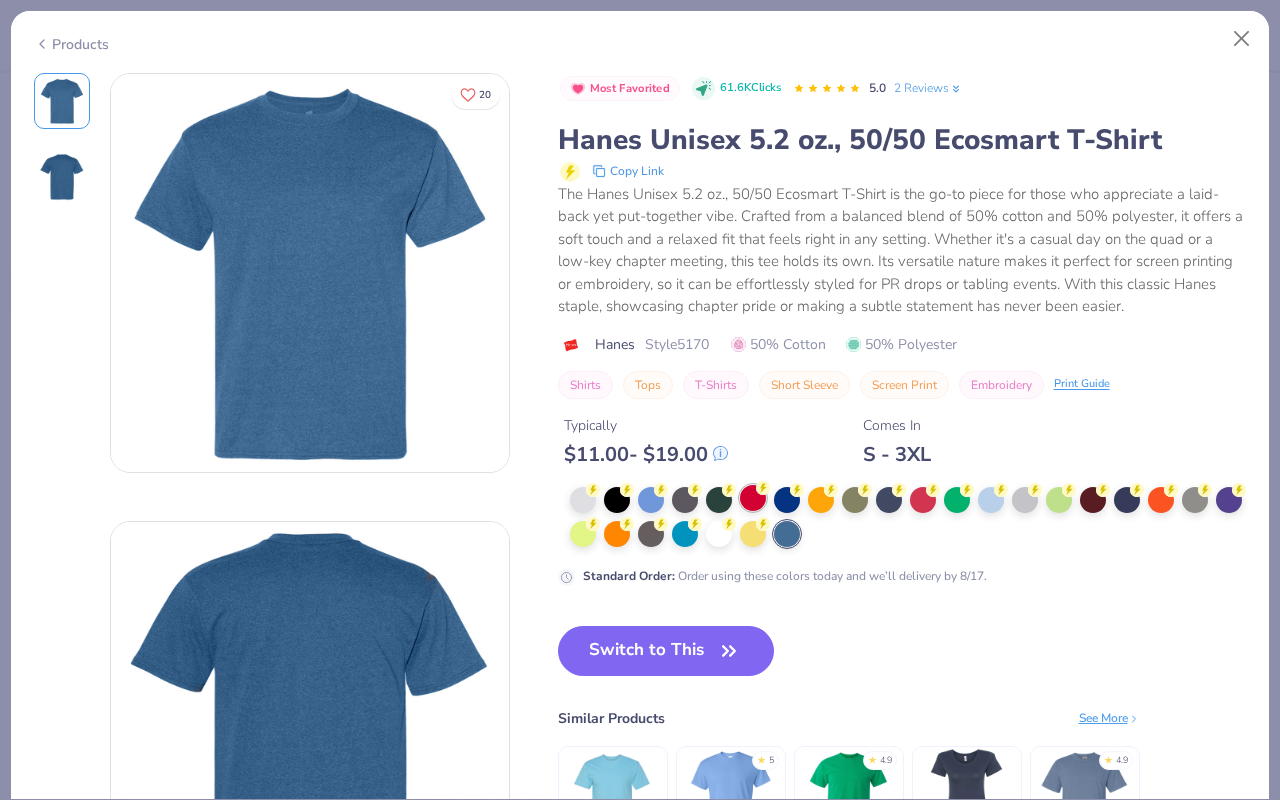 click at bounding box center (753, 498) 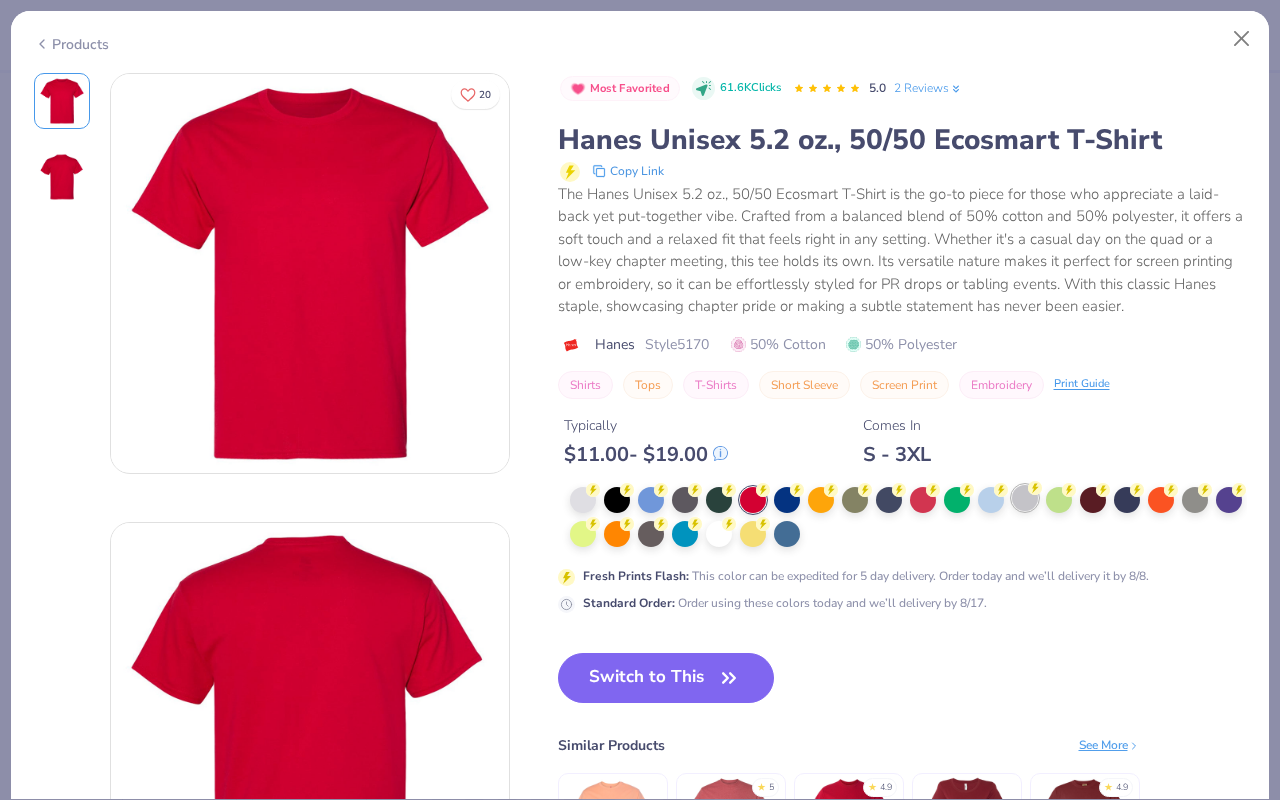click at bounding box center (1025, 498) 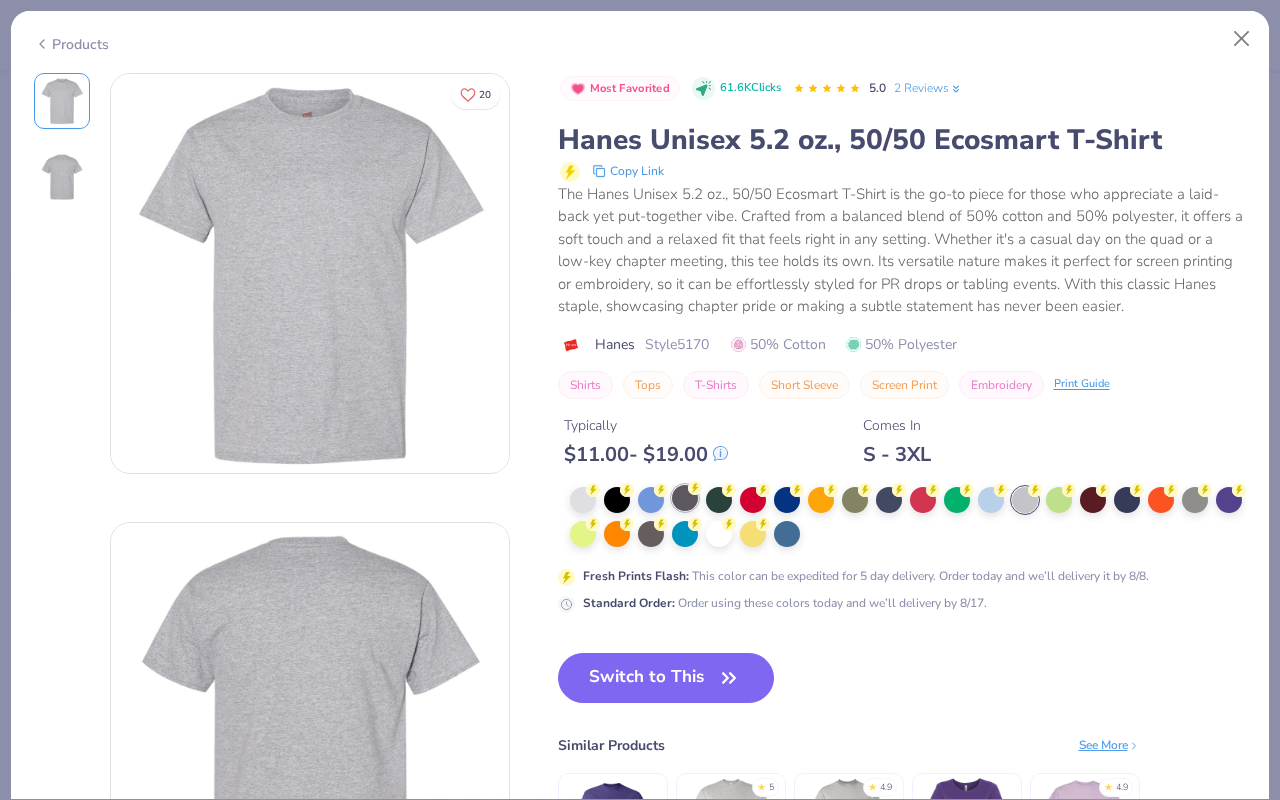click at bounding box center (685, 498) 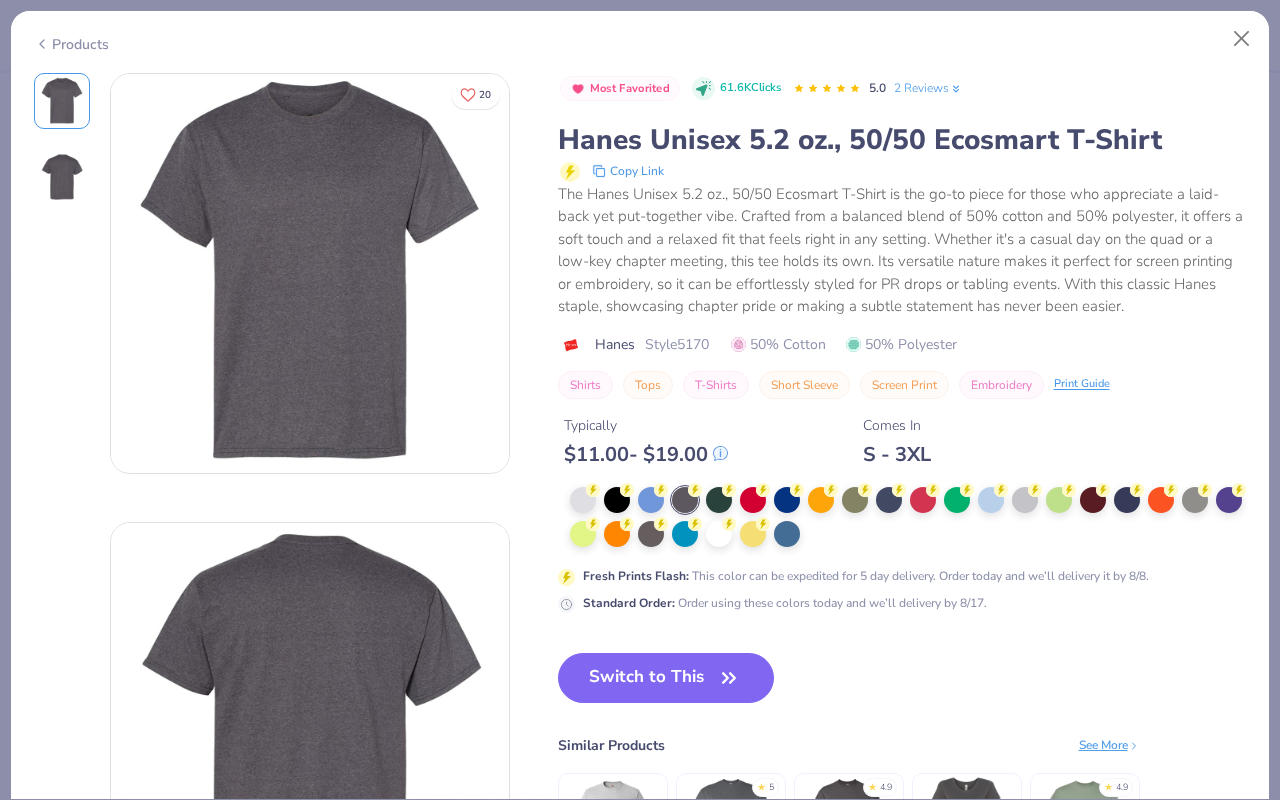 click at bounding box center [908, 517] 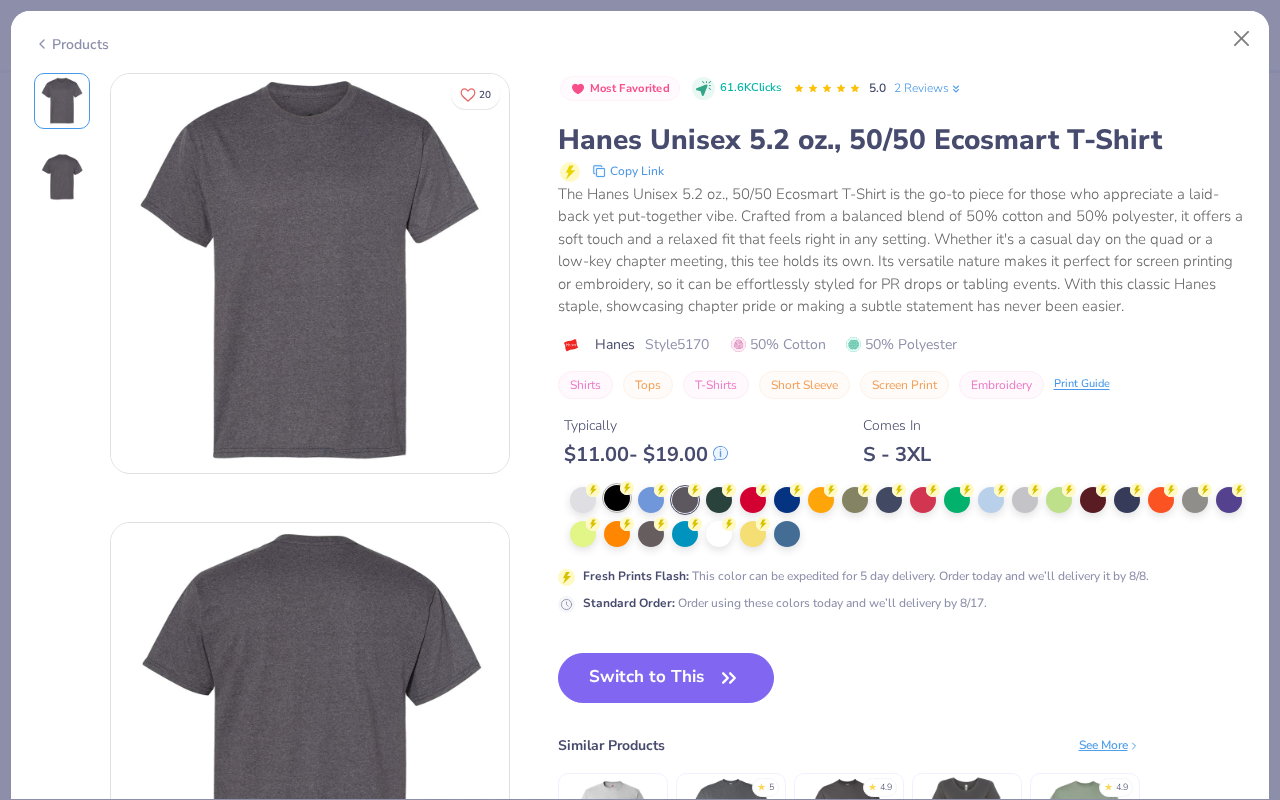 click at bounding box center [617, 498] 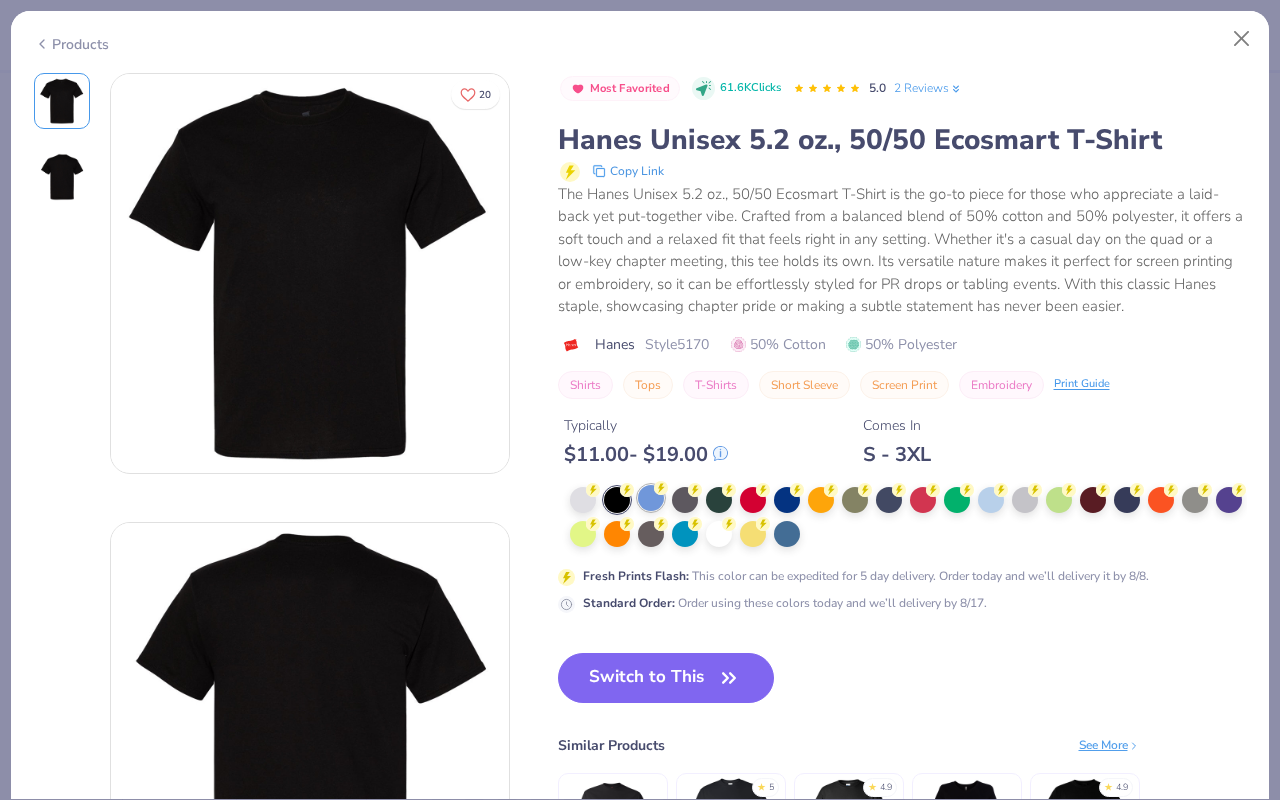 click at bounding box center (651, 498) 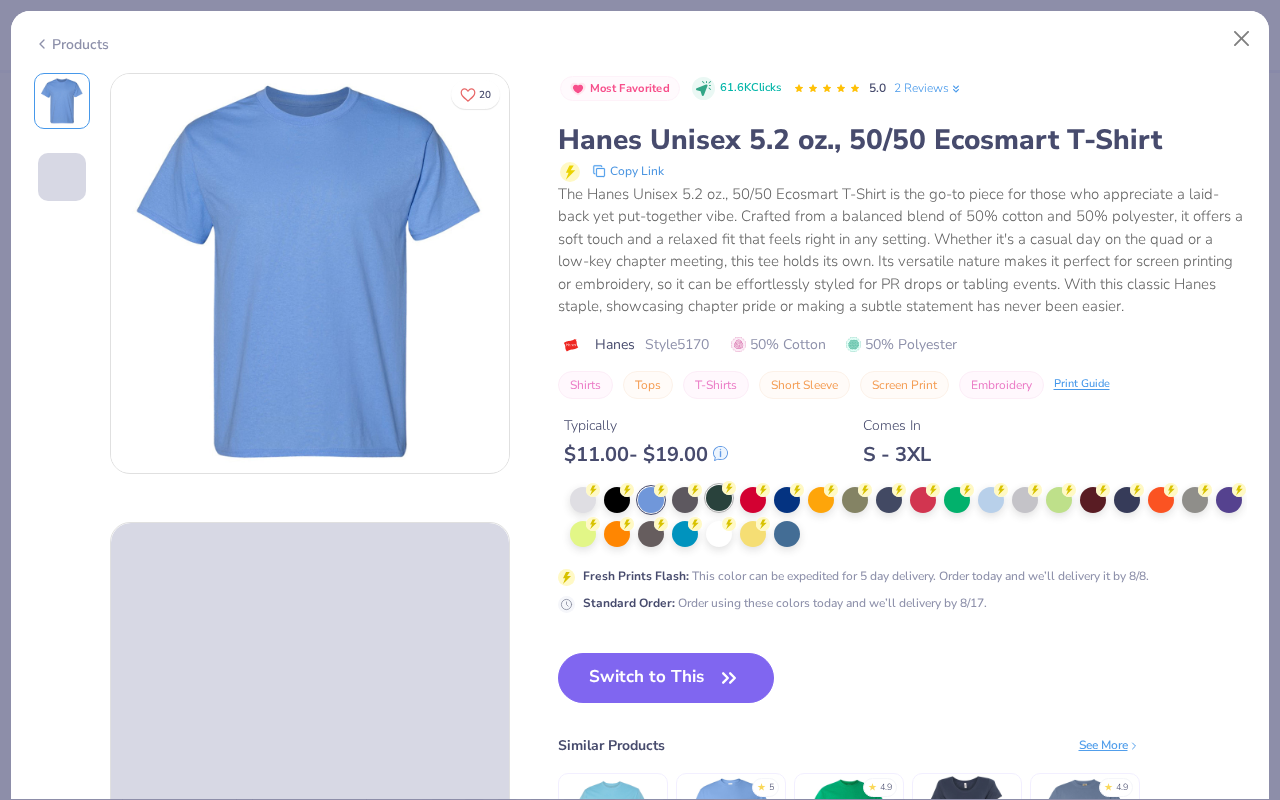 click at bounding box center (719, 498) 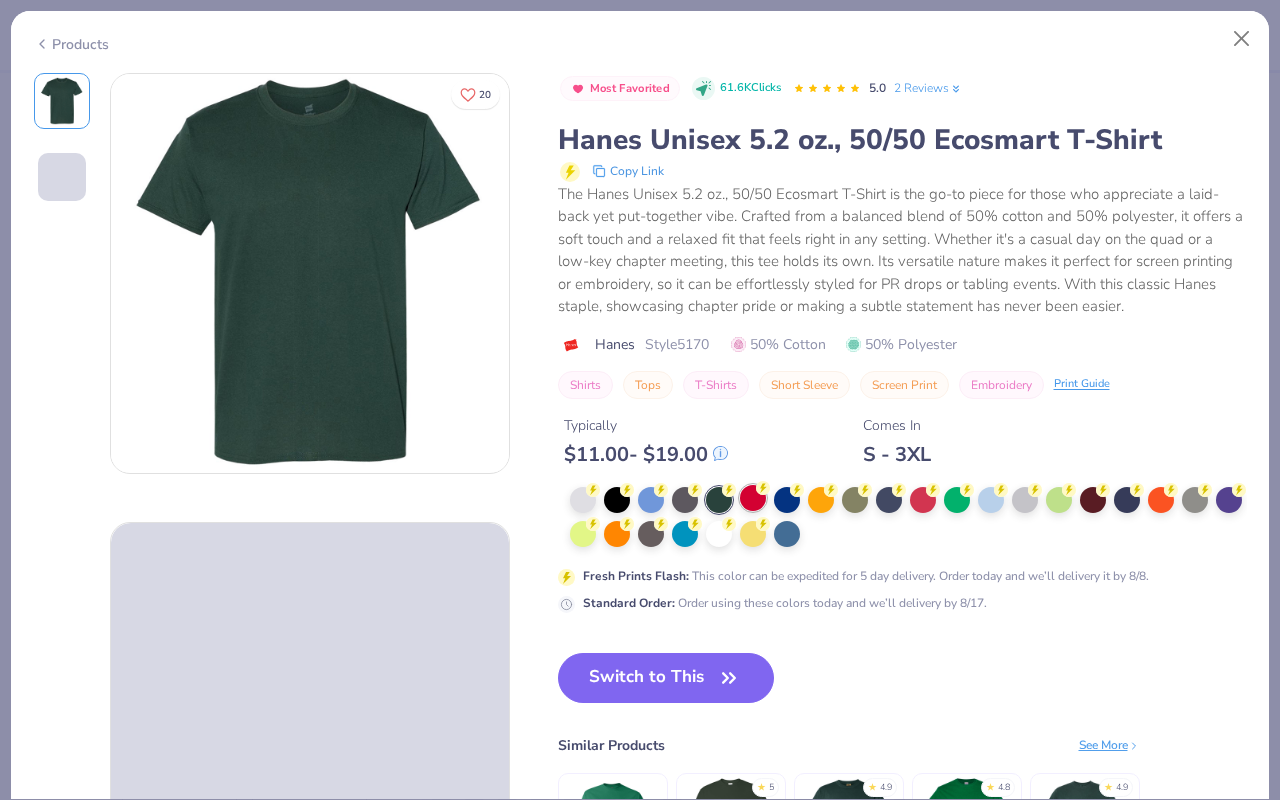 click at bounding box center (753, 498) 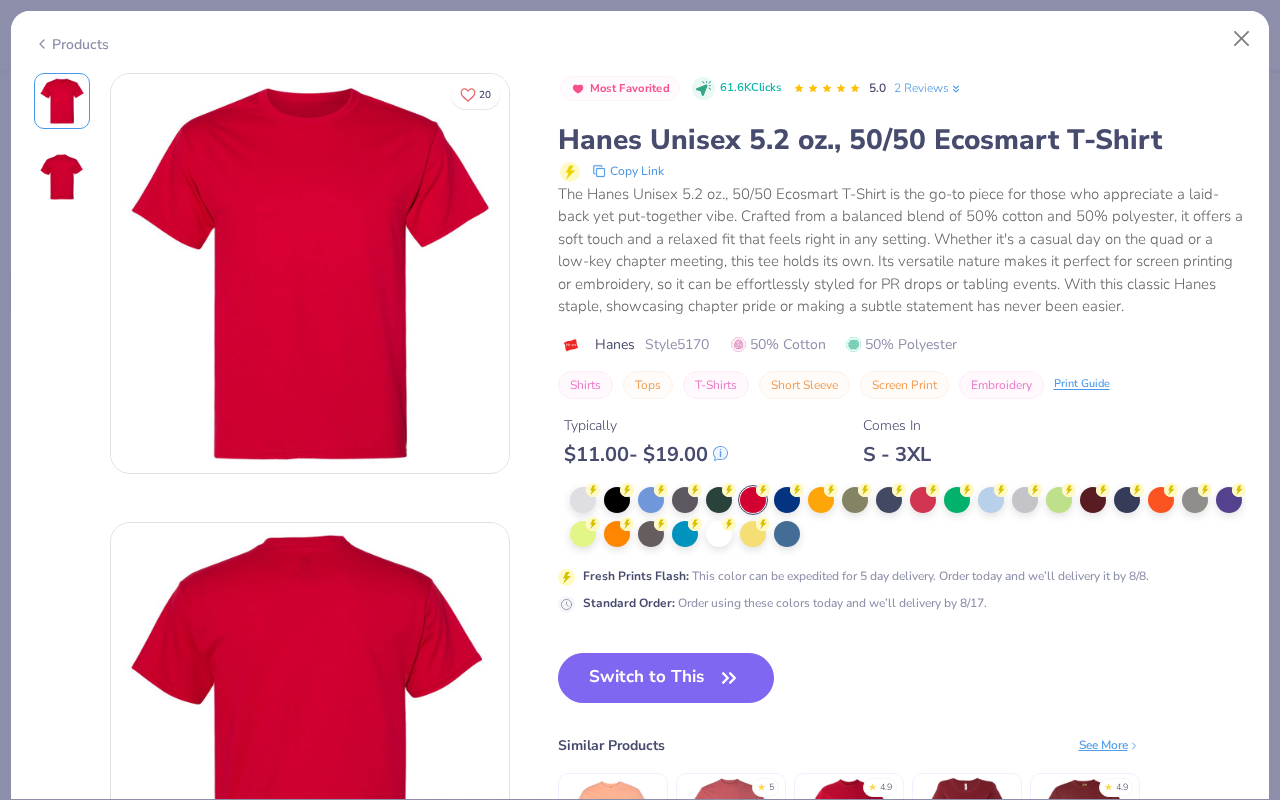 click on "Products" at bounding box center [71, 44] 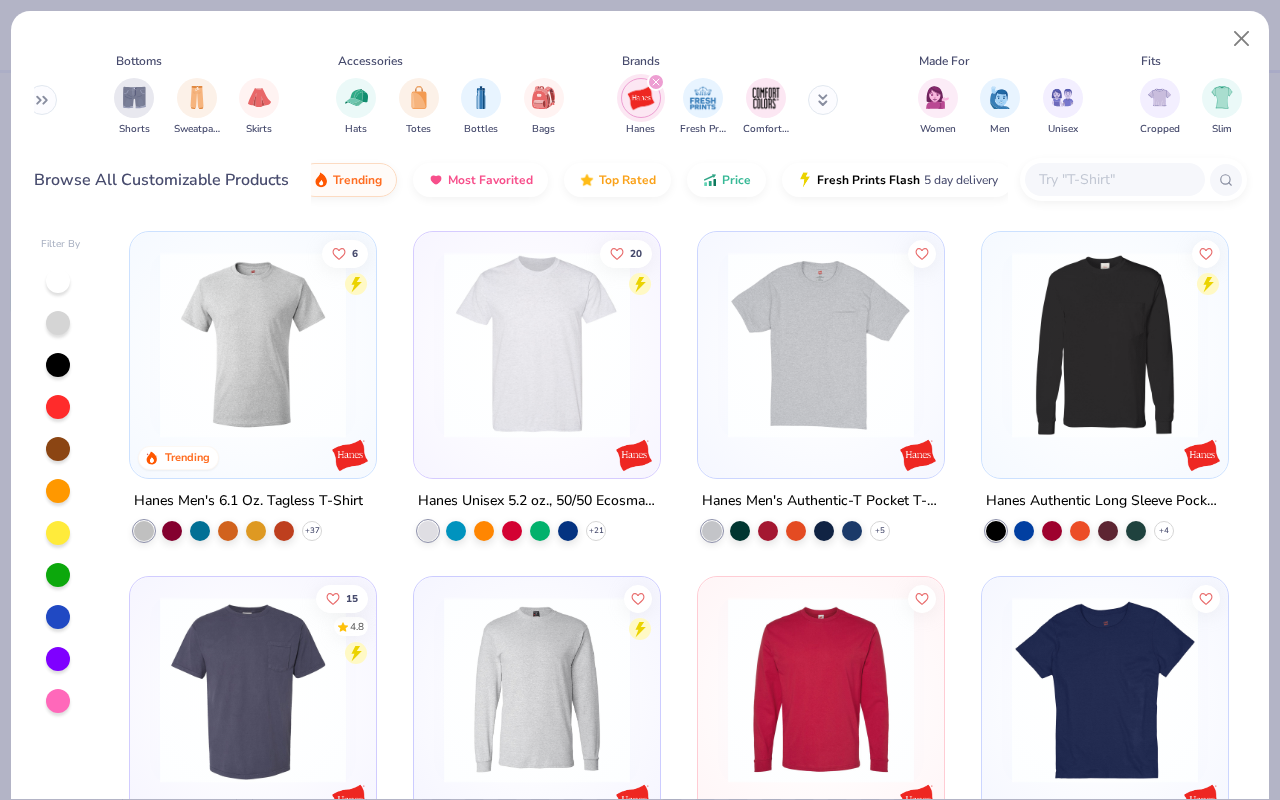click at bounding box center [253, 345] 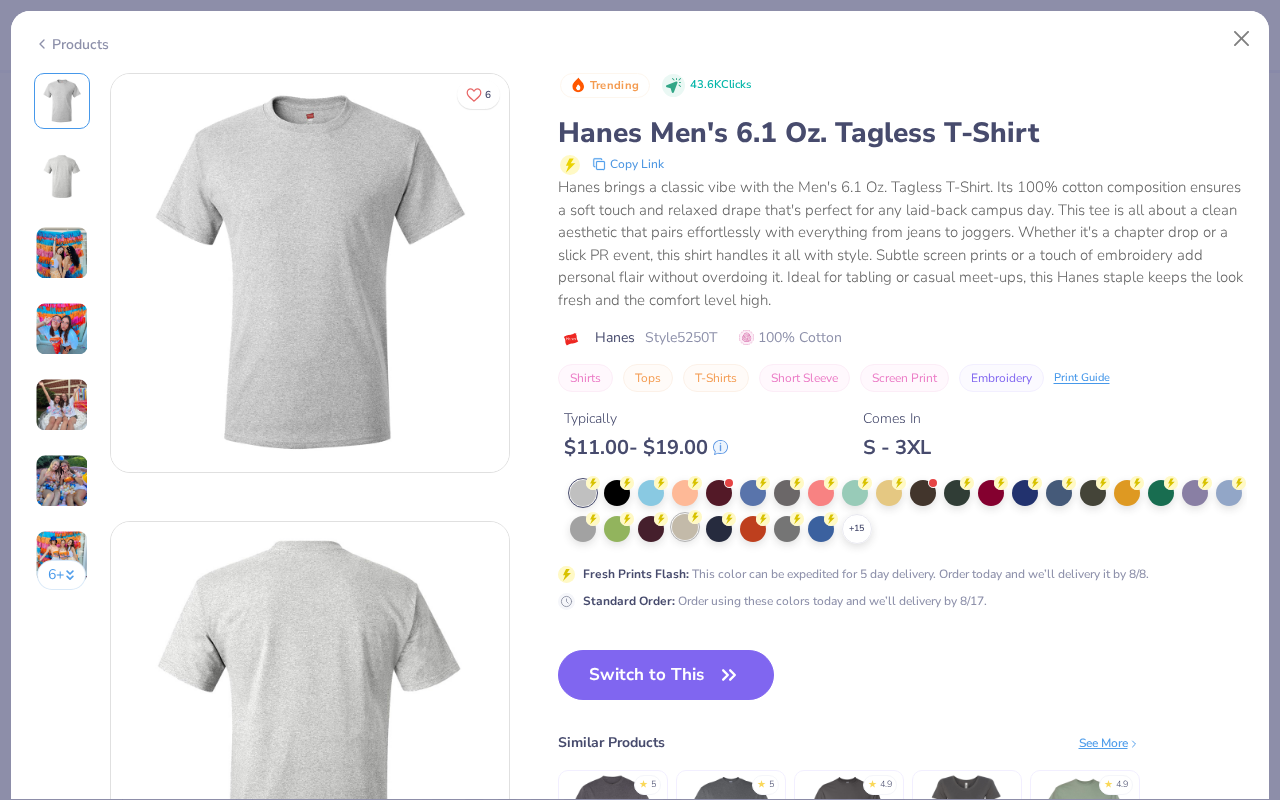 click at bounding box center (685, 527) 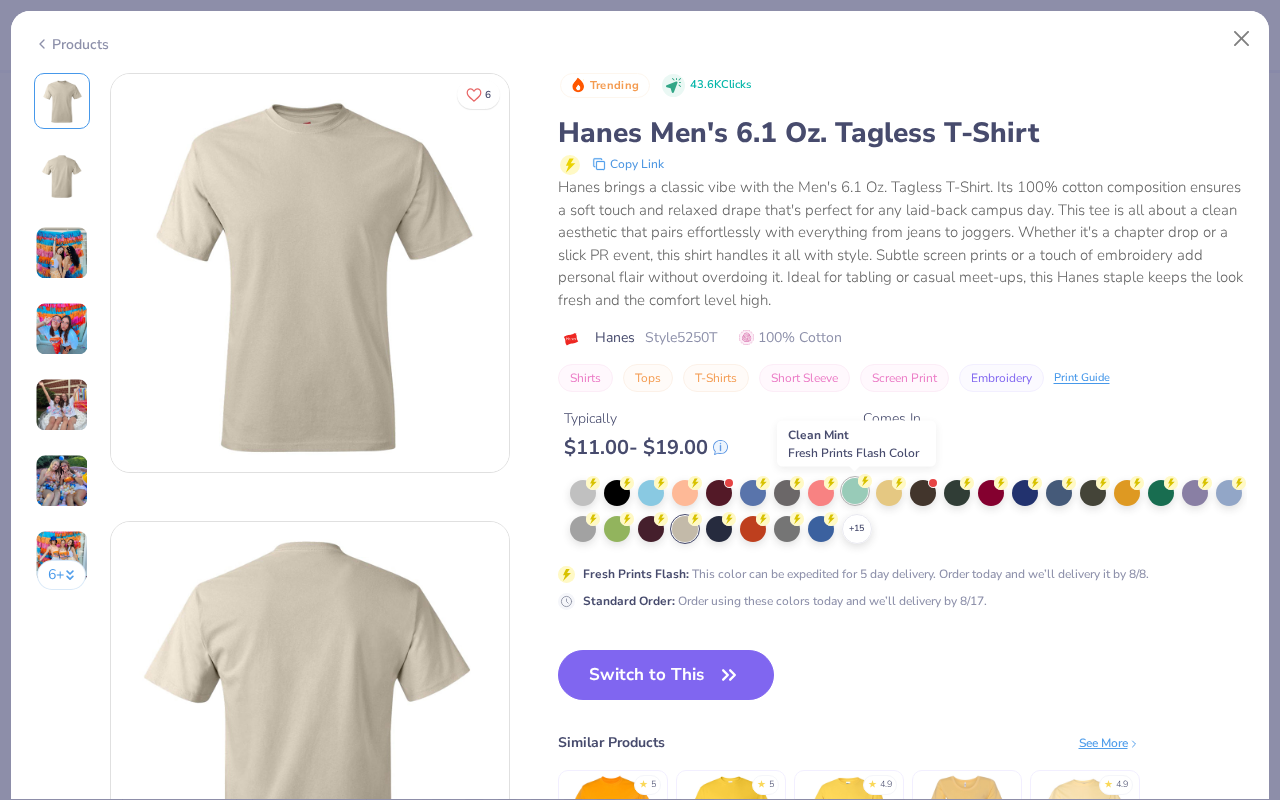 click at bounding box center (855, 491) 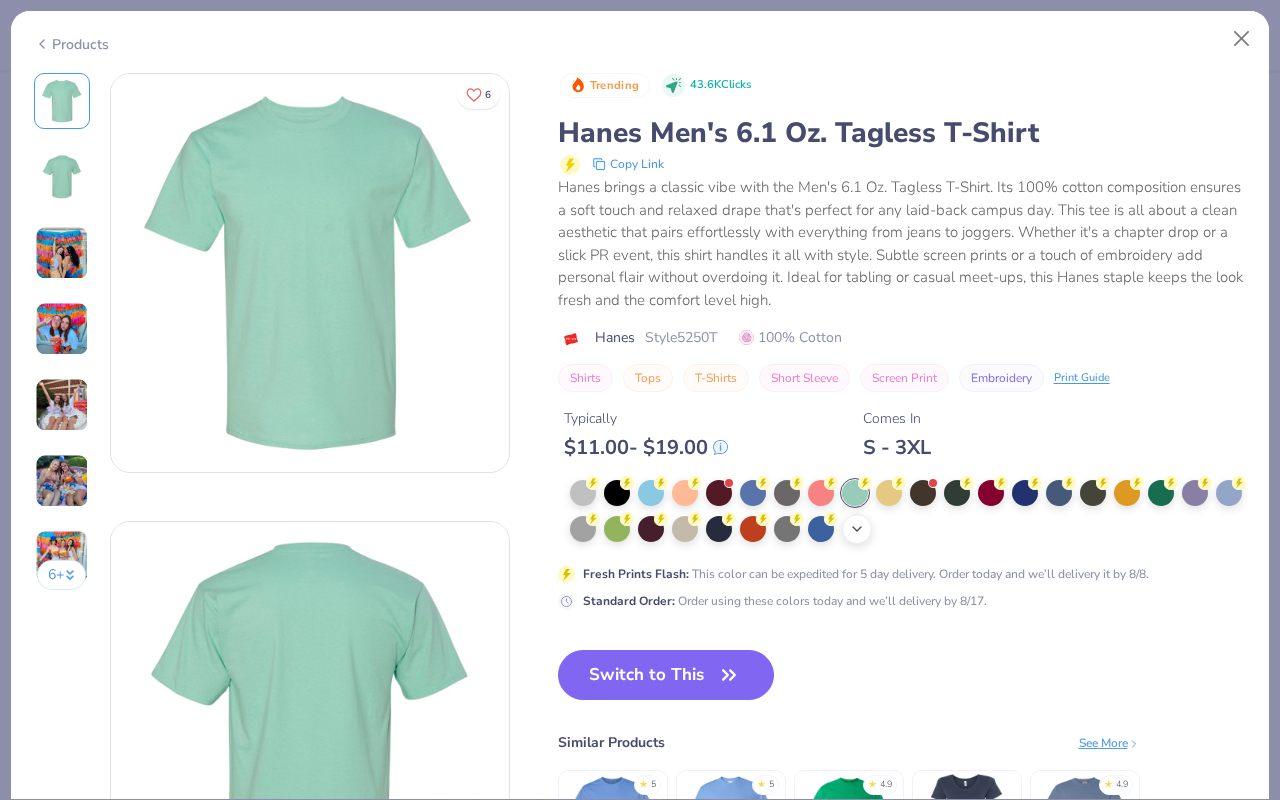 click 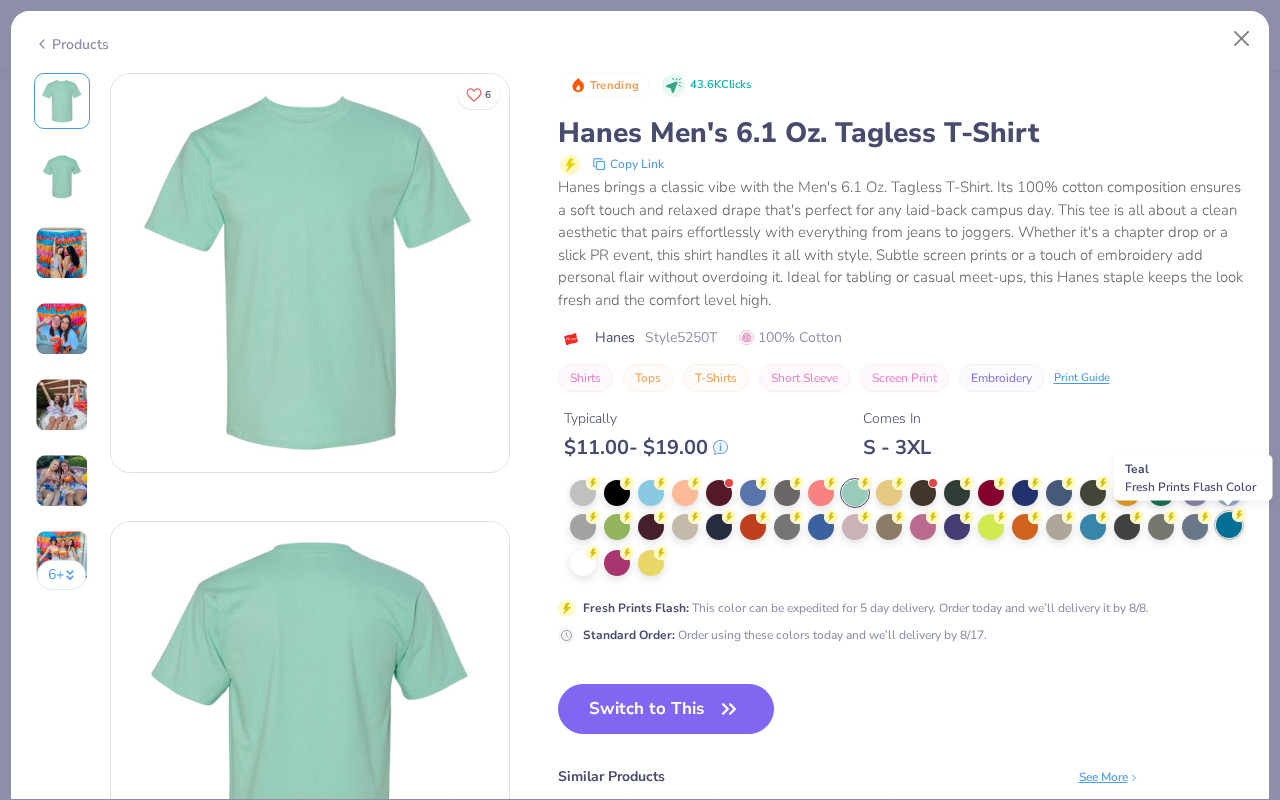 click at bounding box center [1229, 525] 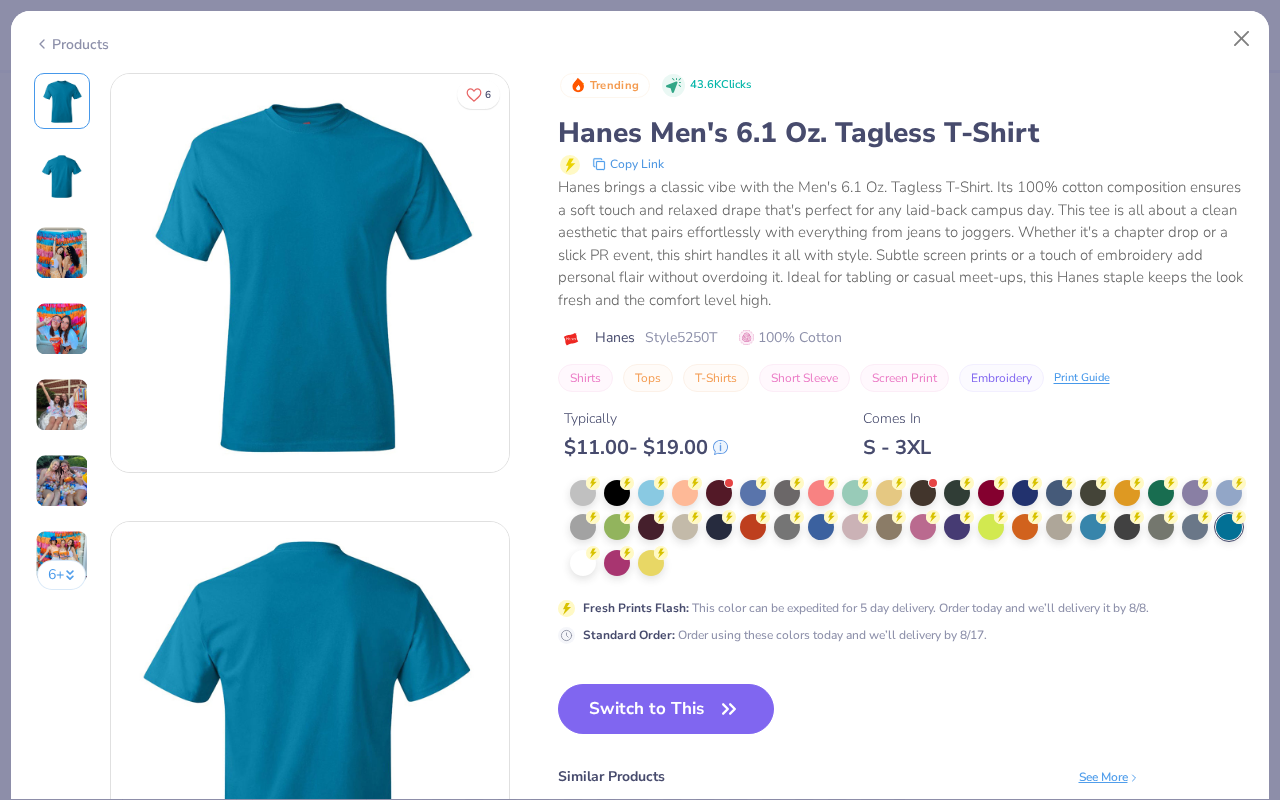 click on "Products" at bounding box center [71, 44] 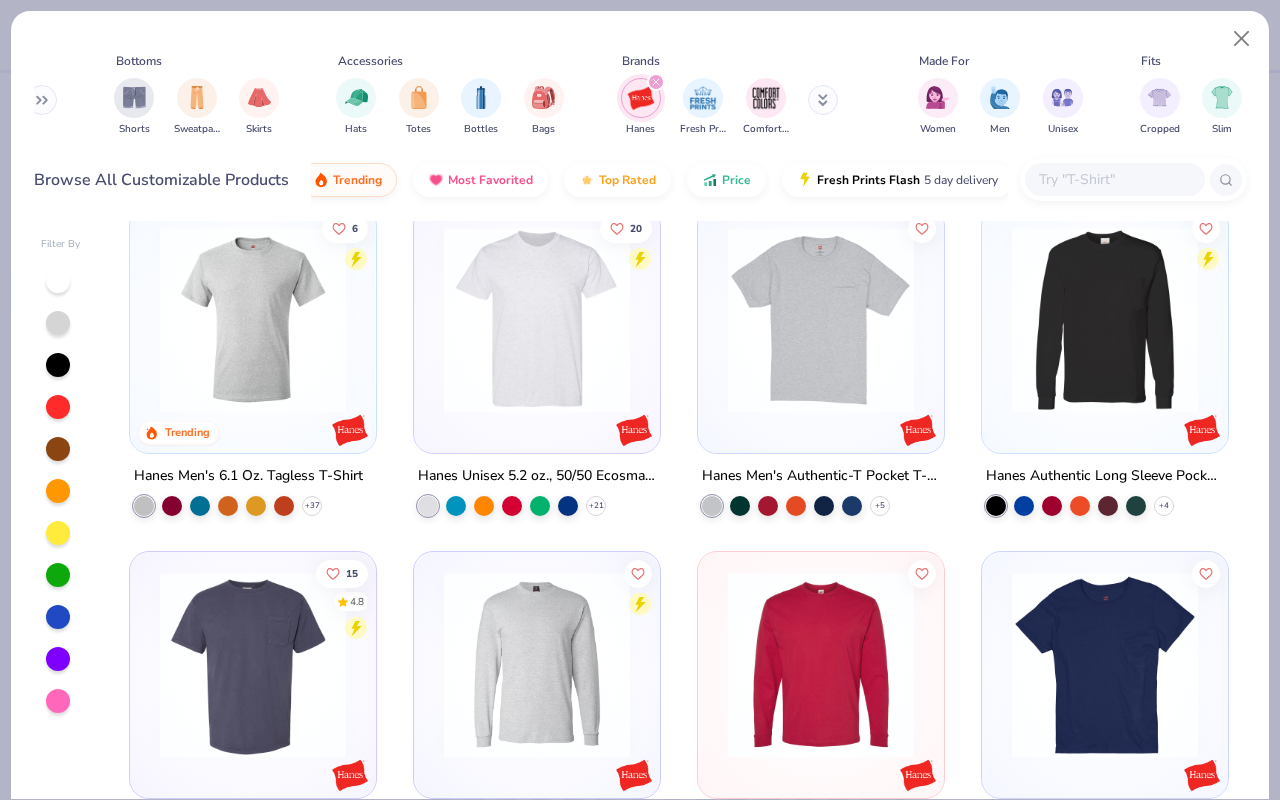 scroll, scrollTop: 0, scrollLeft: 0, axis: both 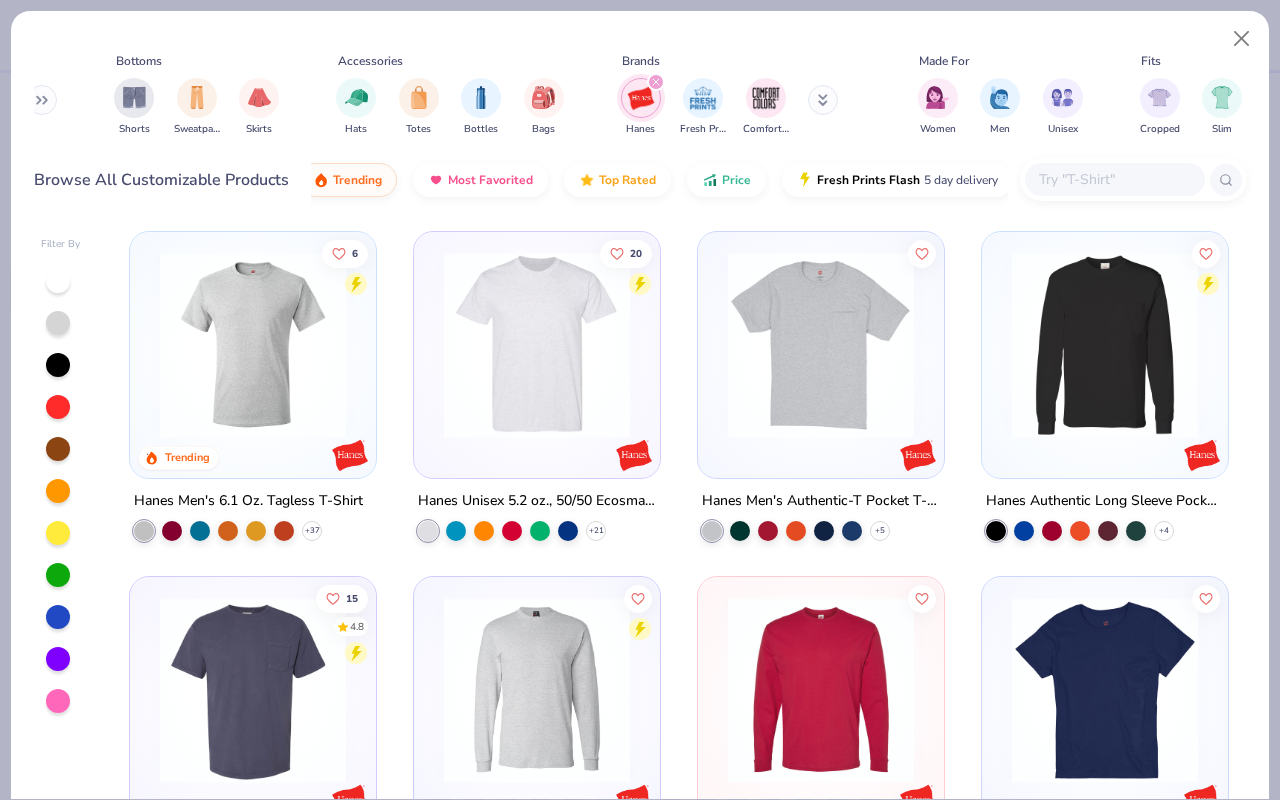 click at bounding box center (537, 345) 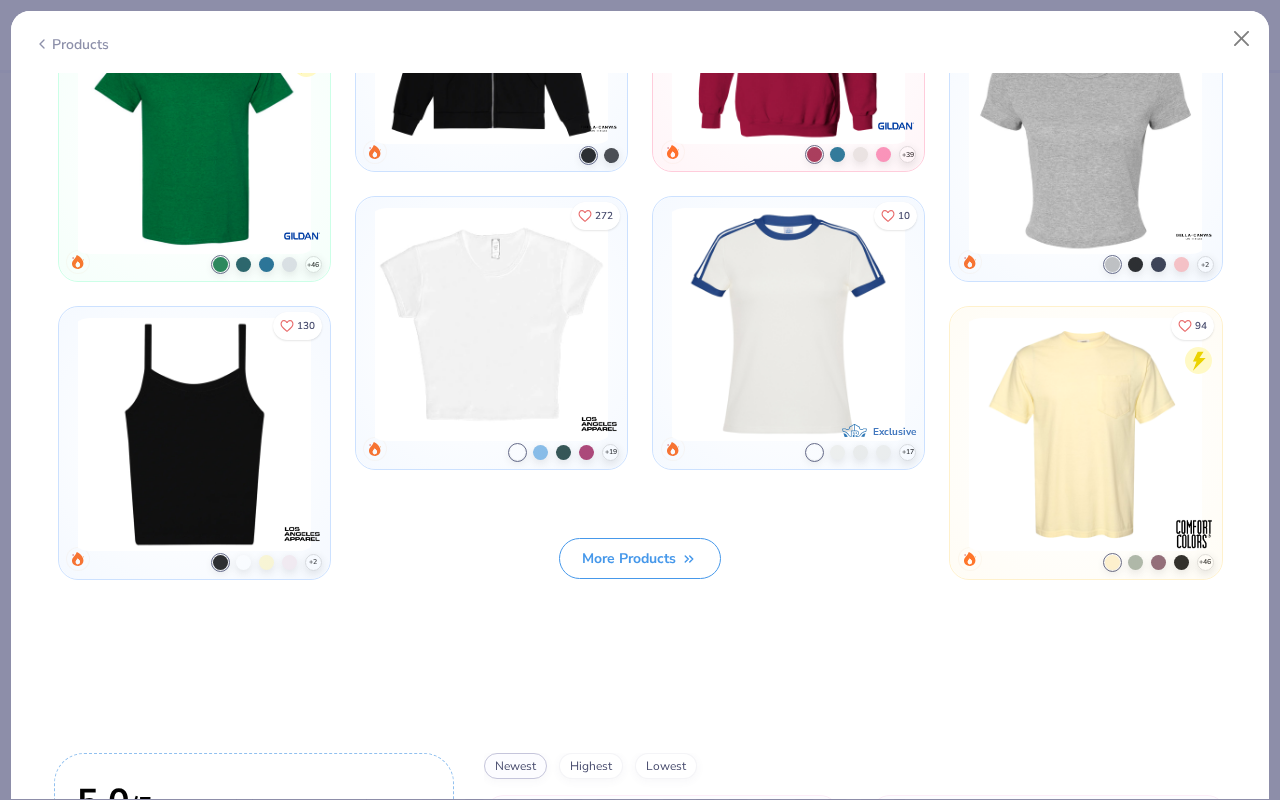 scroll, scrollTop: 1575, scrollLeft: 0, axis: vertical 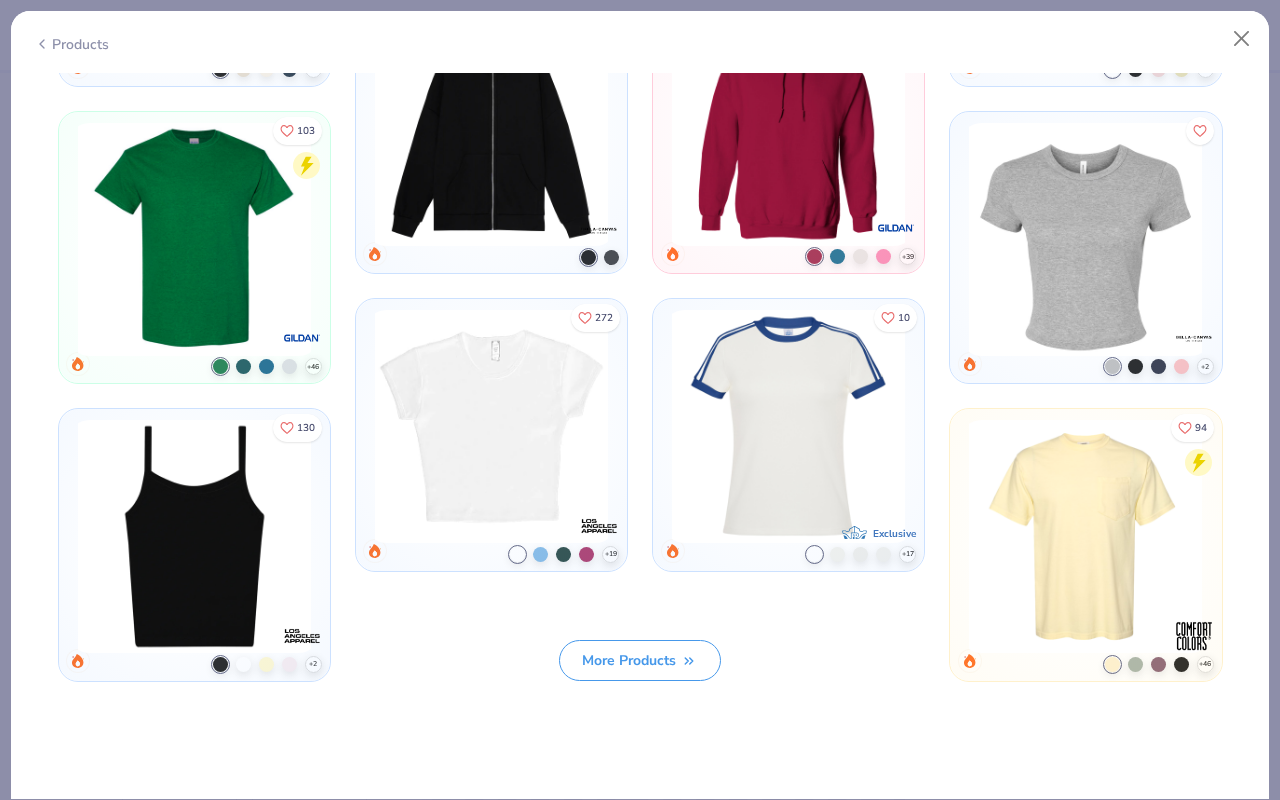 click on "Products" at bounding box center [71, 44] 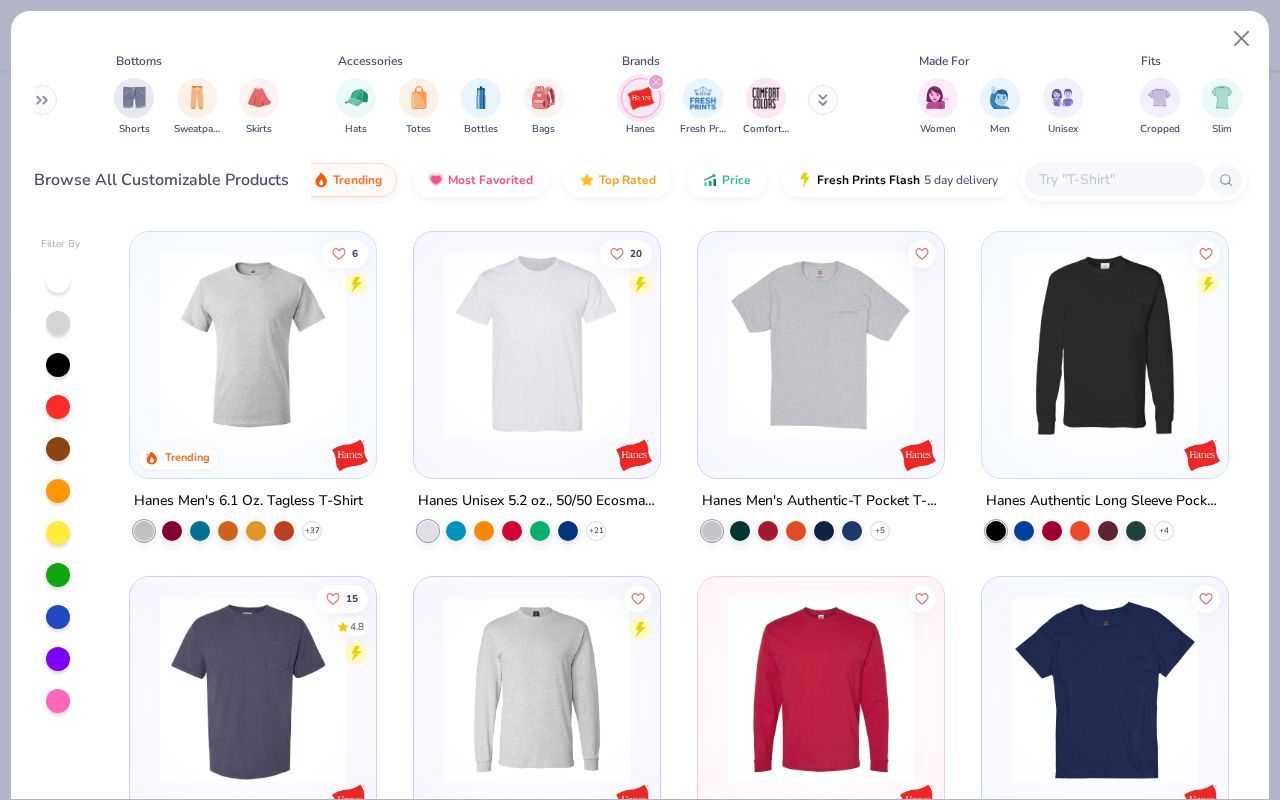click at bounding box center (253, 345) 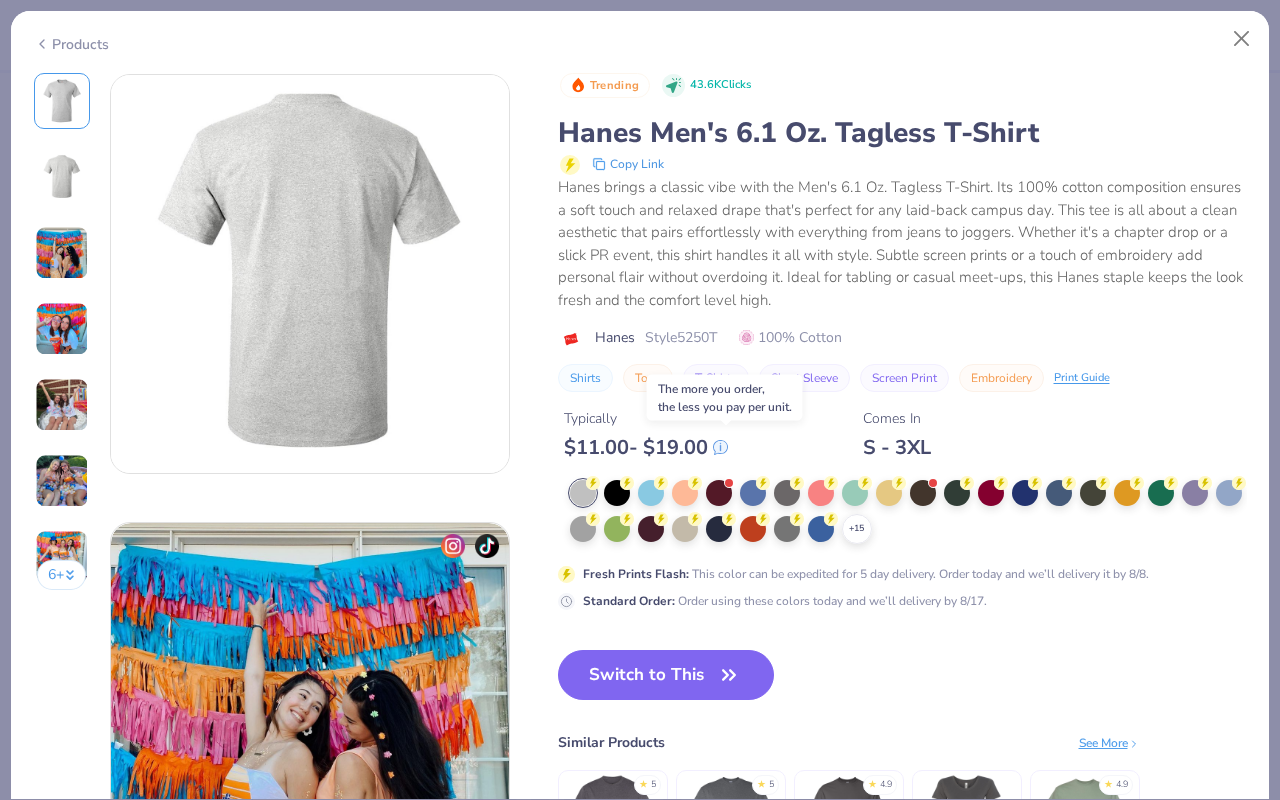 scroll, scrollTop: 0, scrollLeft: 0, axis: both 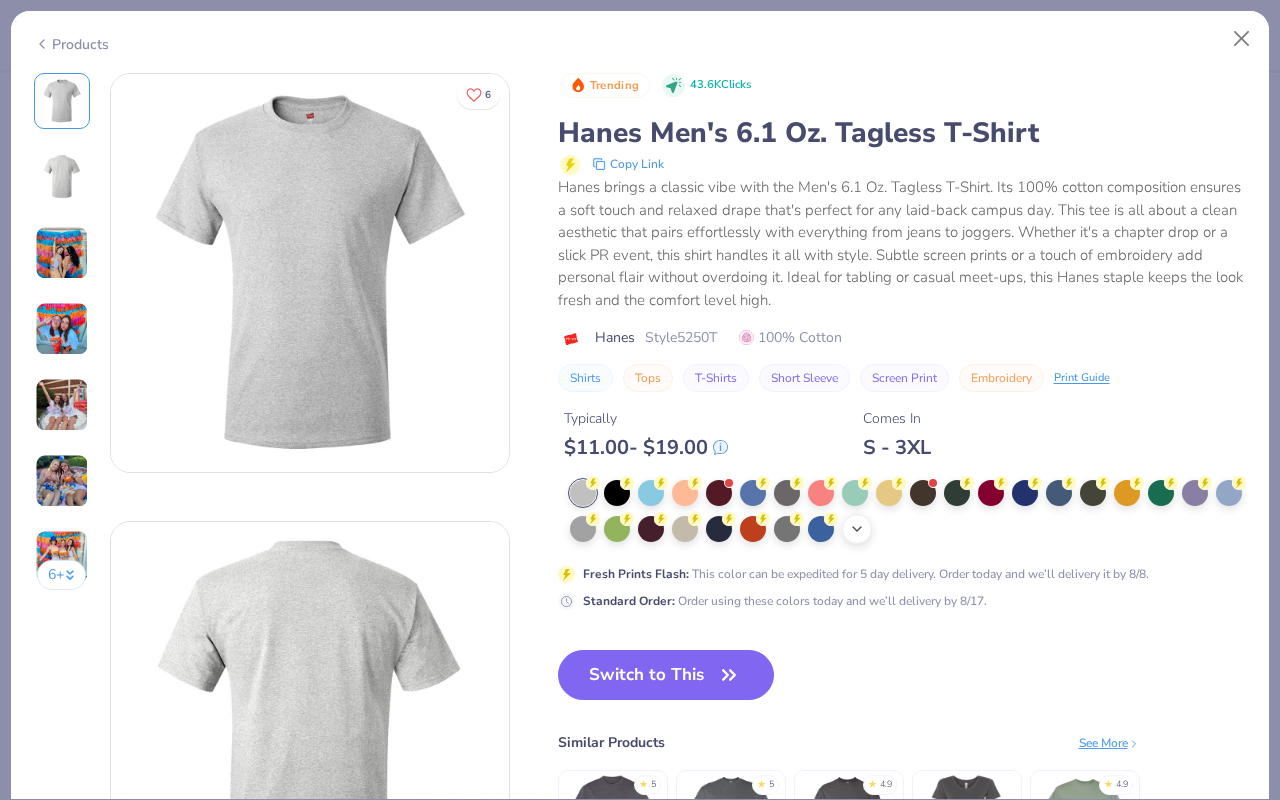 click 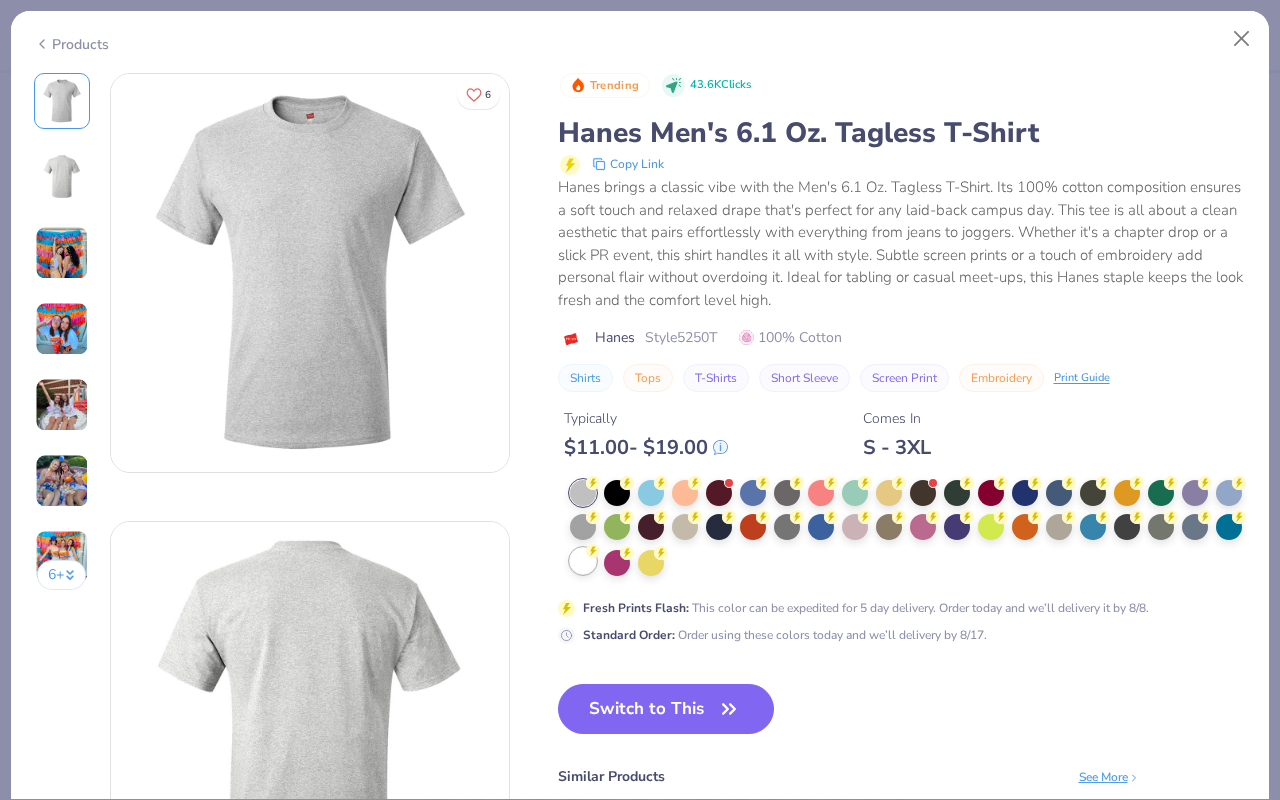 click at bounding box center [583, 561] 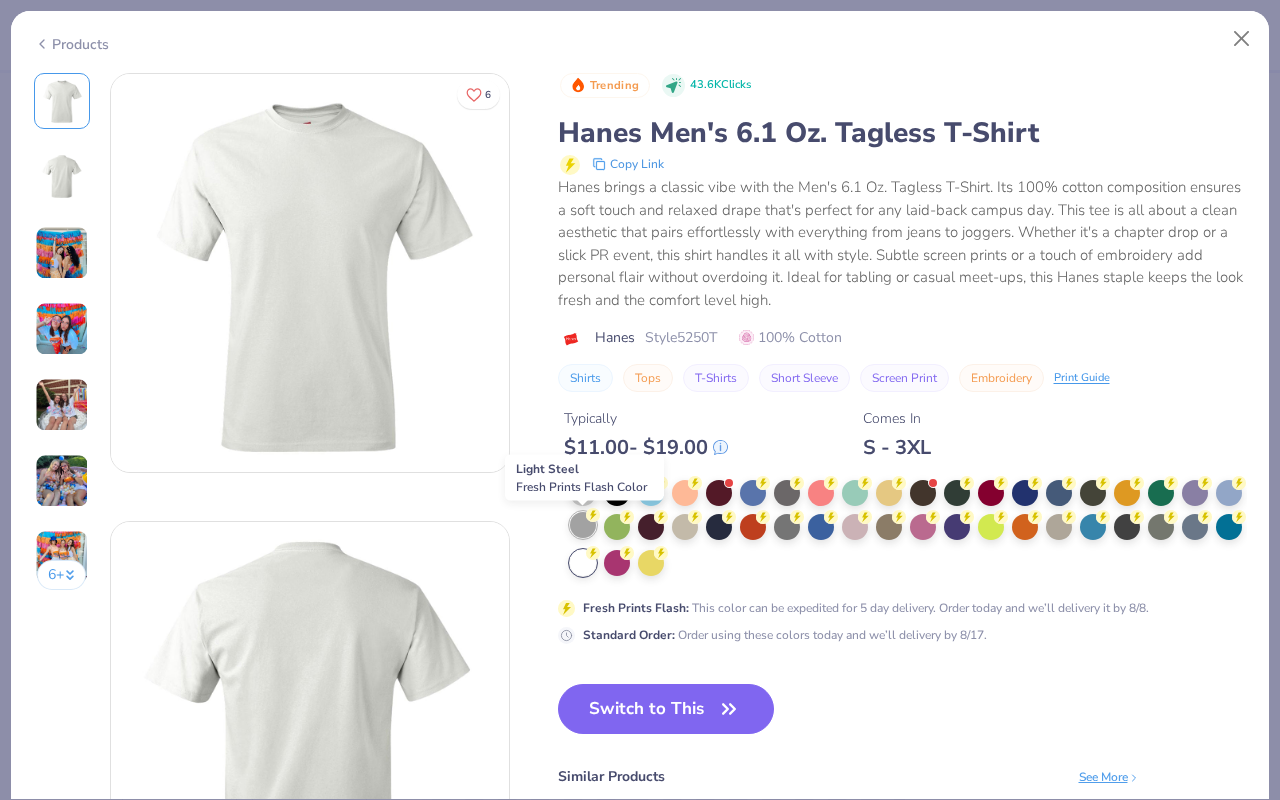 click at bounding box center (583, 525) 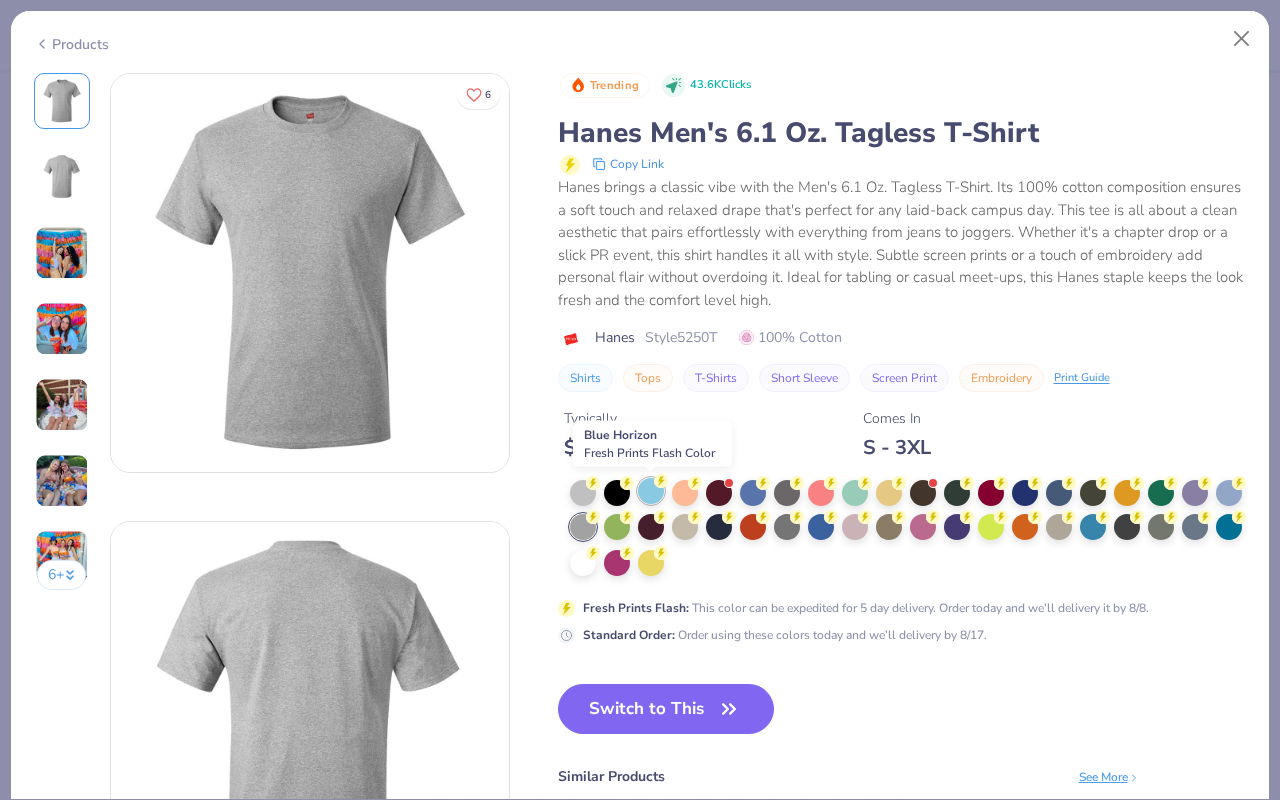click at bounding box center (651, 491) 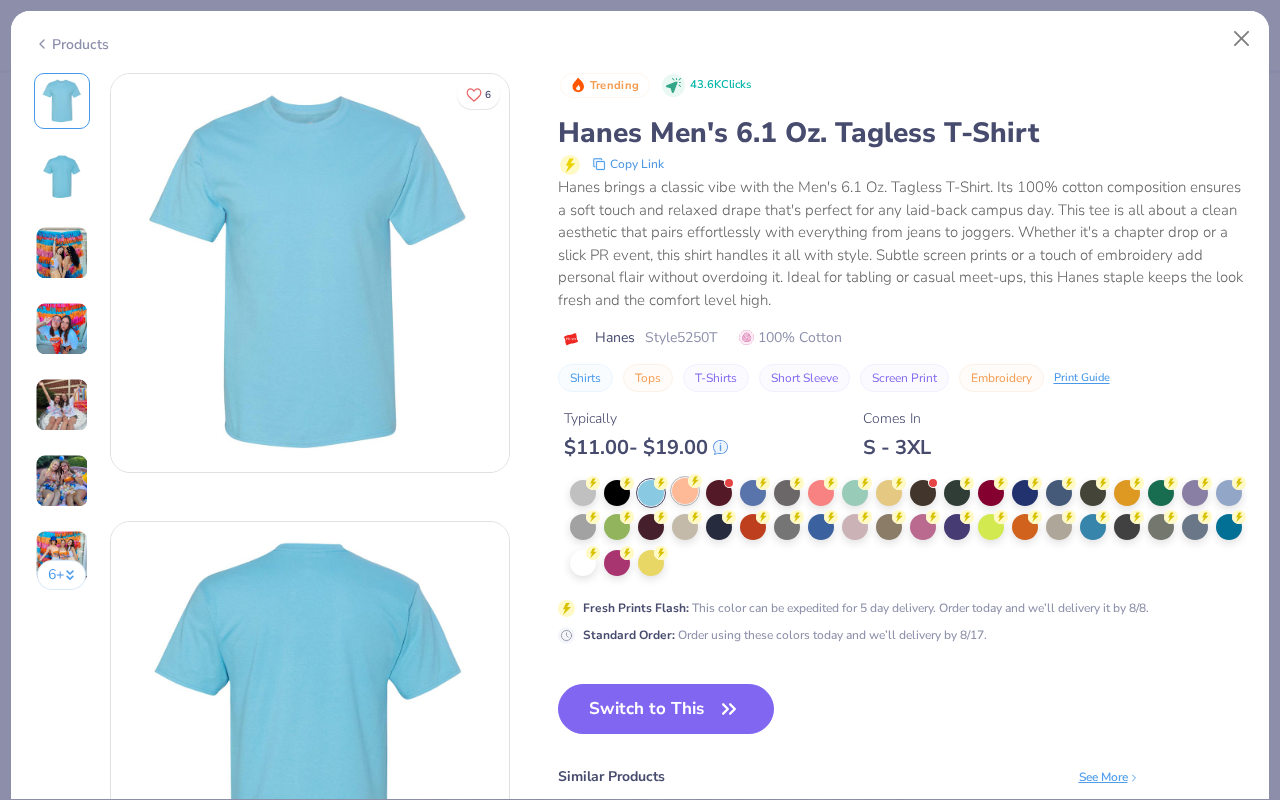 click at bounding box center [685, 491] 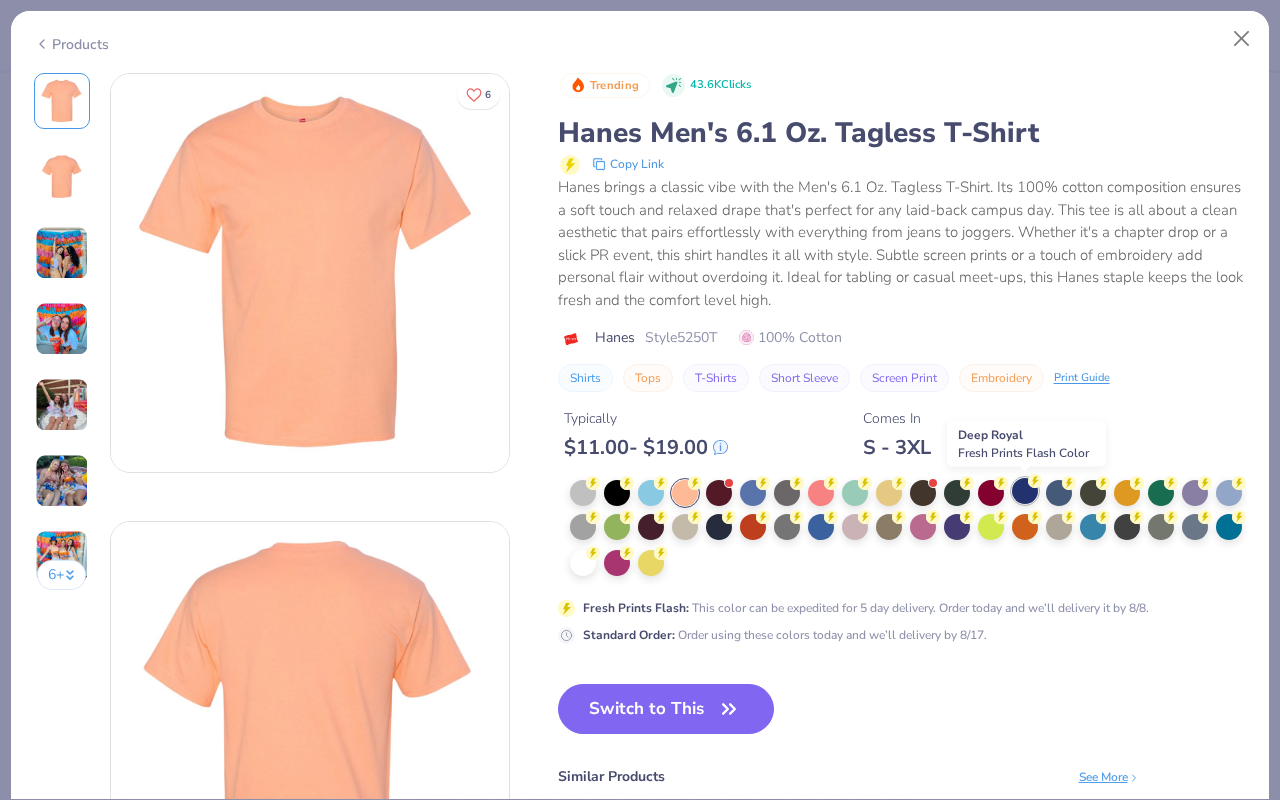 click at bounding box center (1025, 491) 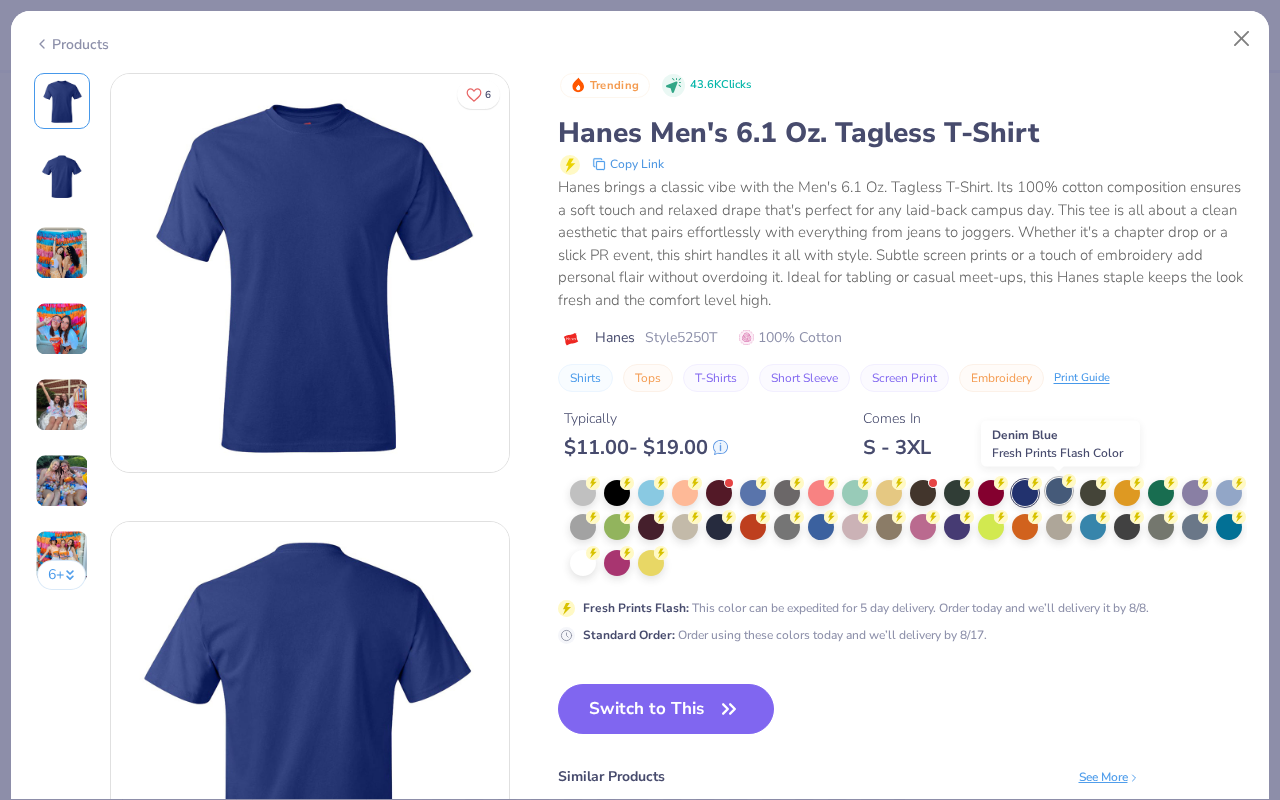 click at bounding box center [1059, 491] 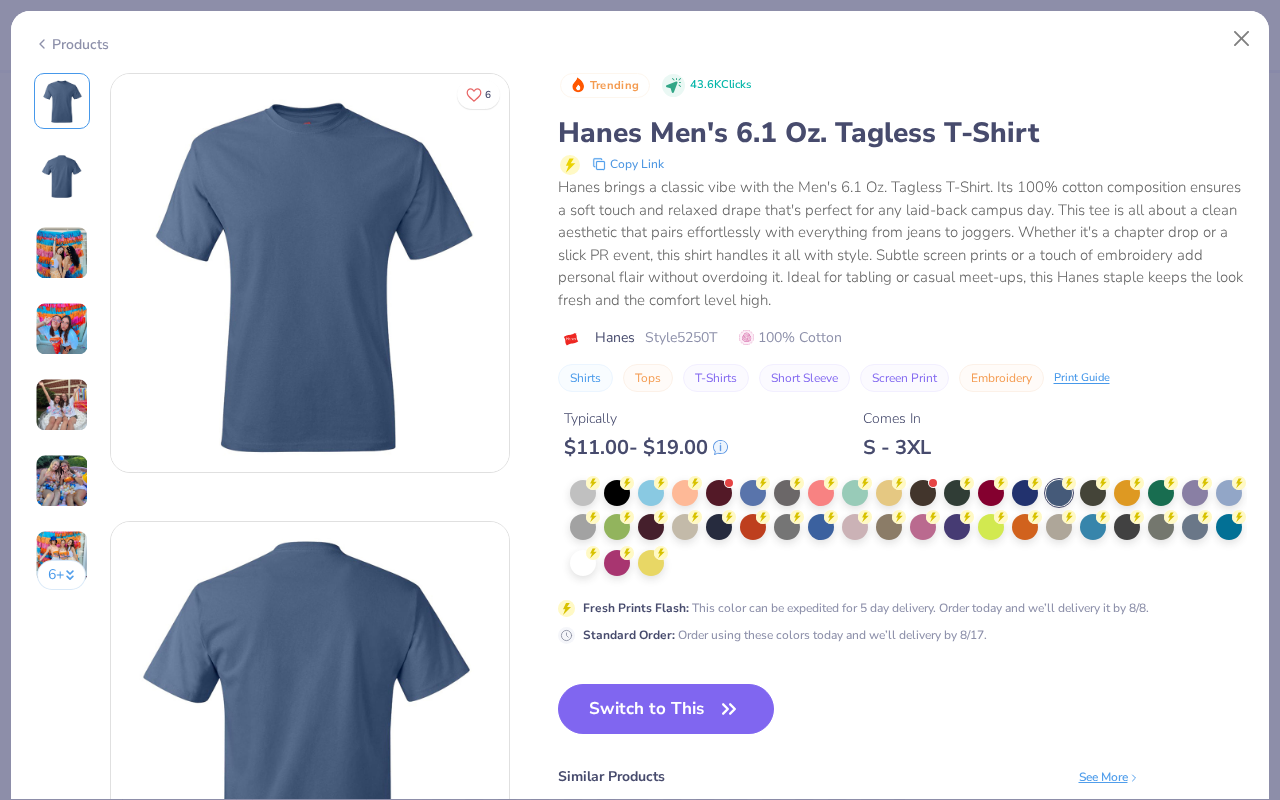 click at bounding box center (908, 529) 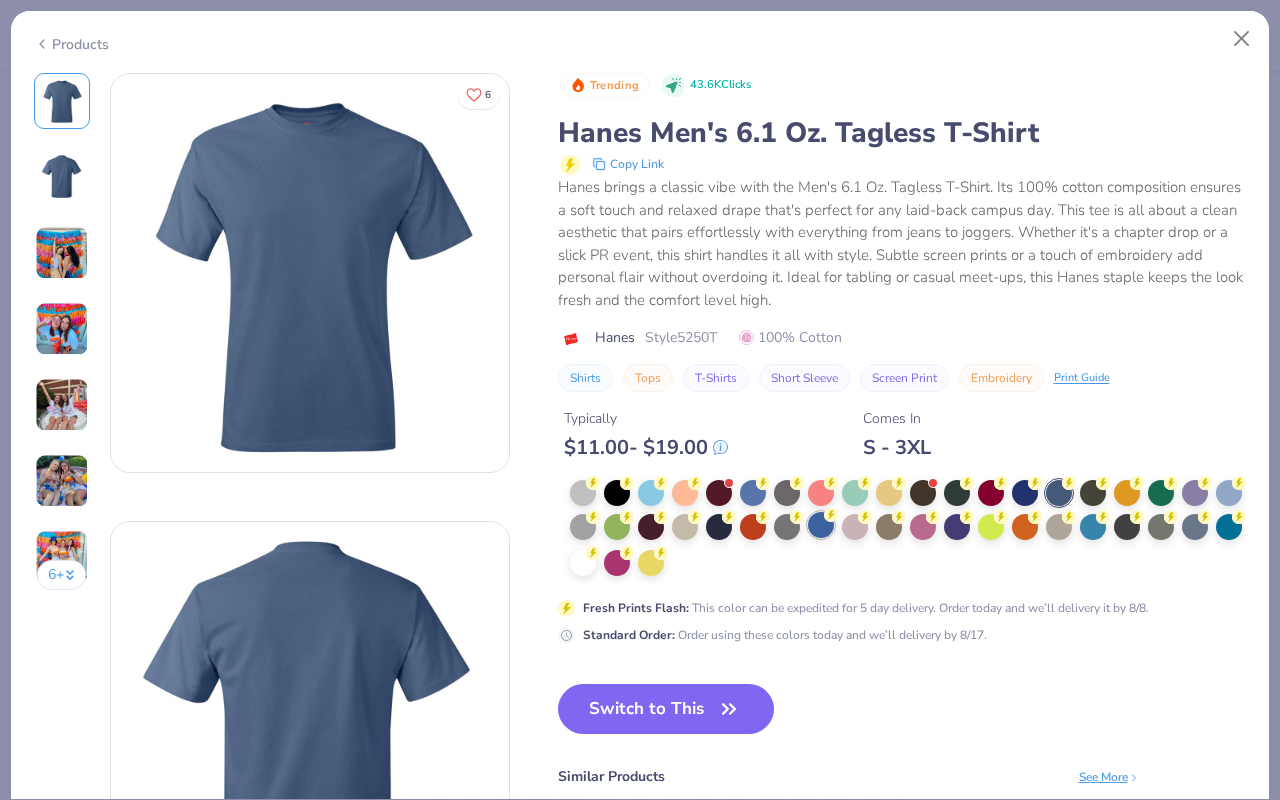 click at bounding box center (821, 525) 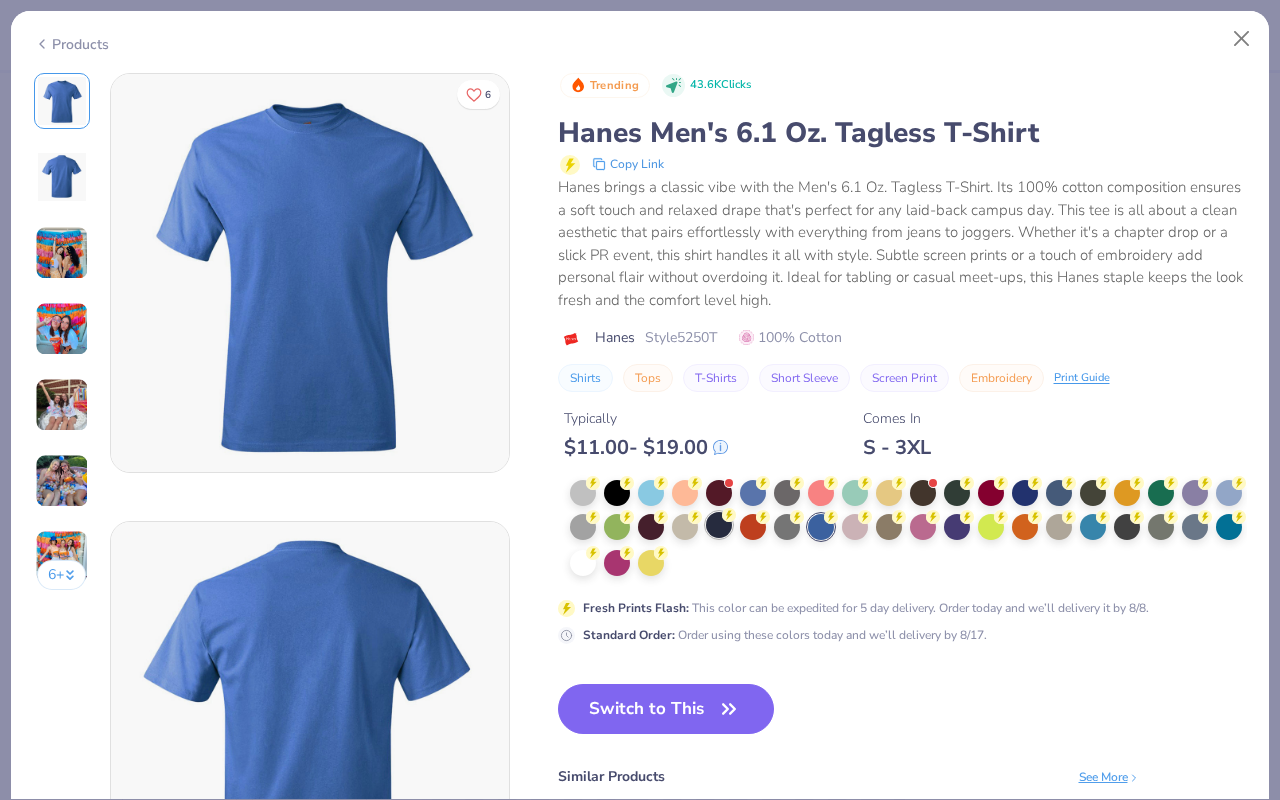 click at bounding box center (719, 525) 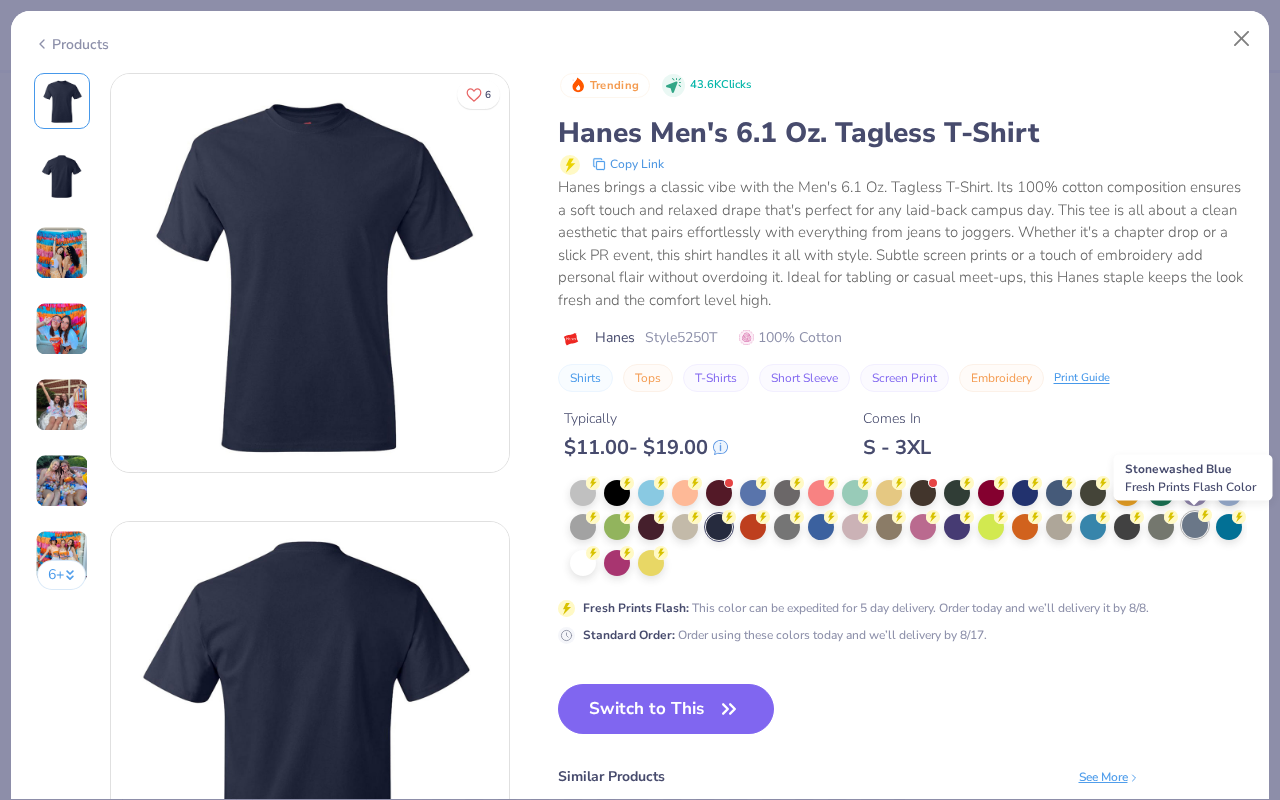 click at bounding box center [1195, 525] 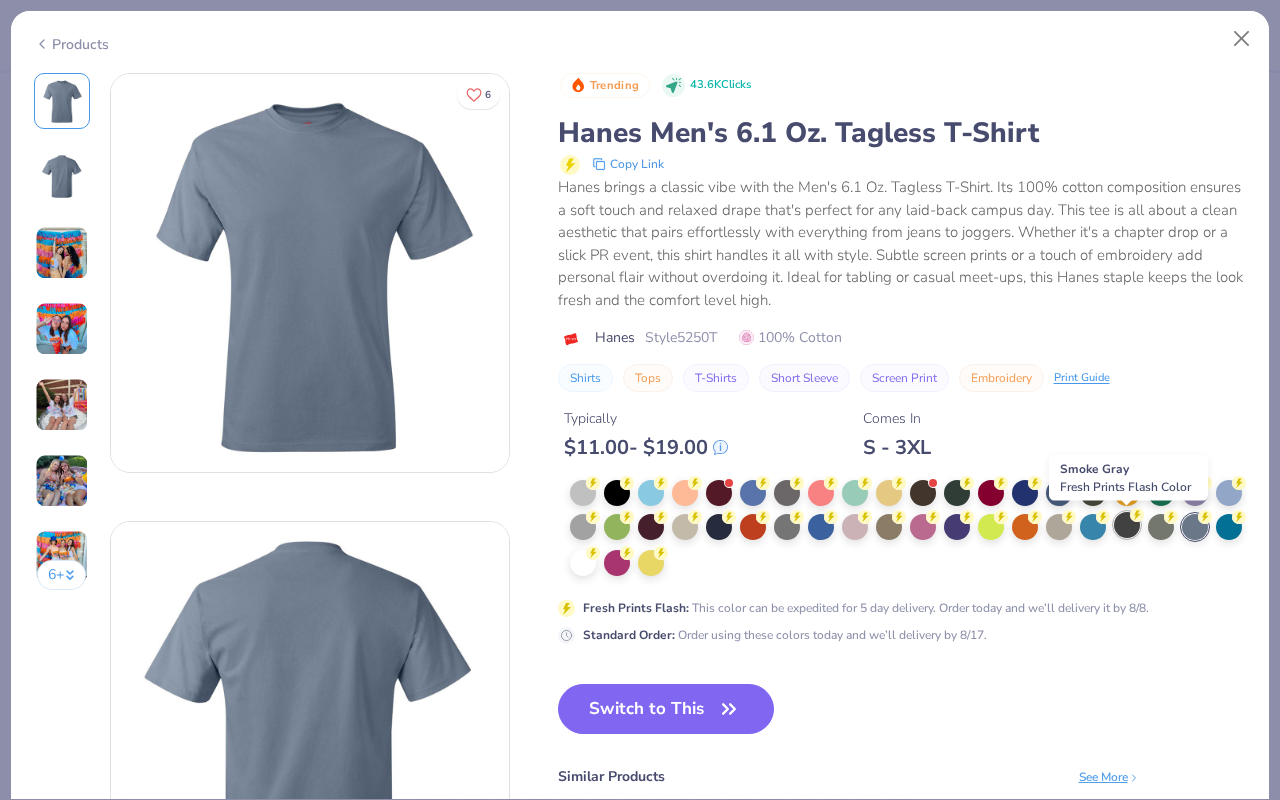 click 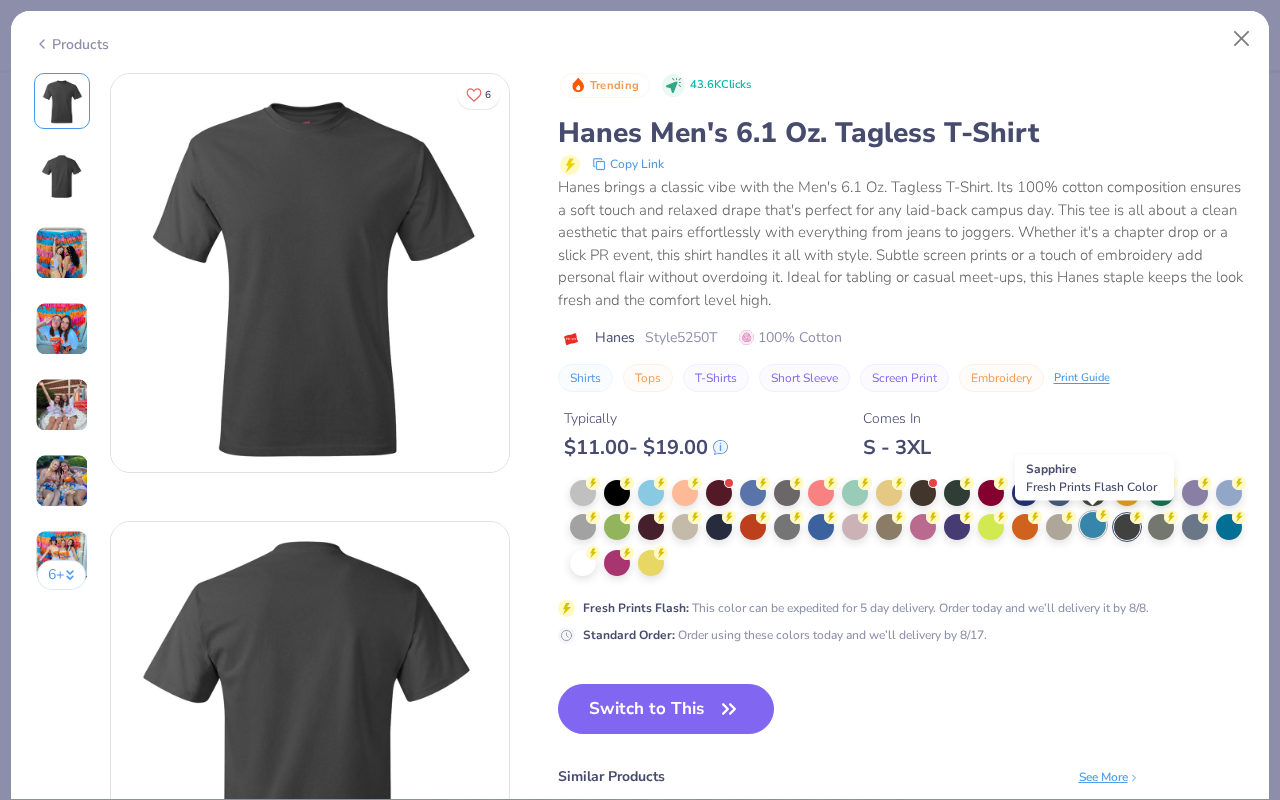 click at bounding box center [1093, 525] 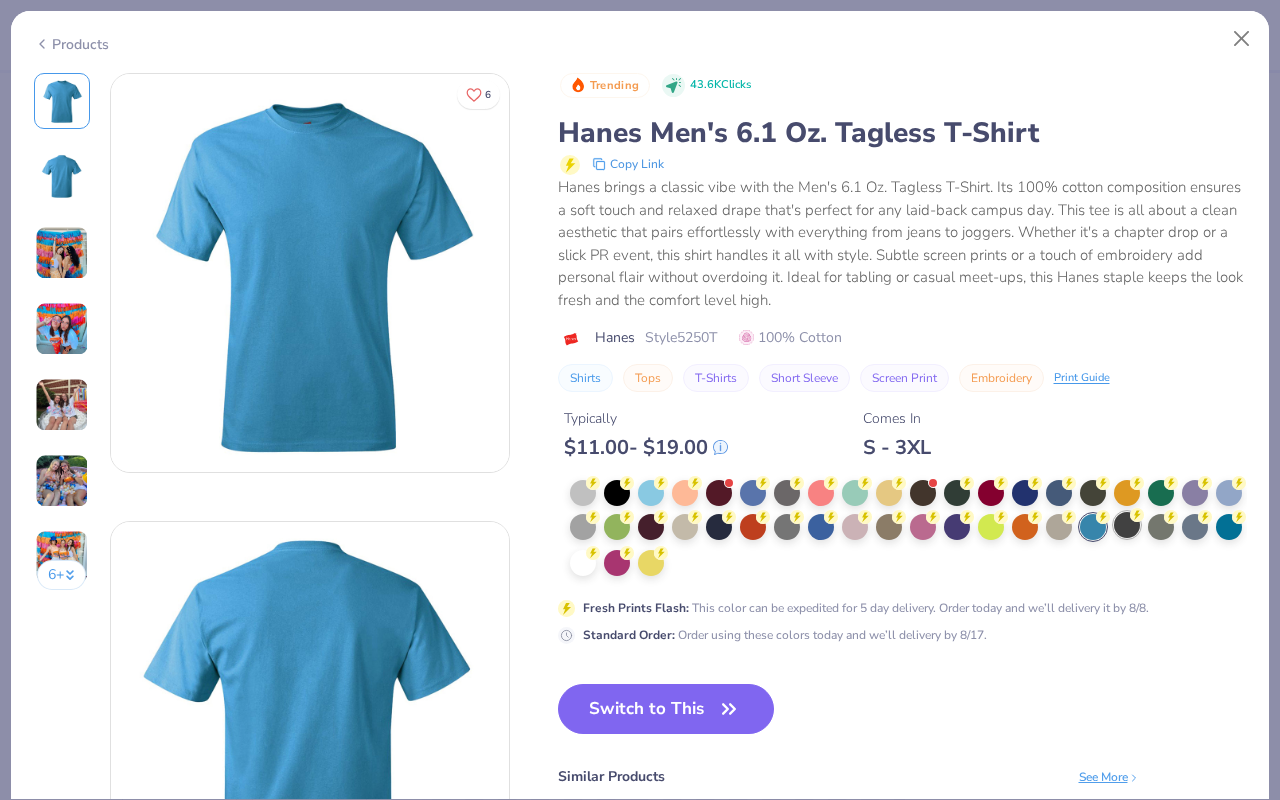 click at bounding box center (1127, 525) 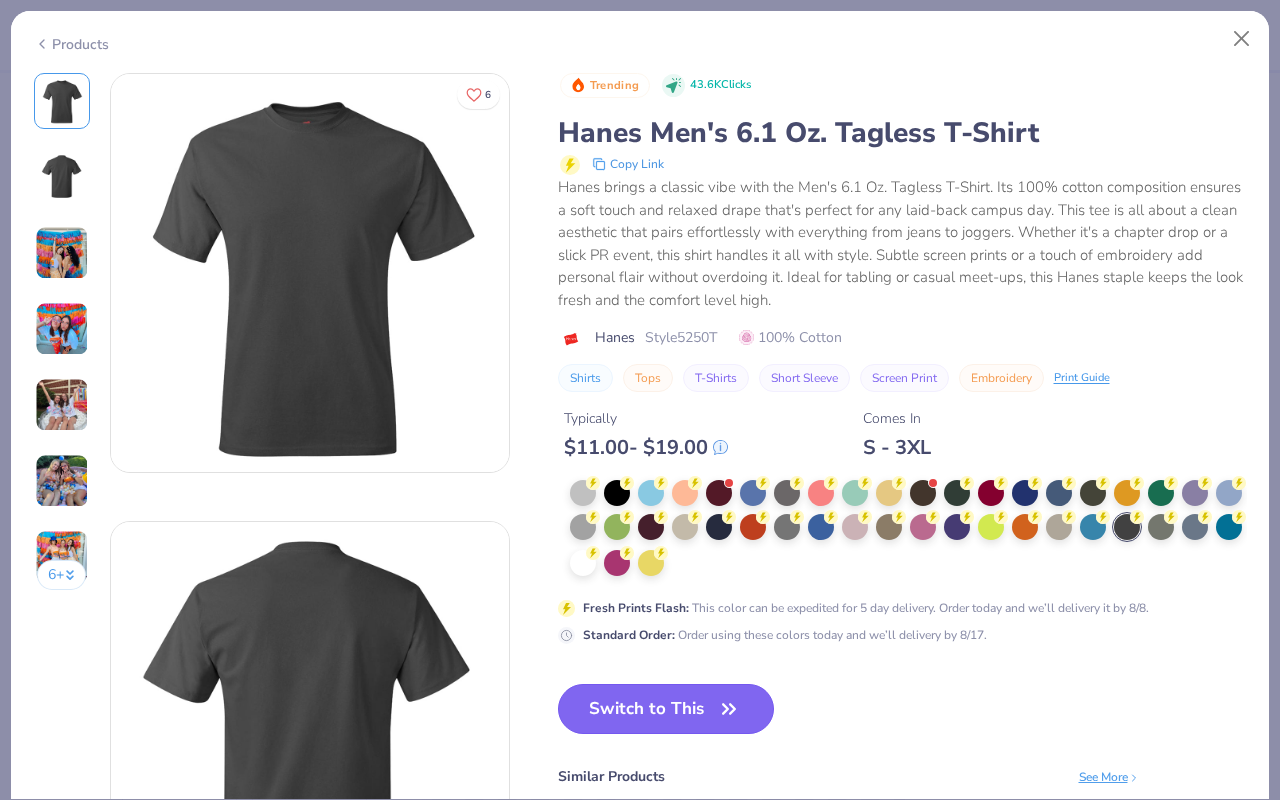 click on "Switch to This" at bounding box center (666, 709) 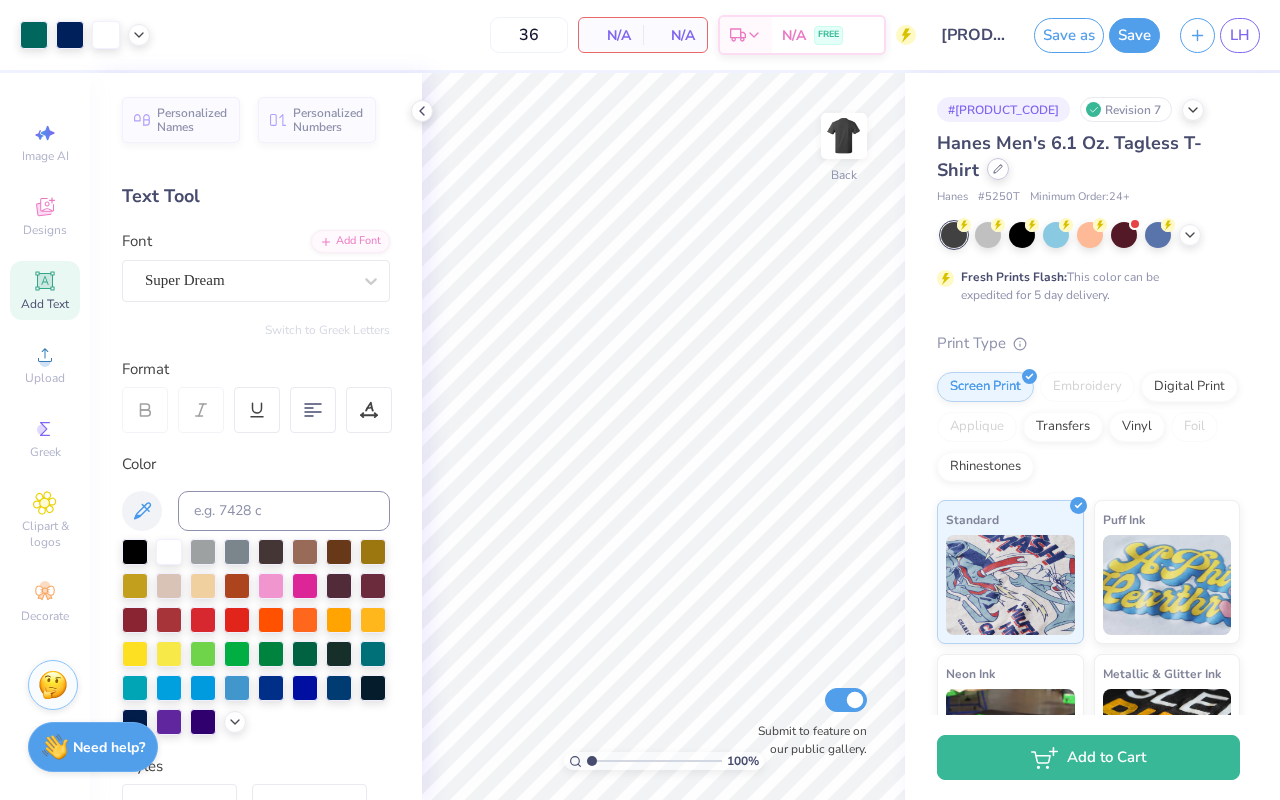 click at bounding box center [998, 169] 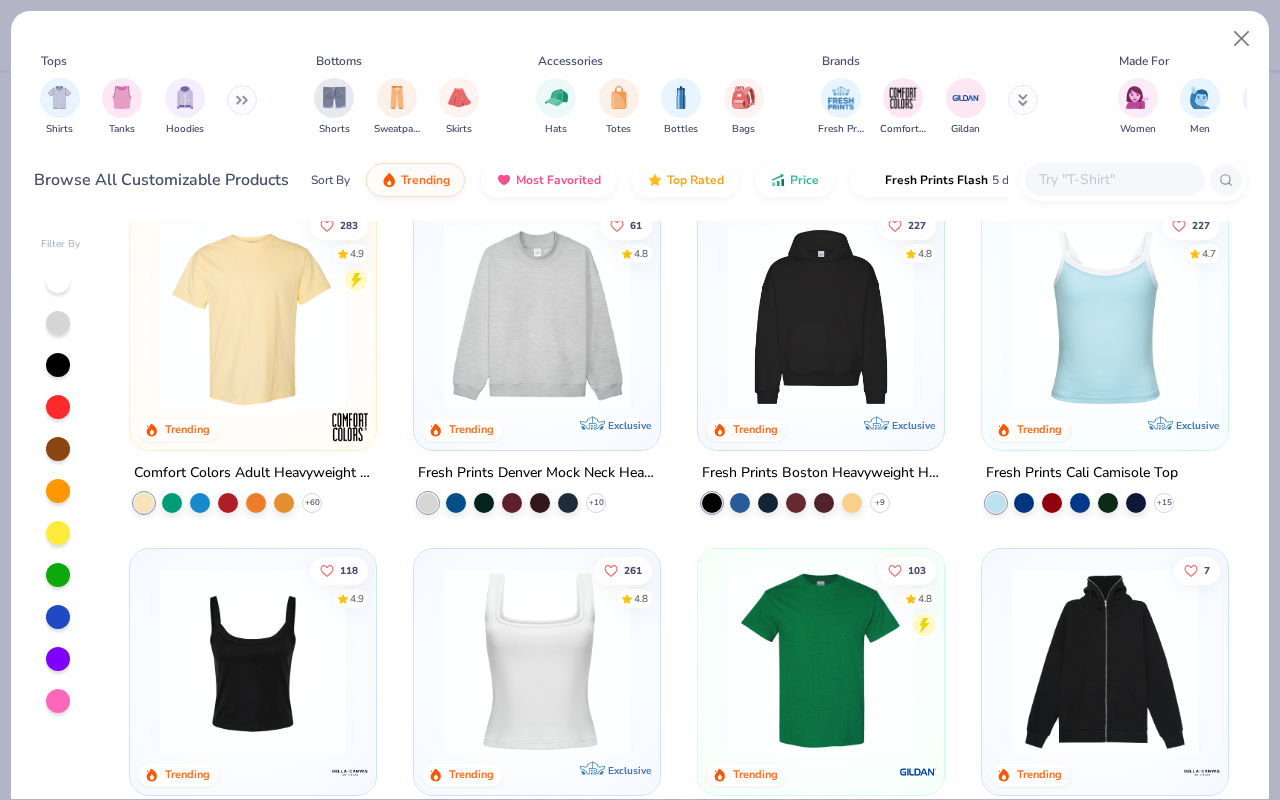 scroll, scrollTop: 30, scrollLeft: 0, axis: vertical 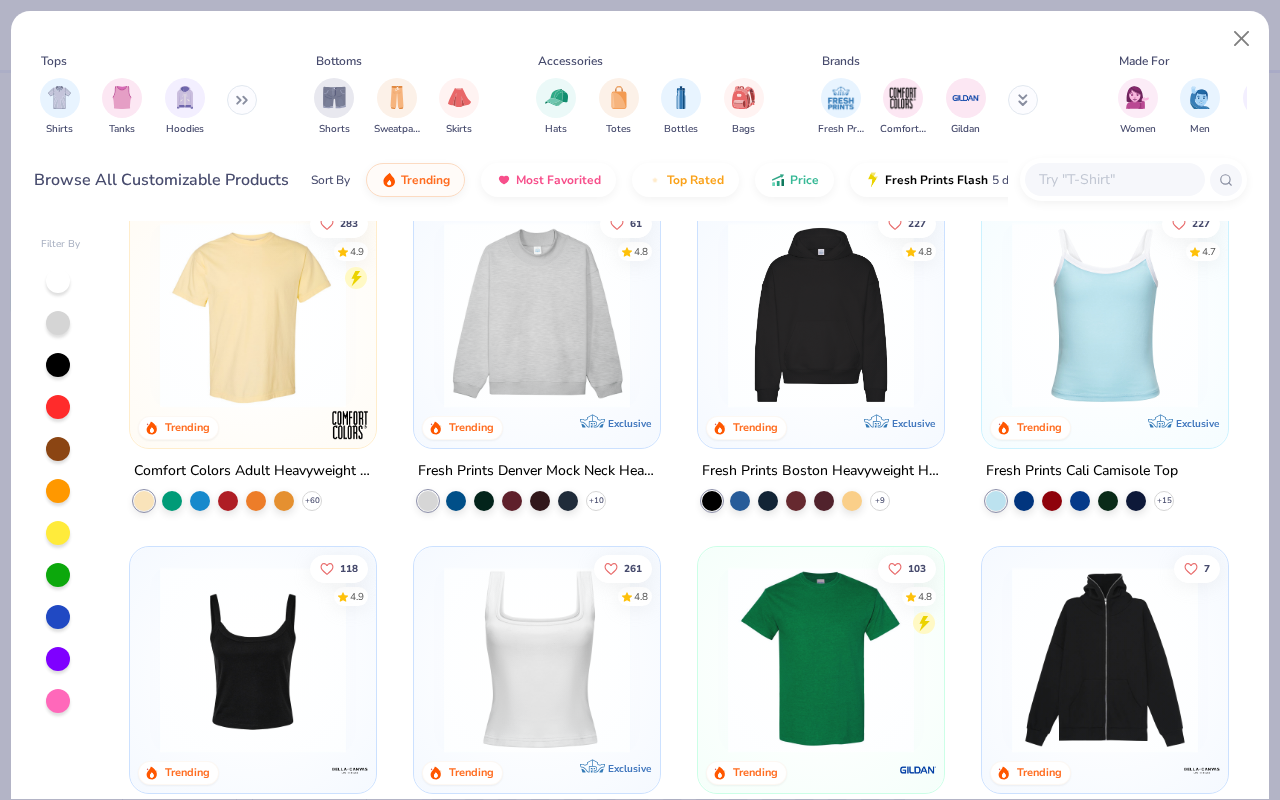 click at bounding box center [1133, 179] 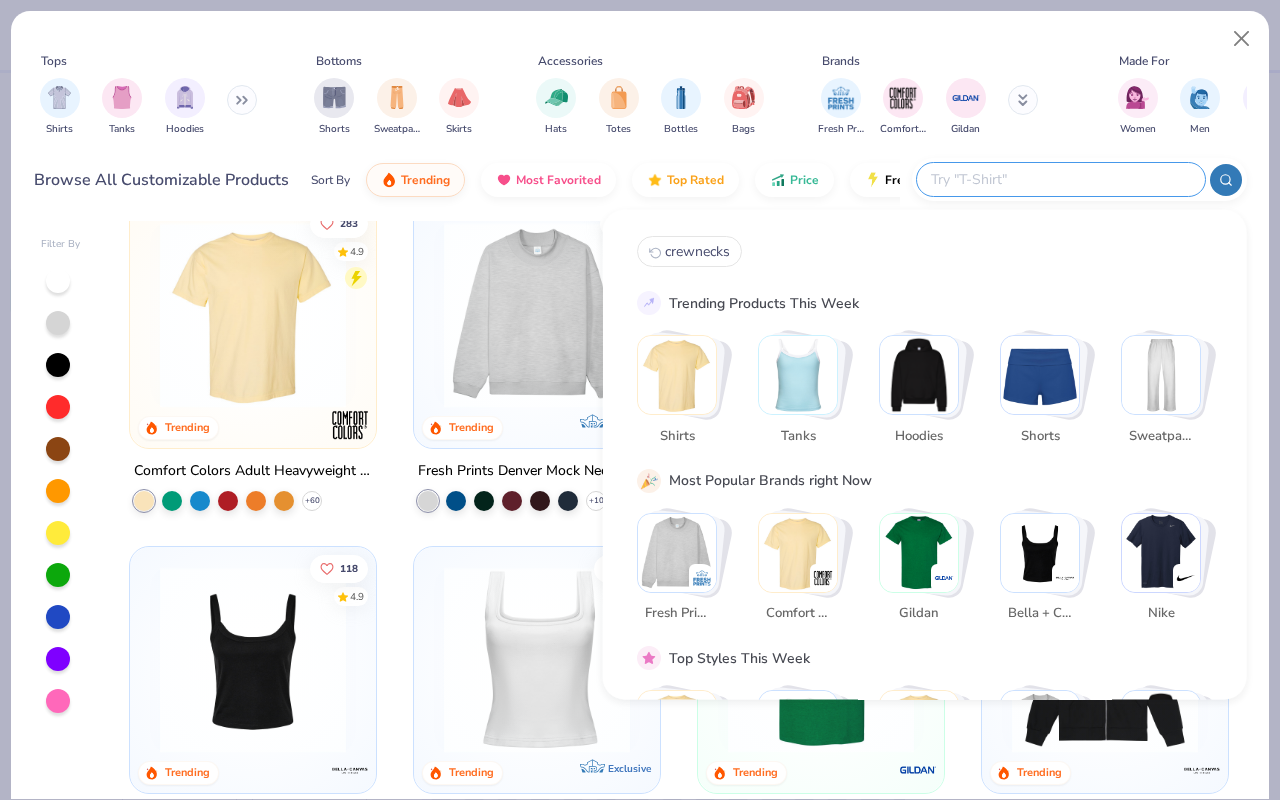 click on "Shirts" at bounding box center (683, 394) 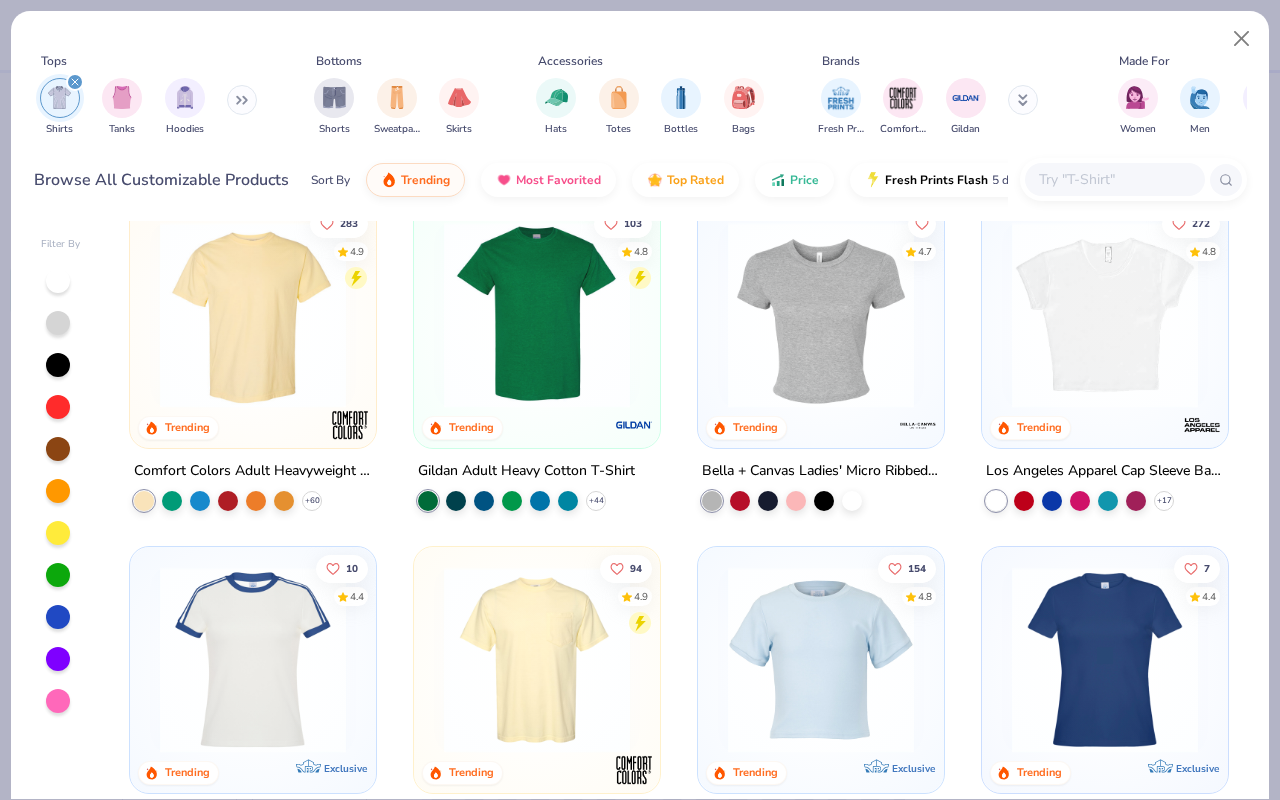 scroll, scrollTop: 0, scrollLeft: 0, axis: both 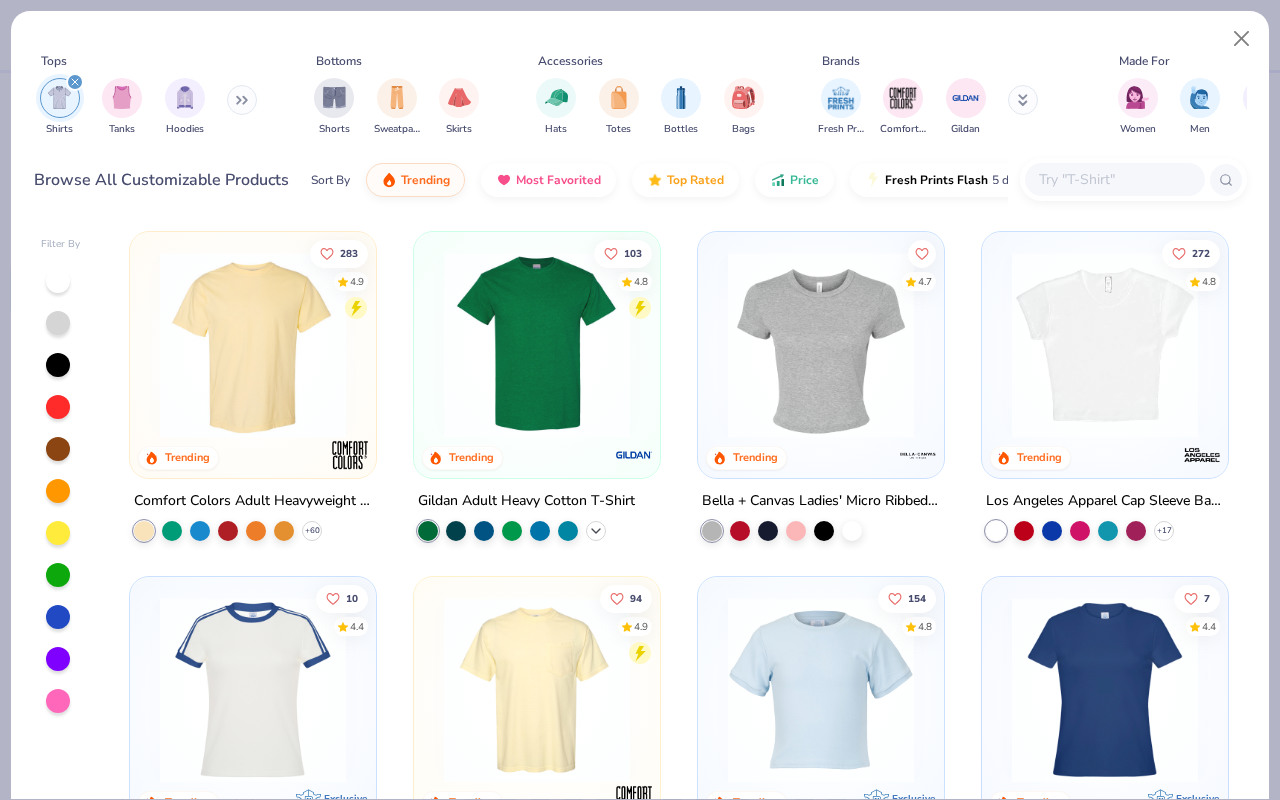 click 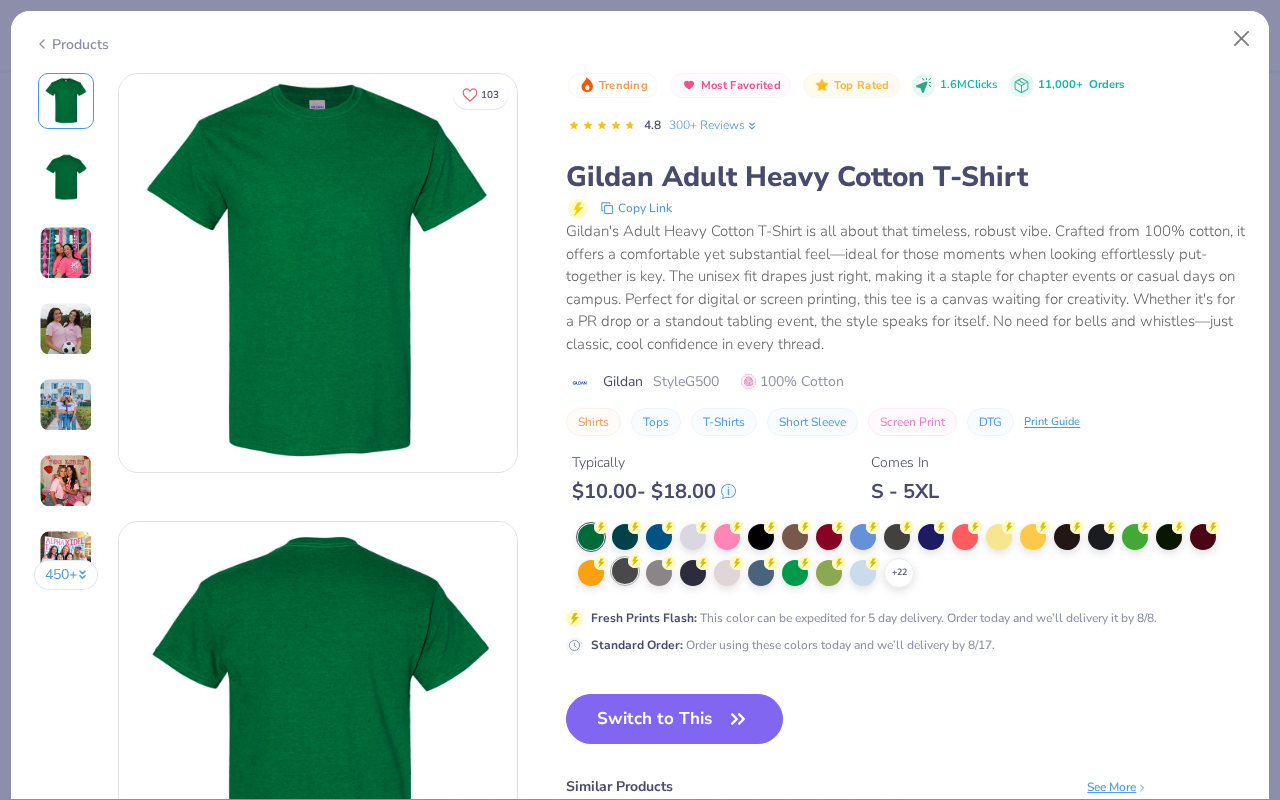 click at bounding box center [625, 571] 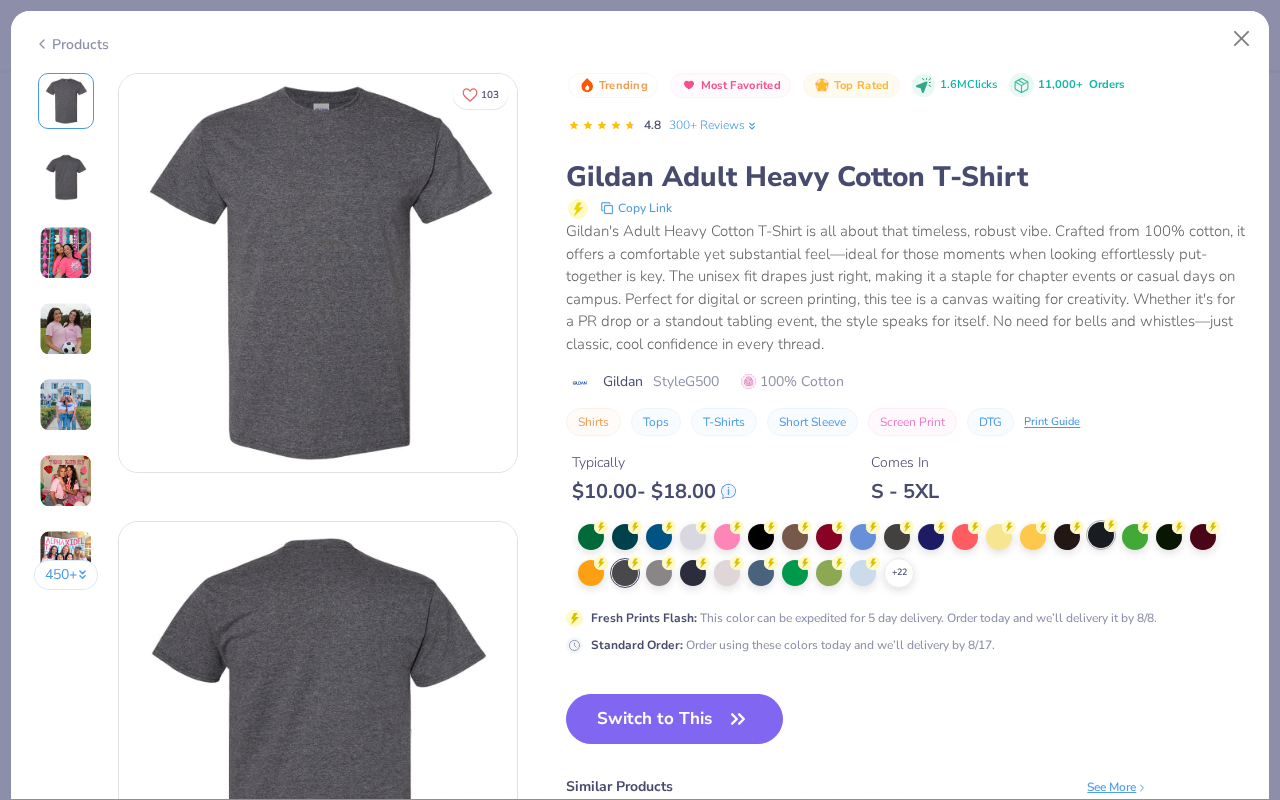 click at bounding box center (1101, 535) 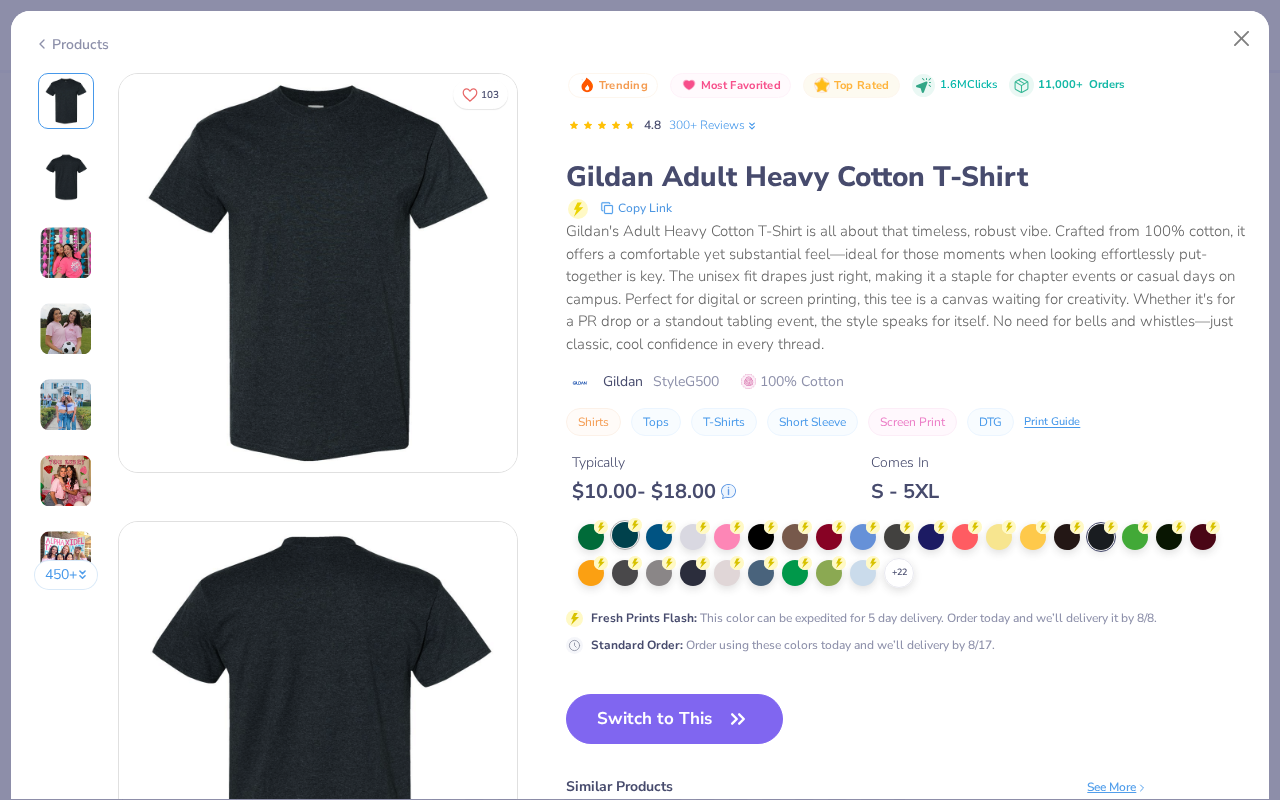 click at bounding box center (625, 535) 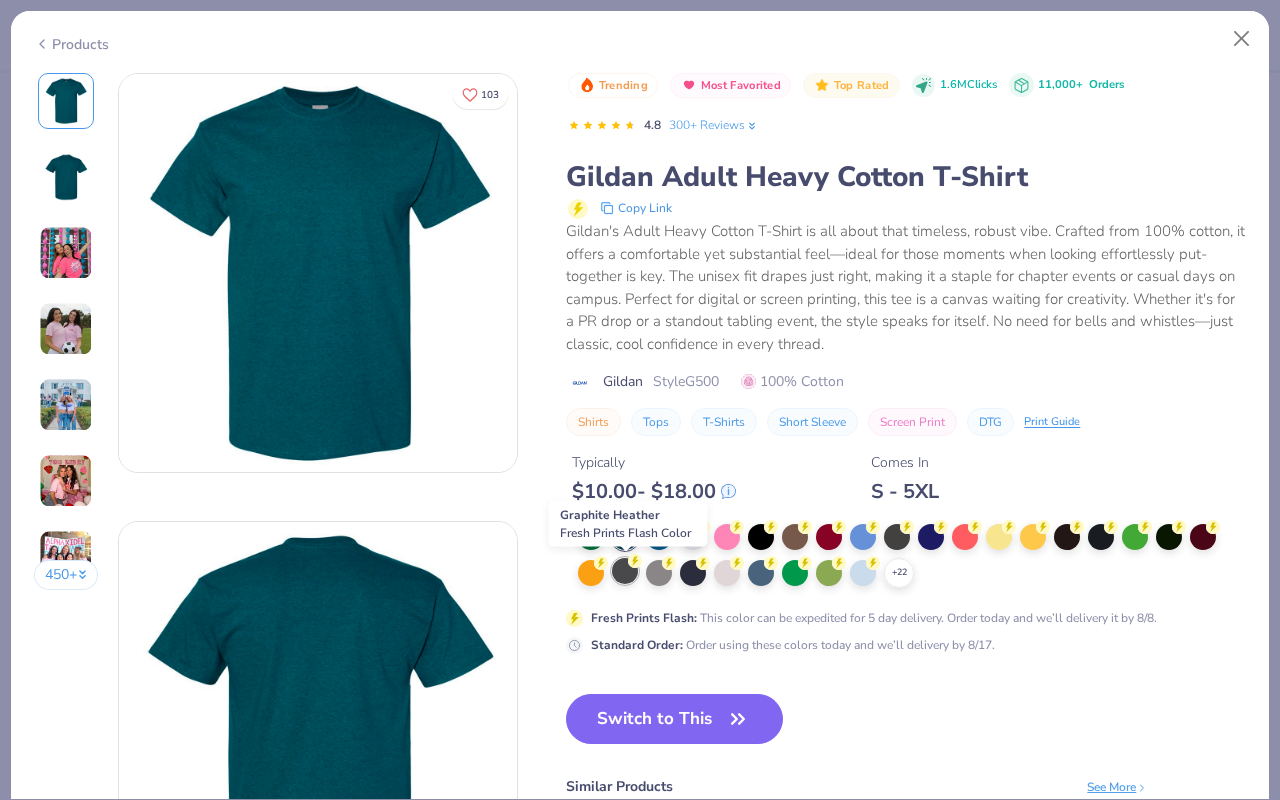 click at bounding box center [625, 571] 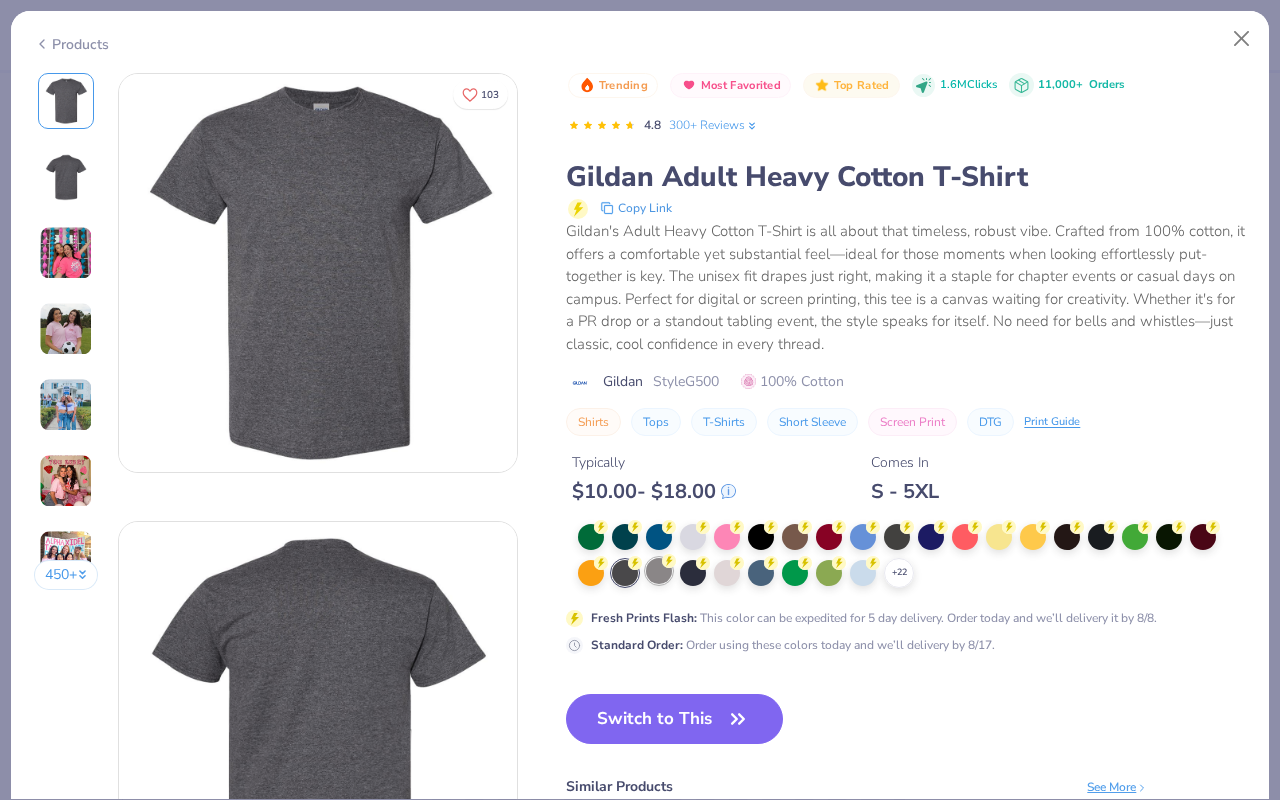 click at bounding box center [659, 571] 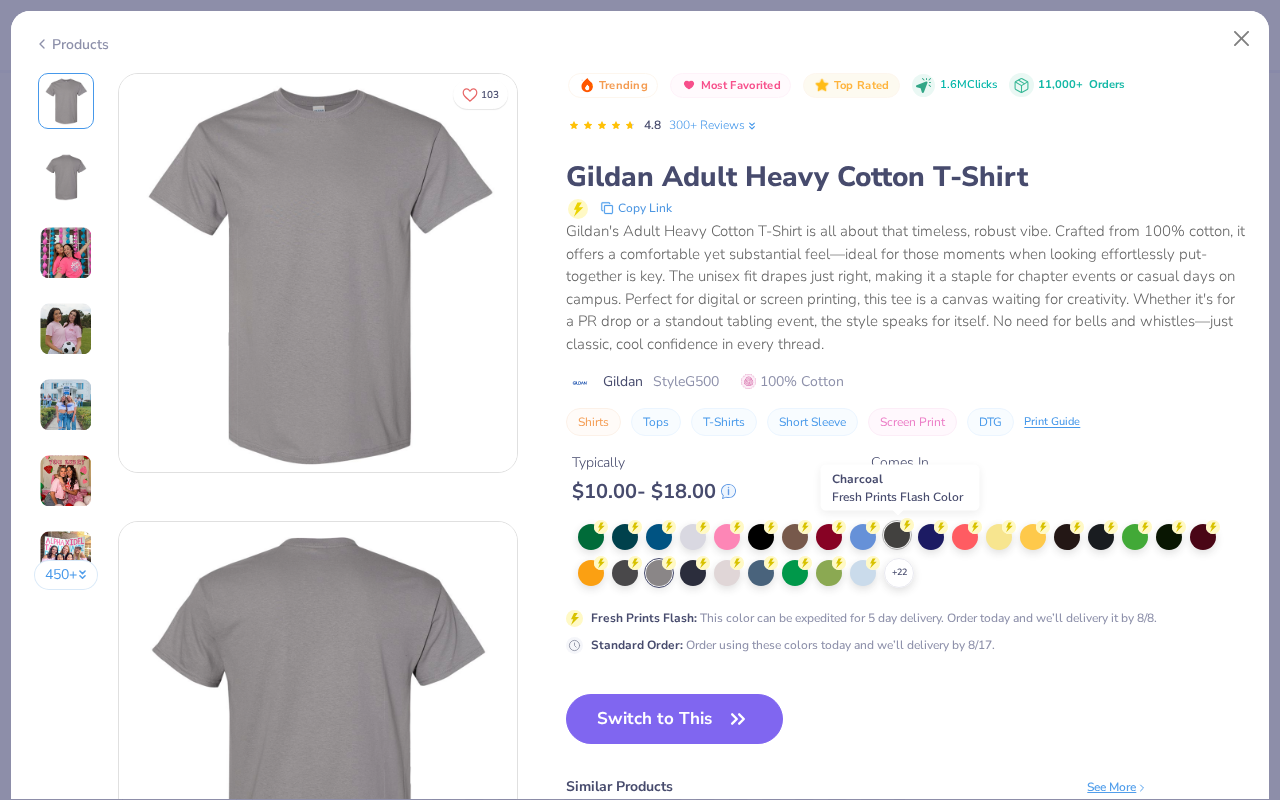 click at bounding box center (897, 535) 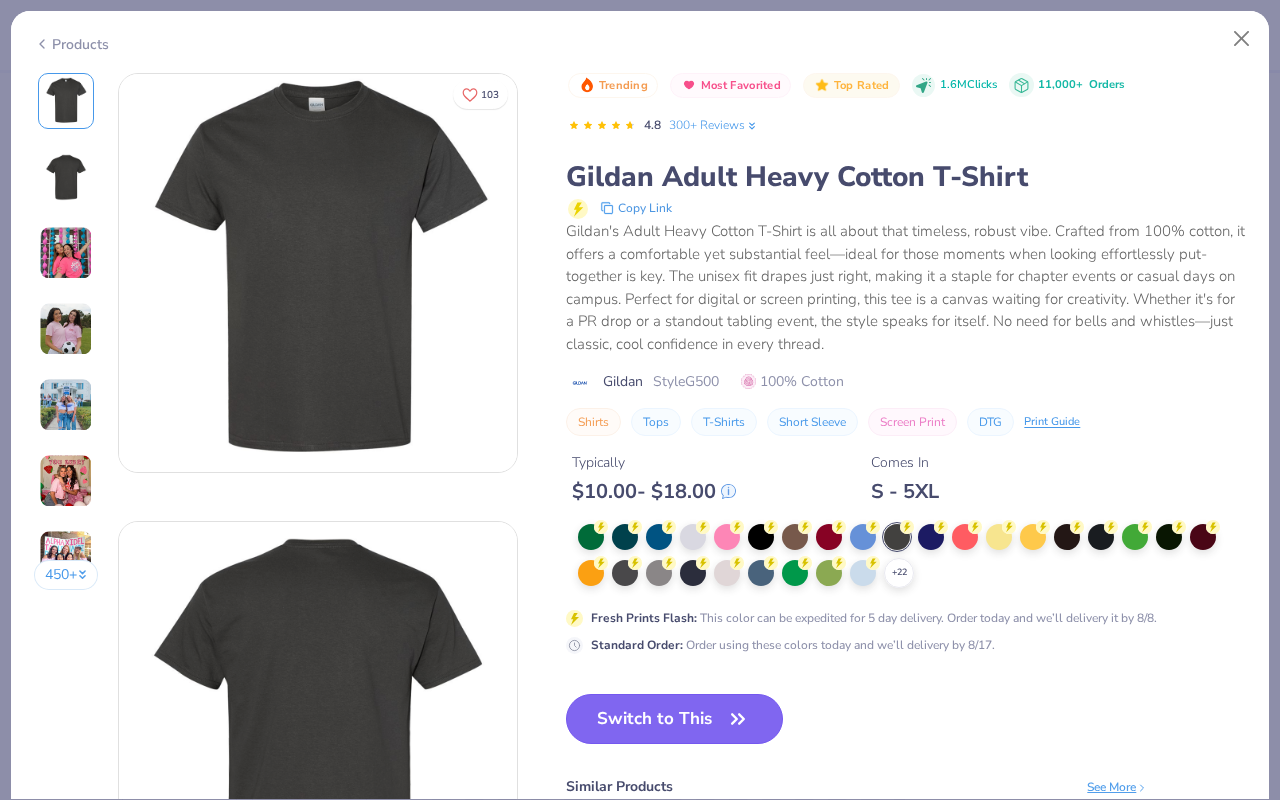 click on "Switch to This" at bounding box center (674, 719) 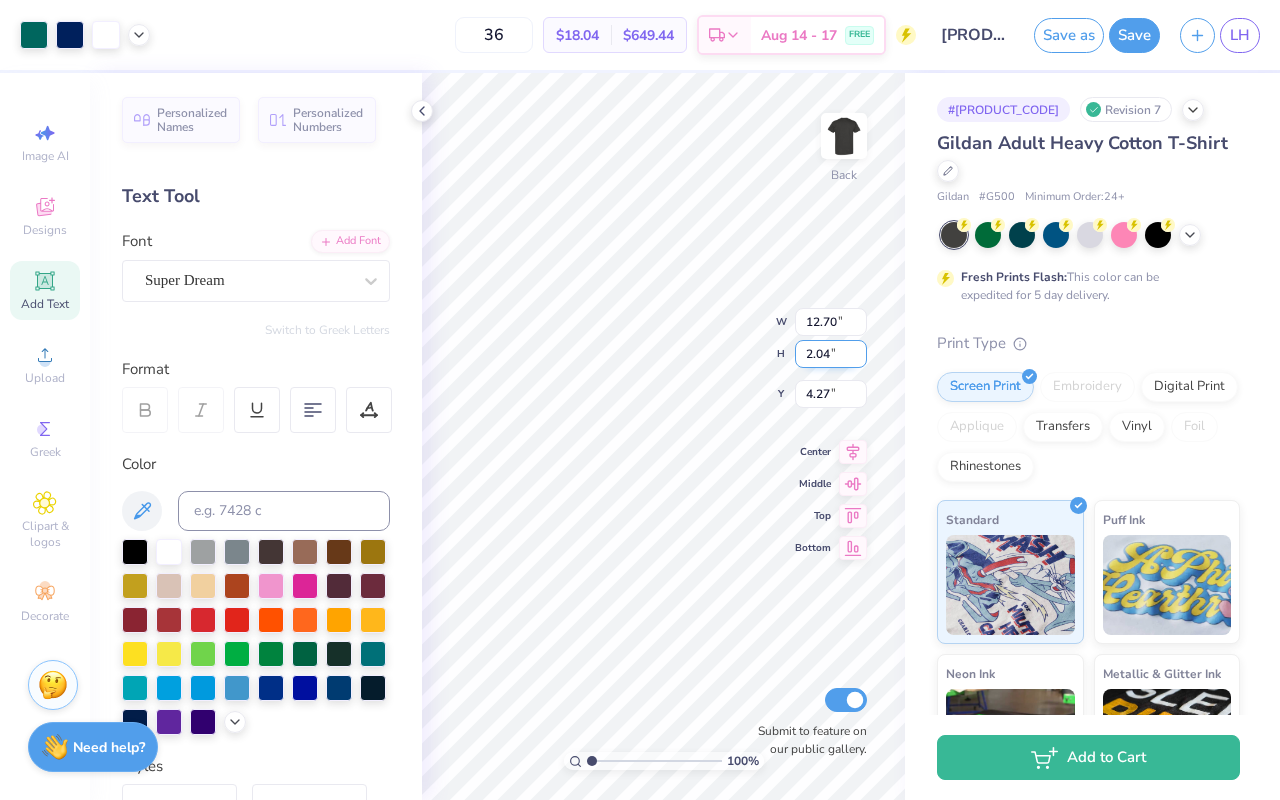 type on "13.58" 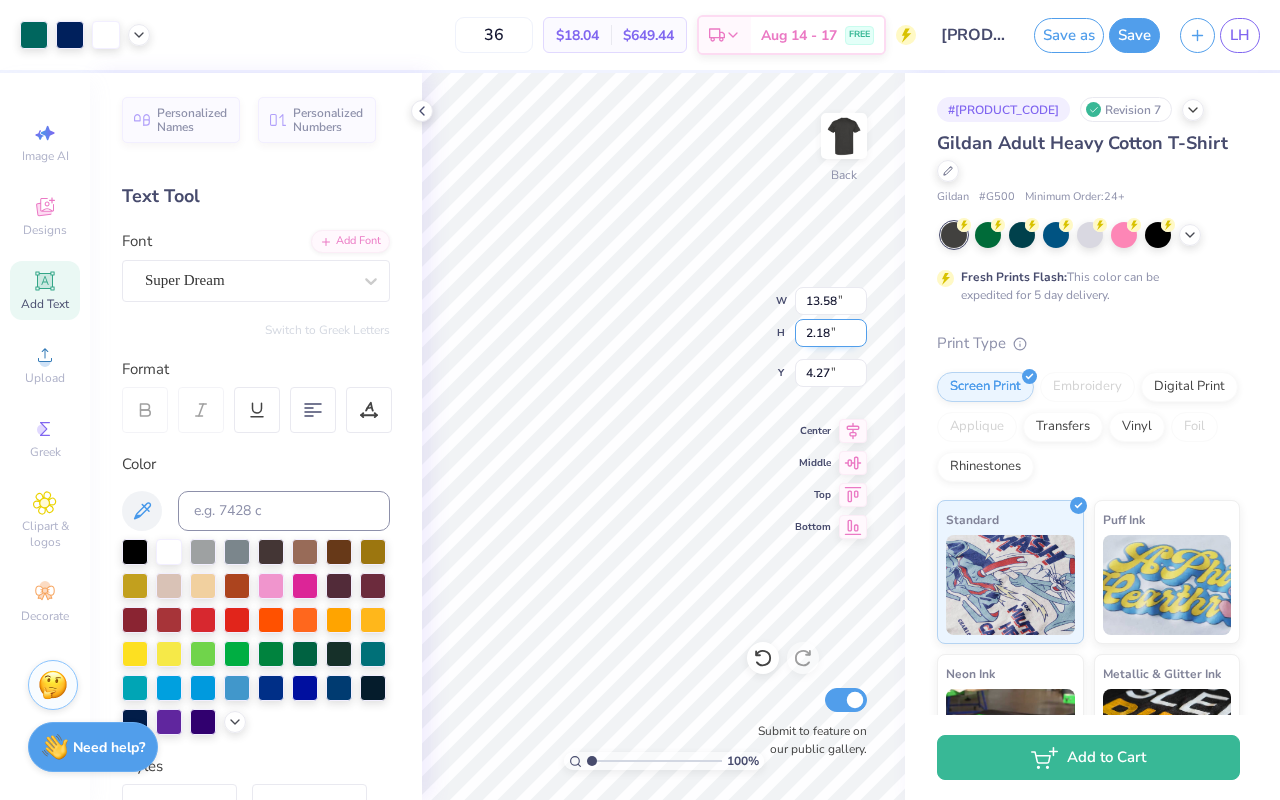 type on "4.44" 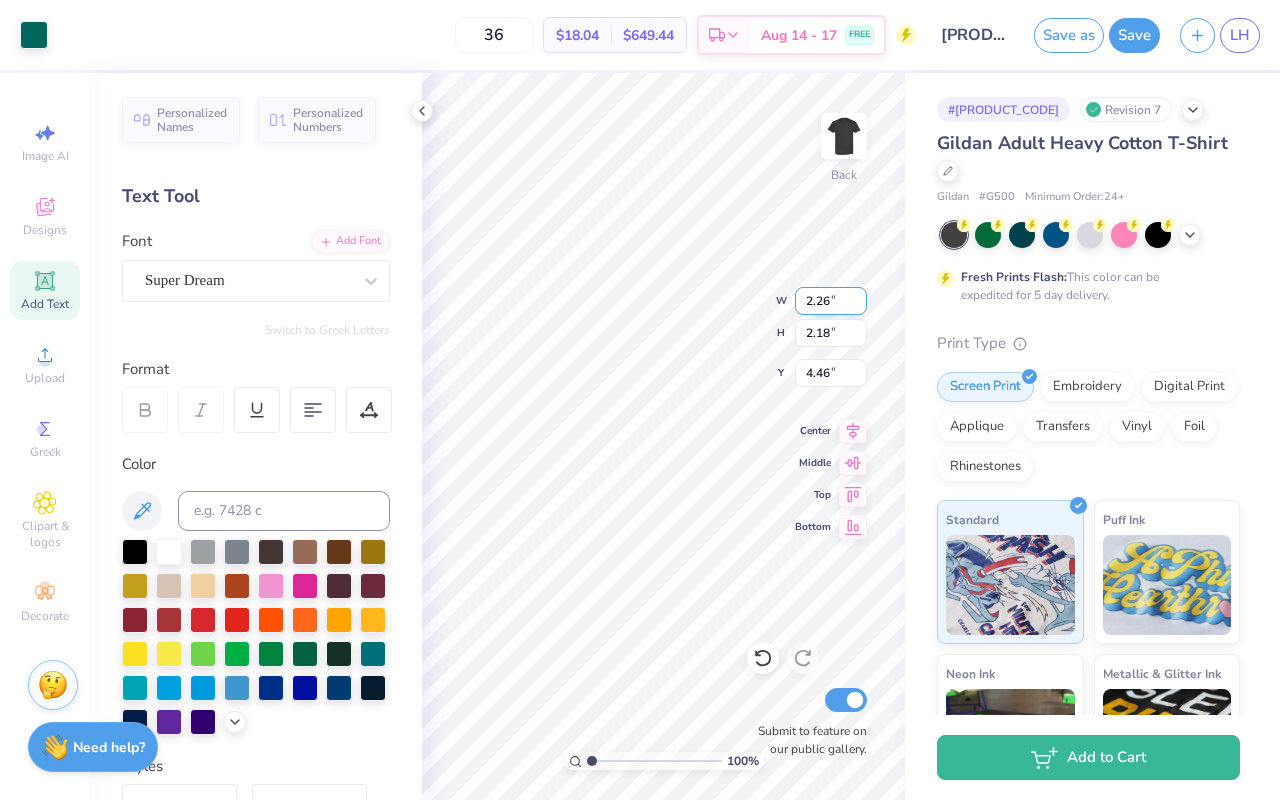 type on "4.73" 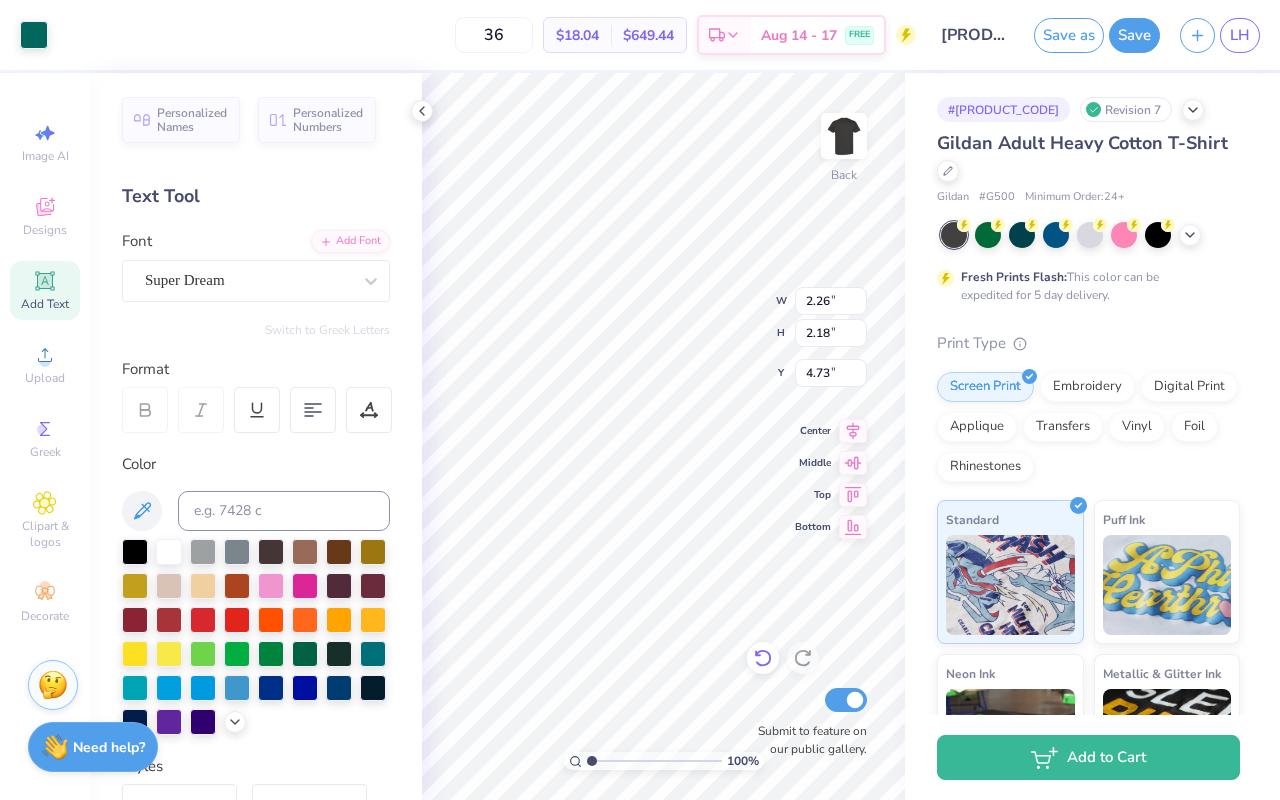 click 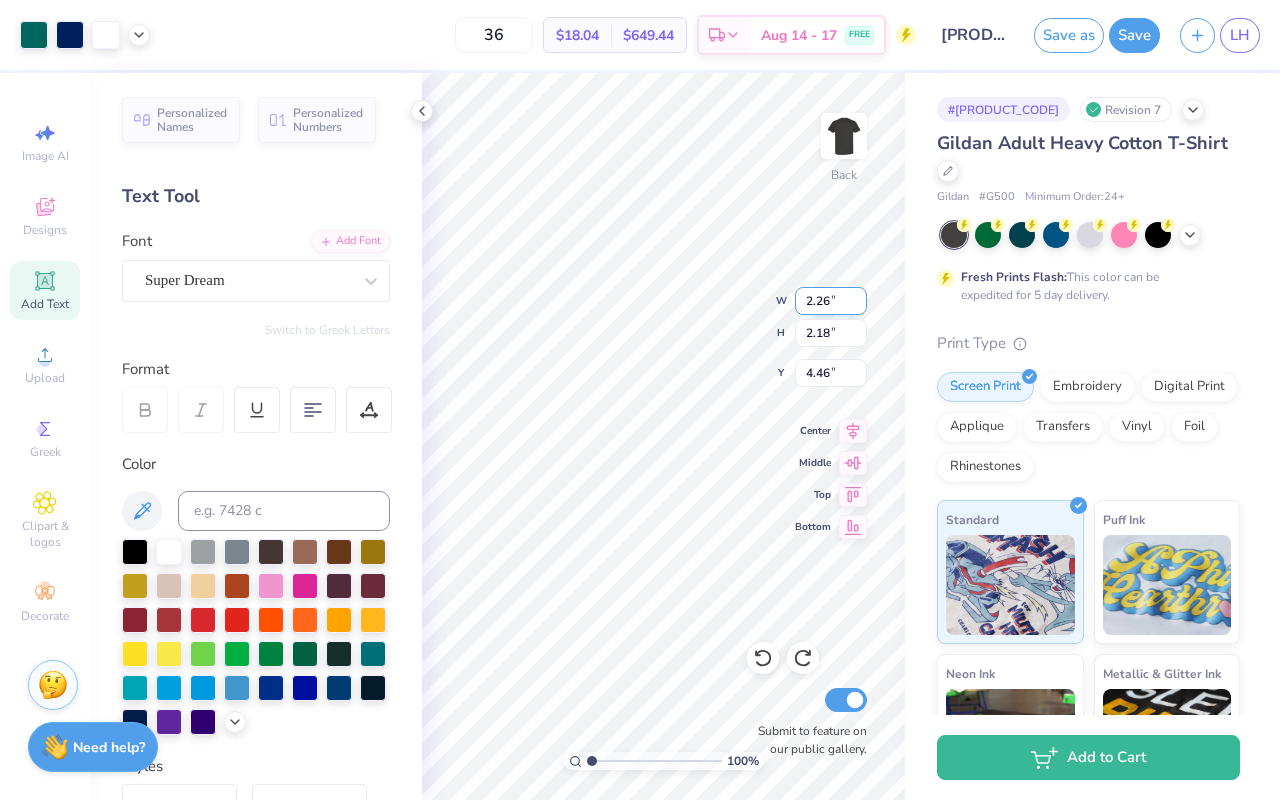 type on "2.60" 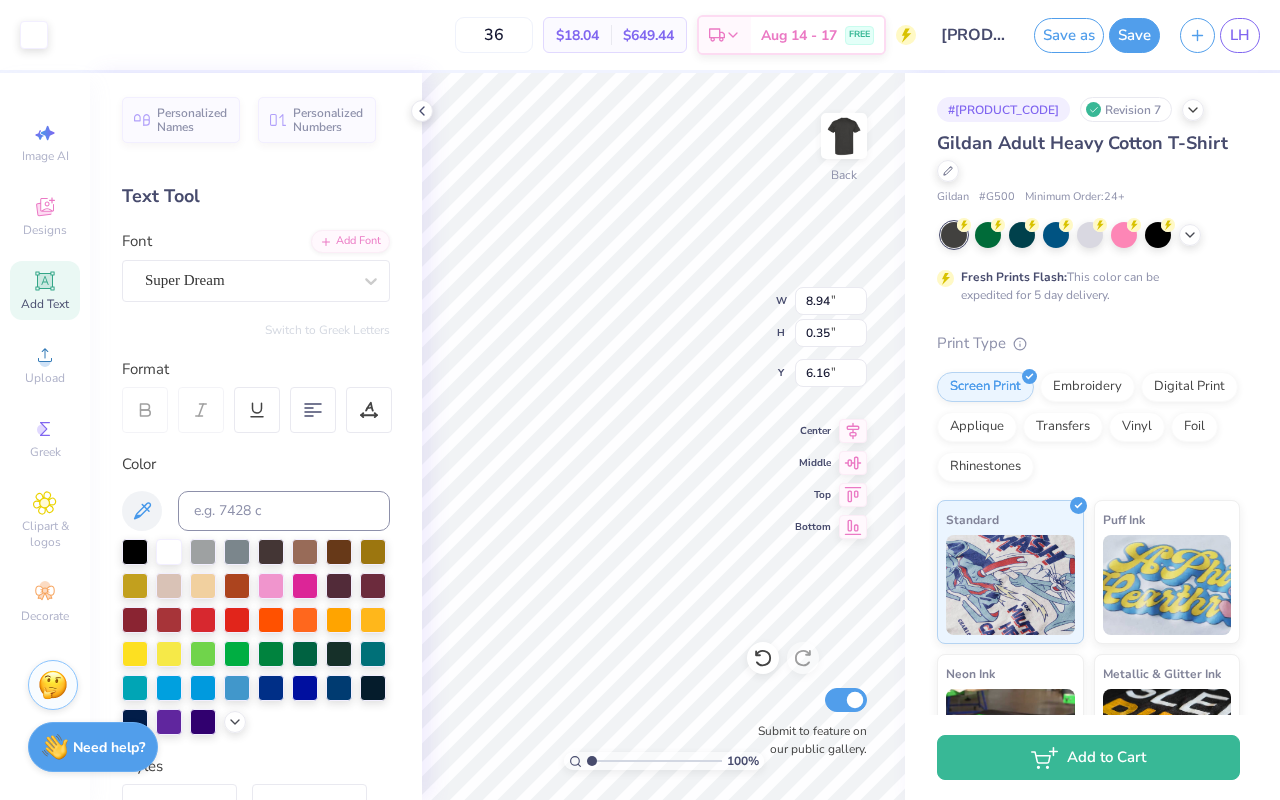 type on "6.16" 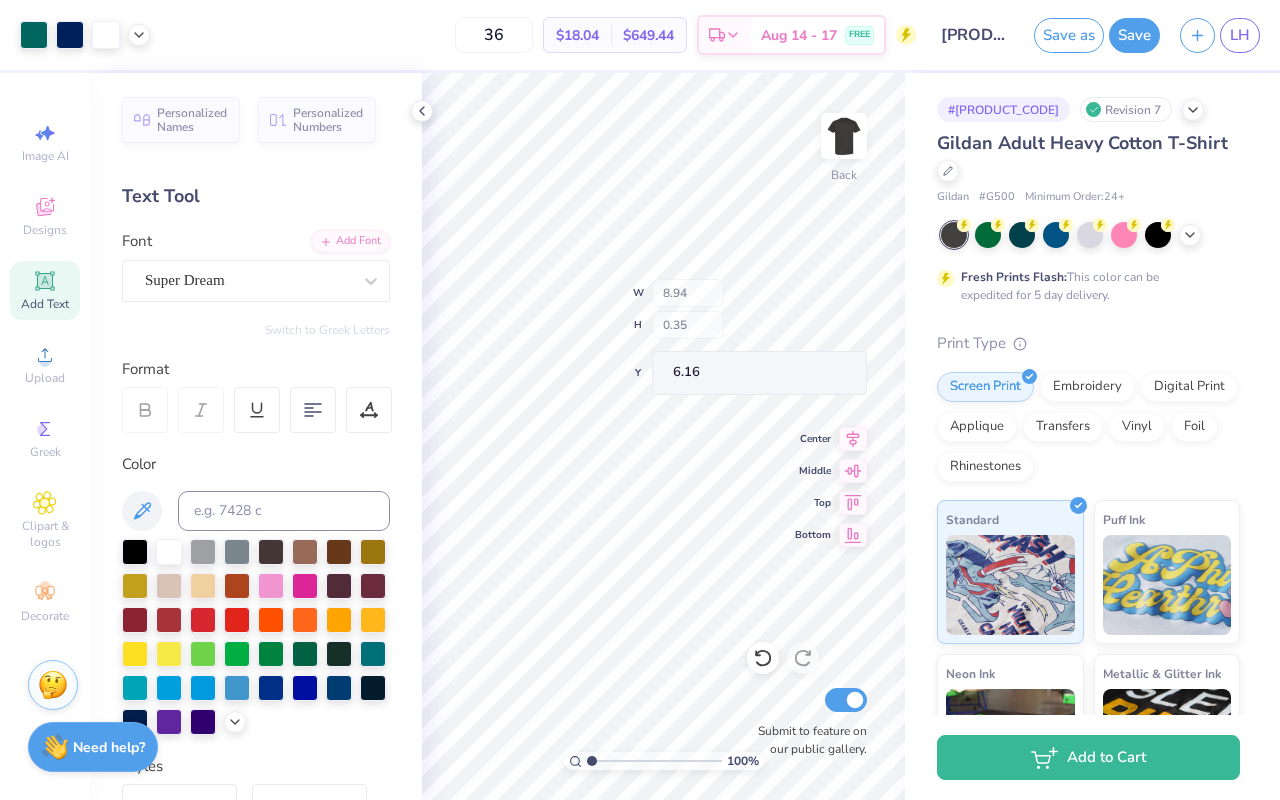 click on "100  % Back W 8.94 H 0.35 Y 6.16 Center Middle Top Bottom Submit to feature on our public gallery." at bounding box center (663, 436) 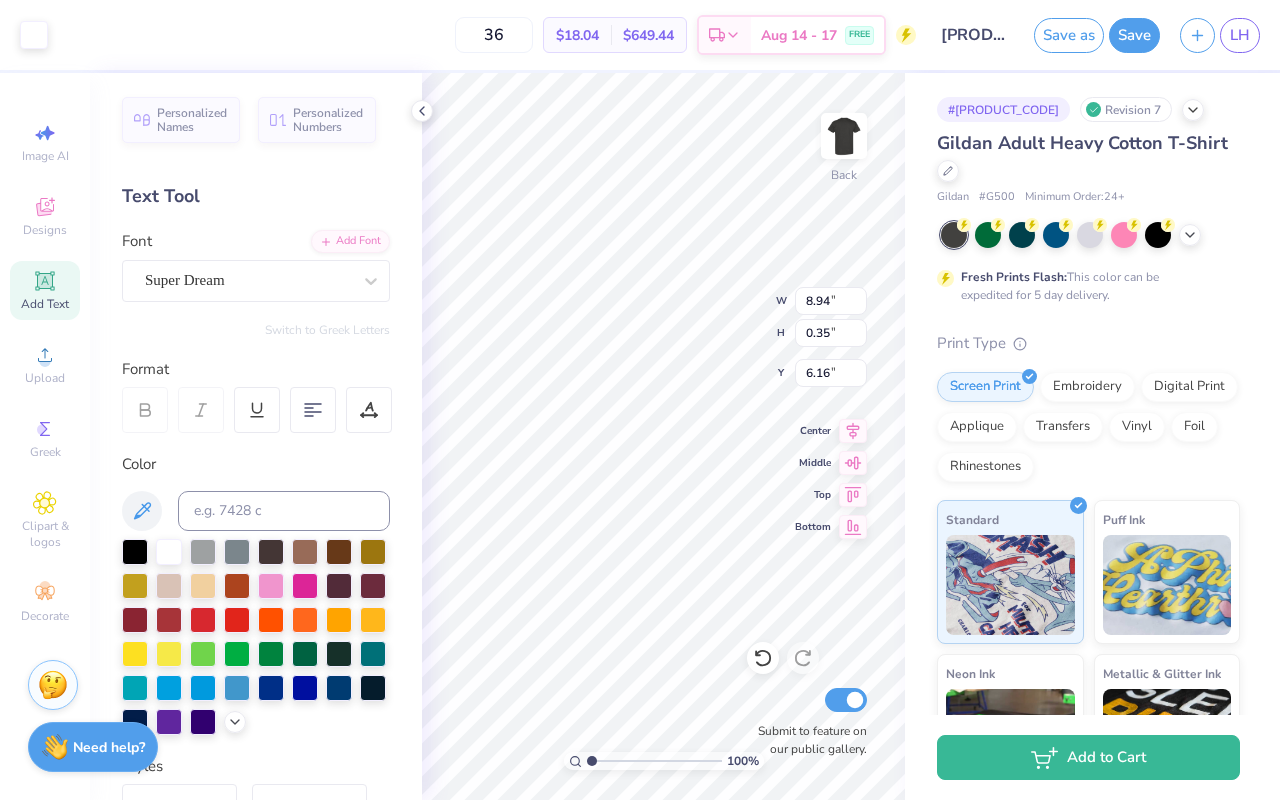 type on "6.13" 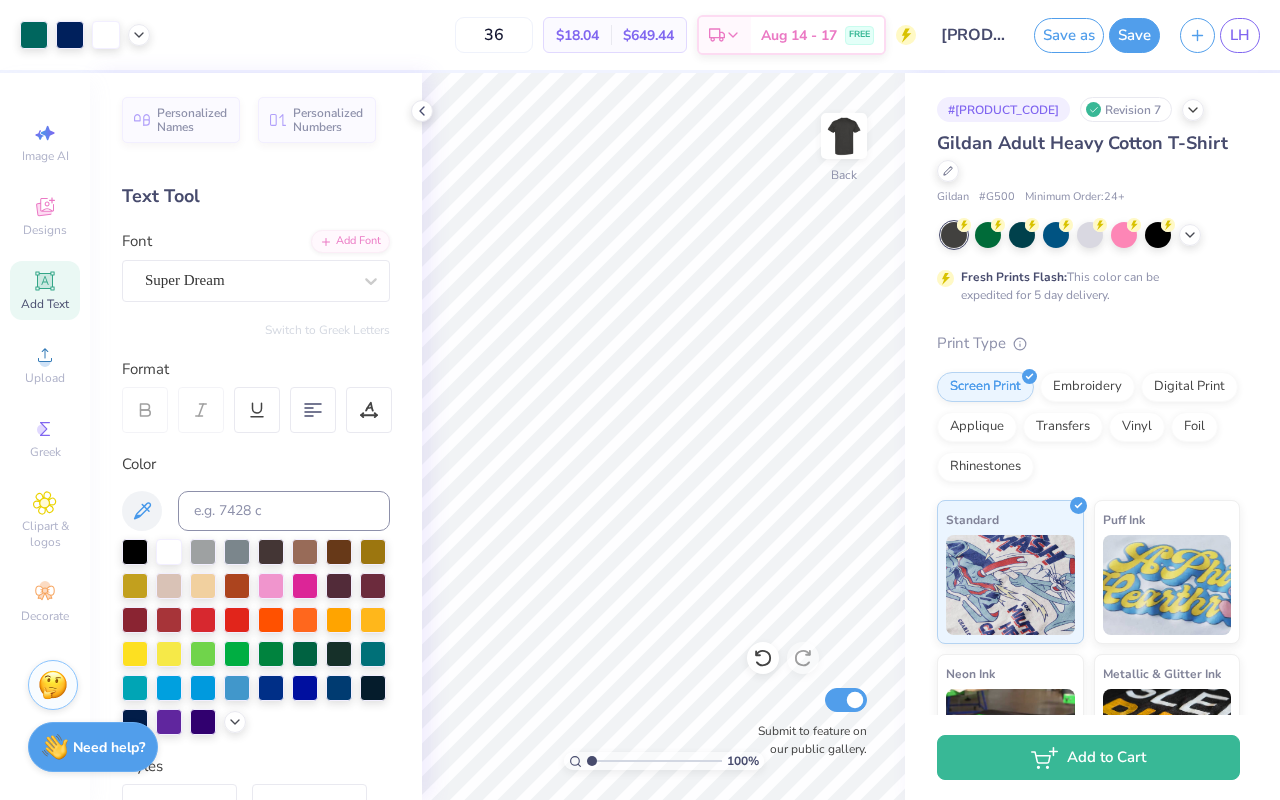 click on "Save as" at bounding box center (1069, 35) 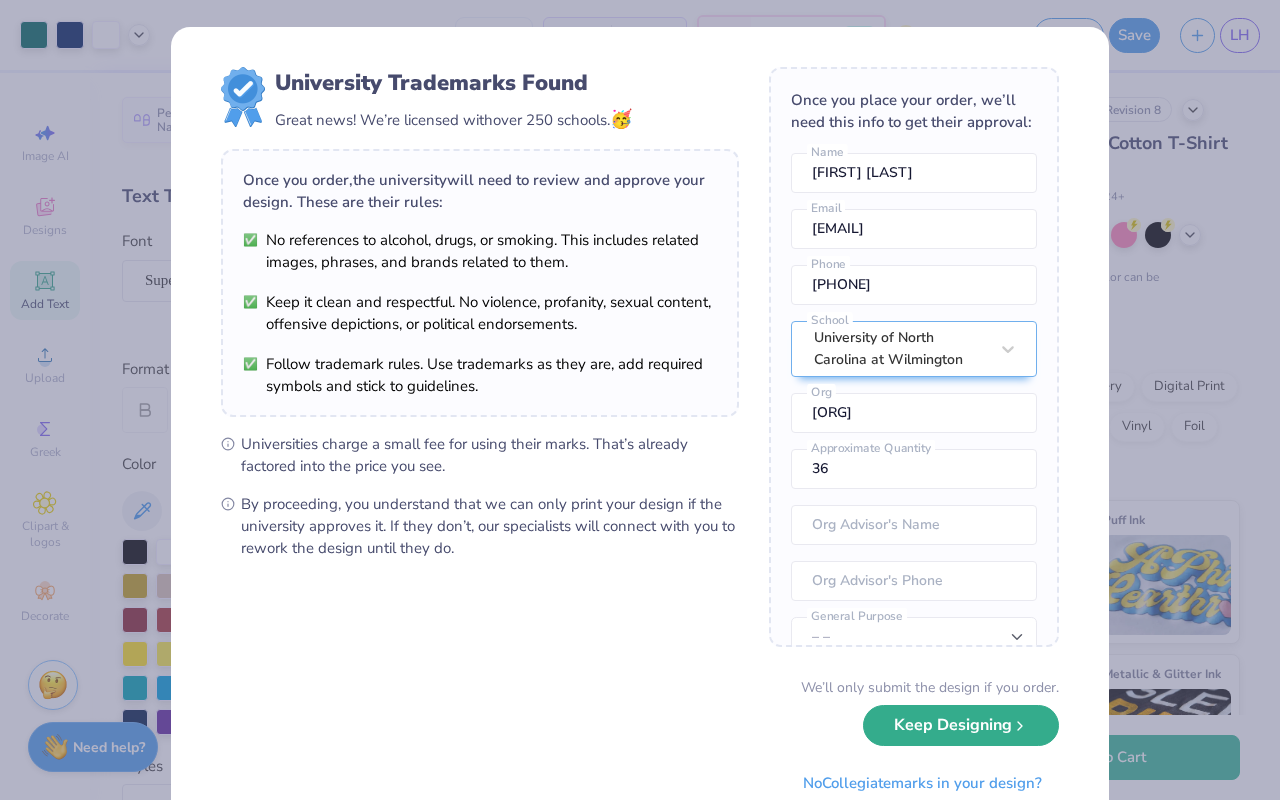 click on "Keep Designing" at bounding box center [961, 725] 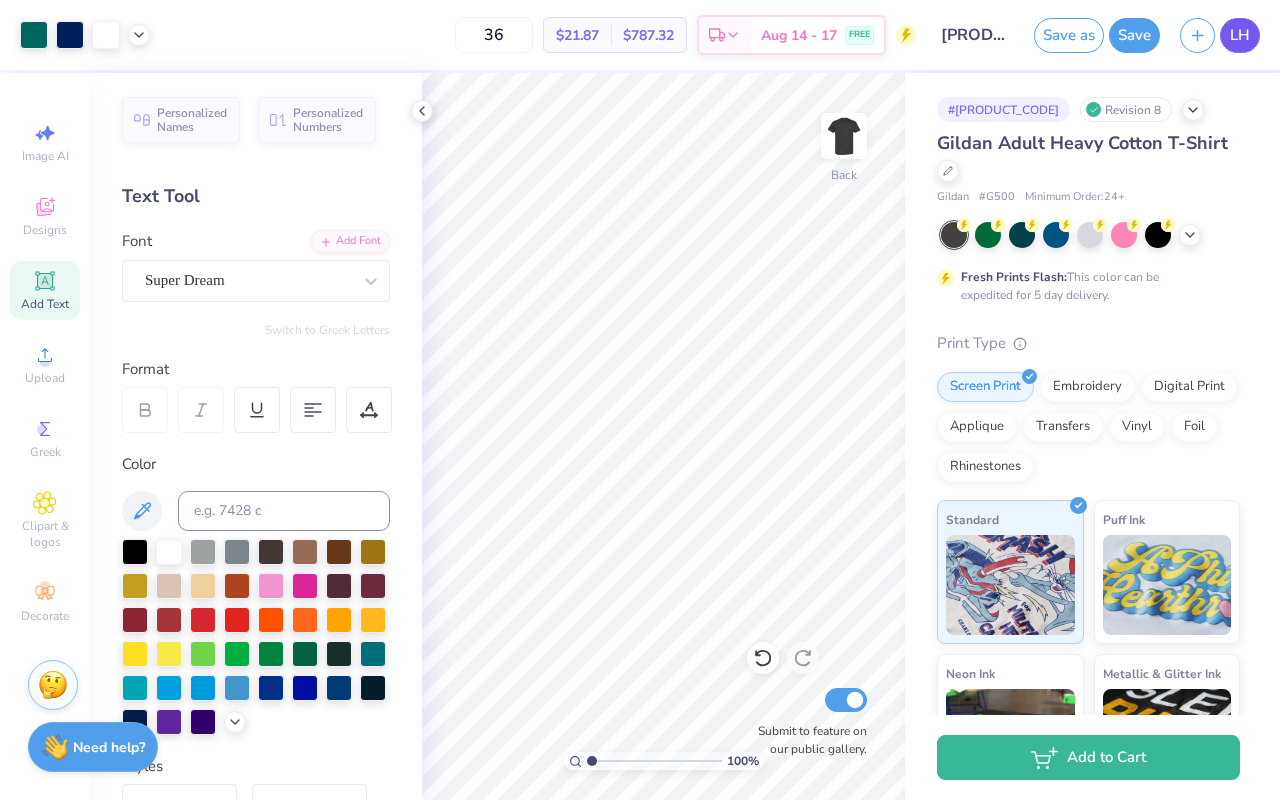 click on "LH" at bounding box center (1240, 35) 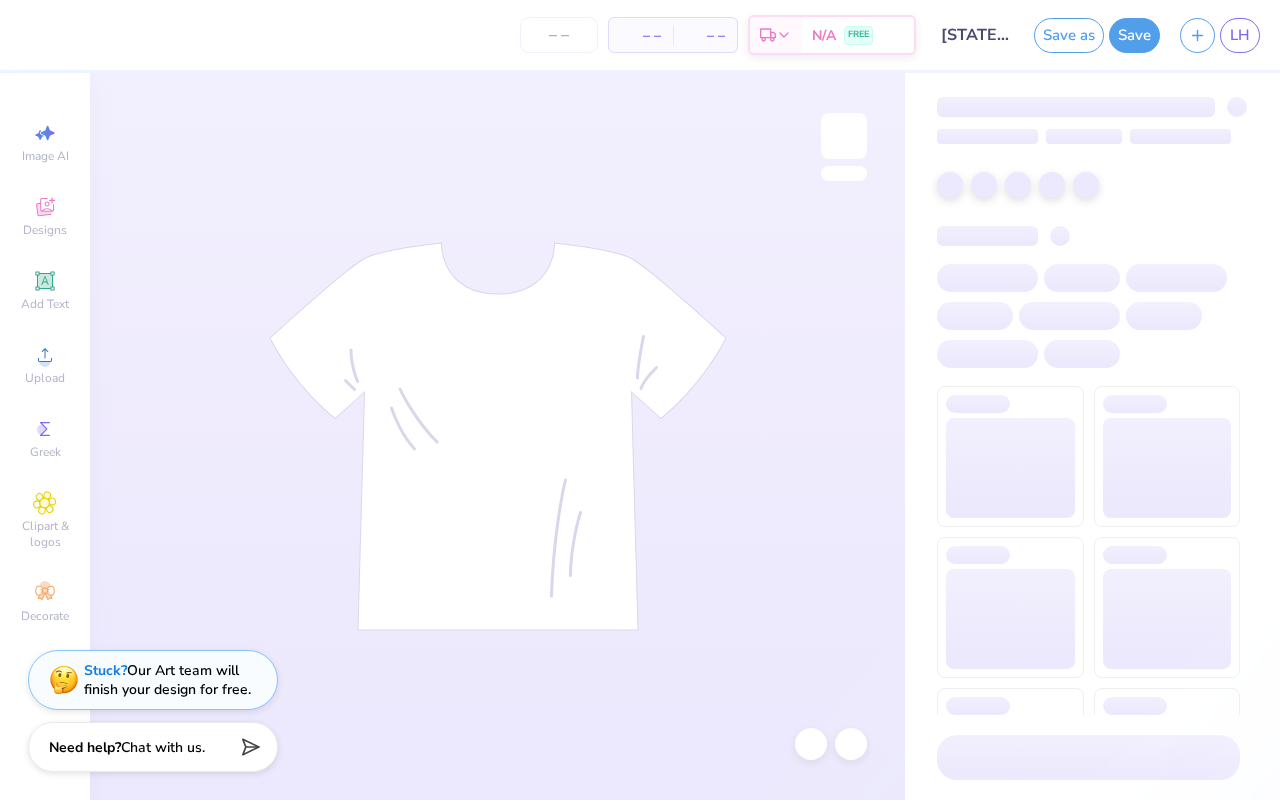 scroll, scrollTop: 0, scrollLeft: 0, axis: both 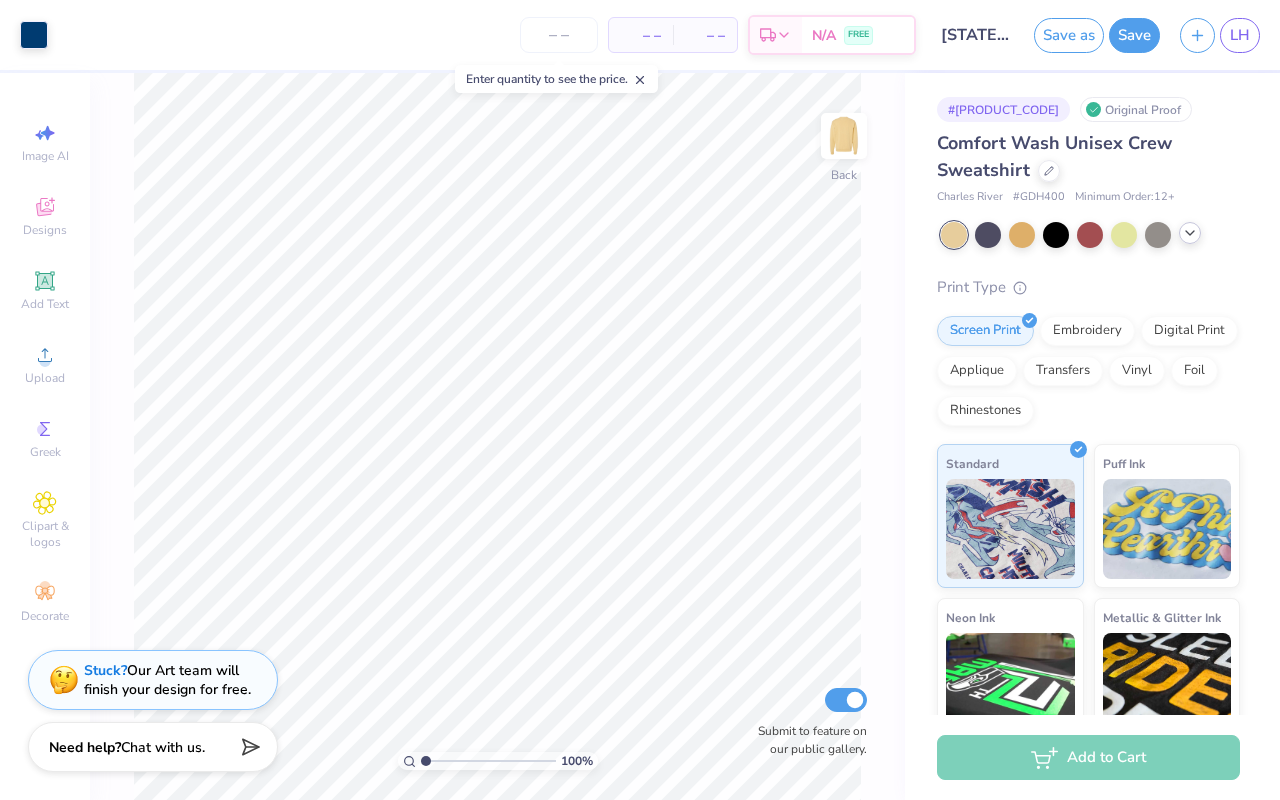 click 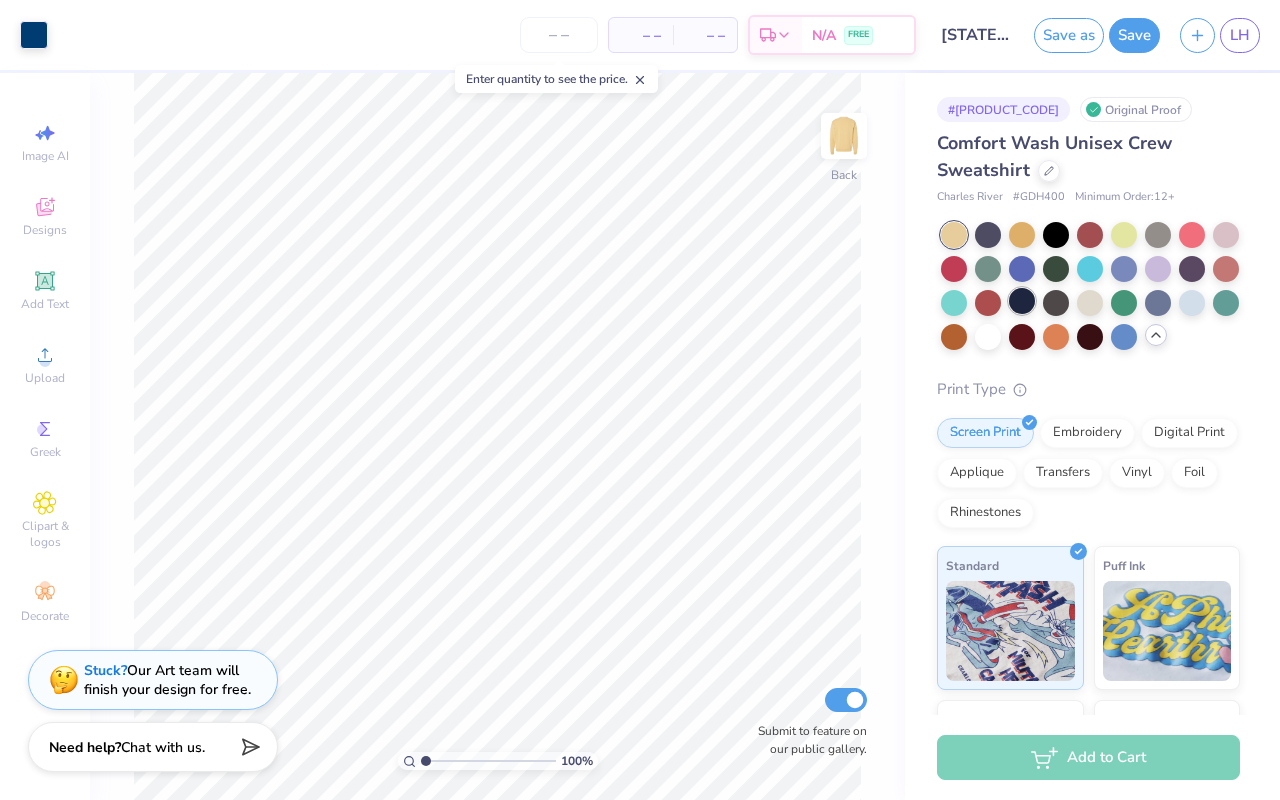 click at bounding box center [1022, 301] 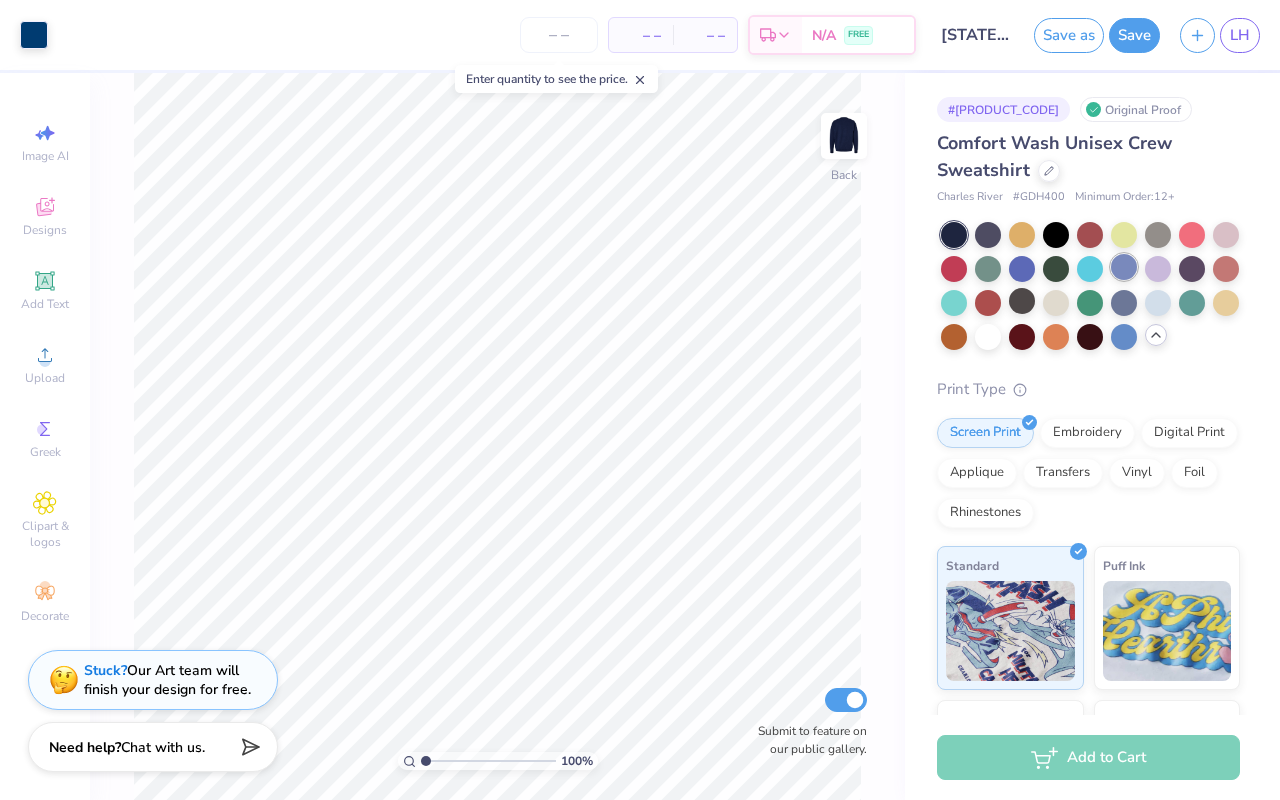 click at bounding box center (1124, 267) 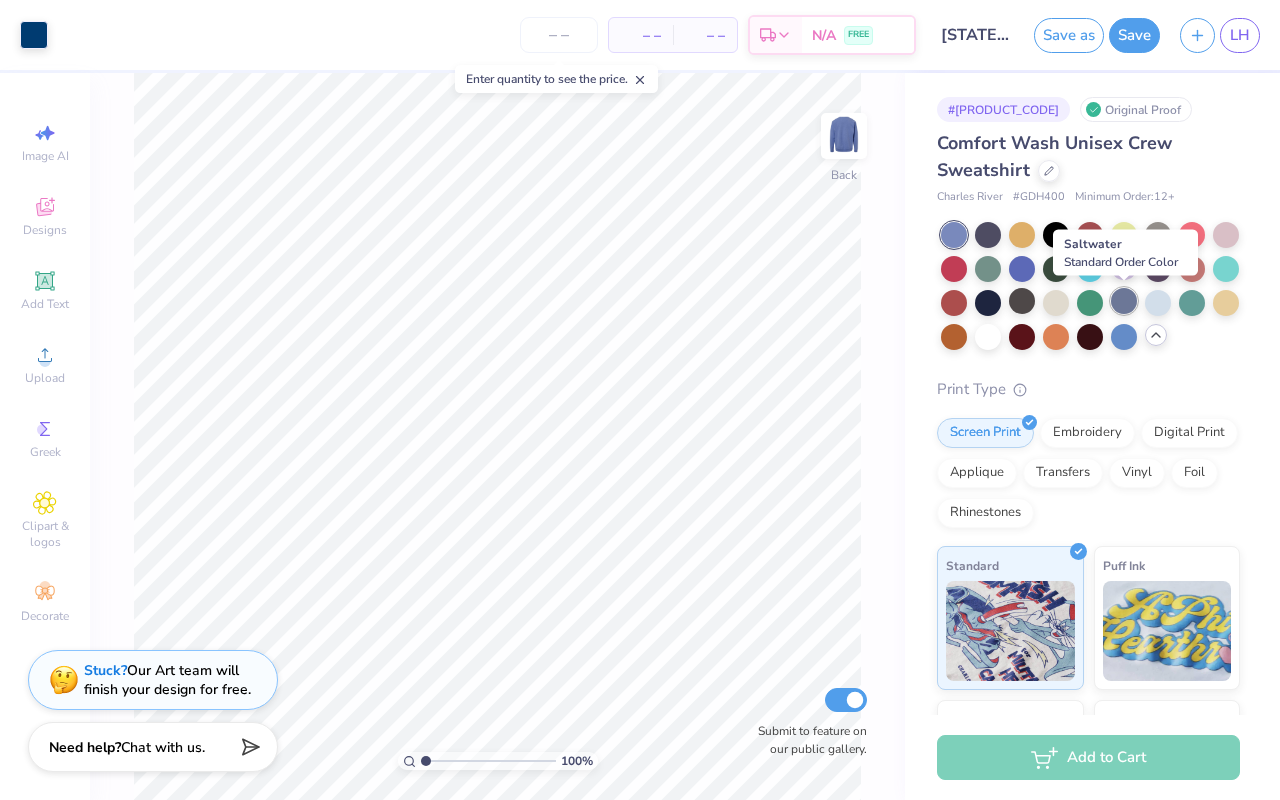 click at bounding box center [1124, 301] 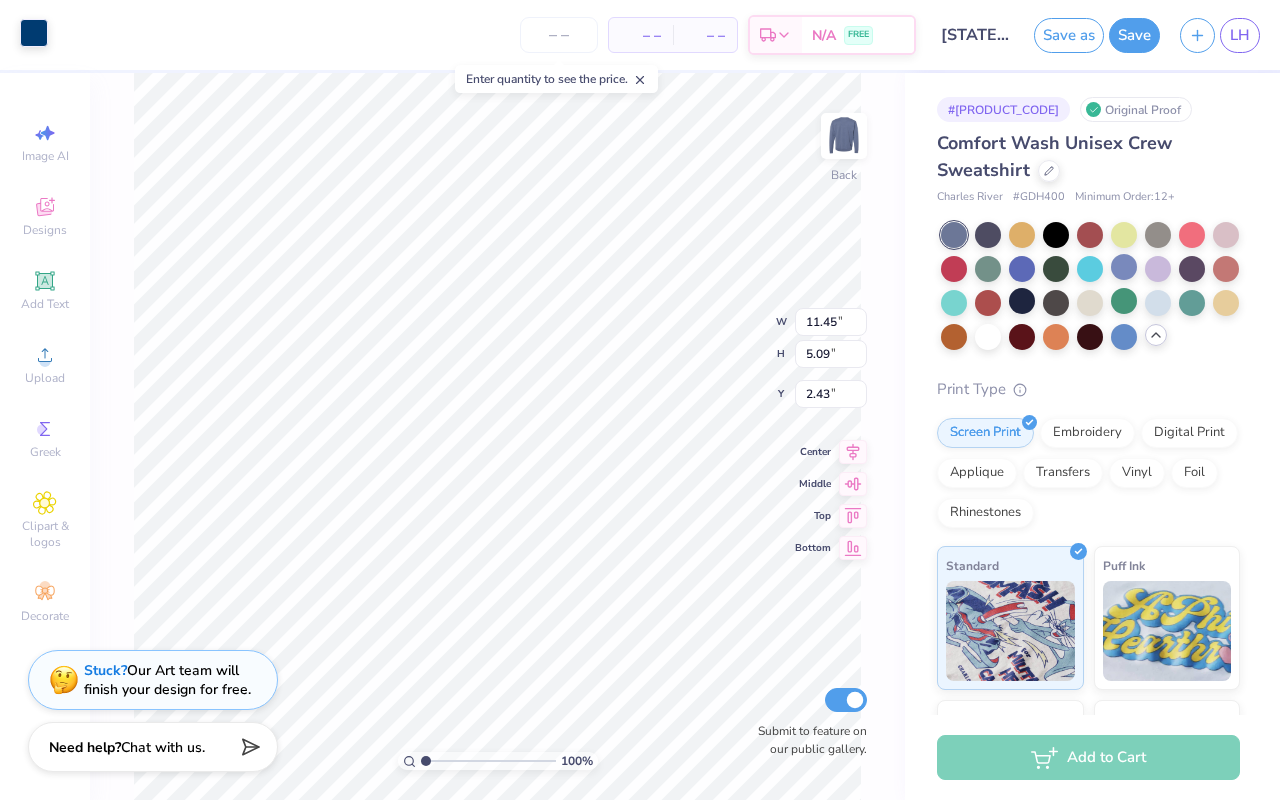 click at bounding box center [34, 33] 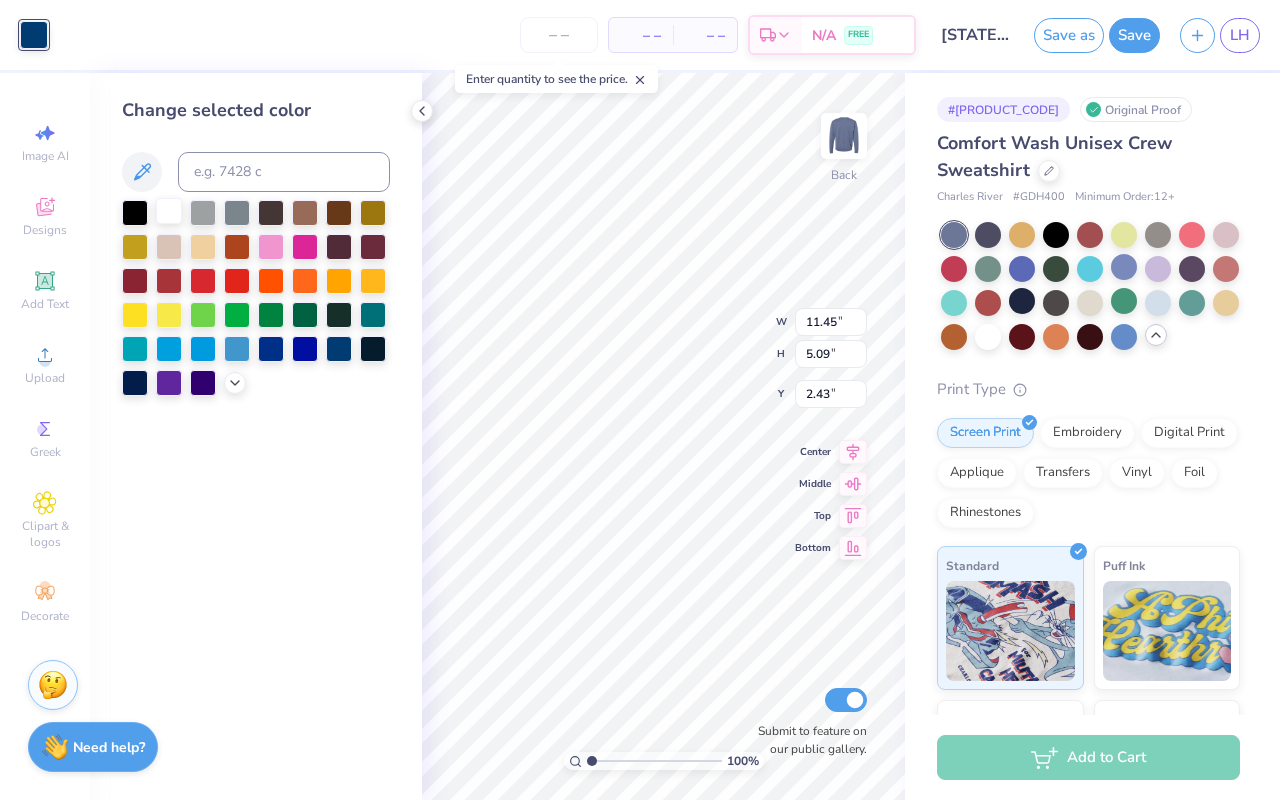 click at bounding box center [169, 211] 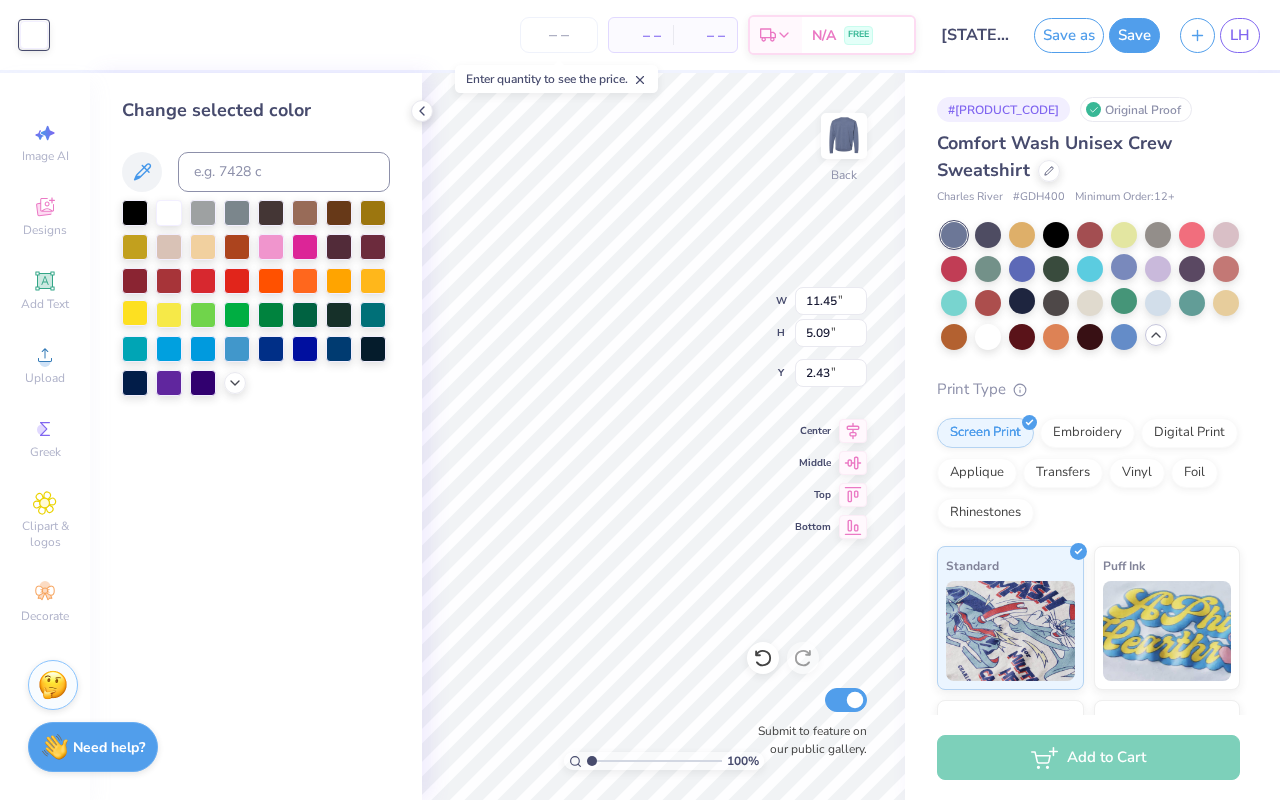 click at bounding box center (135, 313) 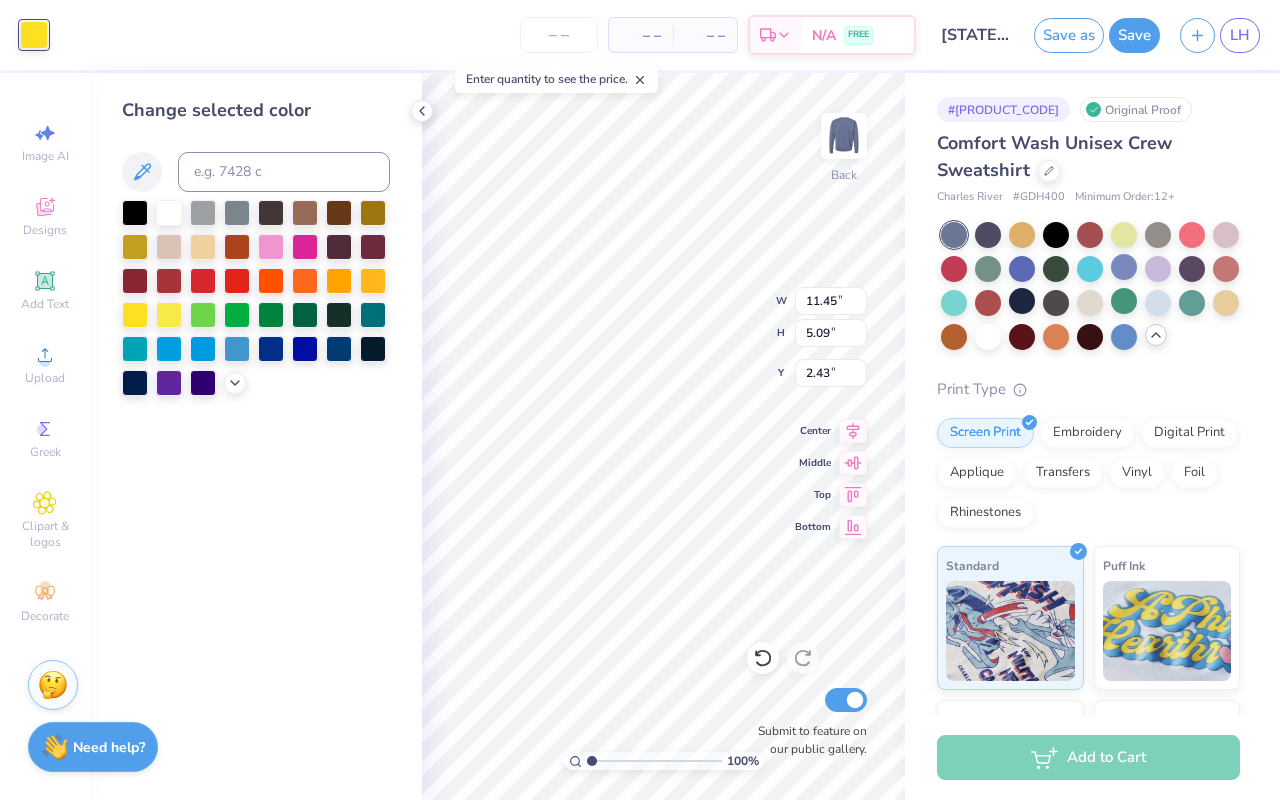 click on "Change selected color" at bounding box center (256, 436) 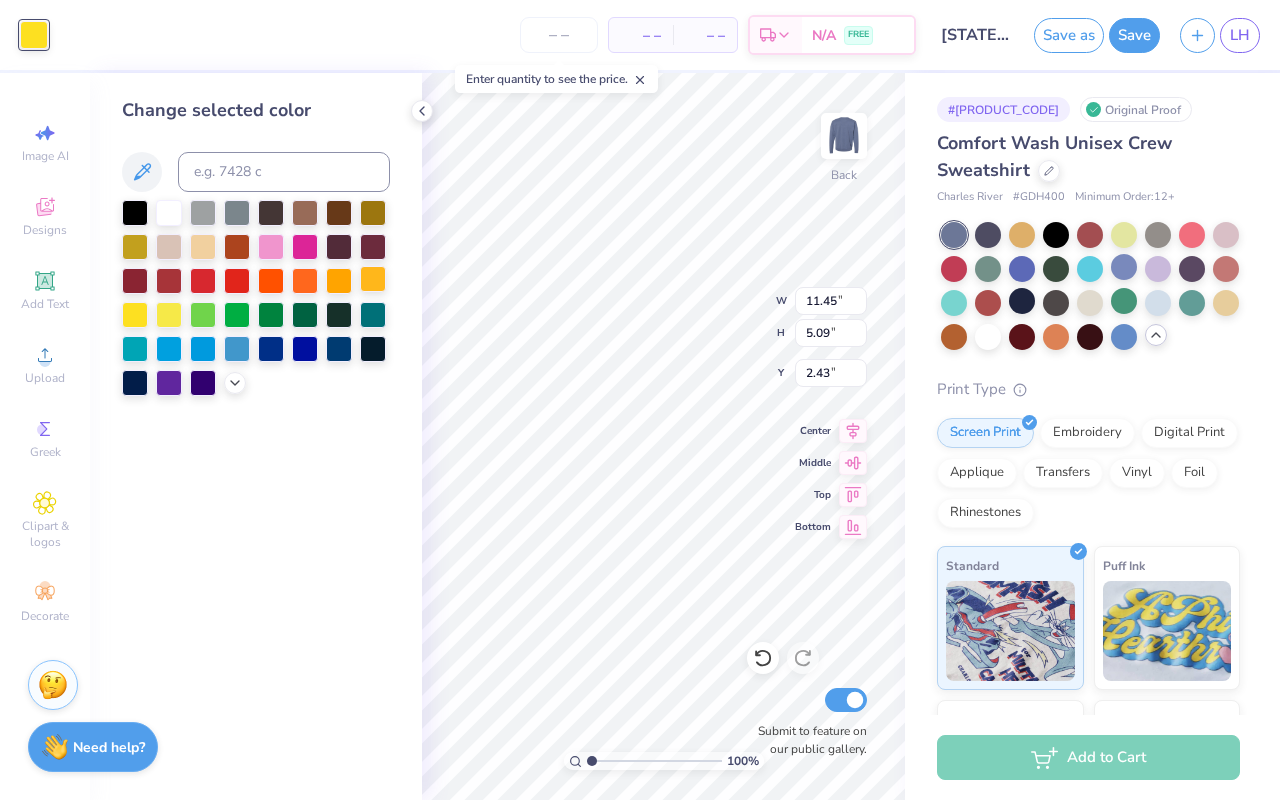 click at bounding box center [373, 279] 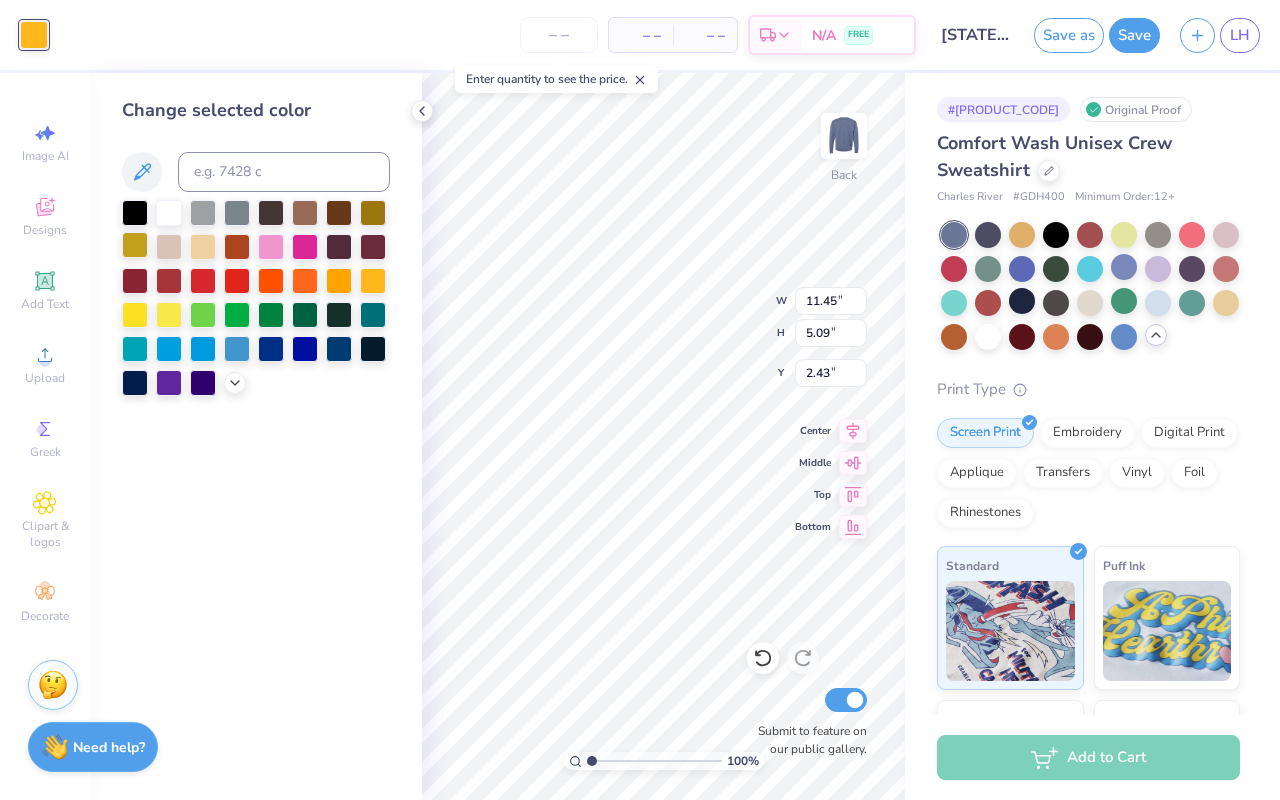 click at bounding box center [135, 245] 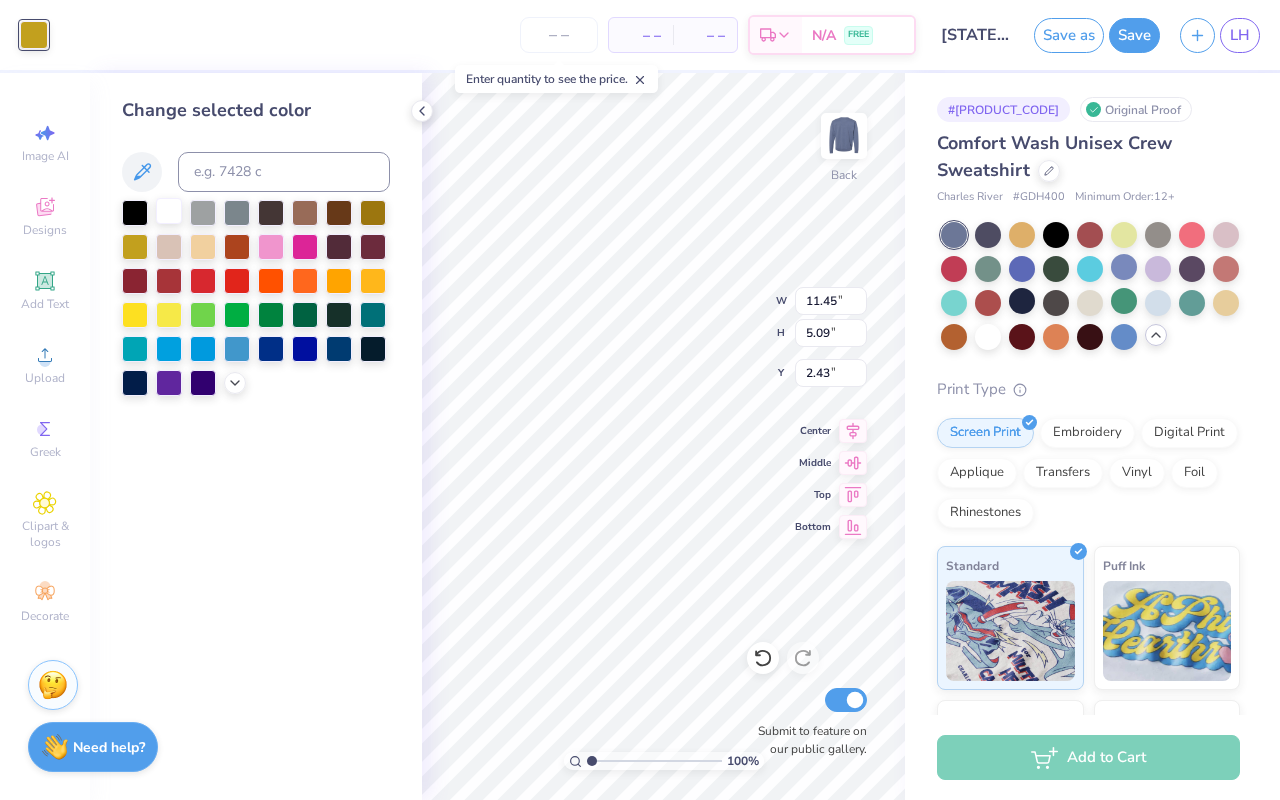 click at bounding box center (169, 211) 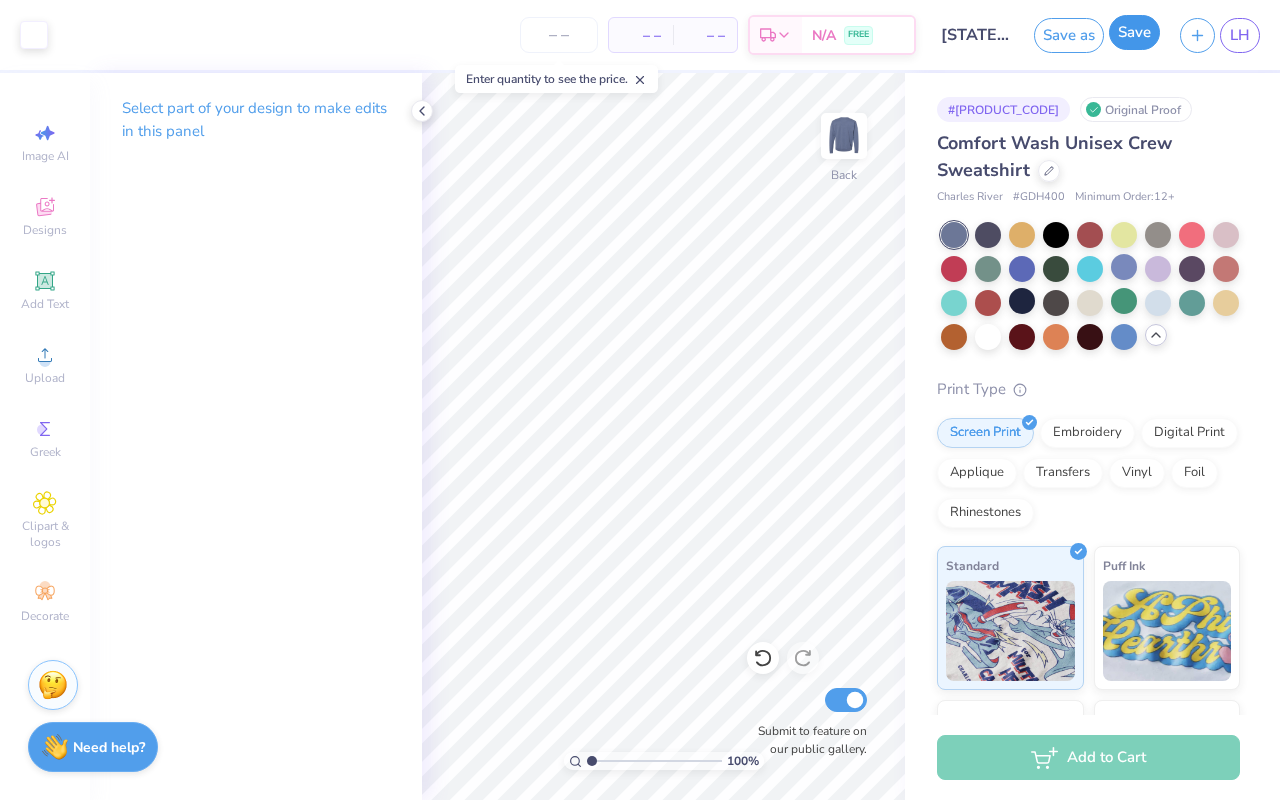 click on "Save" at bounding box center (1134, 32) 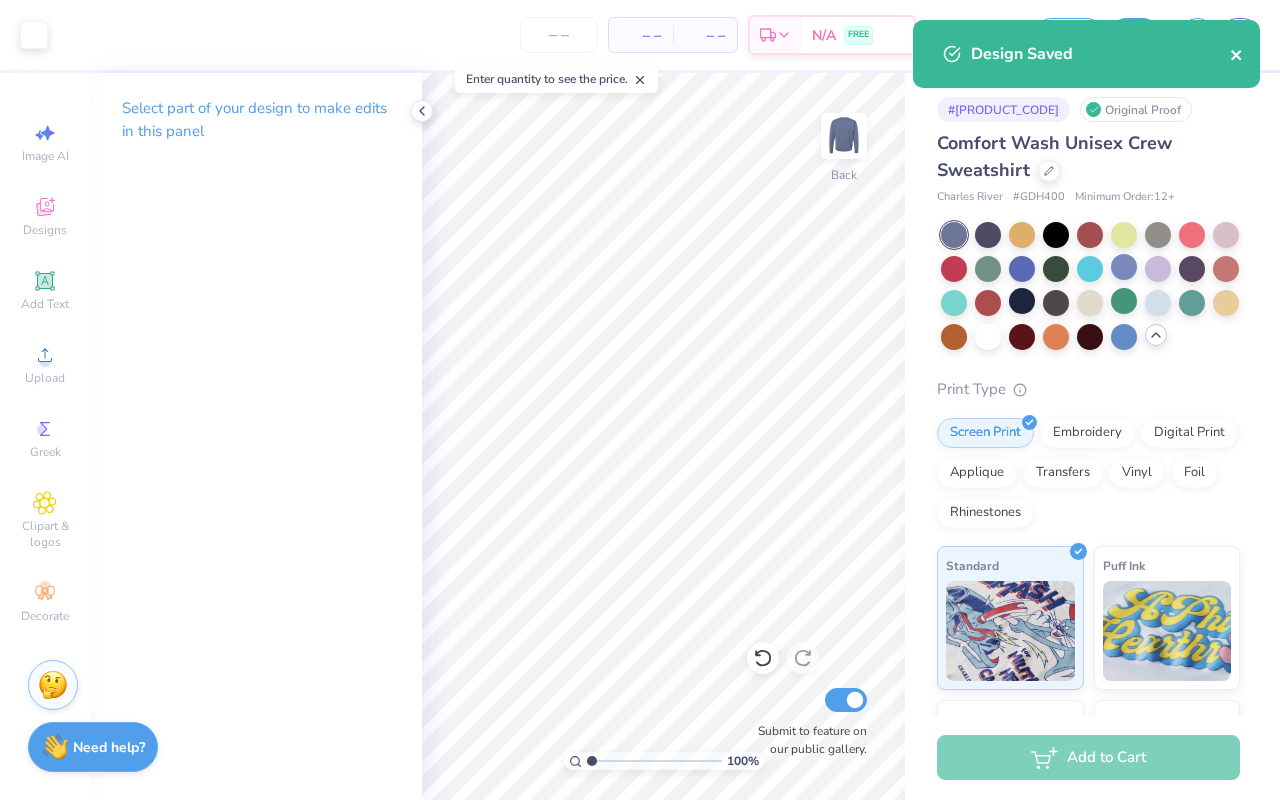 click 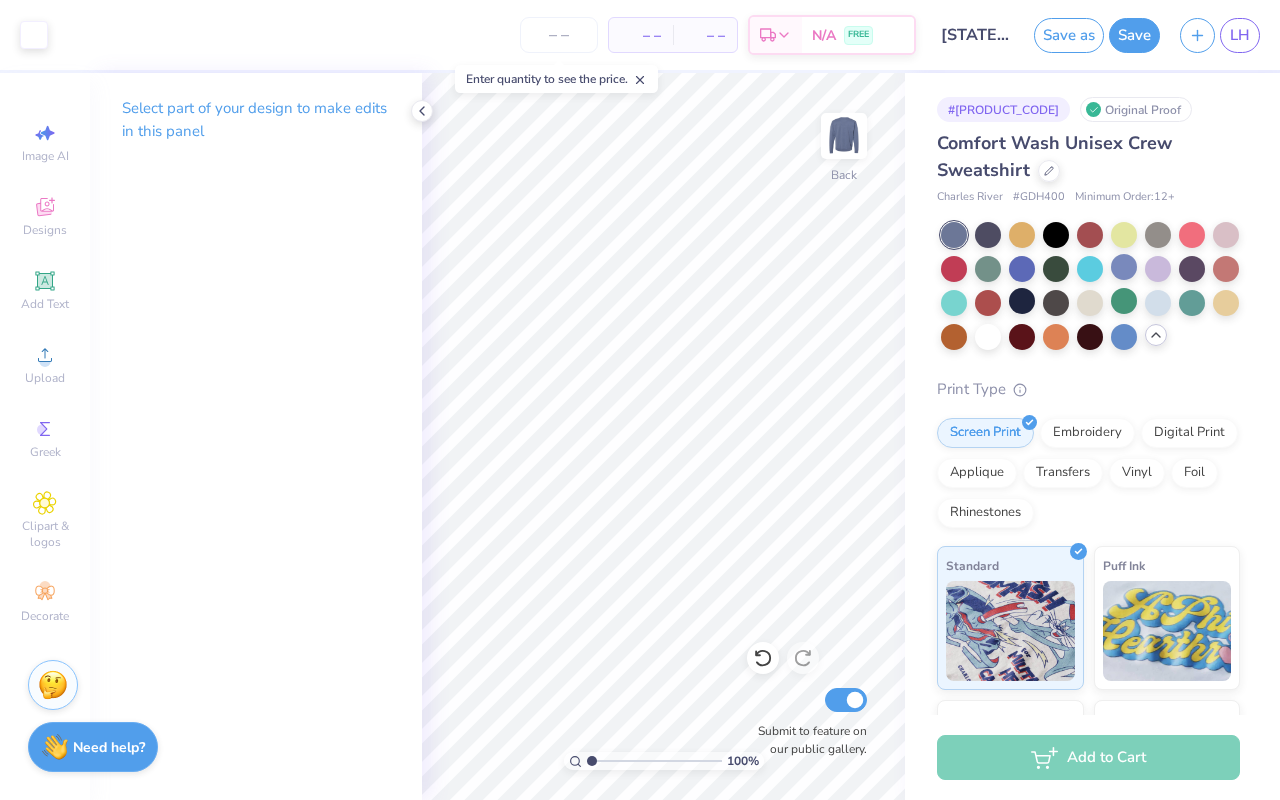click on "Design Saved" at bounding box center (1086, 61) 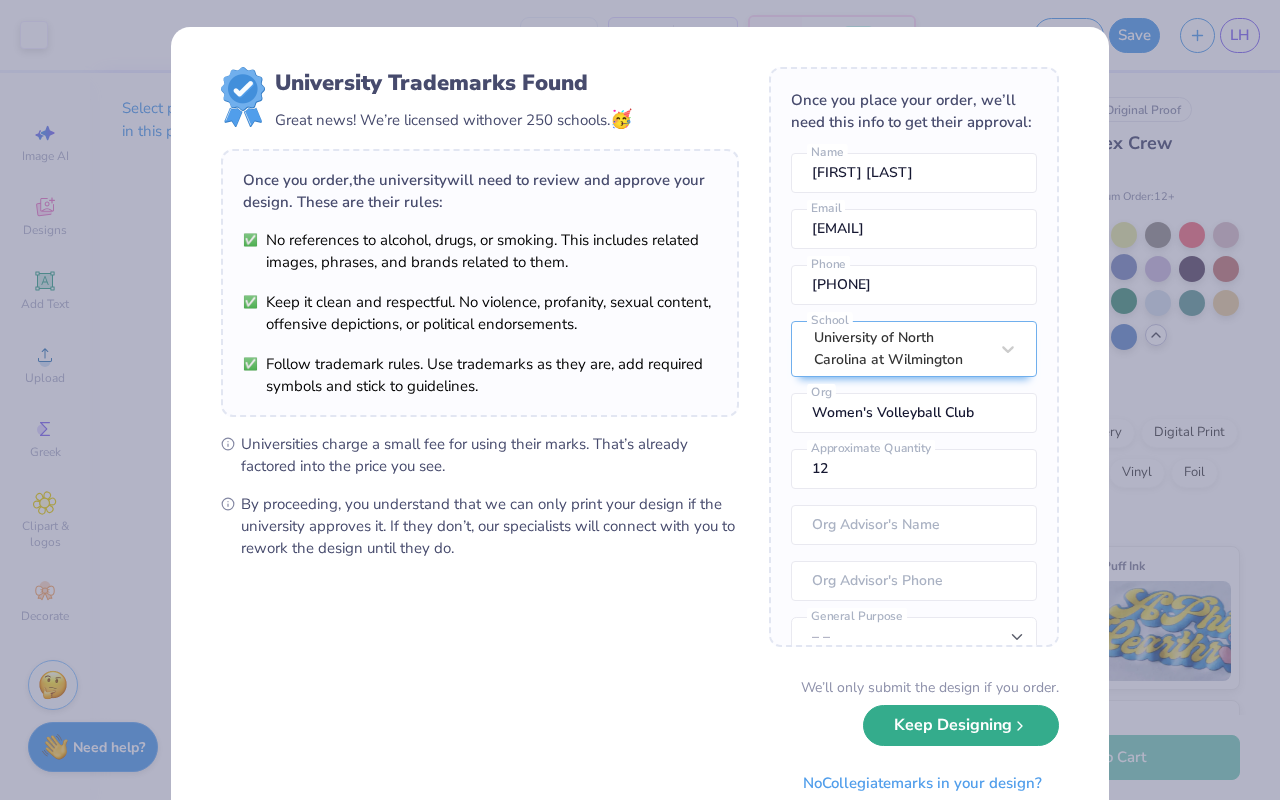 click on "Keep Designing" at bounding box center (961, 725) 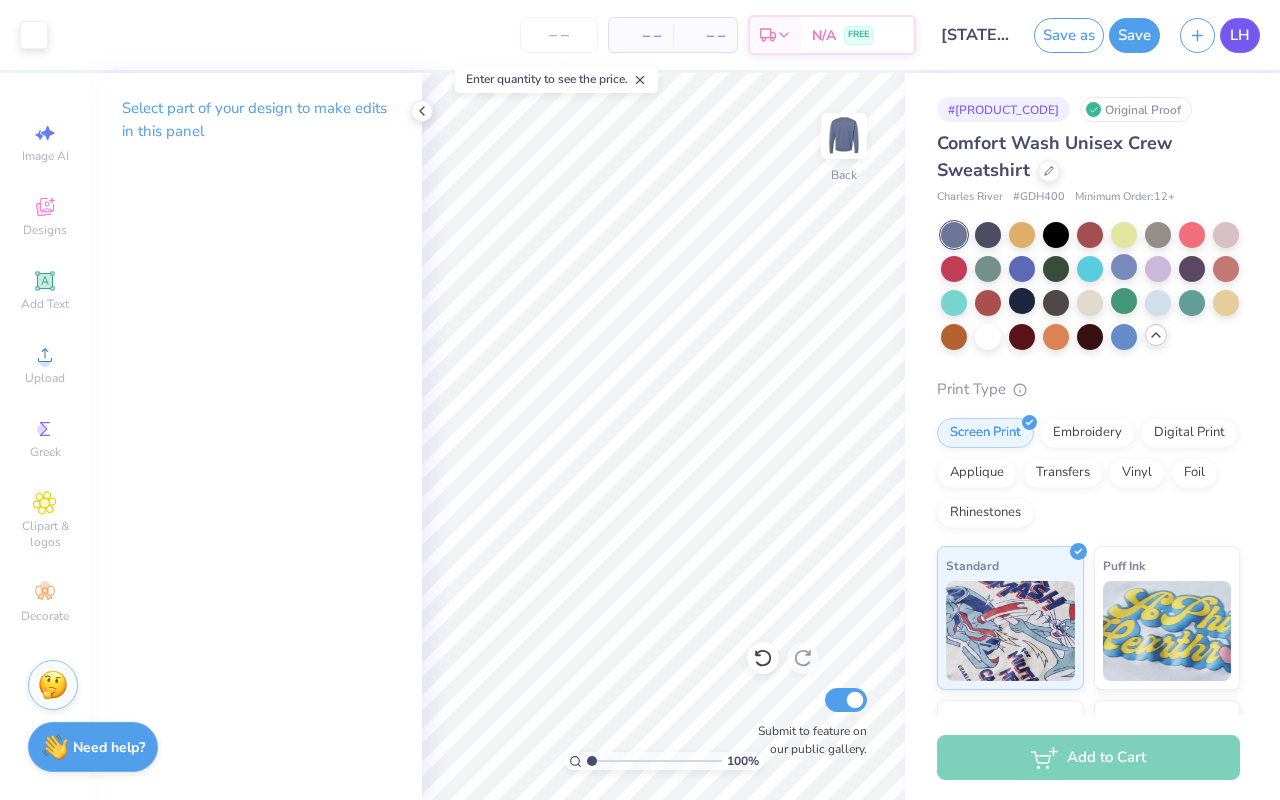 click on "LH" at bounding box center [1240, 35] 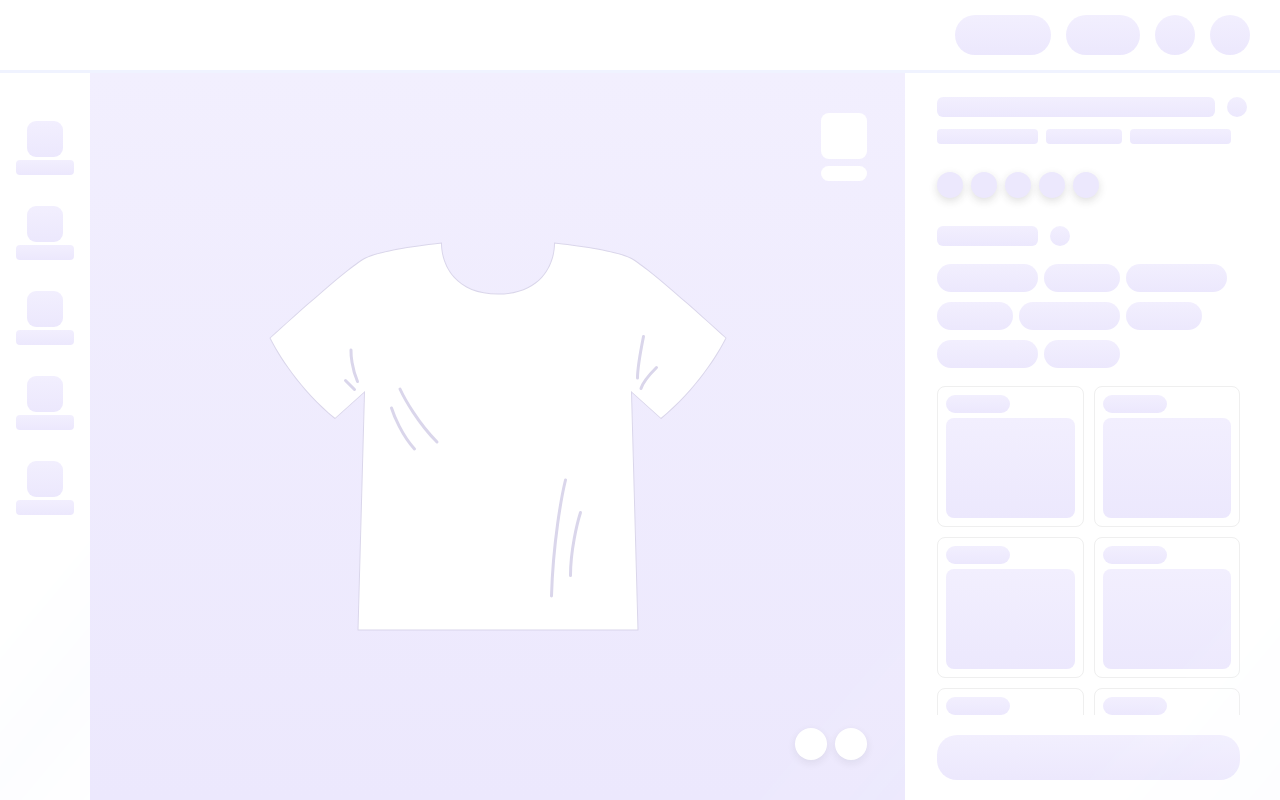 scroll, scrollTop: 0, scrollLeft: 0, axis: both 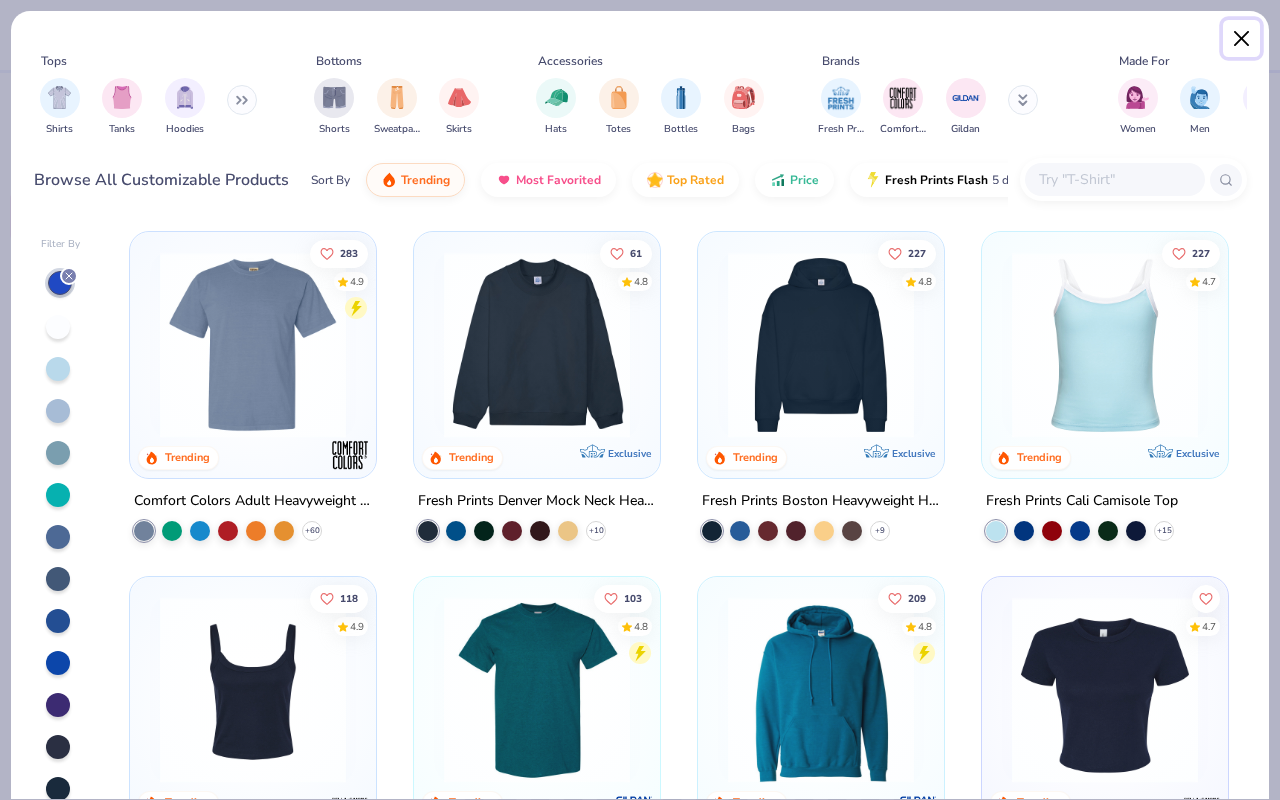 click at bounding box center [1242, 39] 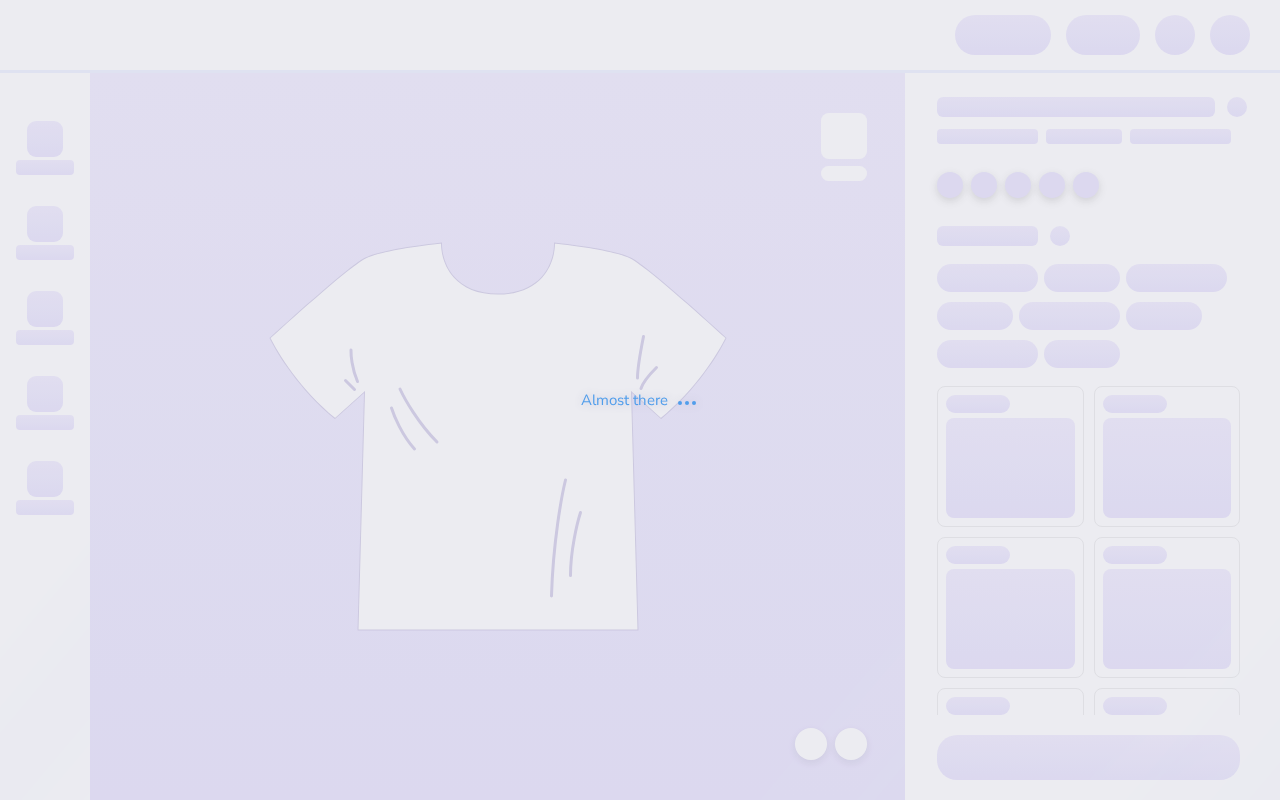 scroll, scrollTop: 0, scrollLeft: 0, axis: both 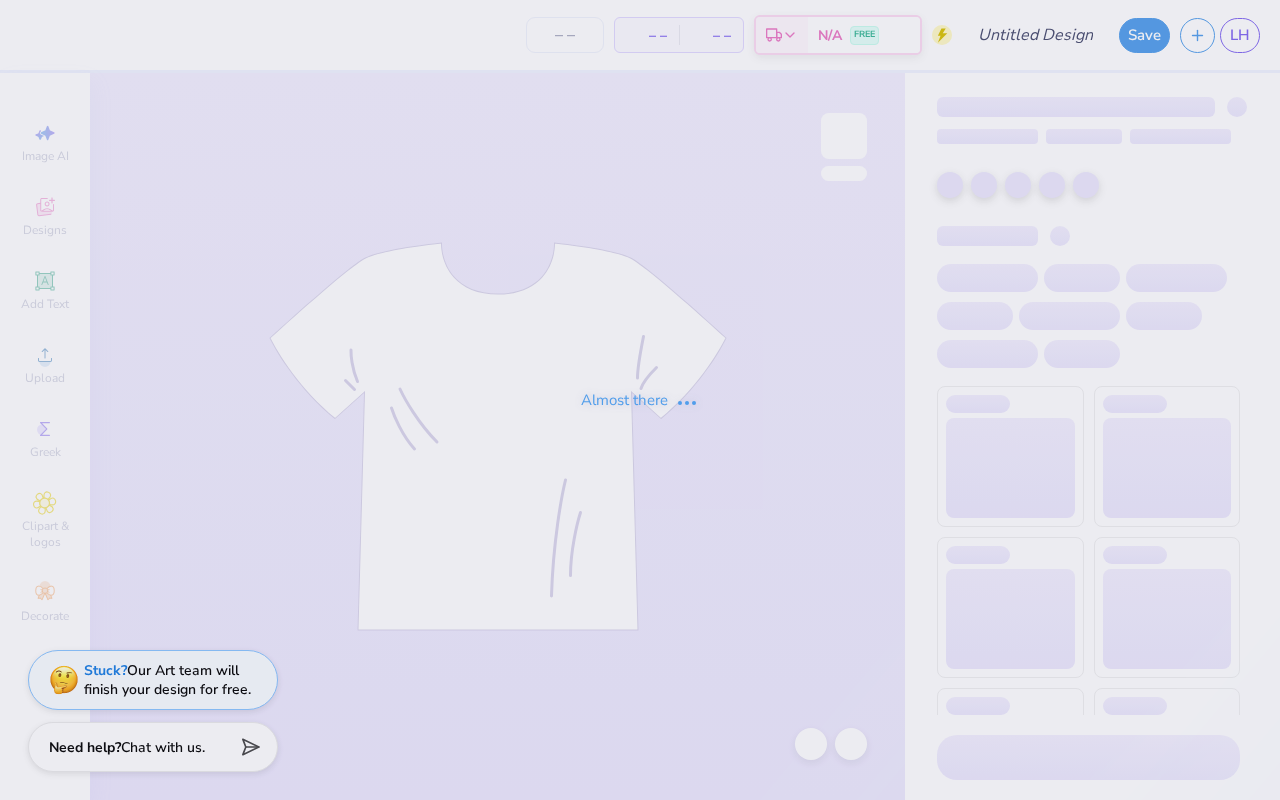 type on "NC sweatshirt" 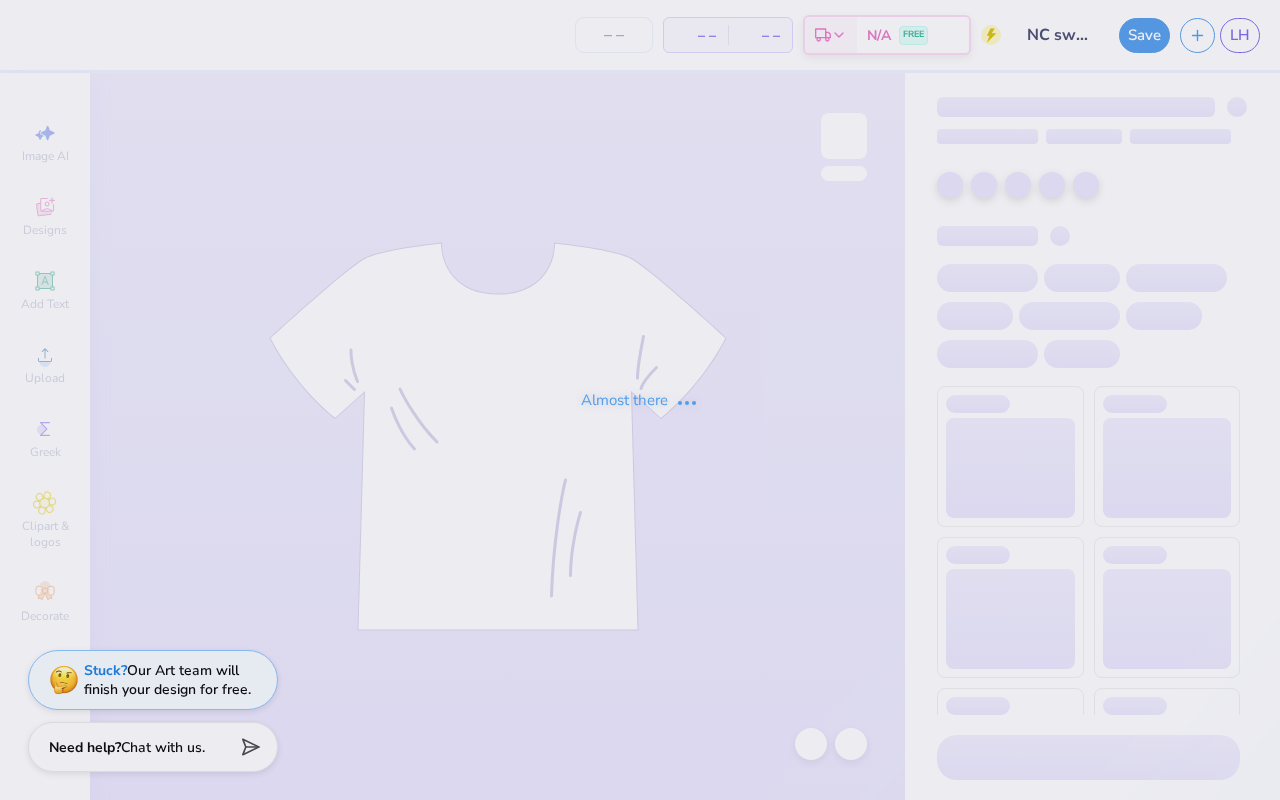 type on "25" 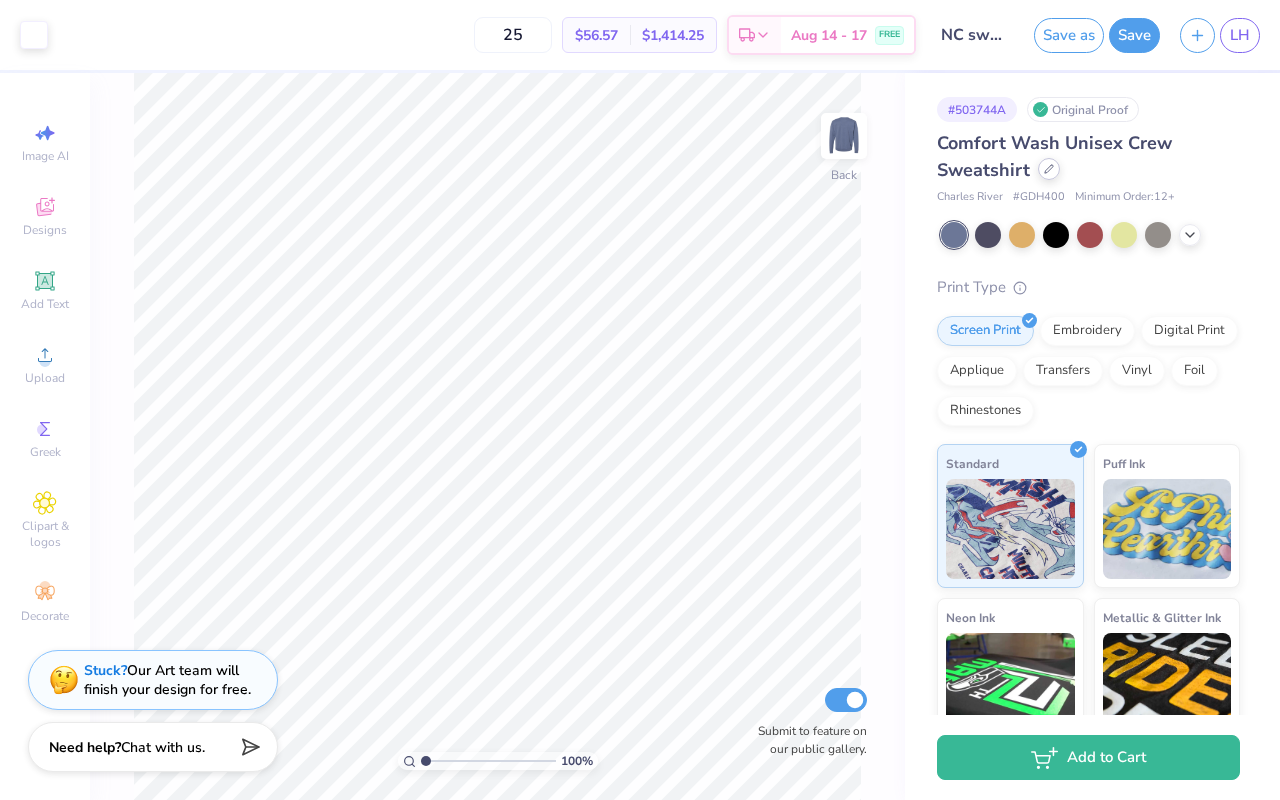 click at bounding box center [1049, 169] 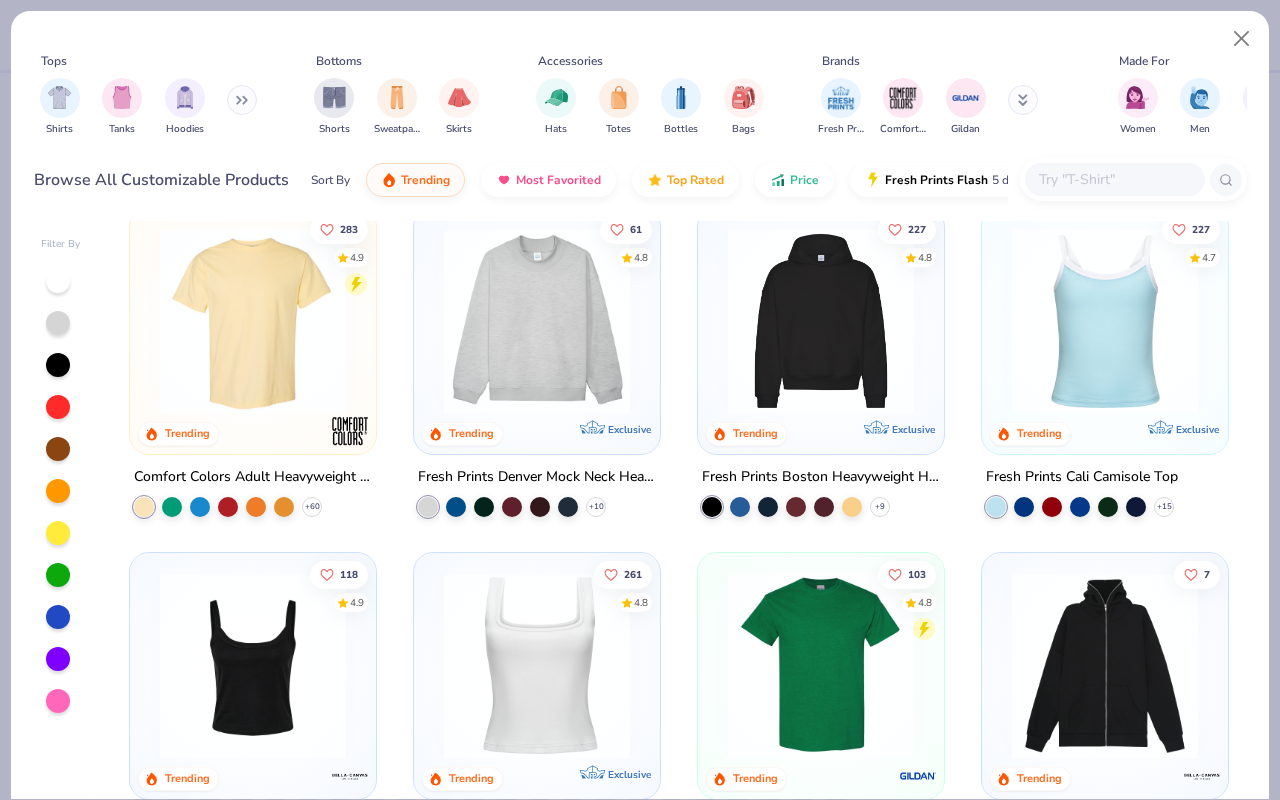 scroll, scrollTop: 0, scrollLeft: 0, axis: both 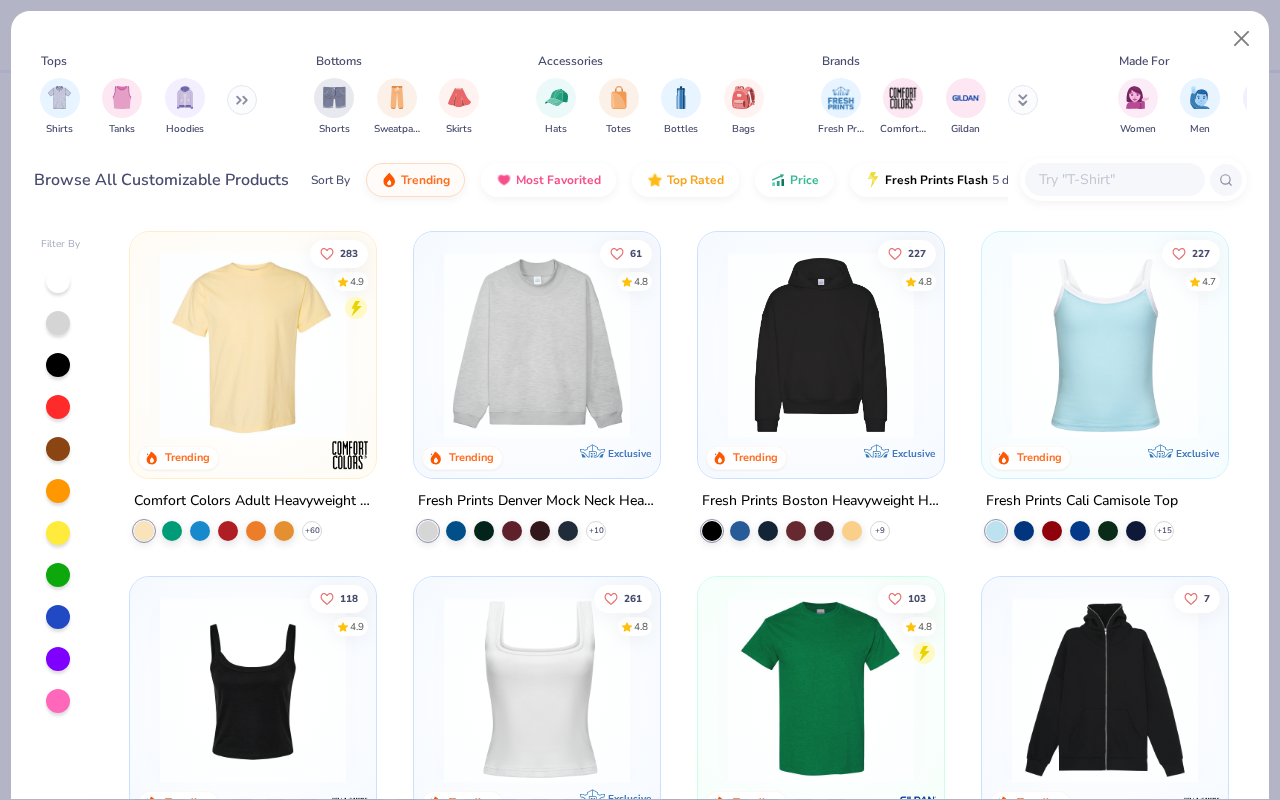 click at bounding box center (1114, 179) 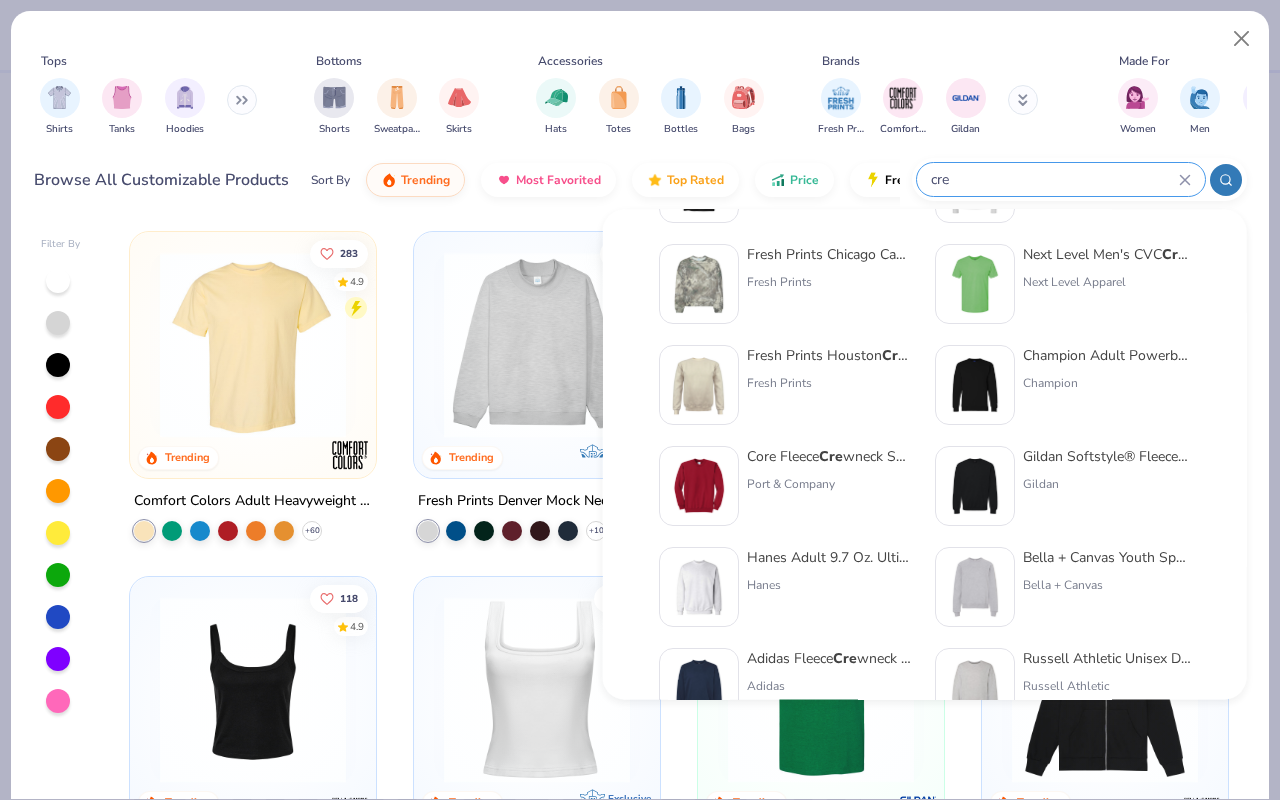 scroll, scrollTop: 410, scrollLeft: 0, axis: vertical 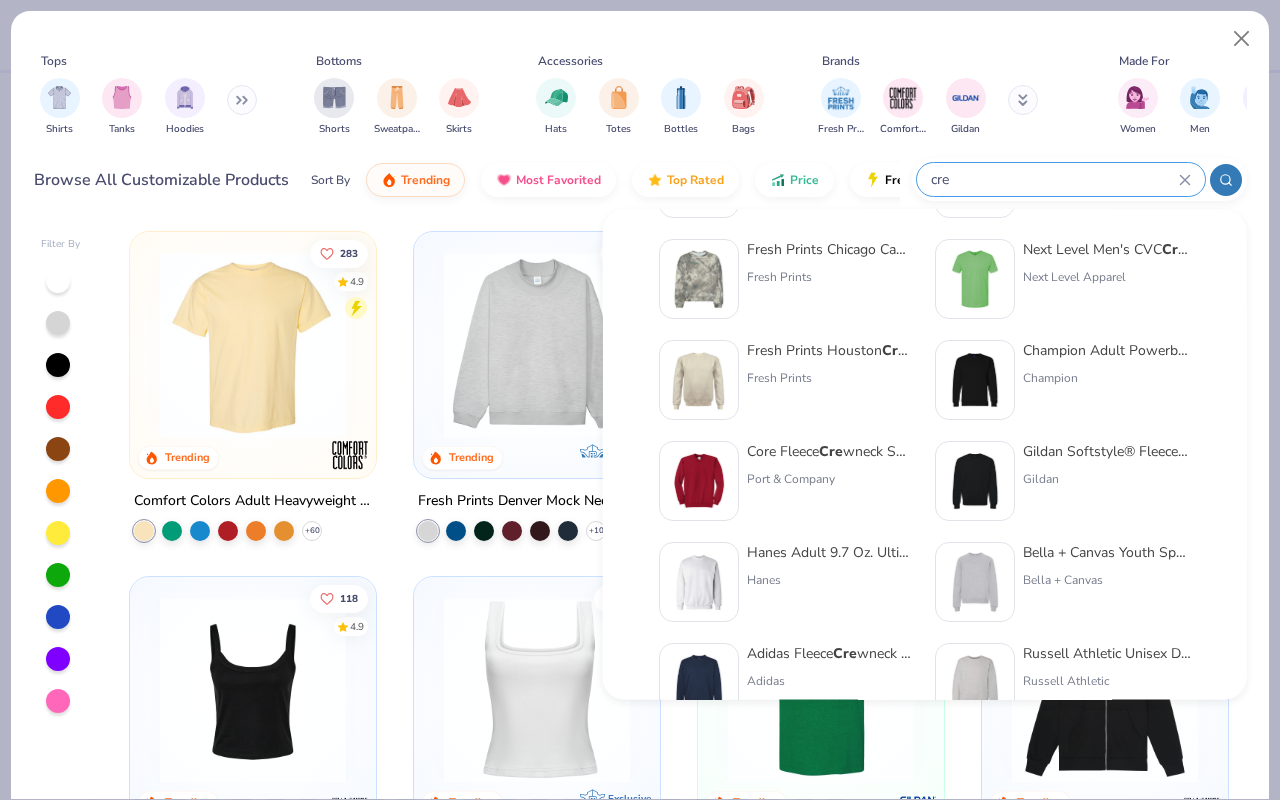 type on "cre" 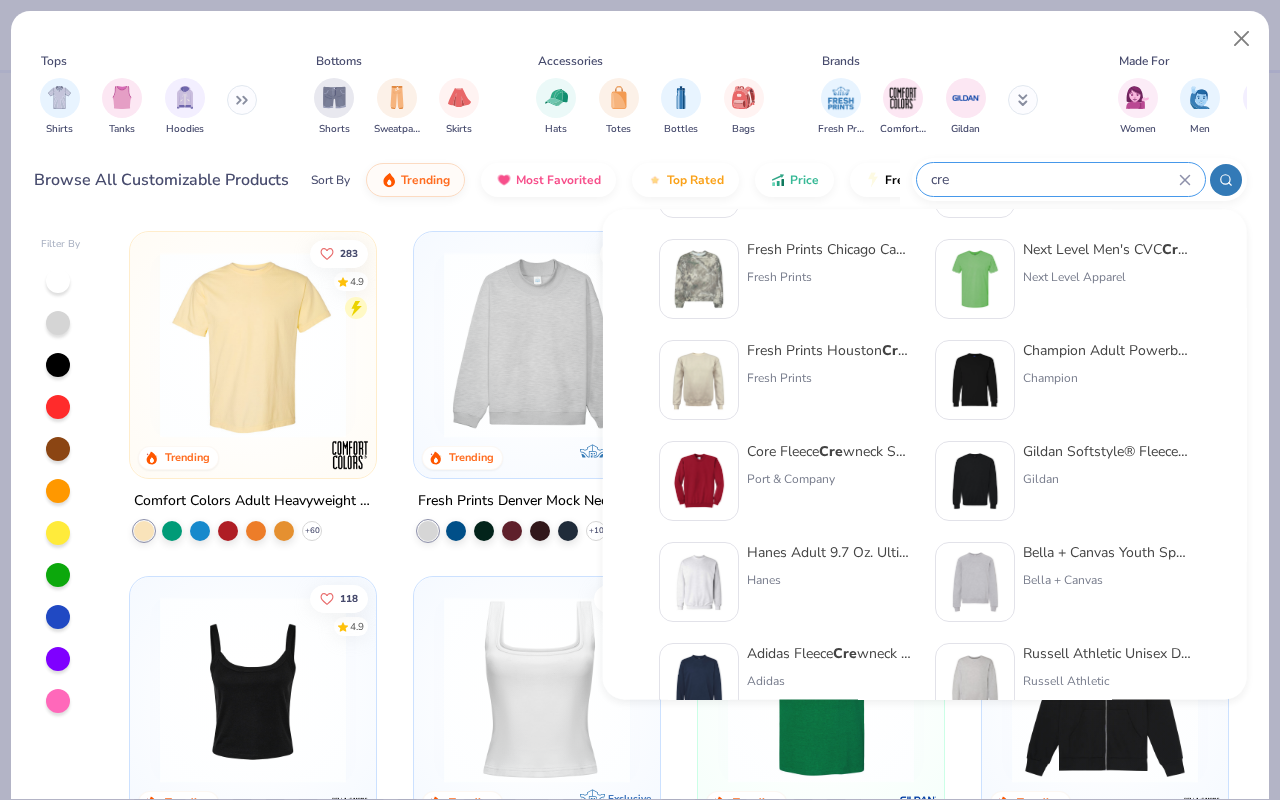 click on "Fresh Prints Houston  Cre w Fresh Prints" at bounding box center [831, 381] 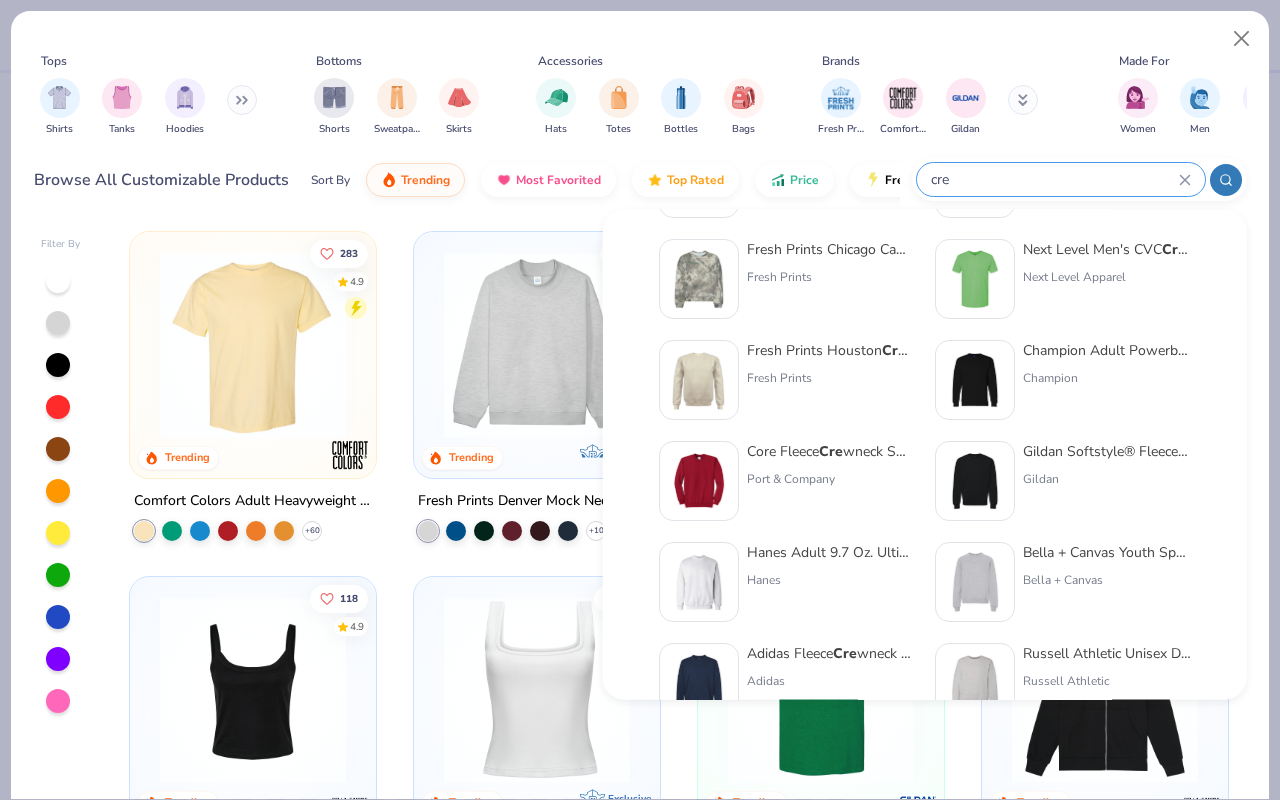 type 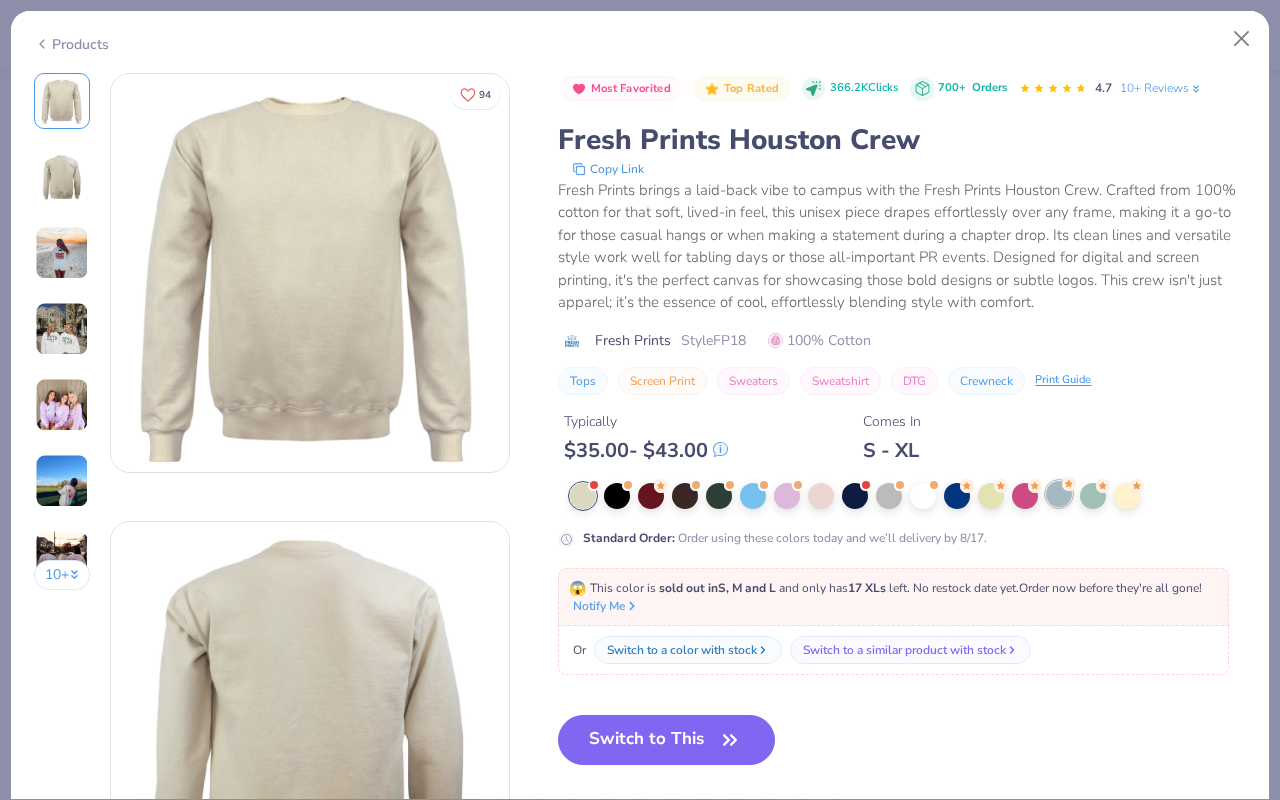 click at bounding box center (1059, 494) 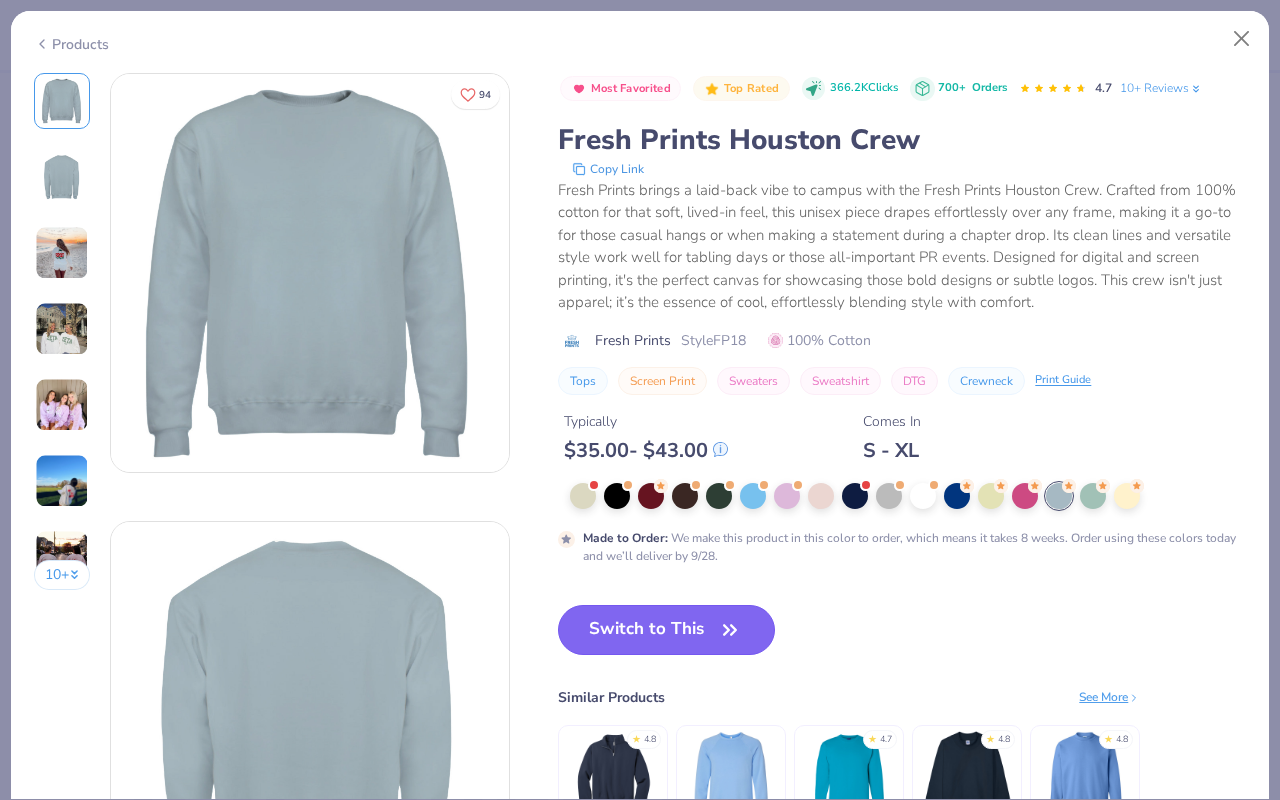 click on "Switch to This" at bounding box center (666, 630) 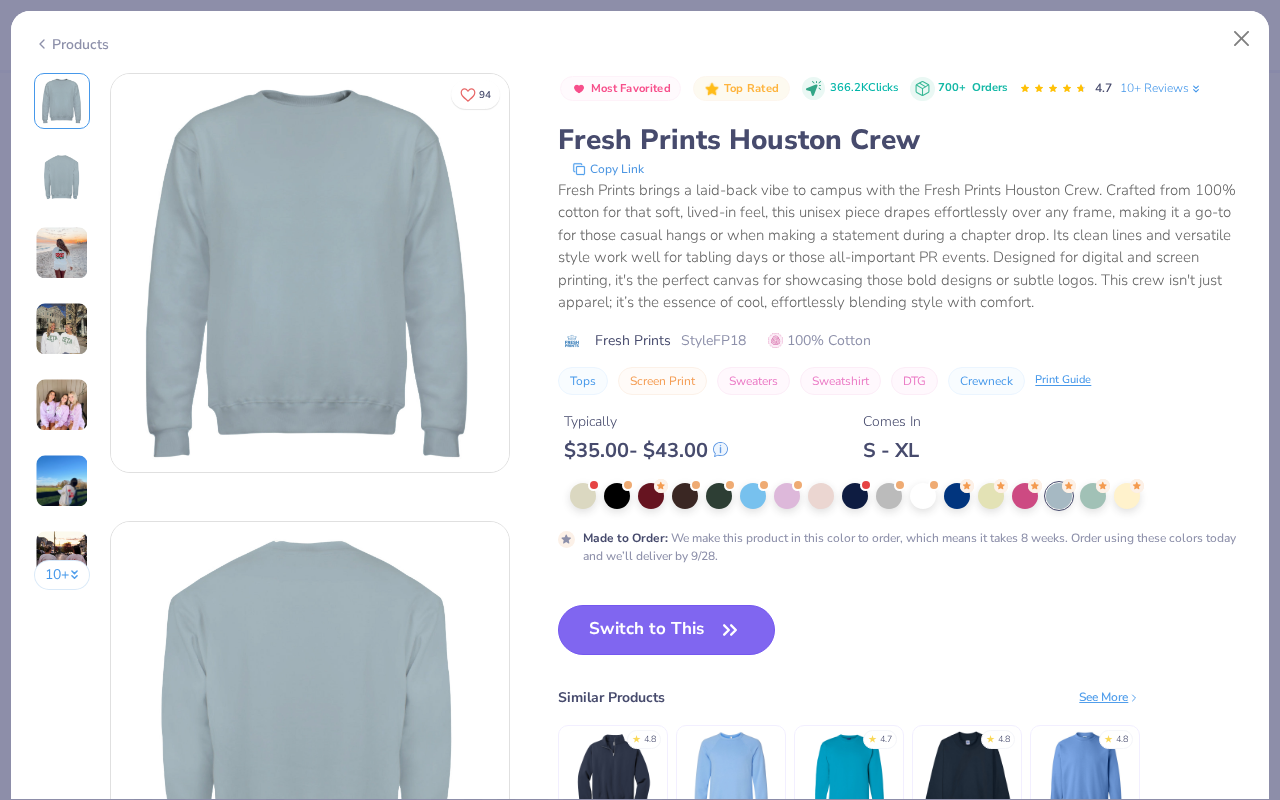 type on "50" 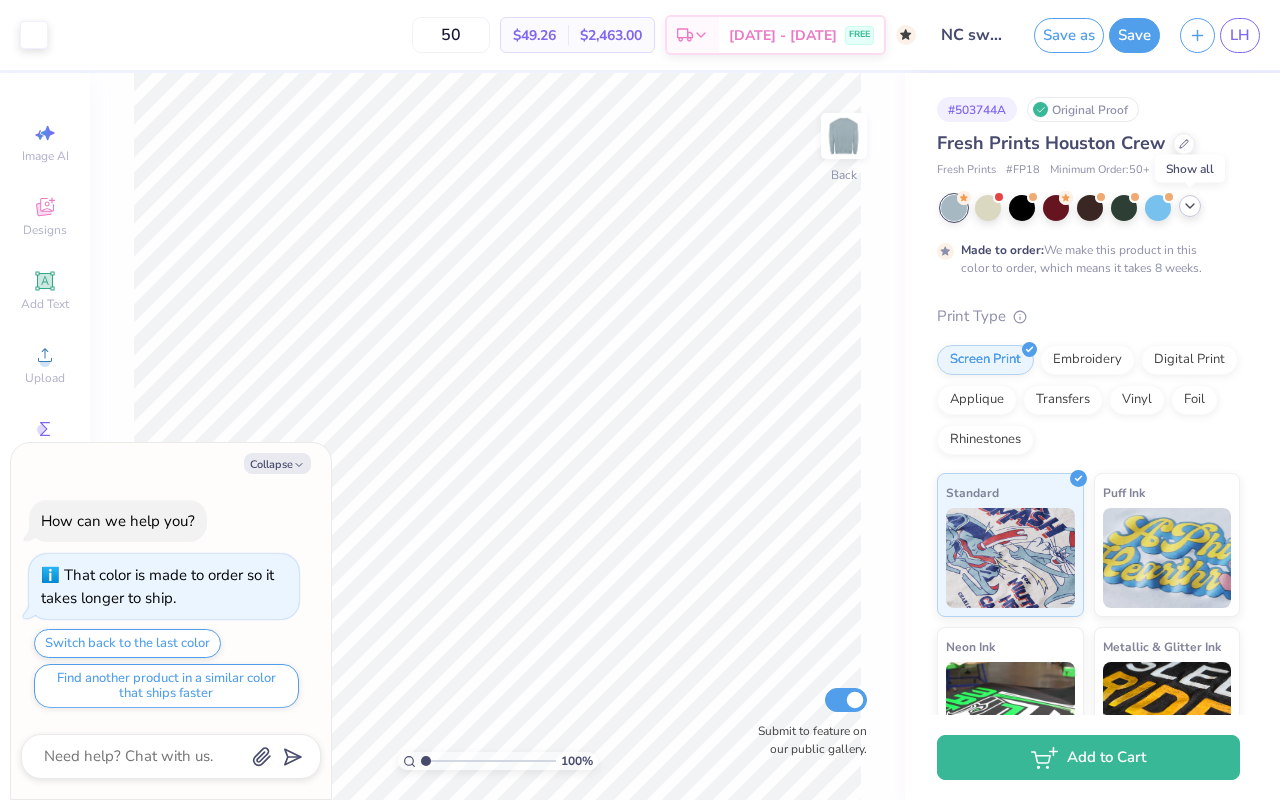 click 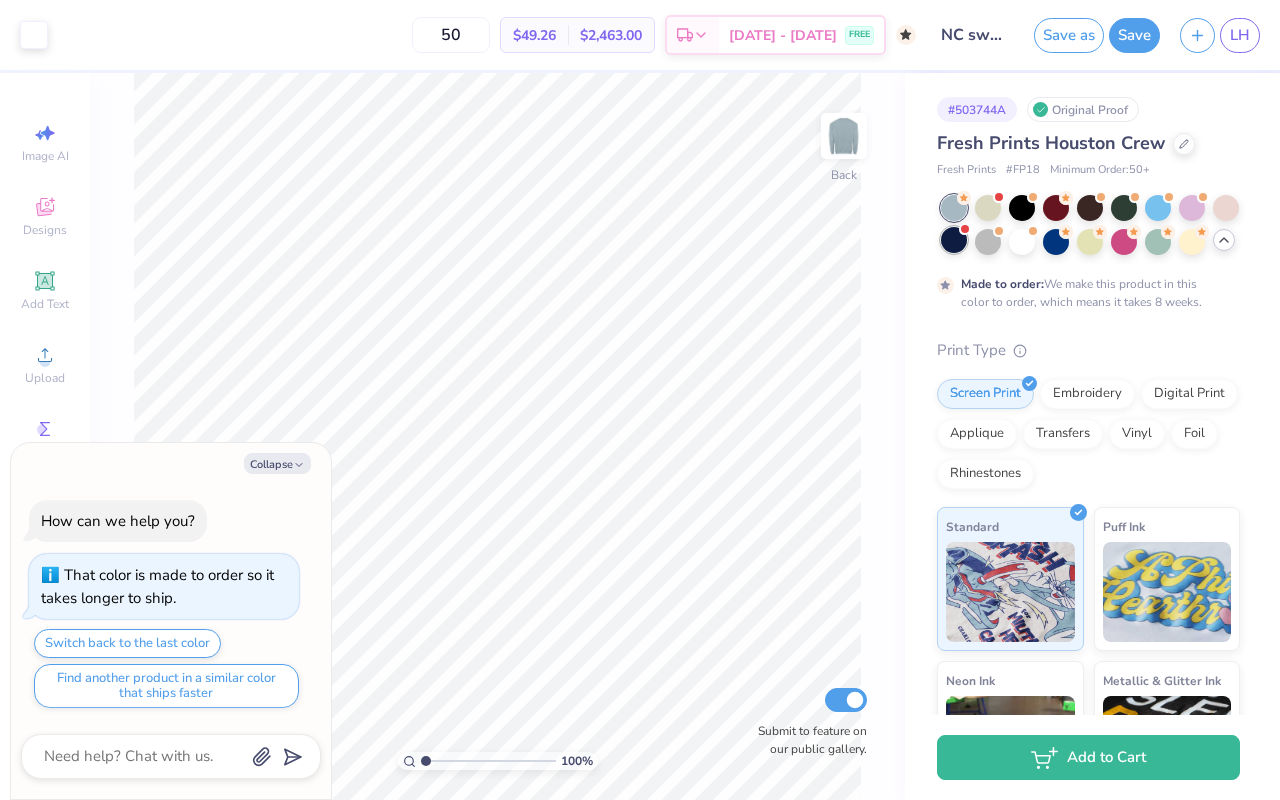 click at bounding box center [954, 240] 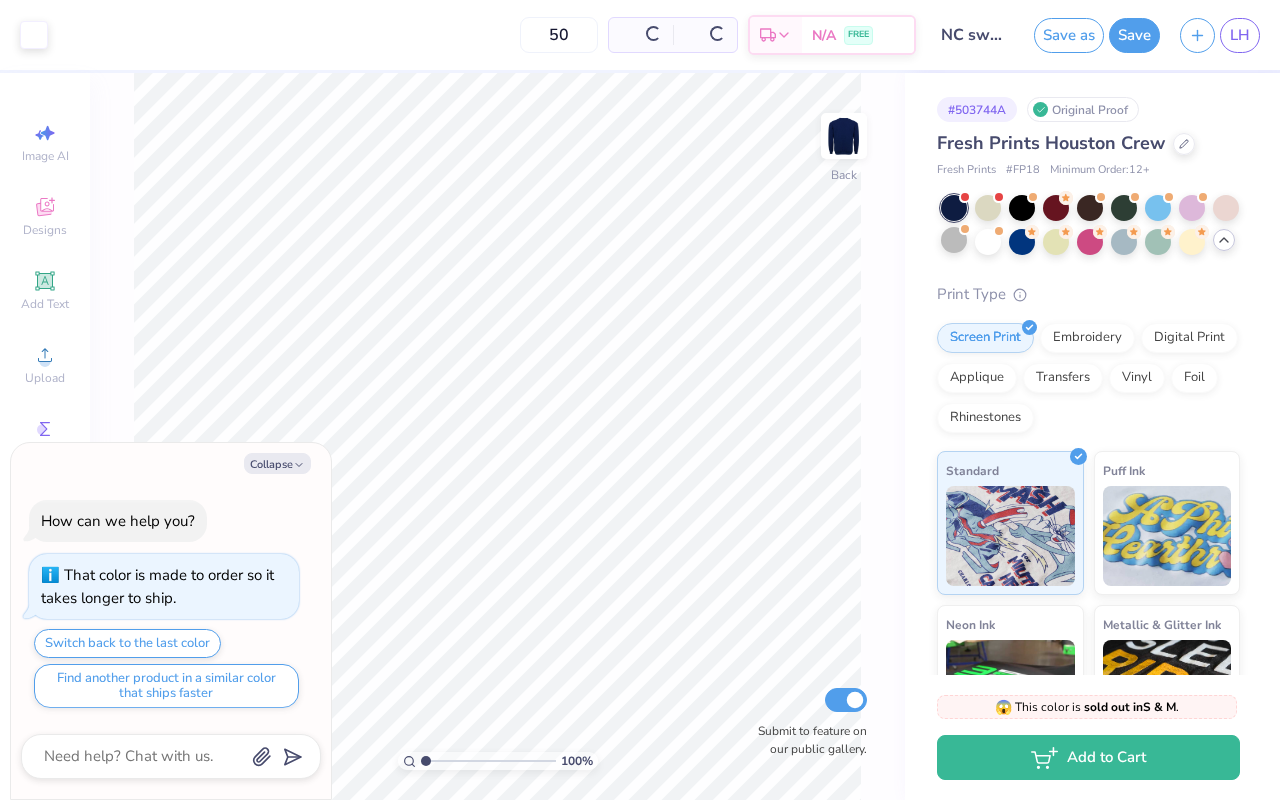 scroll, scrollTop: 507, scrollLeft: 0, axis: vertical 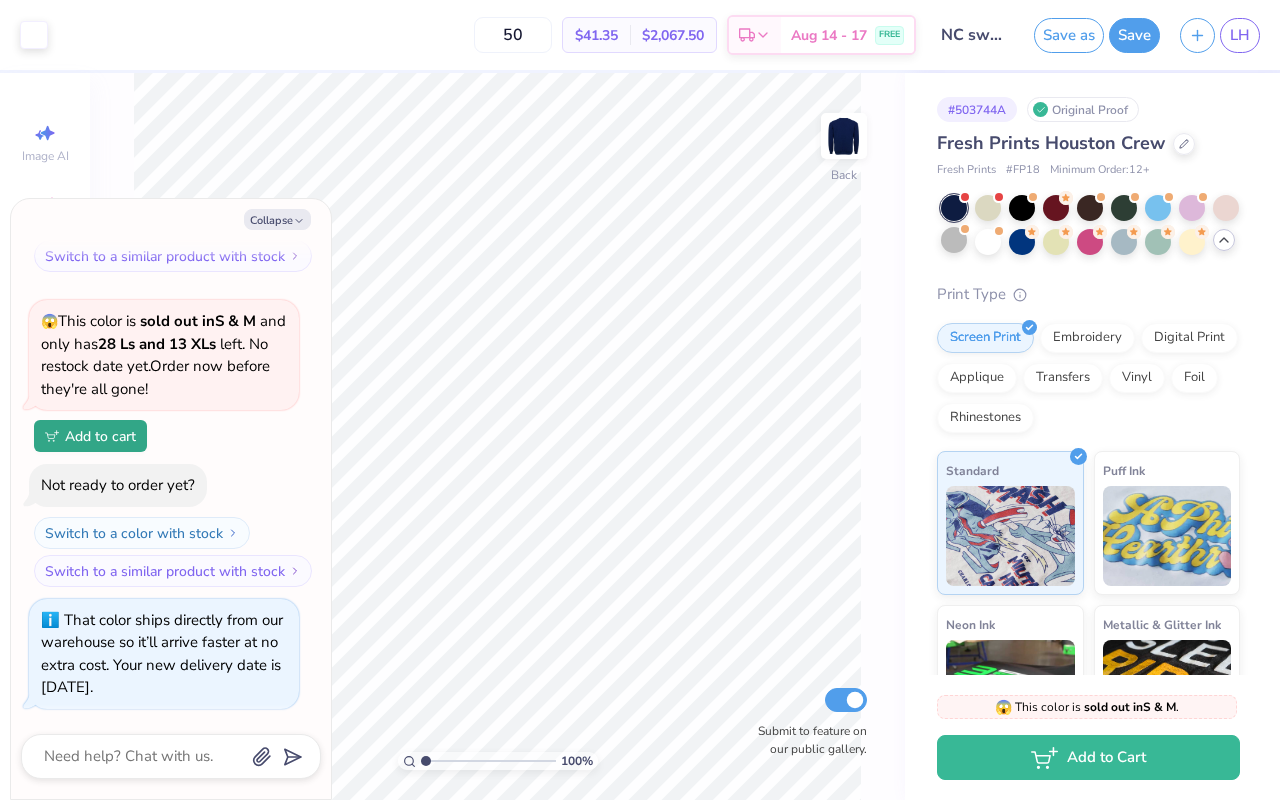 click at bounding box center [954, 208] 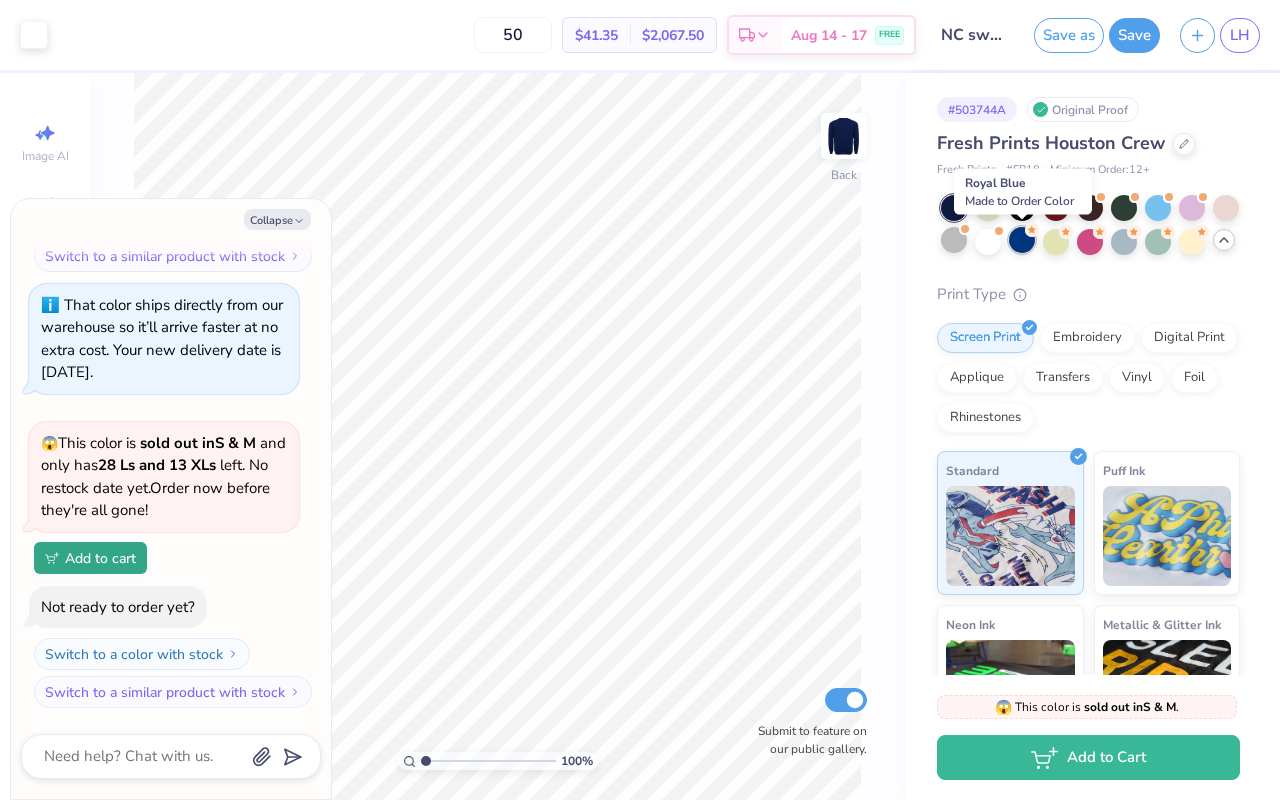 click at bounding box center (1022, 240) 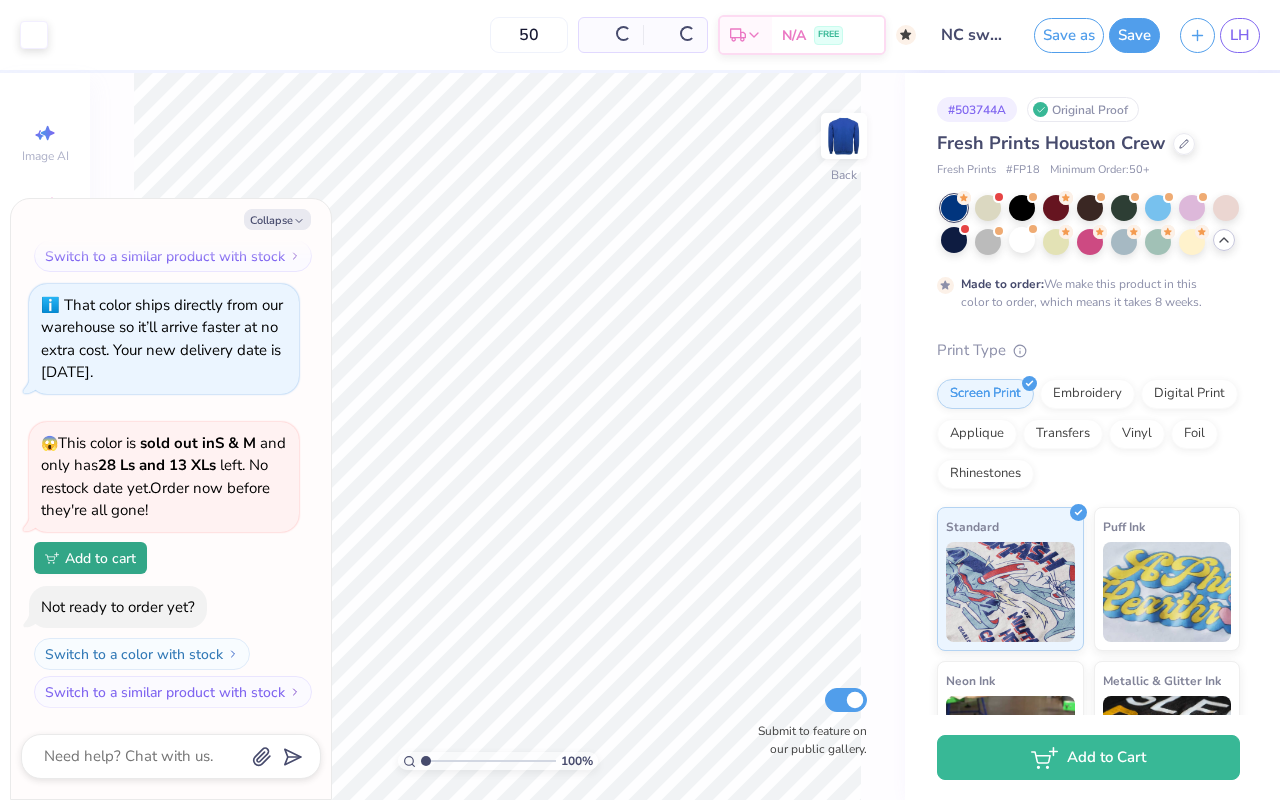 scroll, scrollTop: 1010, scrollLeft: 0, axis: vertical 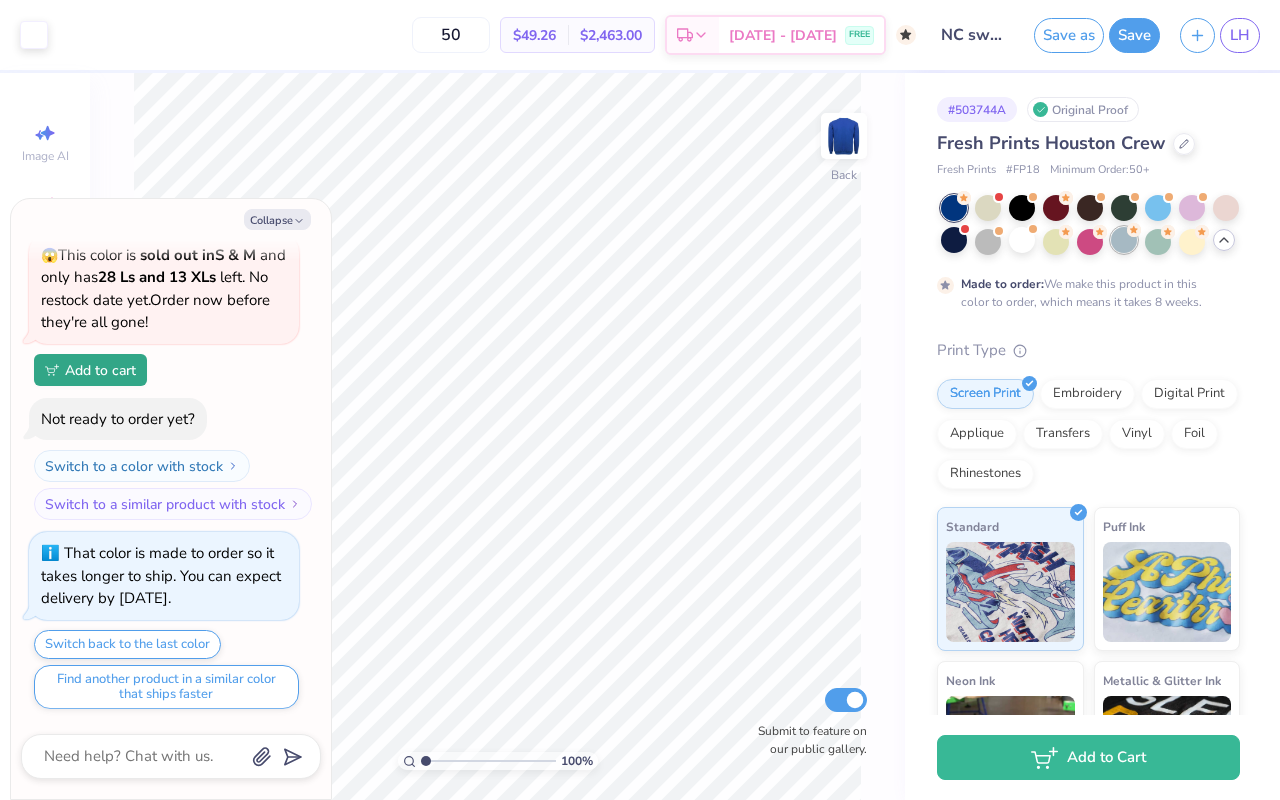 click at bounding box center (1124, 240) 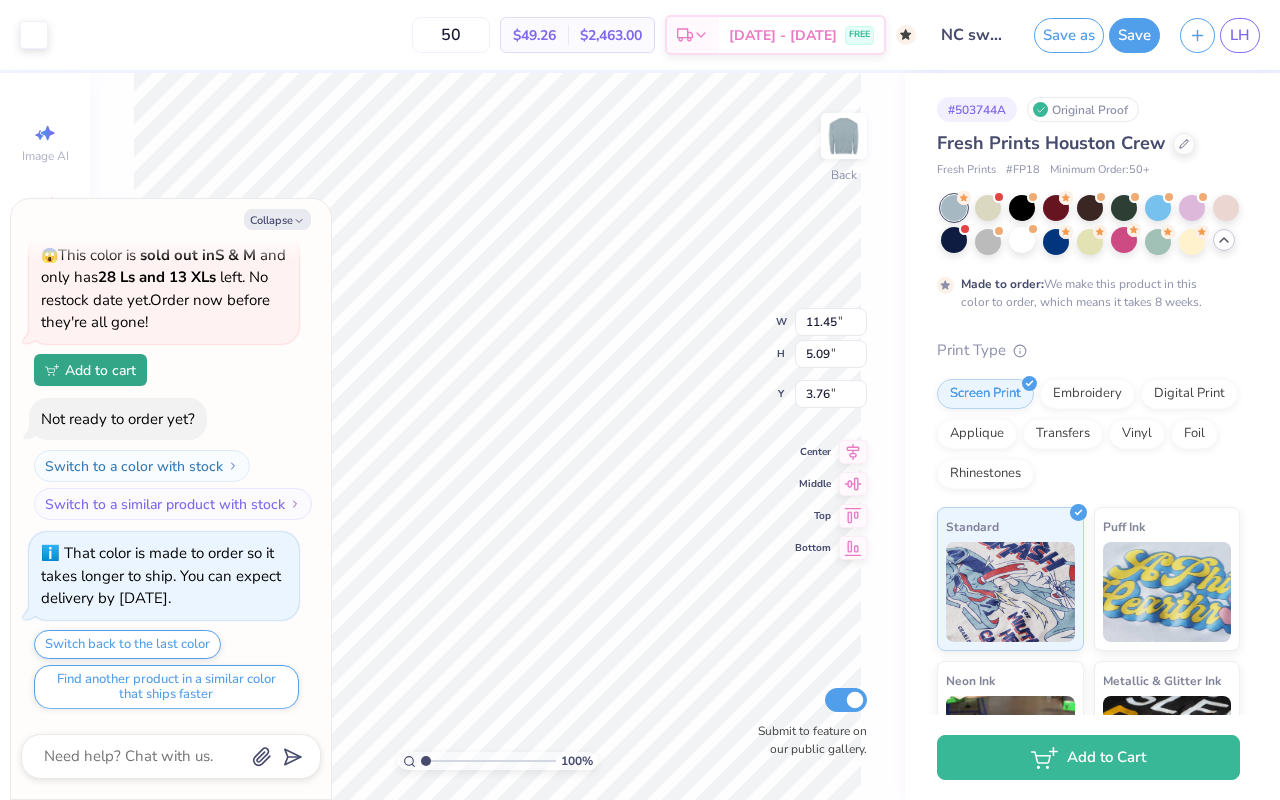 type on "3.77" 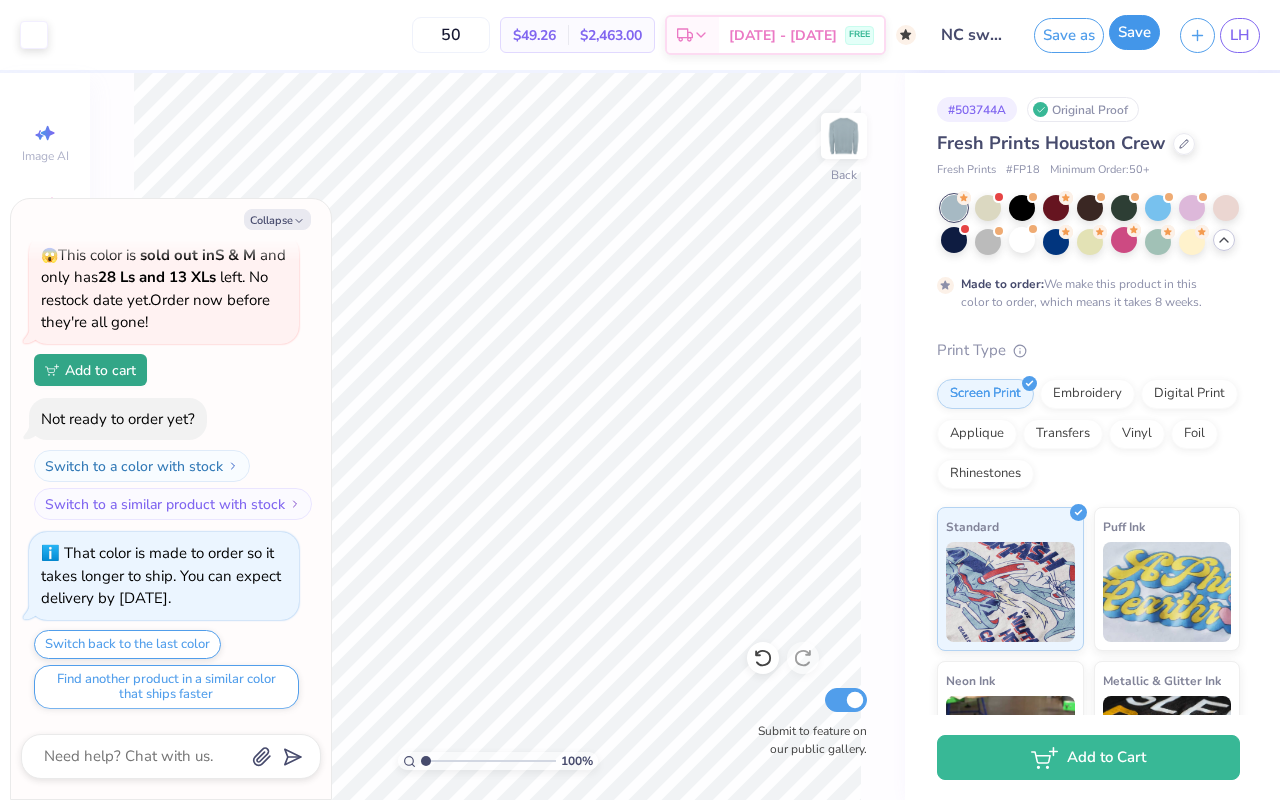 click on "Save" at bounding box center [1134, 32] 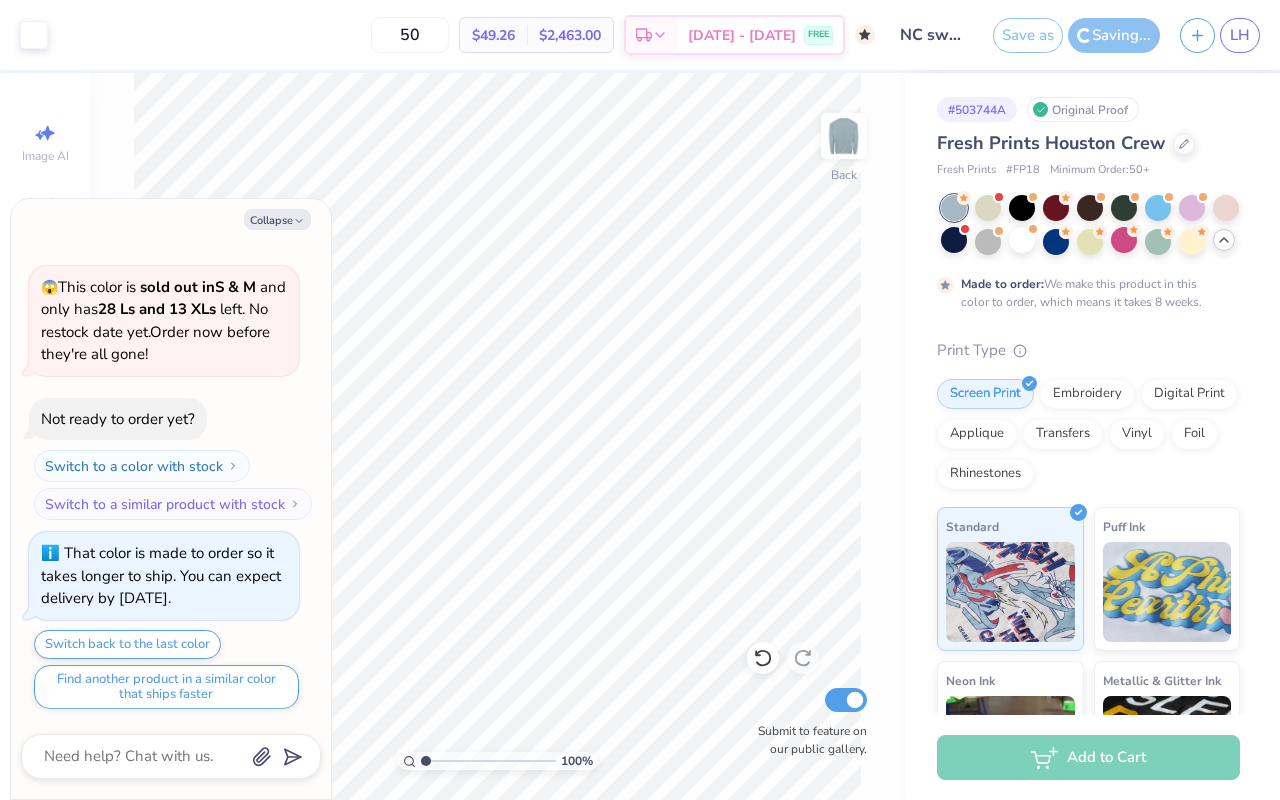 scroll, scrollTop: 1010, scrollLeft: 0, axis: vertical 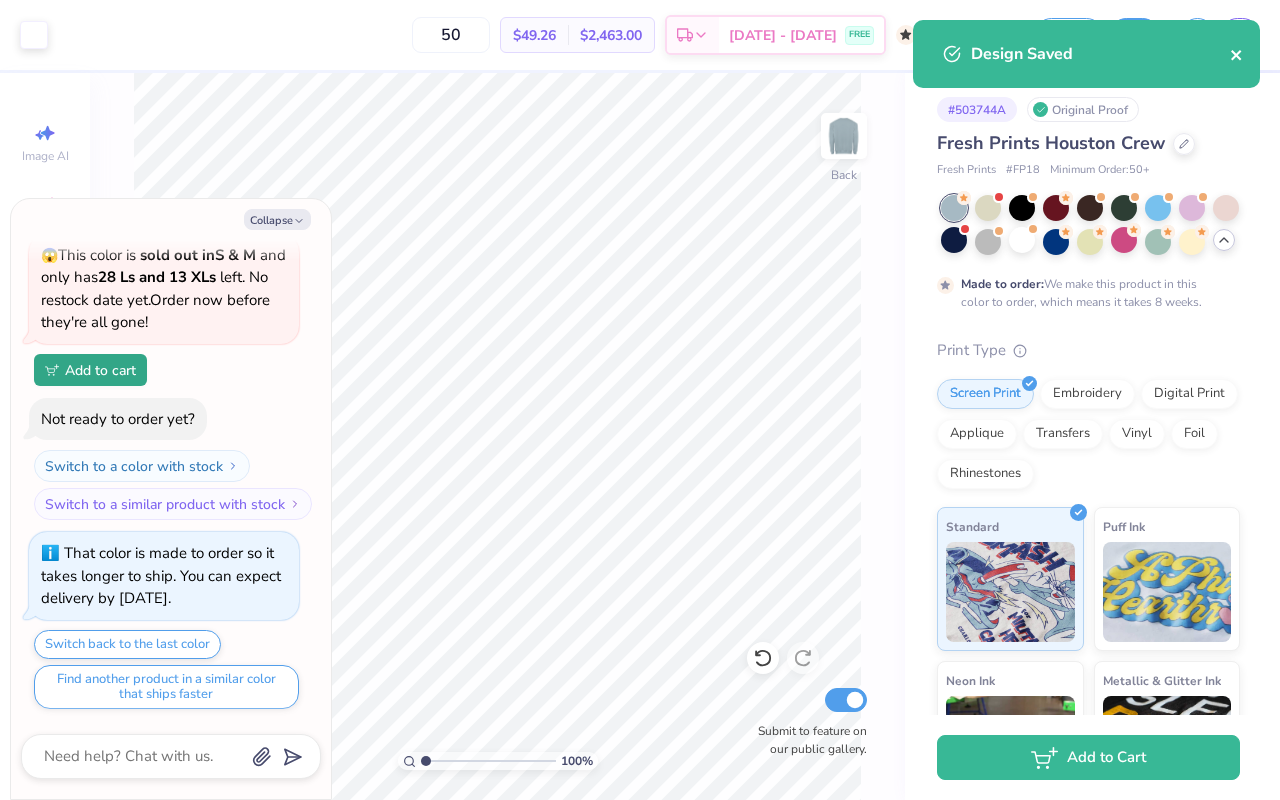 click 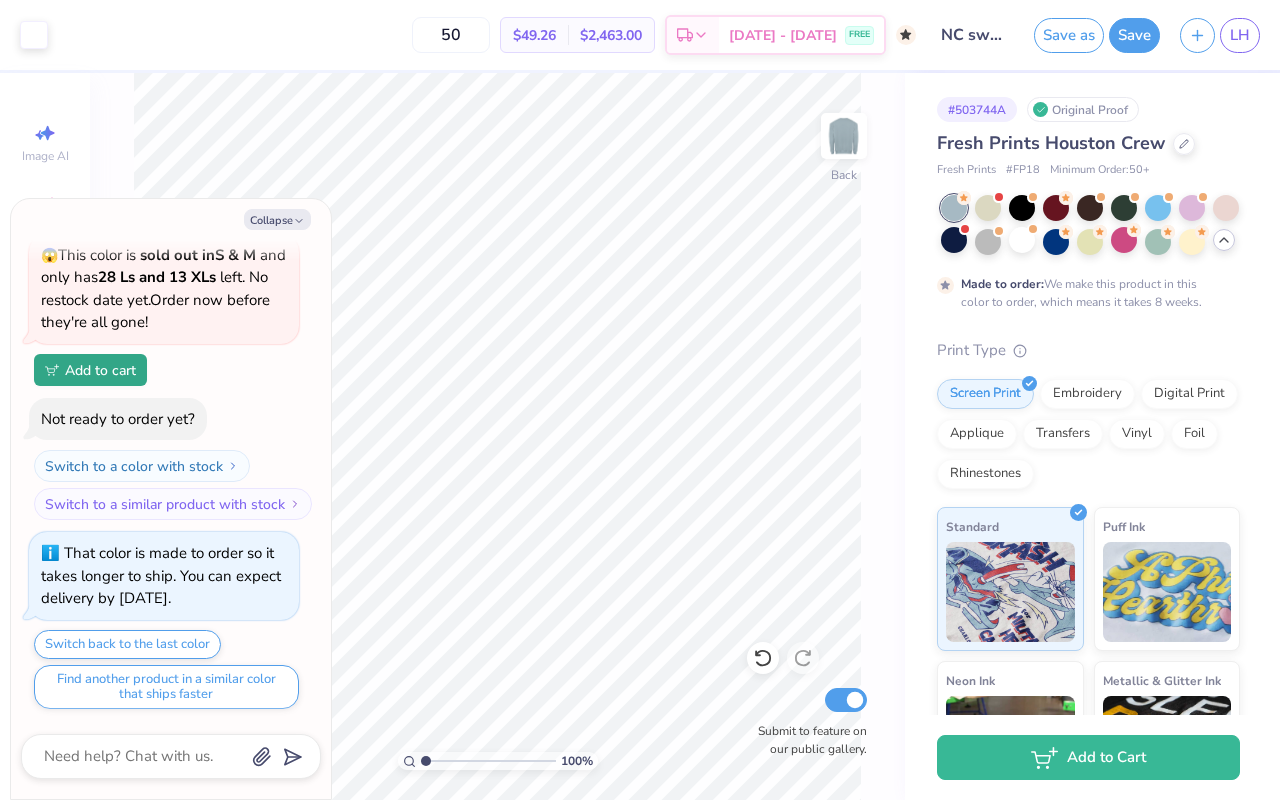 click on "LH" at bounding box center [1240, 35] 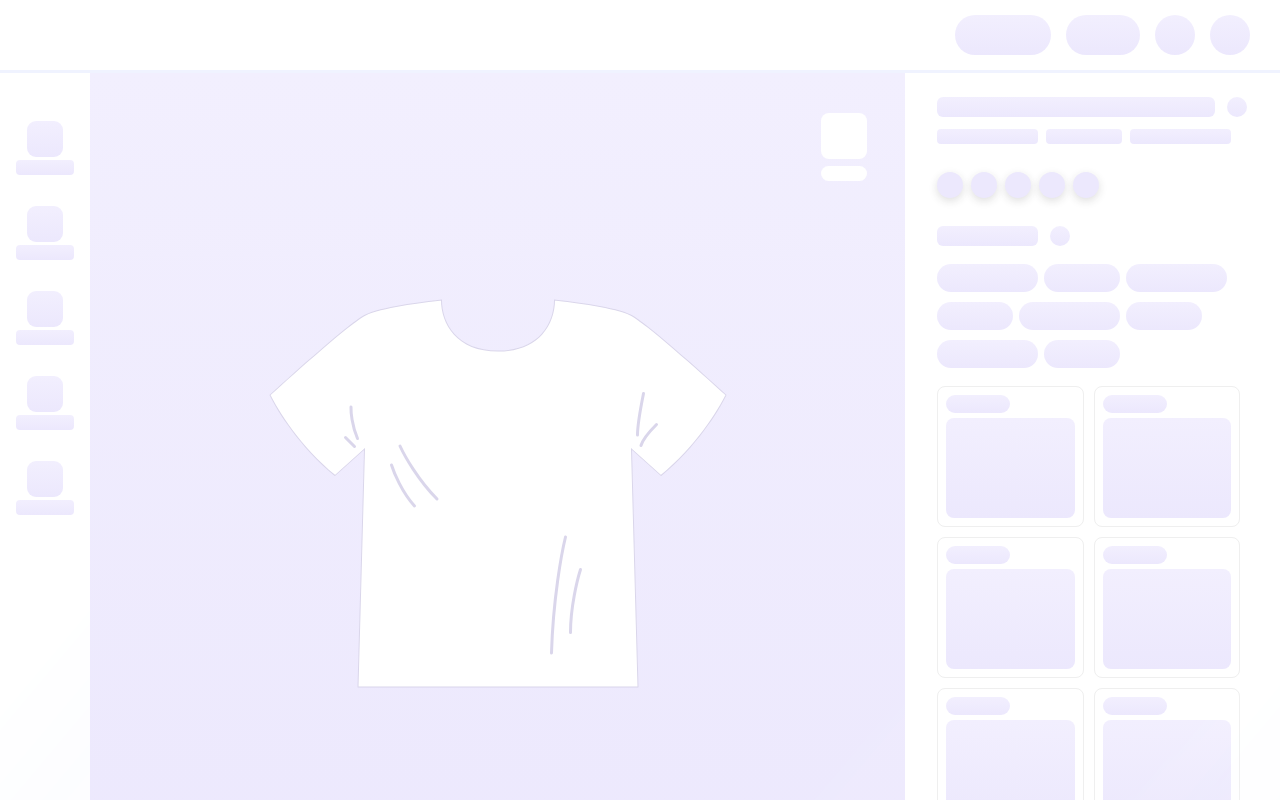 scroll, scrollTop: 0, scrollLeft: 0, axis: both 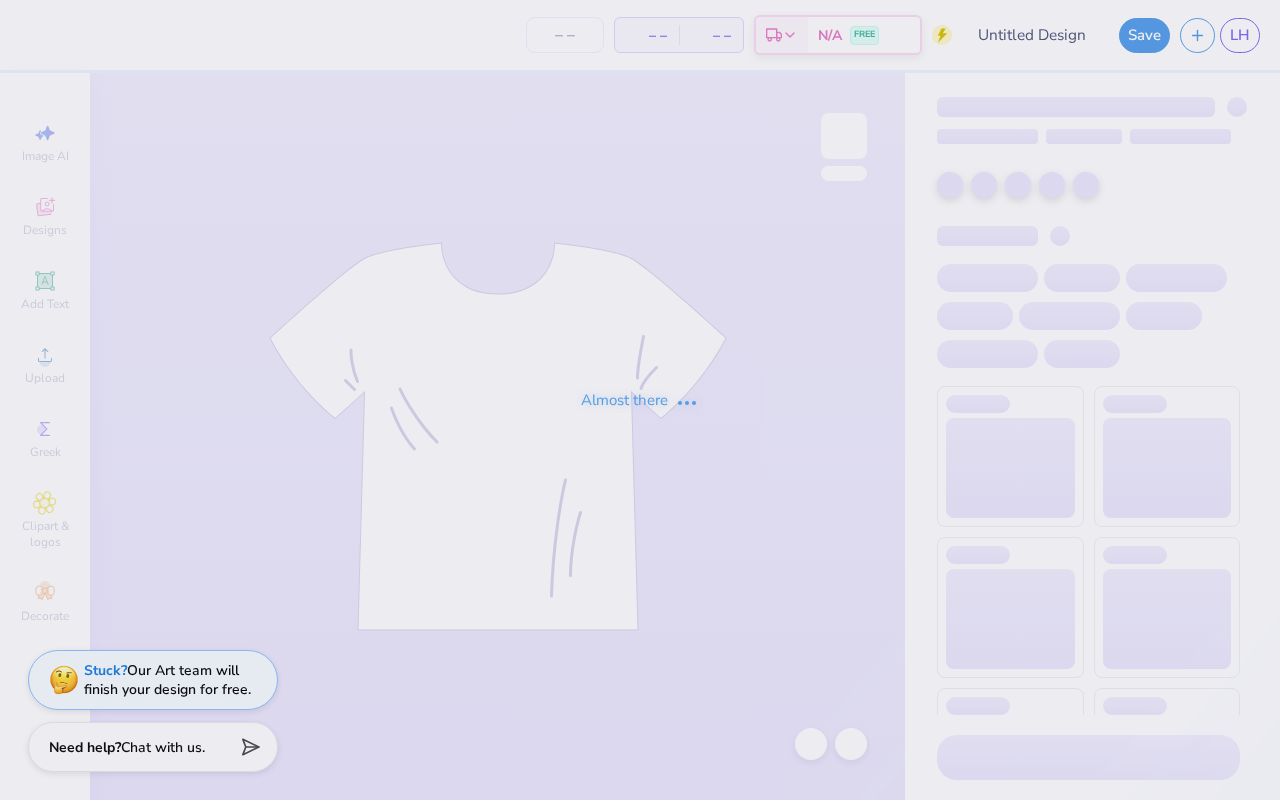 type on "[STATE] sweatshirt" 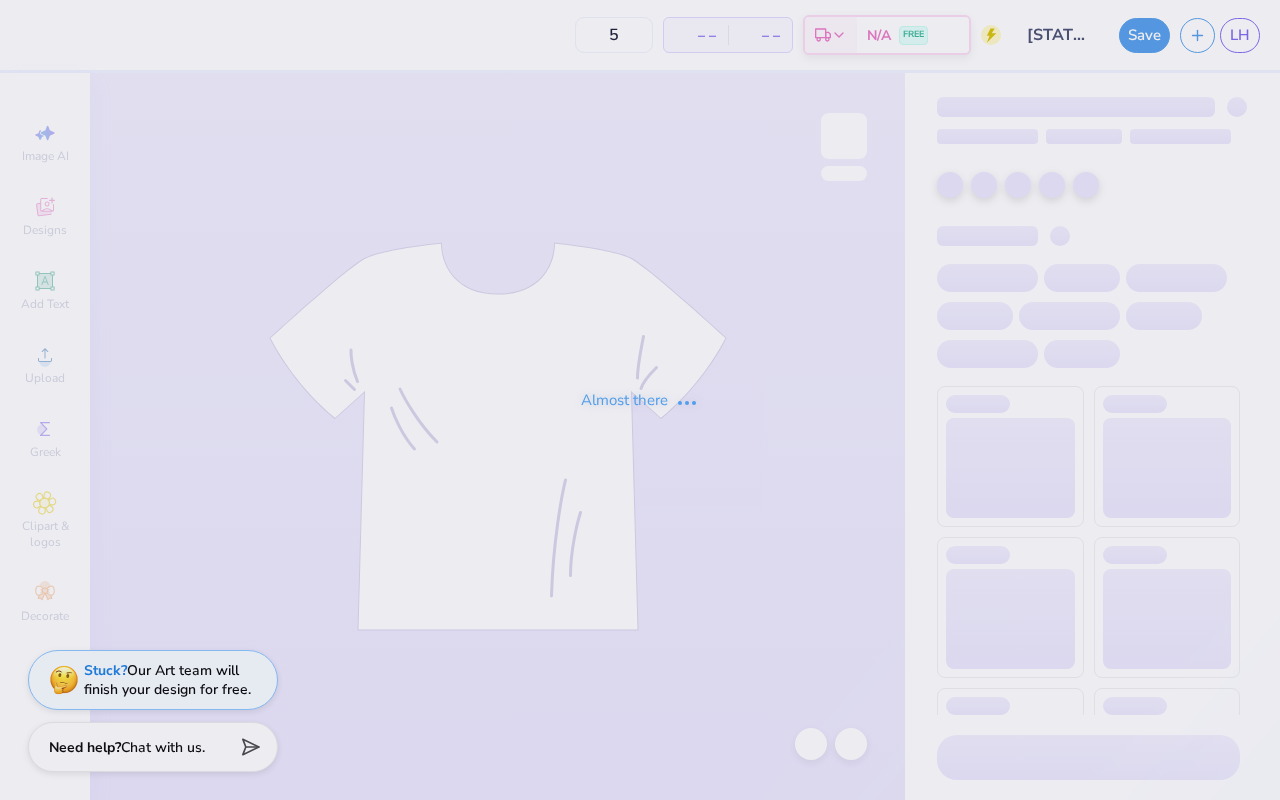 type on "50" 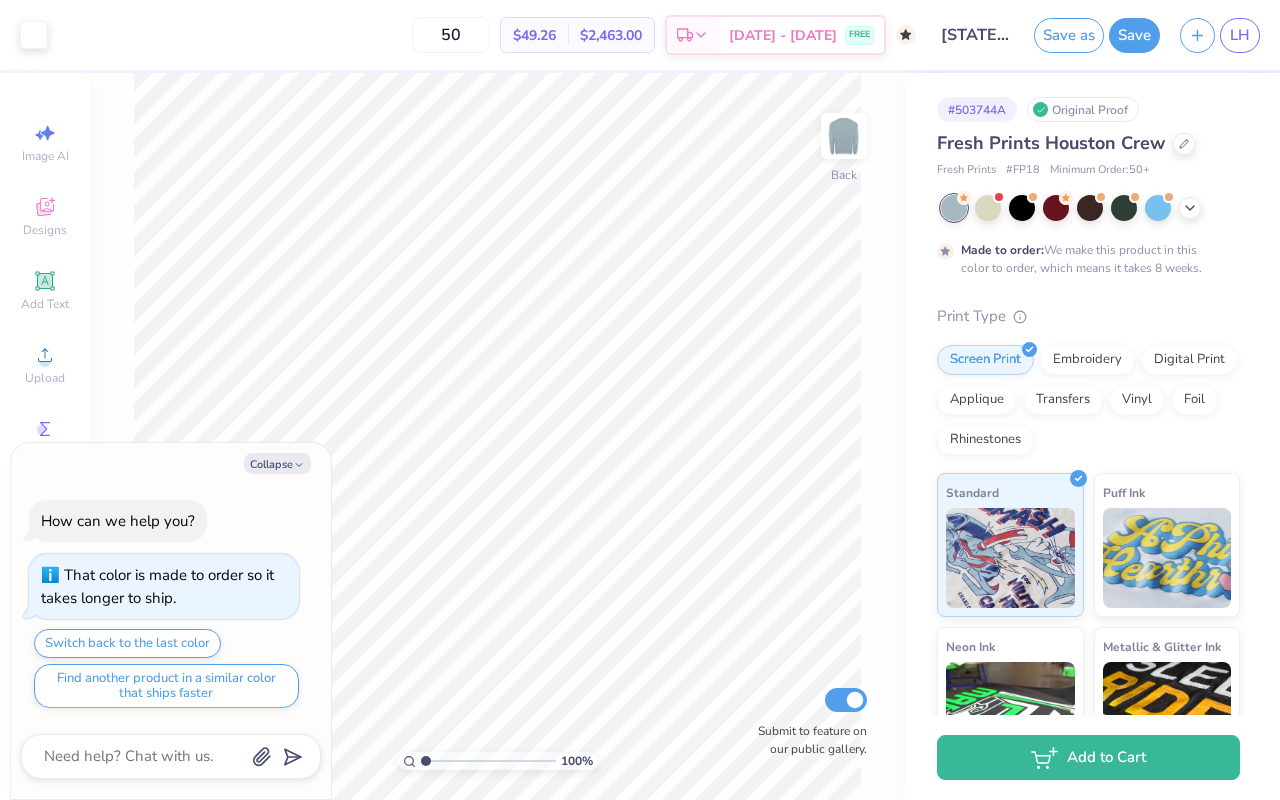 click on "Fresh Prints Houston Crew" at bounding box center (1088, 143) 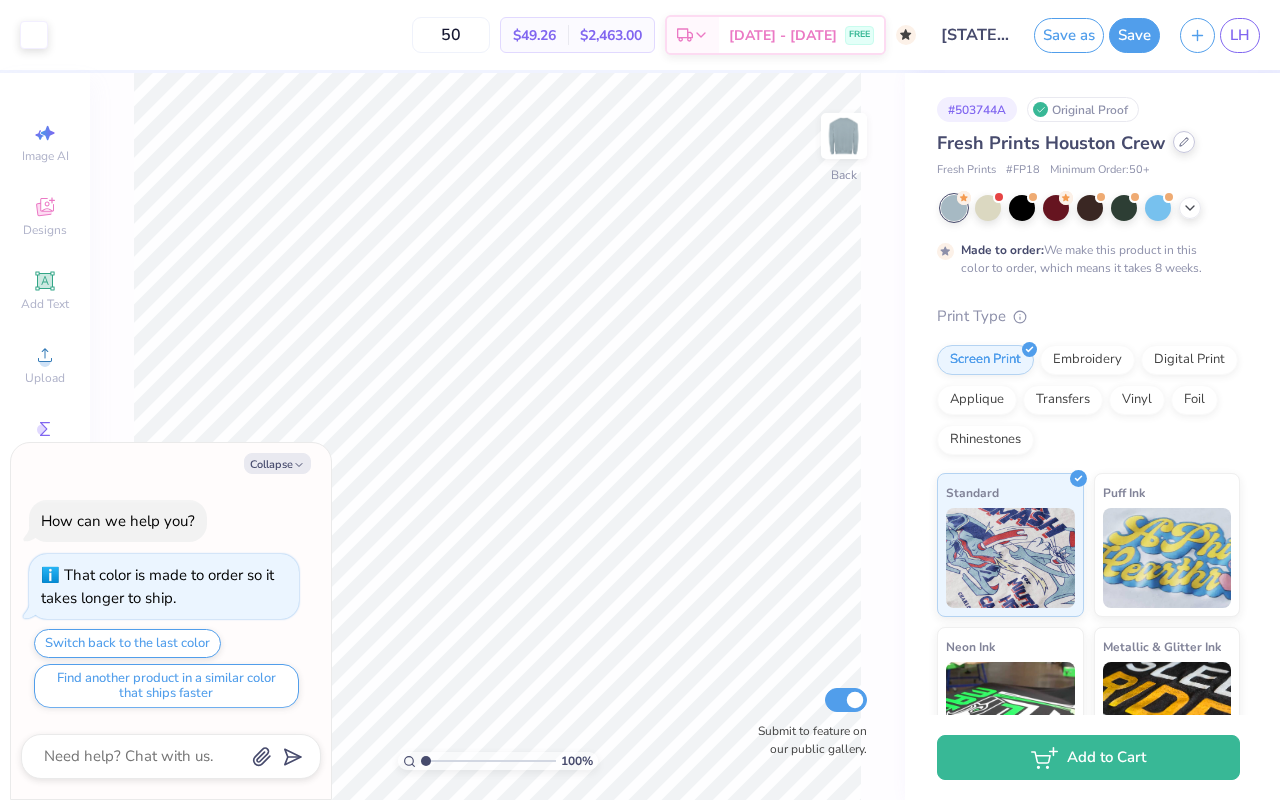 click at bounding box center (1184, 142) 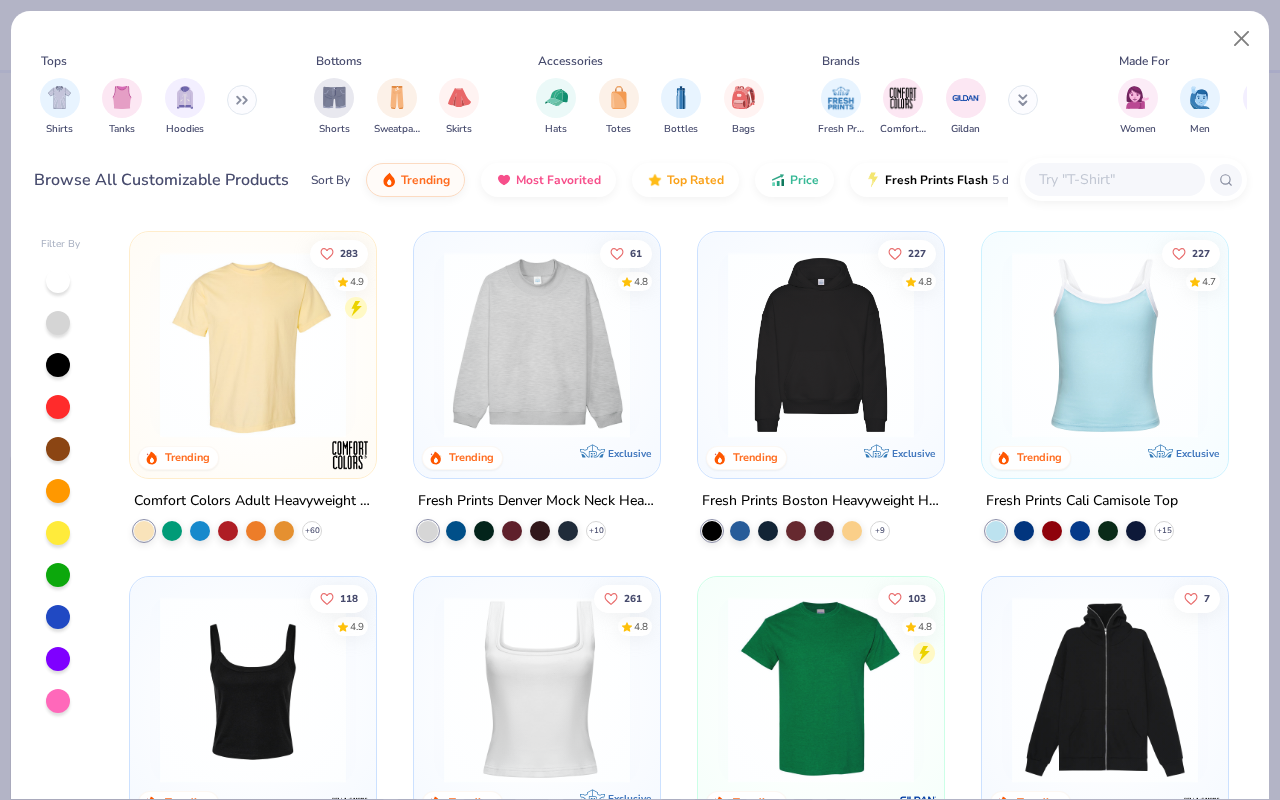 click at bounding box center [1114, 179] 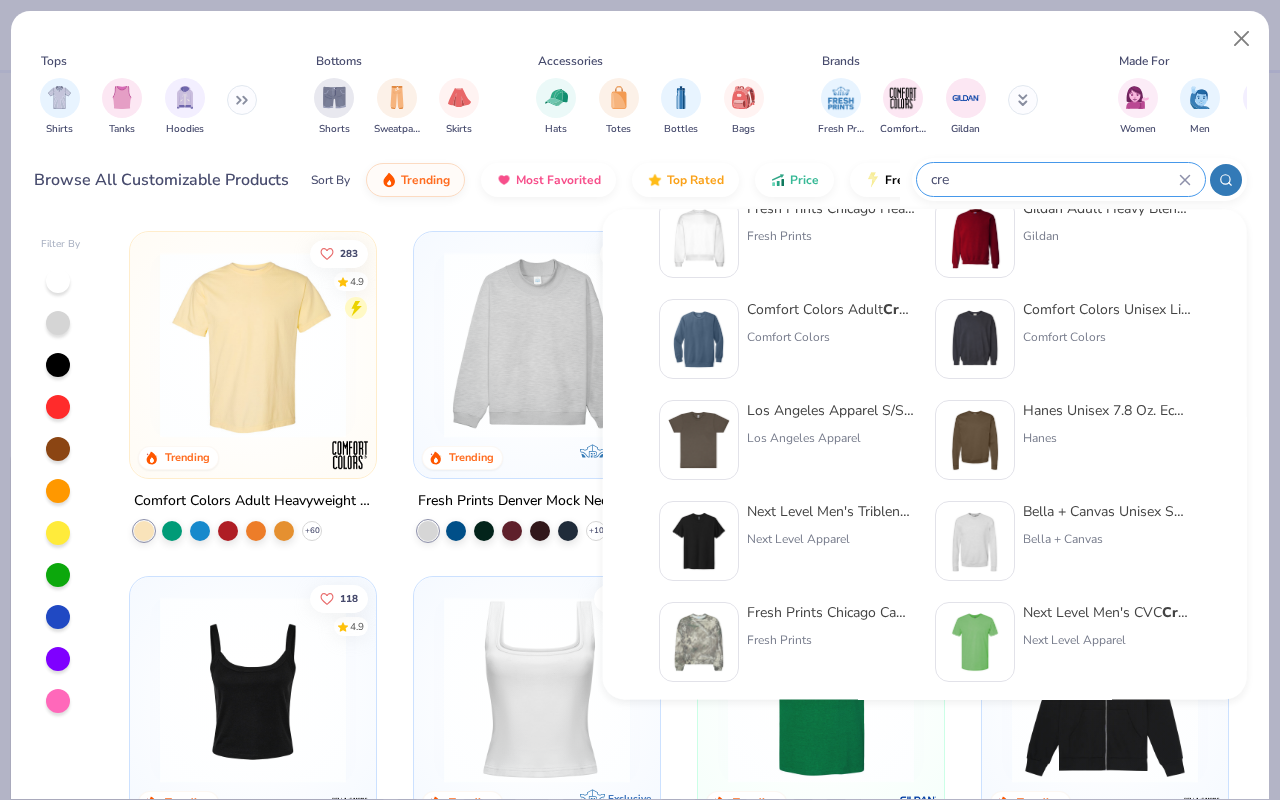 scroll, scrollTop: 55, scrollLeft: 0, axis: vertical 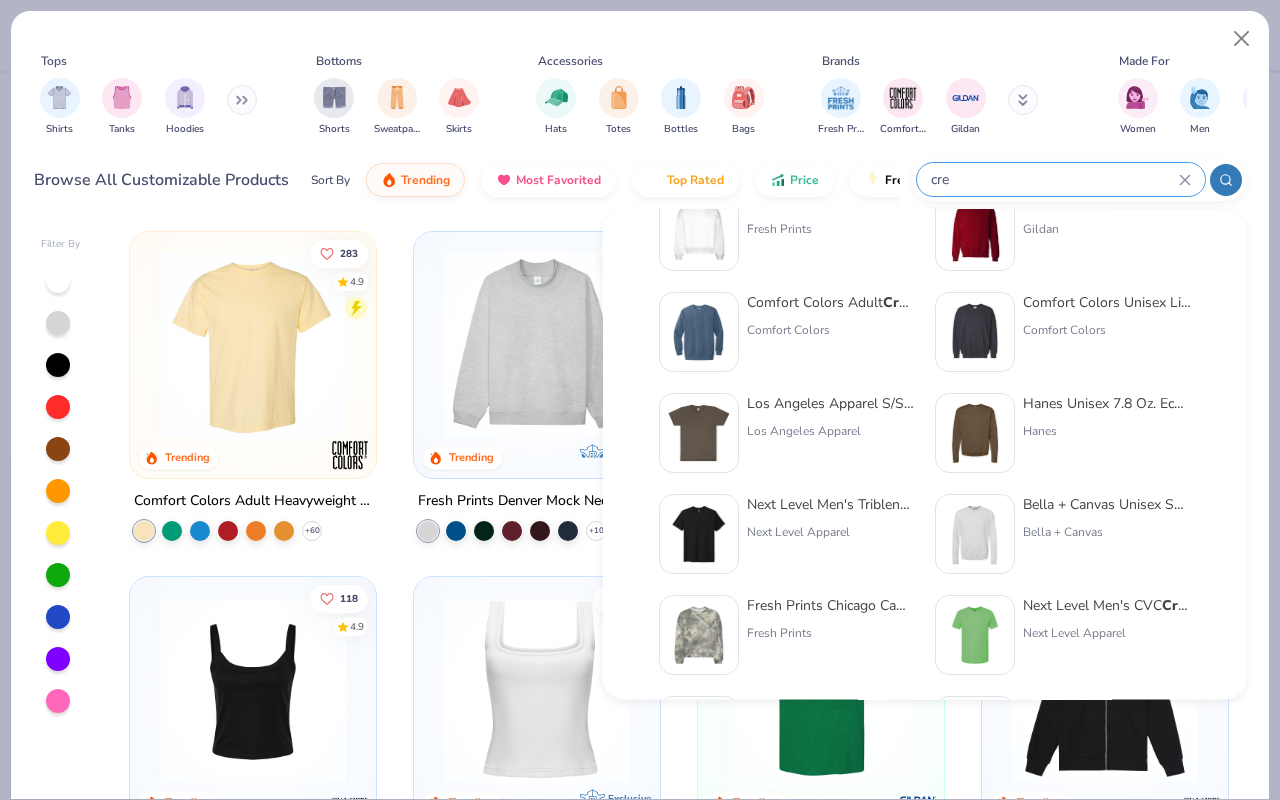 type on "cre" 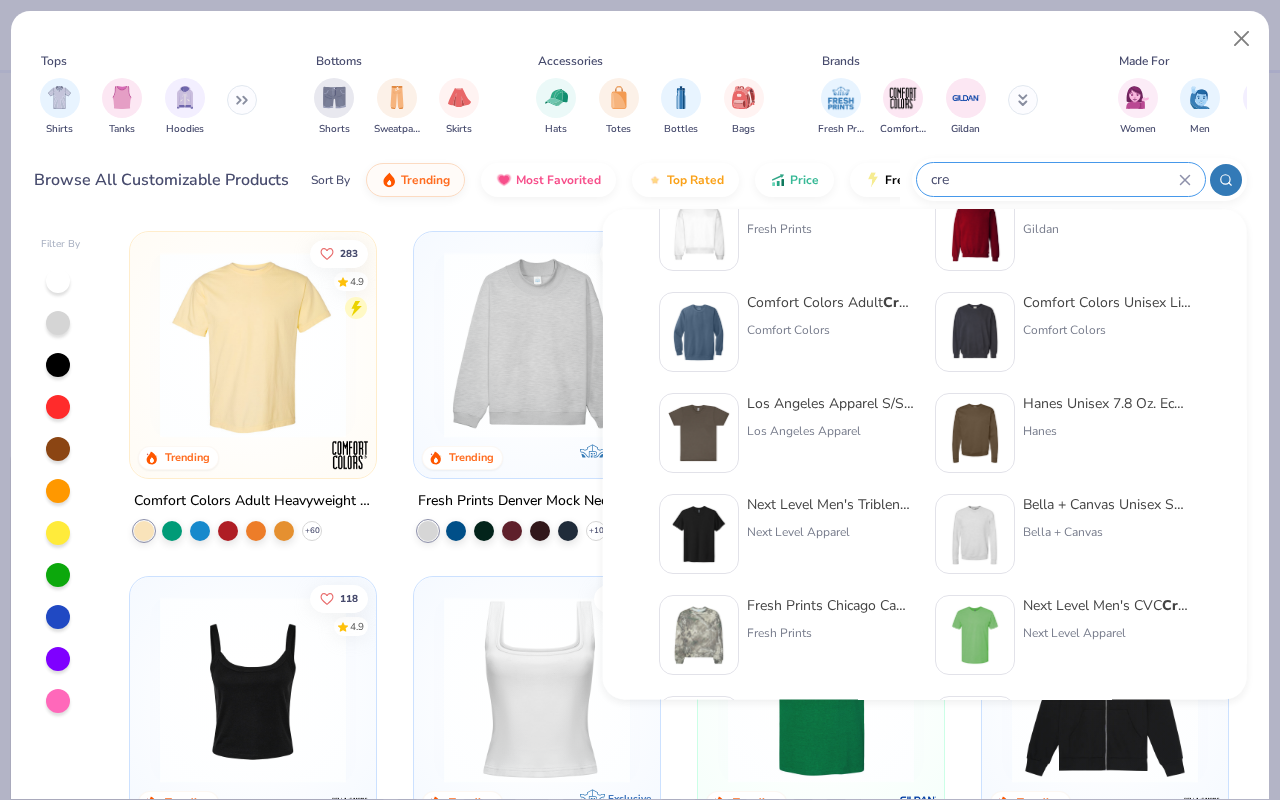click on "[BRAND] [PRODUCT] [PRODUCT]" at bounding box center [1063, 231] 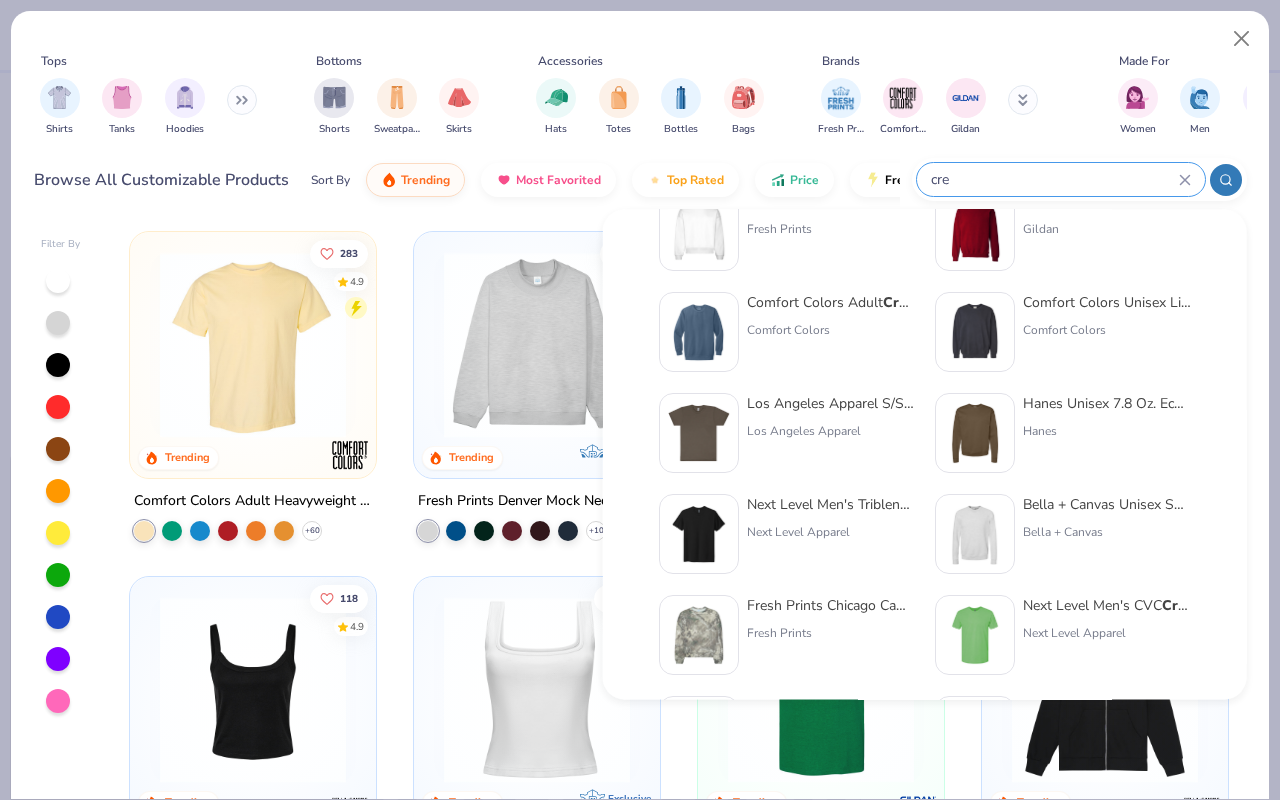 type 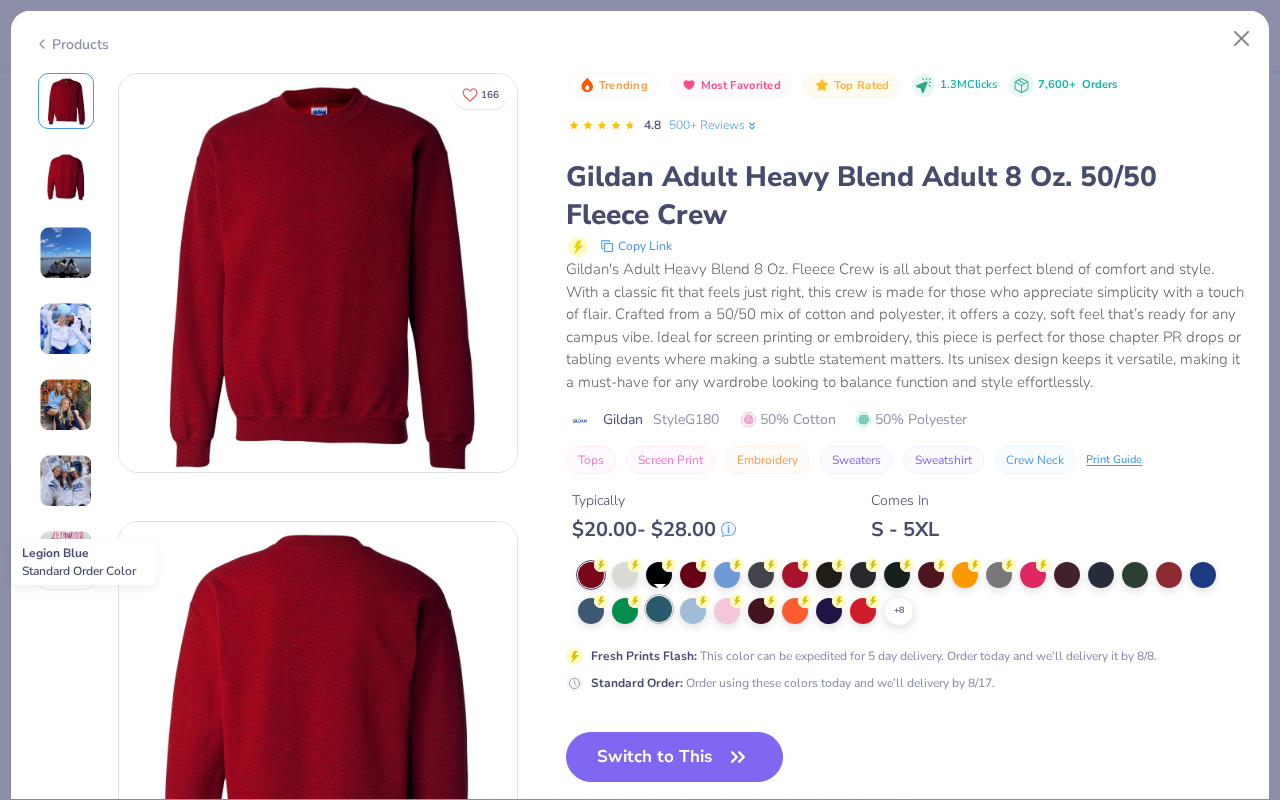 click at bounding box center (659, 609) 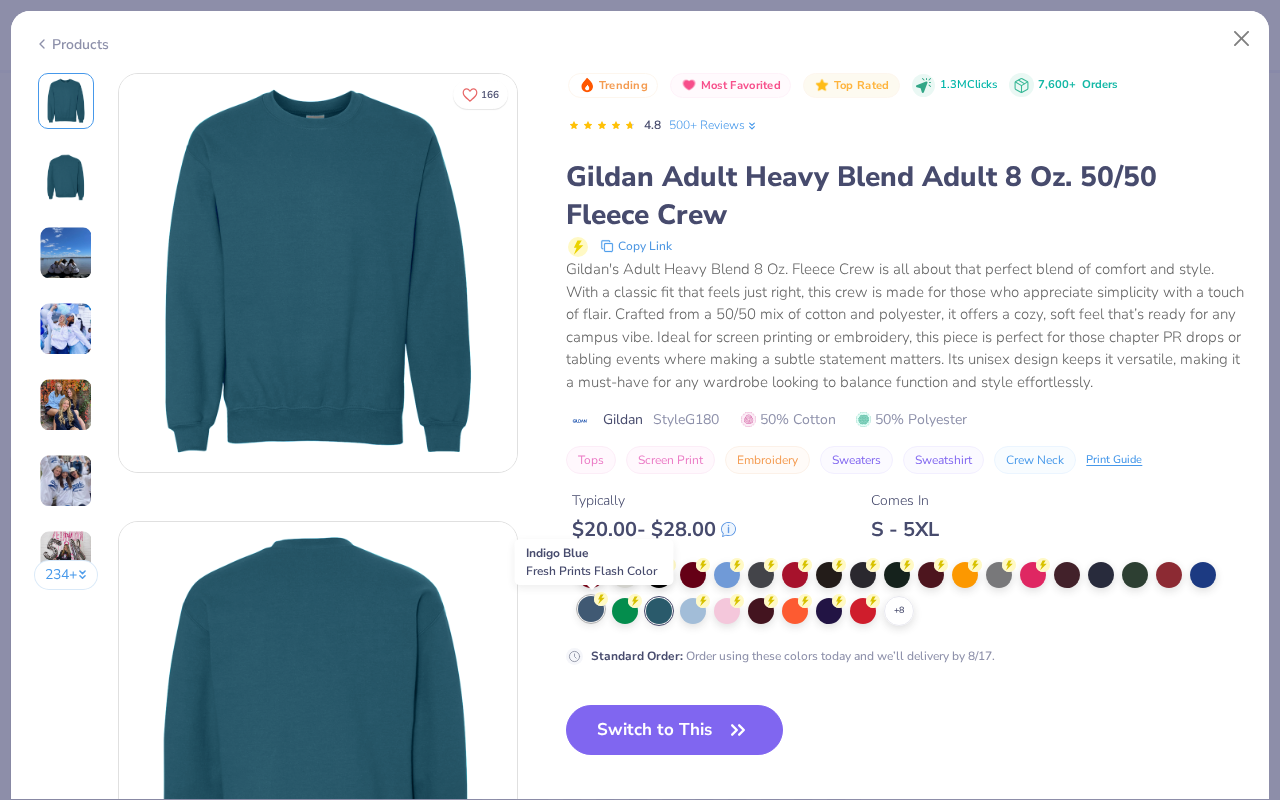 click at bounding box center (591, 609) 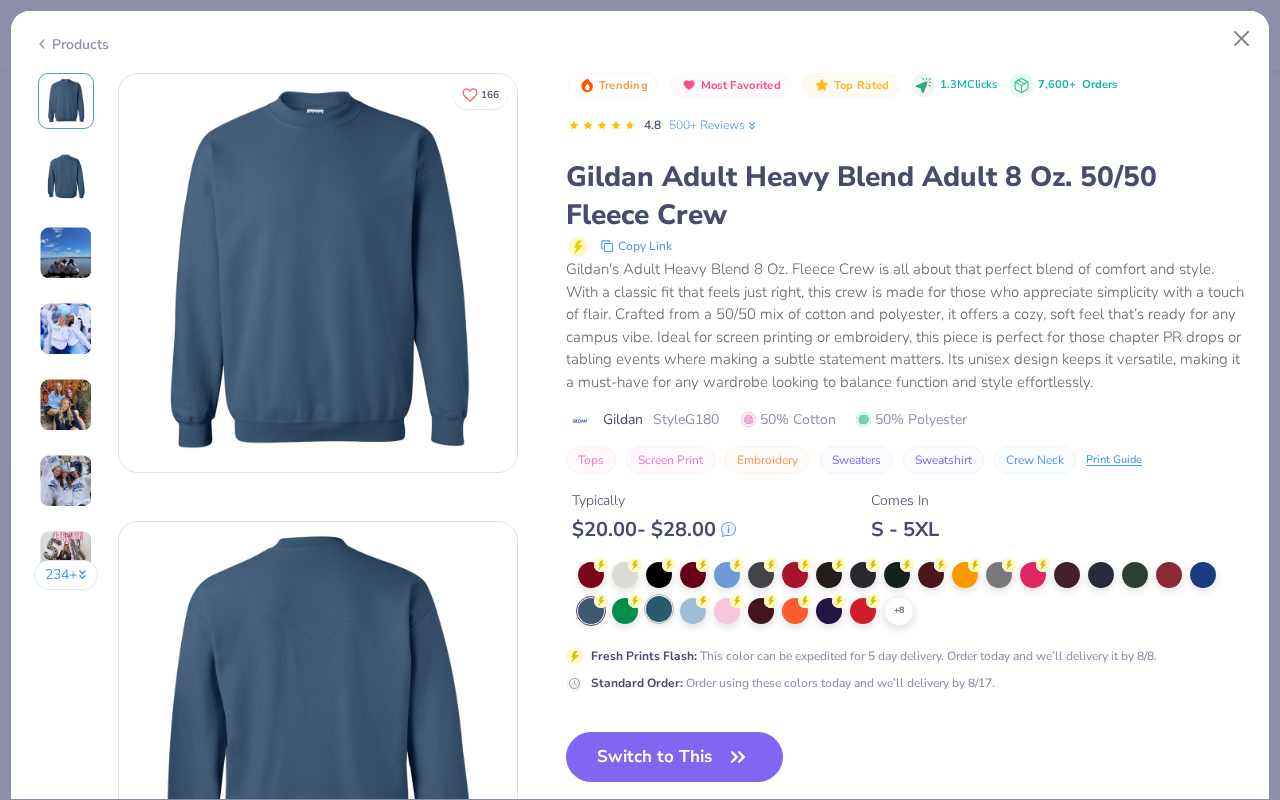 click at bounding box center [659, 609] 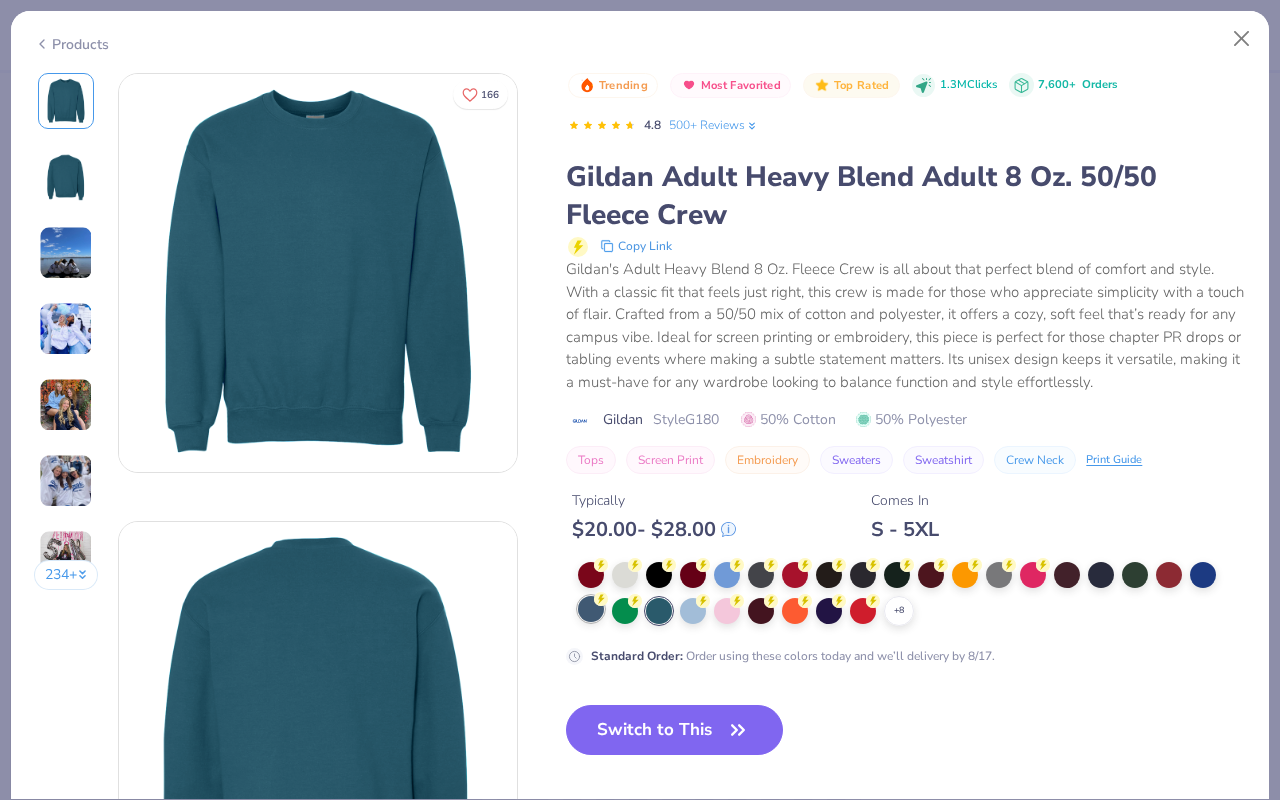 click at bounding box center (591, 609) 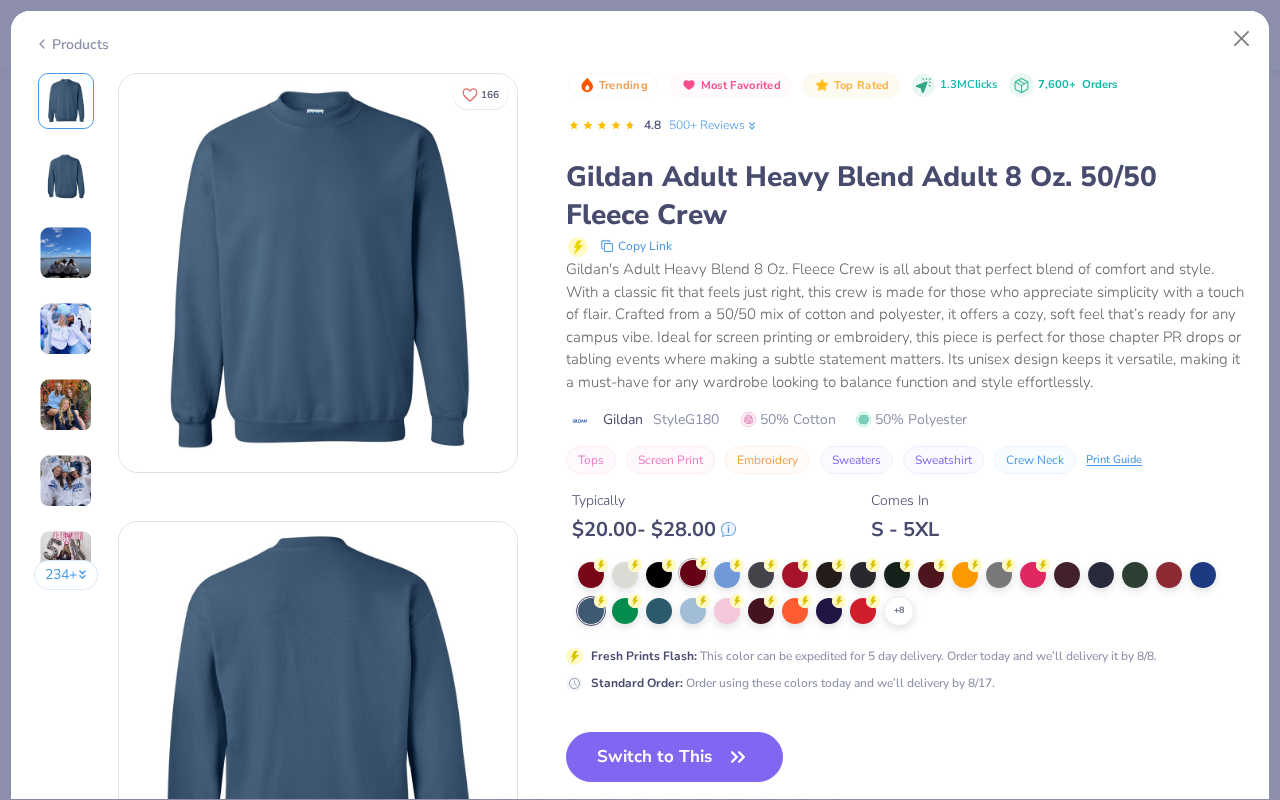 click at bounding box center [693, 573] 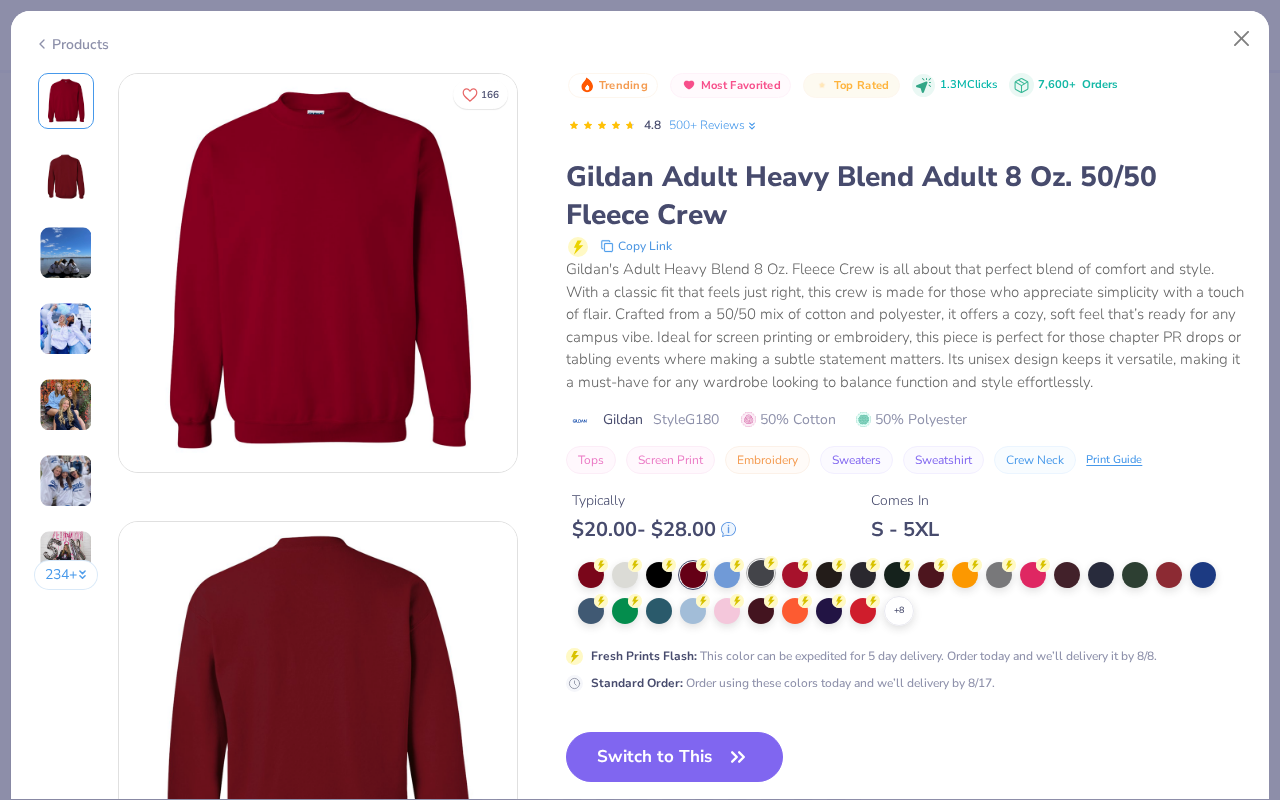 click at bounding box center [761, 573] 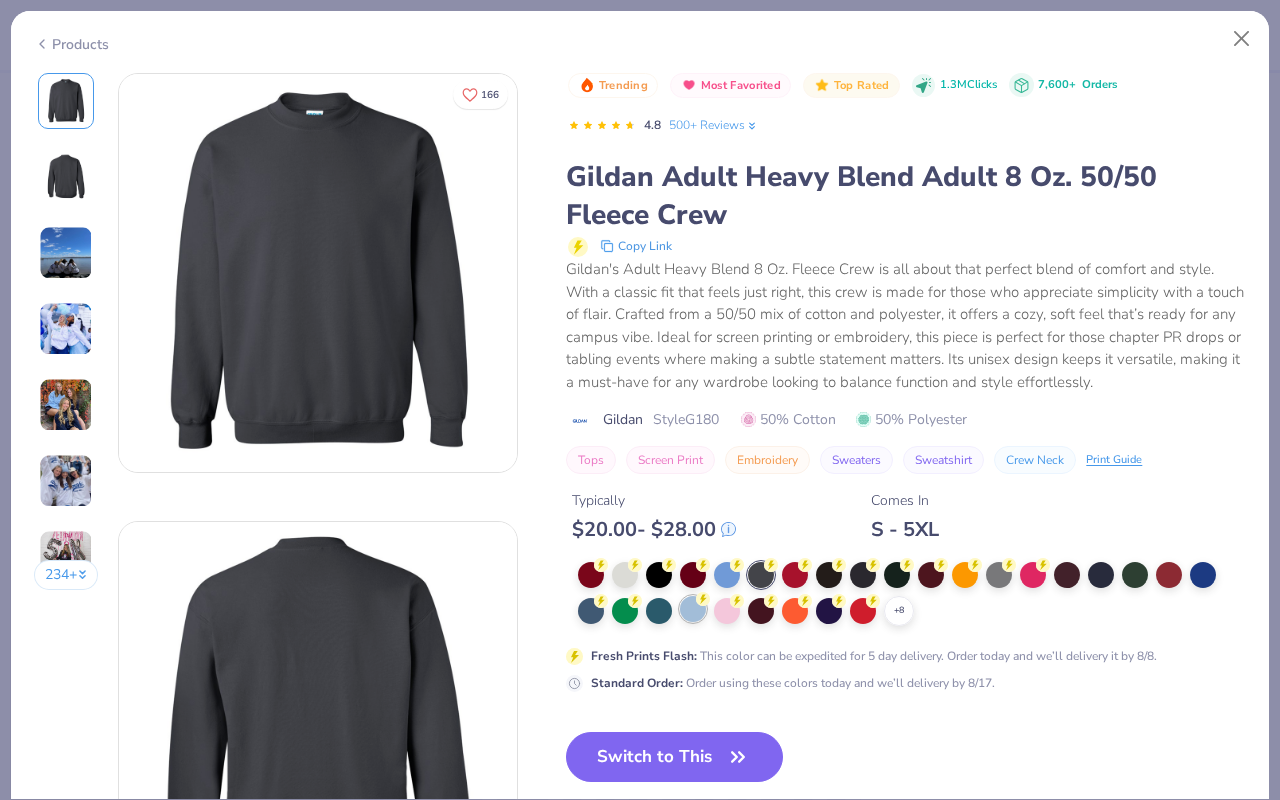 click at bounding box center [693, 609] 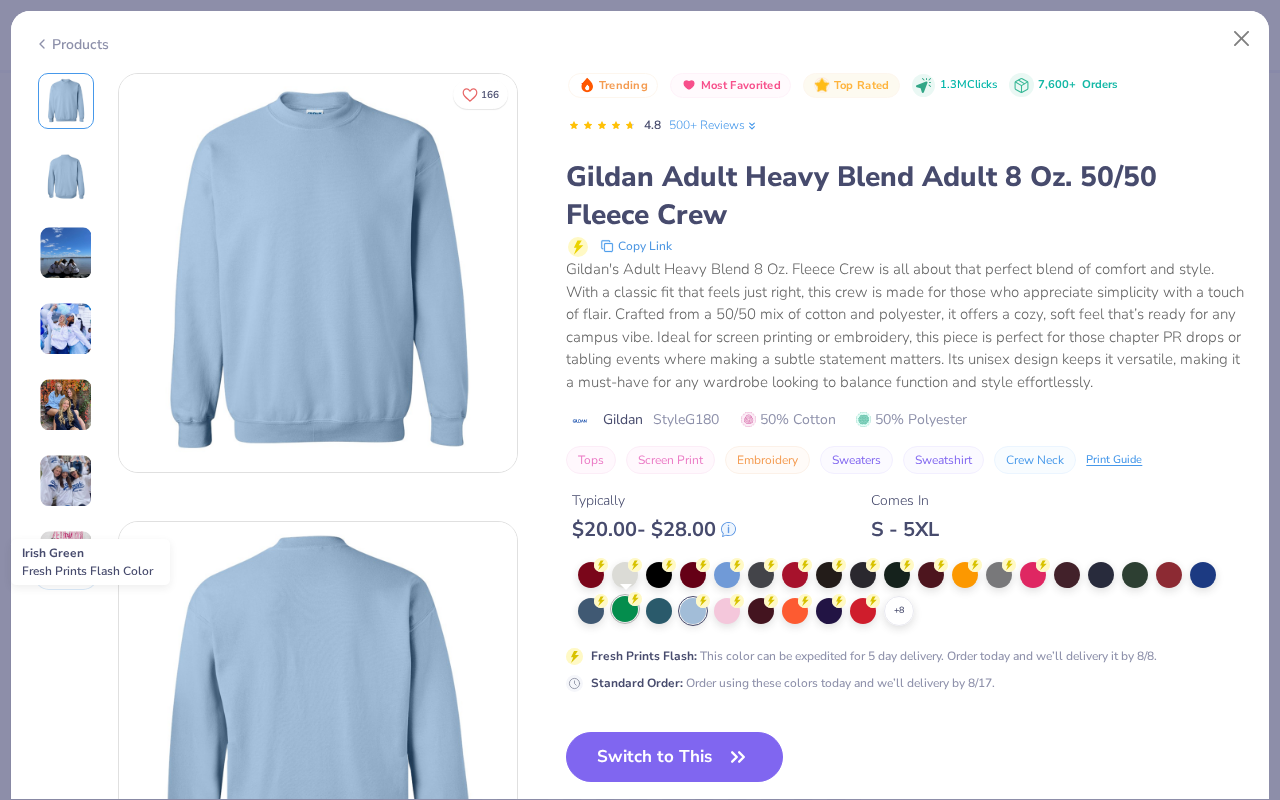 click at bounding box center [625, 609] 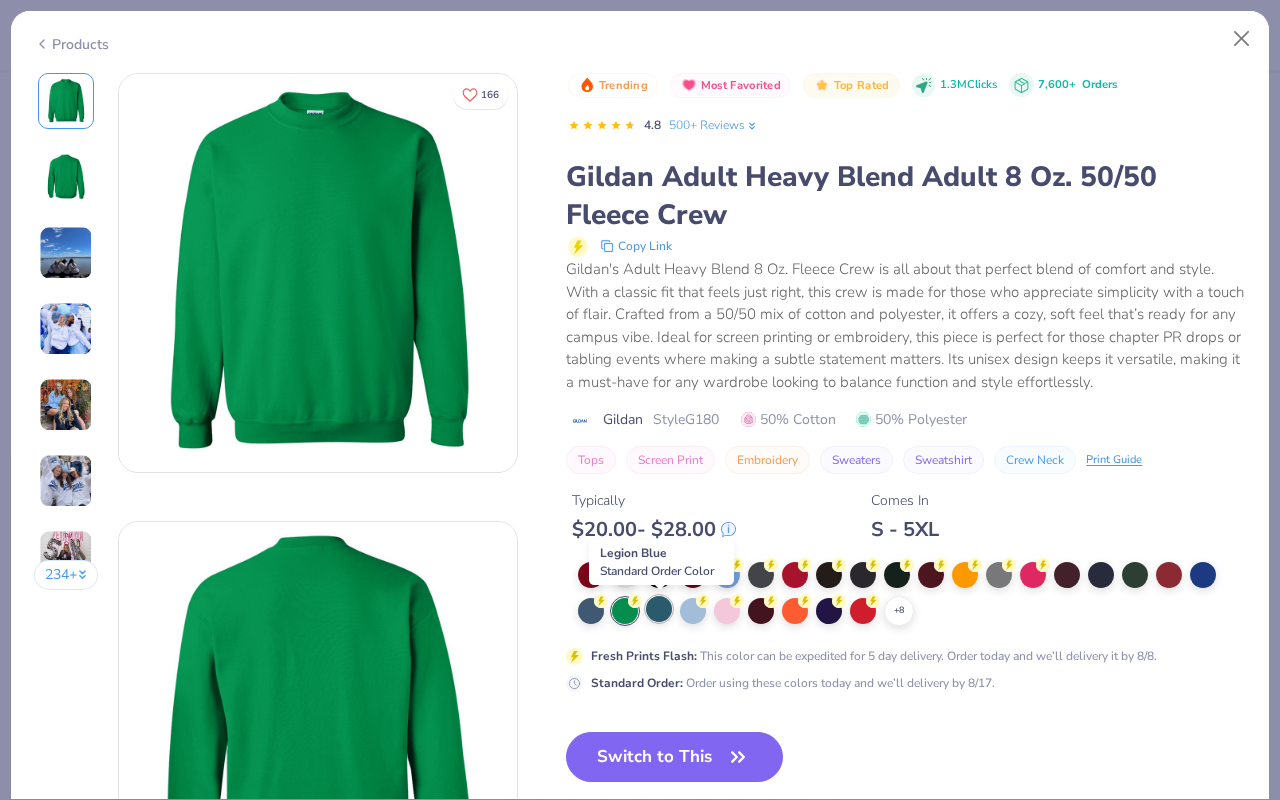 click at bounding box center (659, 609) 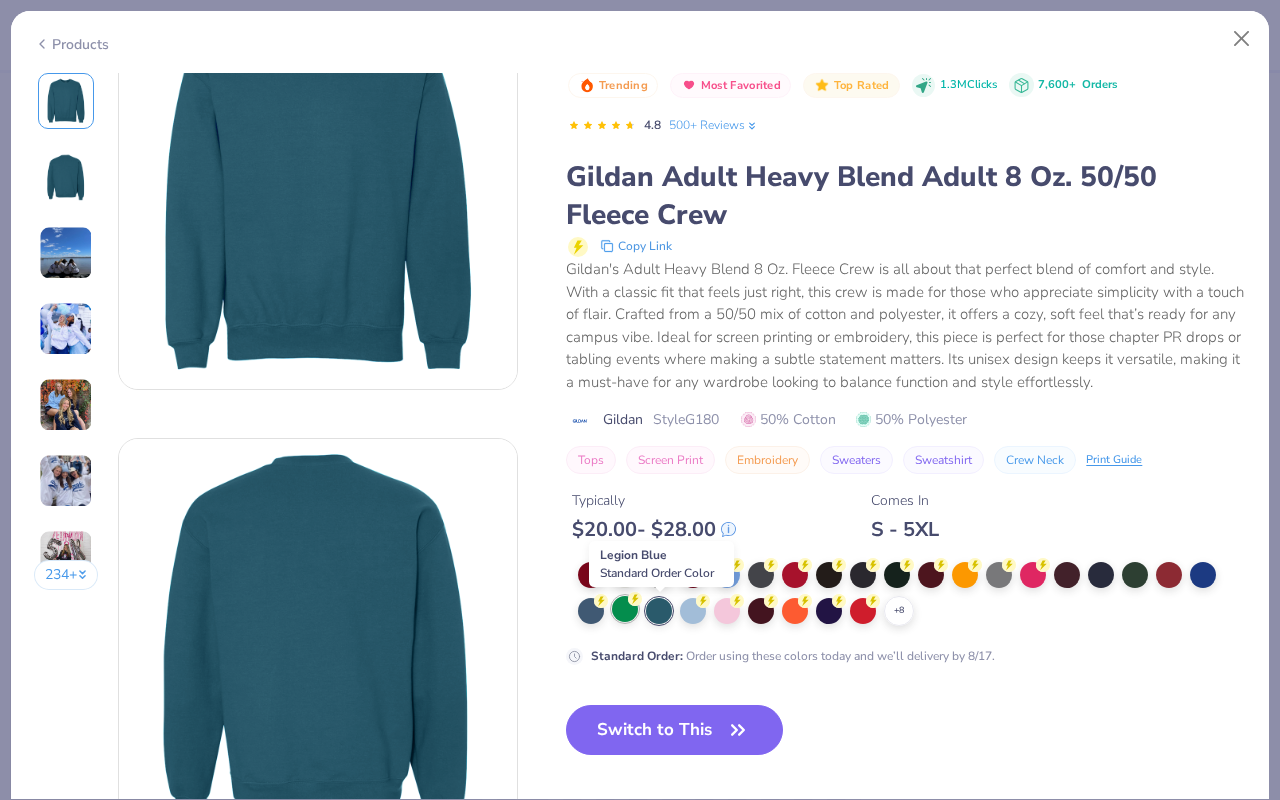 scroll, scrollTop: 88, scrollLeft: 0, axis: vertical 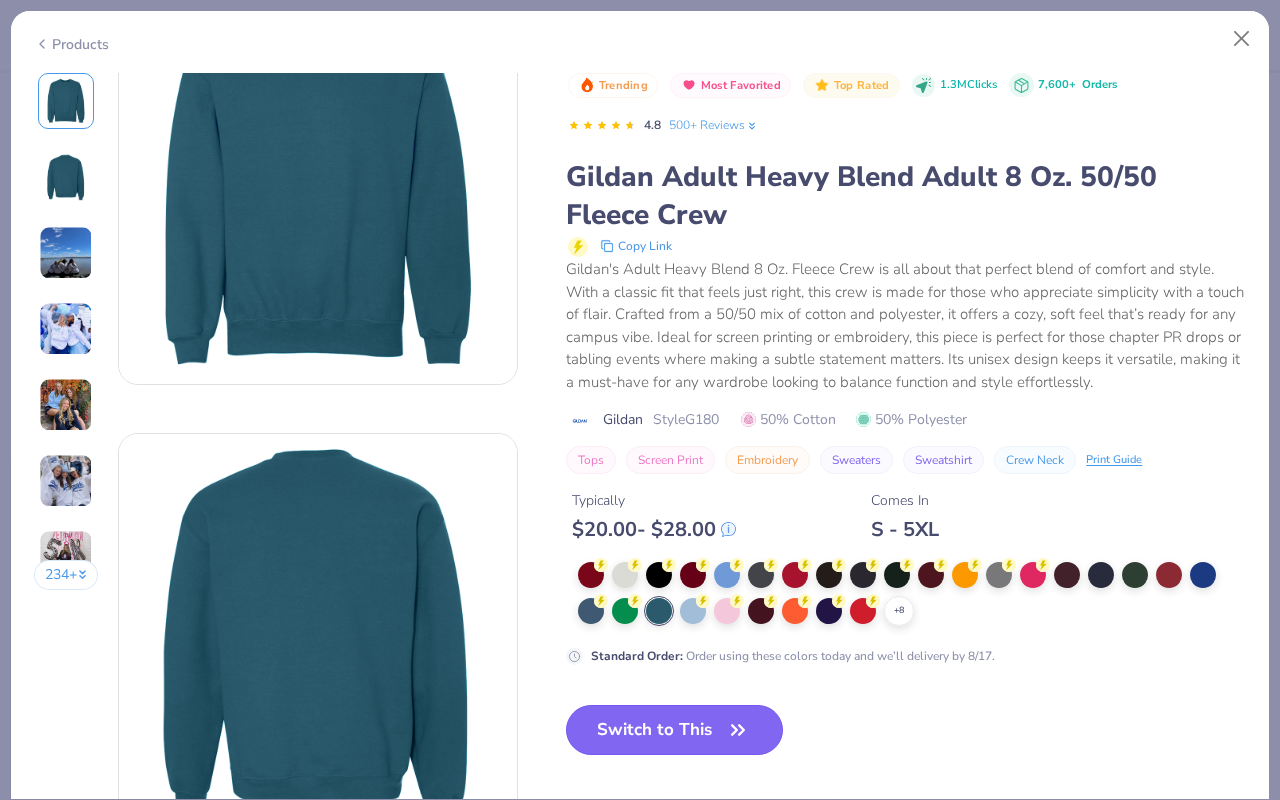click on "Switch to This" at bounding box center [674, 730] 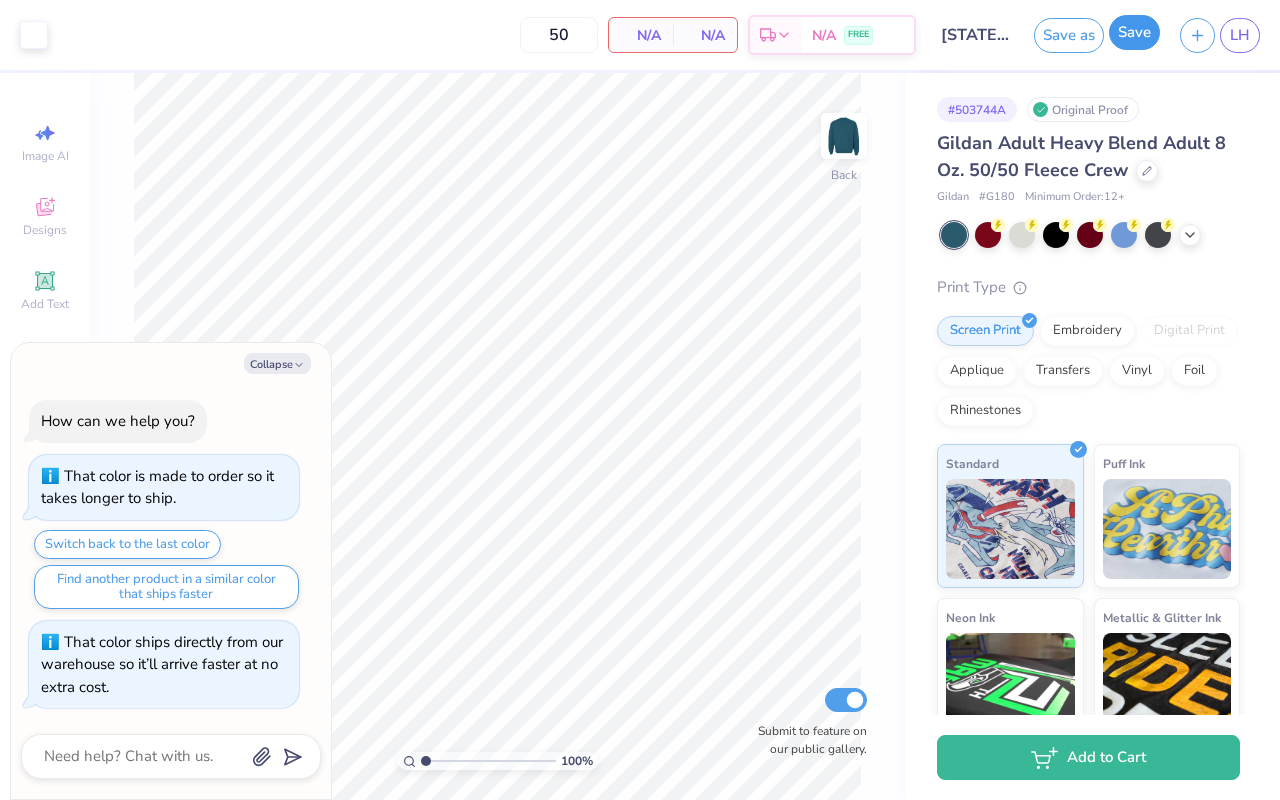 click on "Save" at bounding box center (1134, 32) 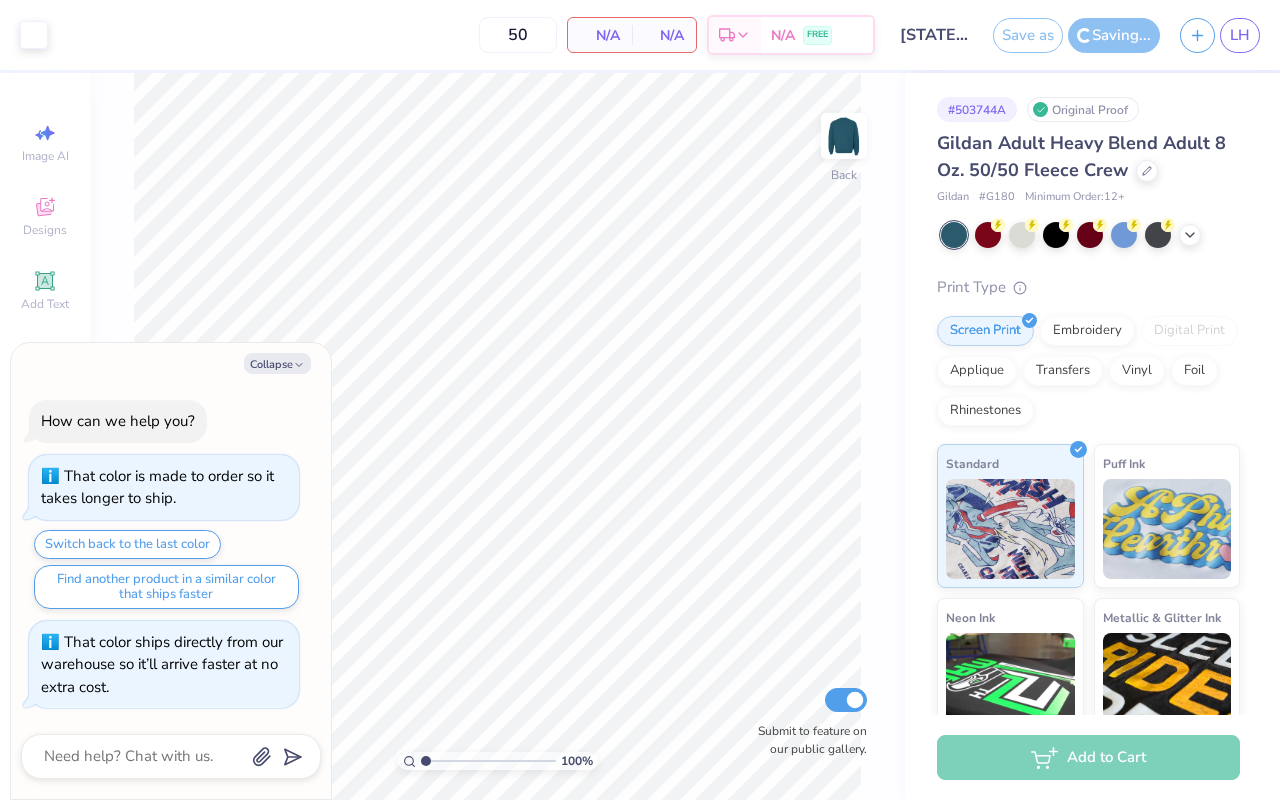 type on "x" 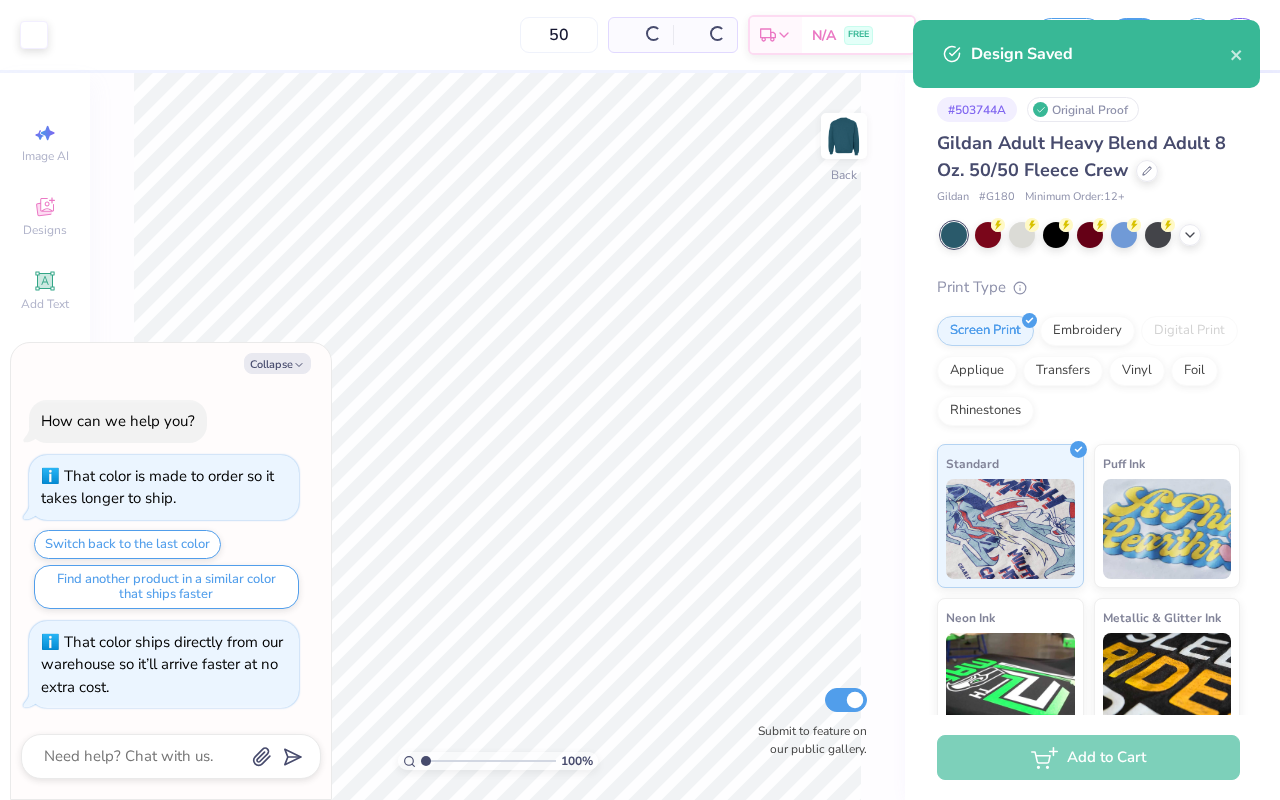 type 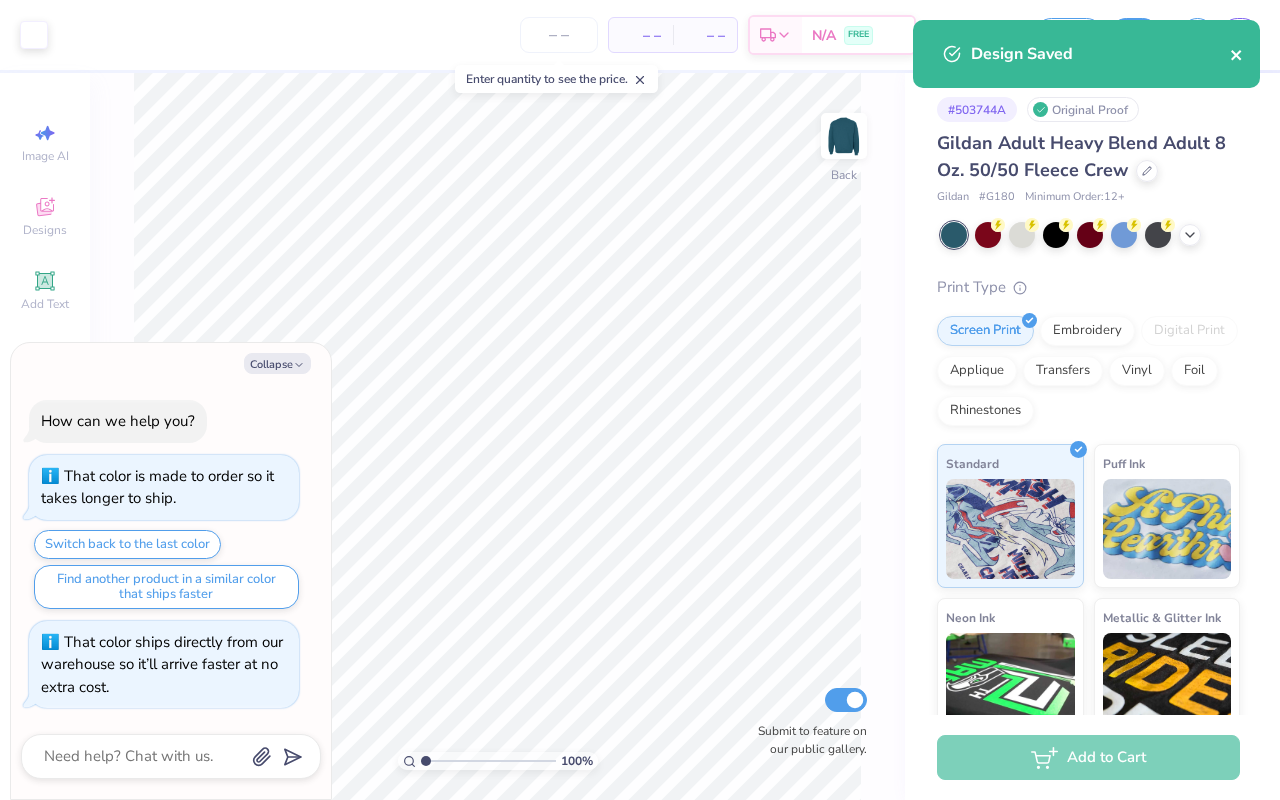 click 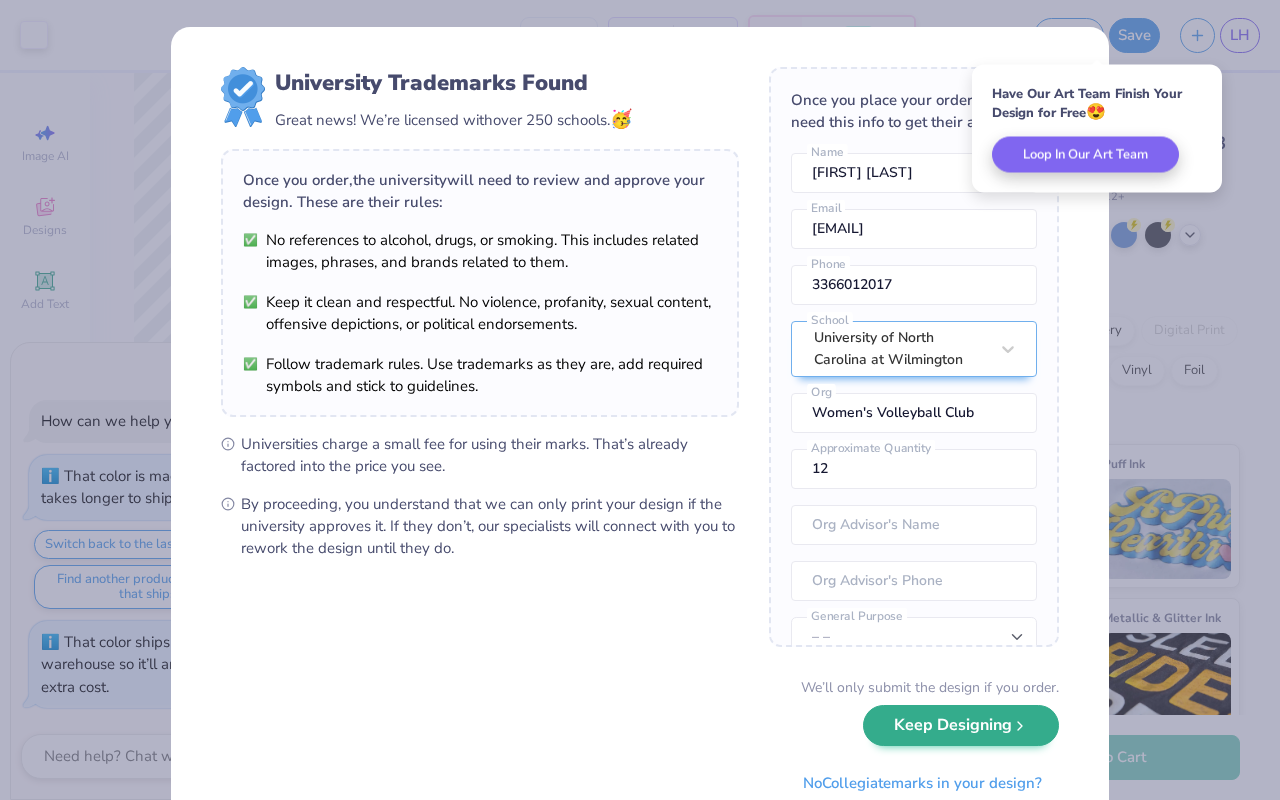 click on "We’ll only submit the design if you order. Keep Designing  No  Collegiate  marks in your design?" at bounding box center [640, 740] 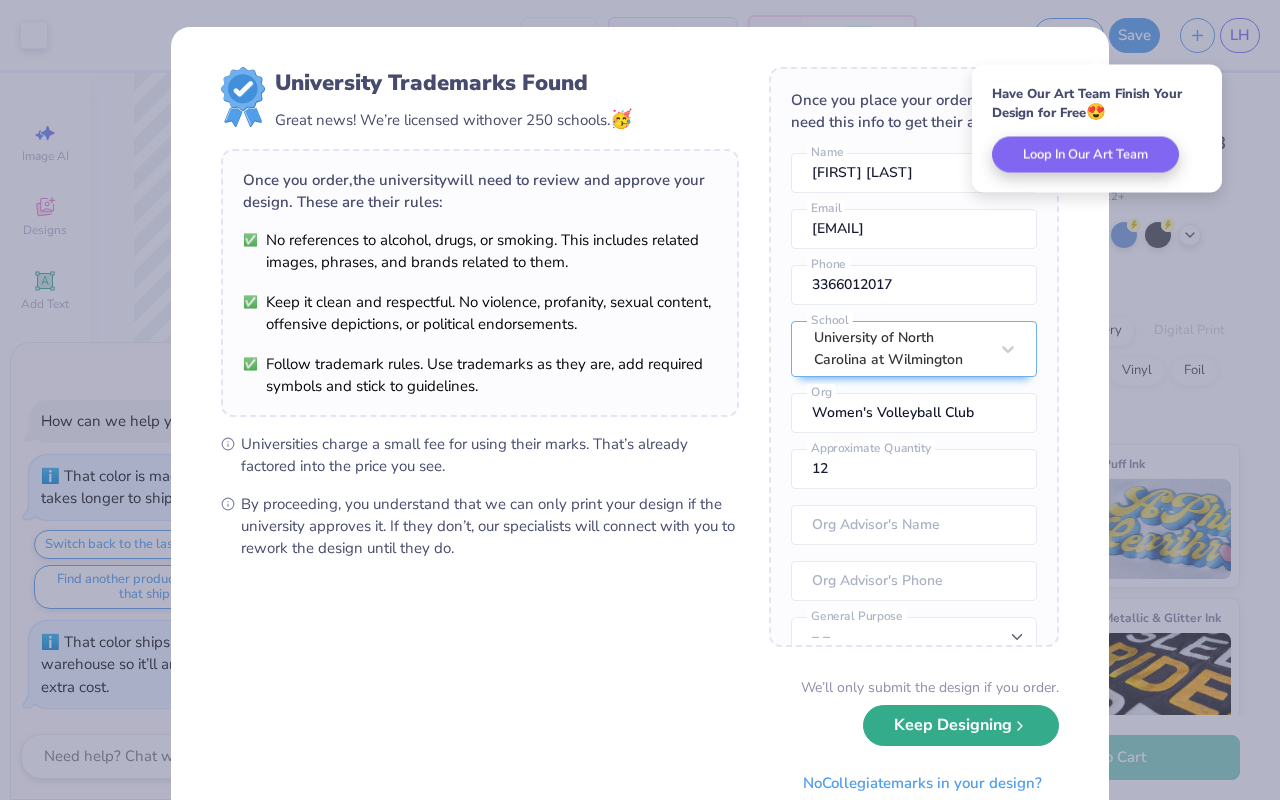 click on "Keep Designing" at bounding box center [961, 725] 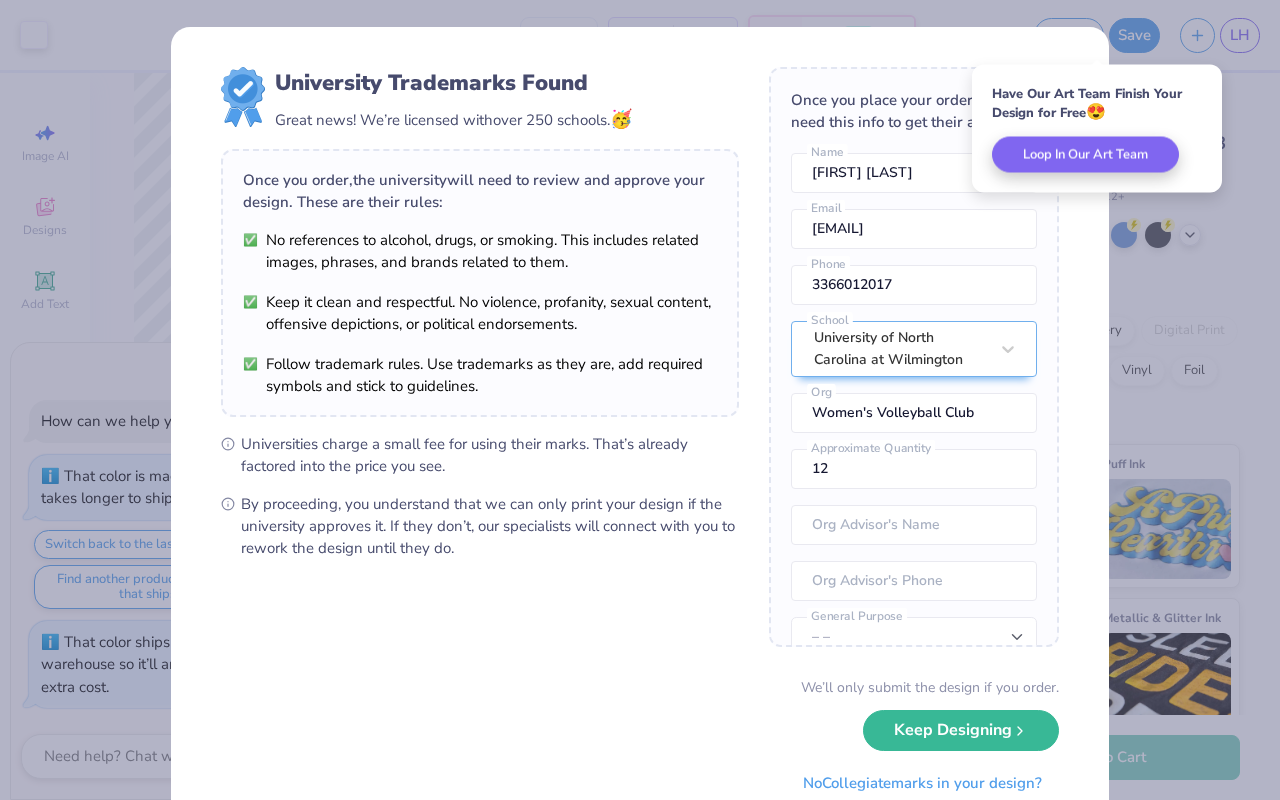 type on "x" 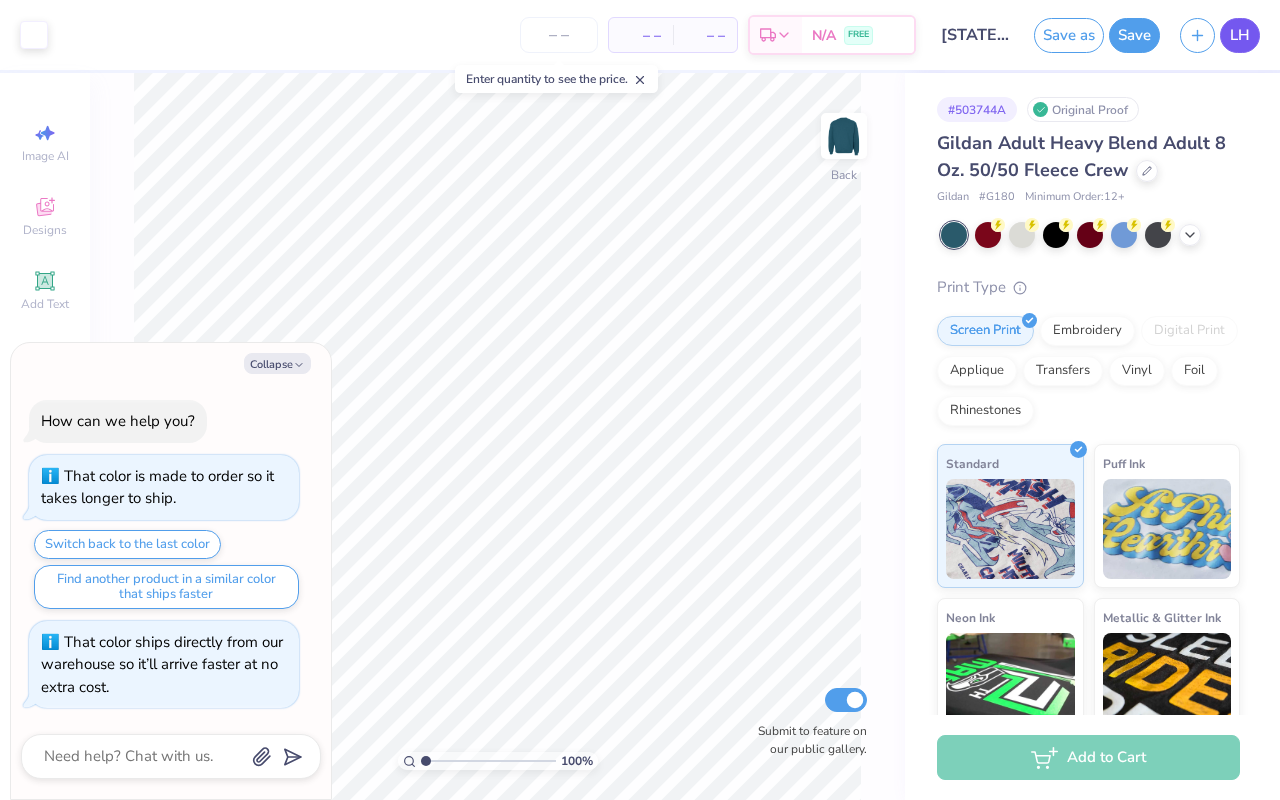 click on "LH" at bounding box center (1240, 35) 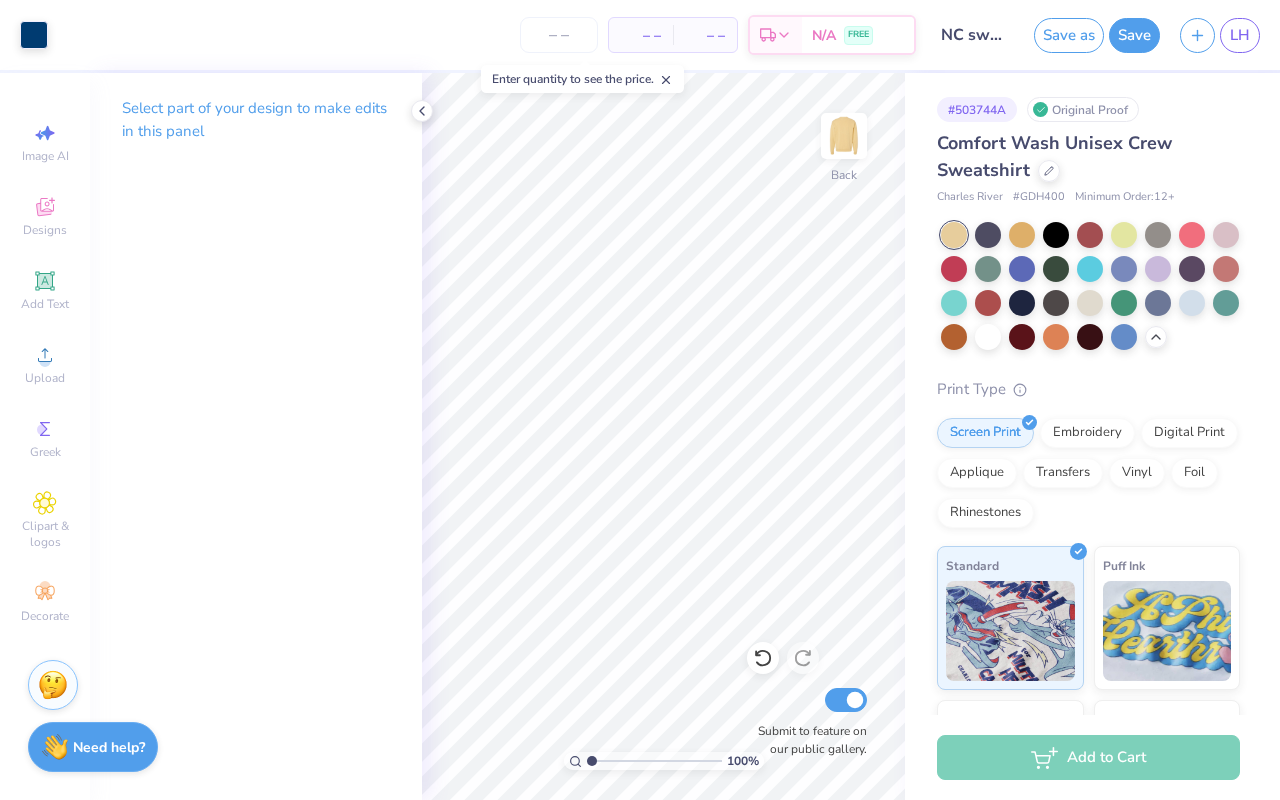 scroll, scrollTop: 0, scrollLeft: 0, axis: both 